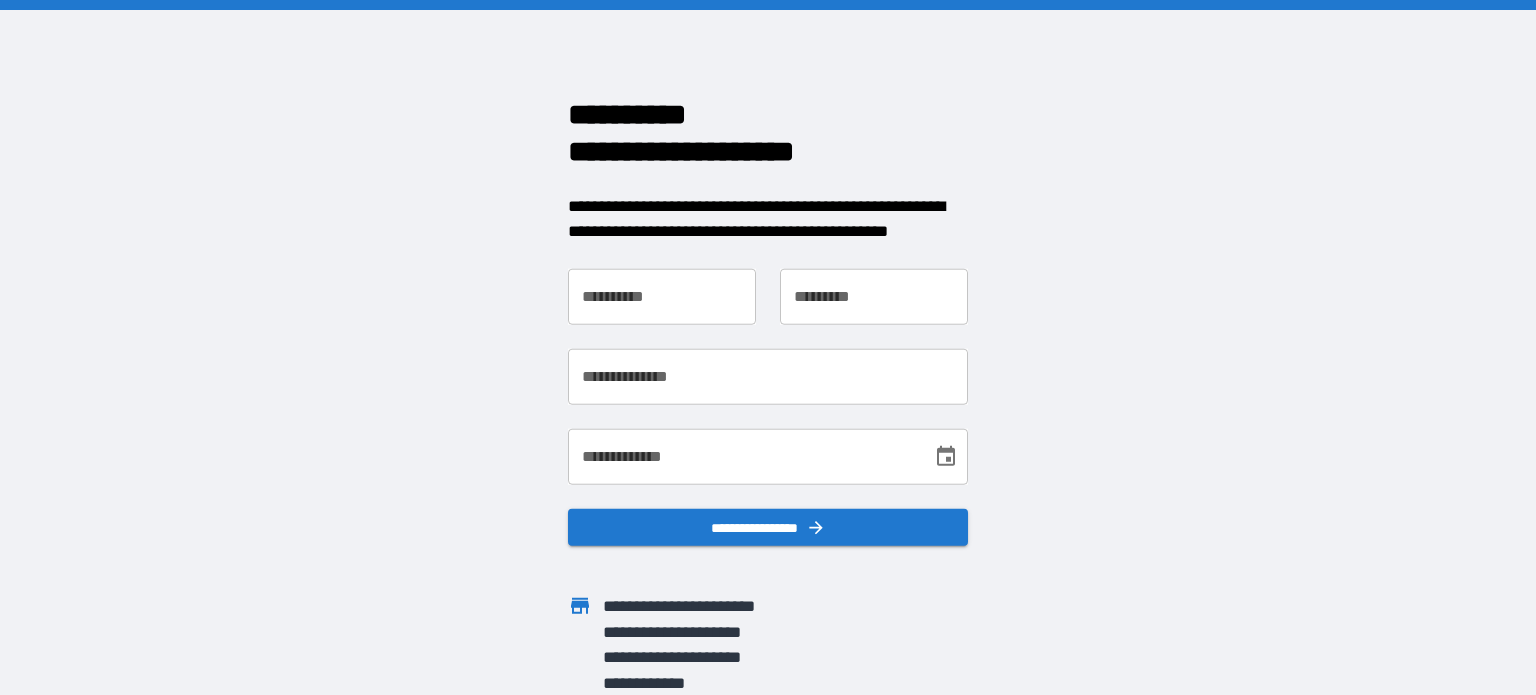 scroll, scrollTop: 0, scrollLeft: 0, axis: both 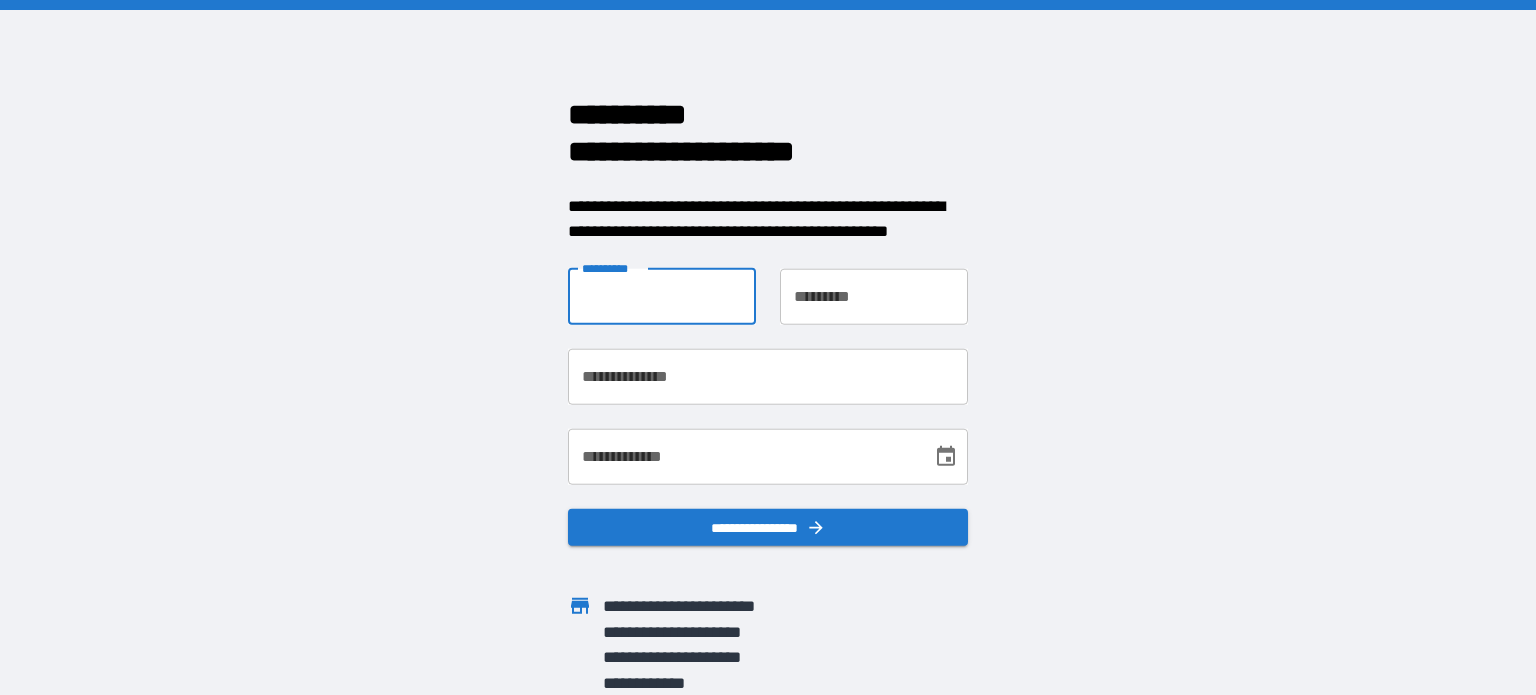 type on "******" 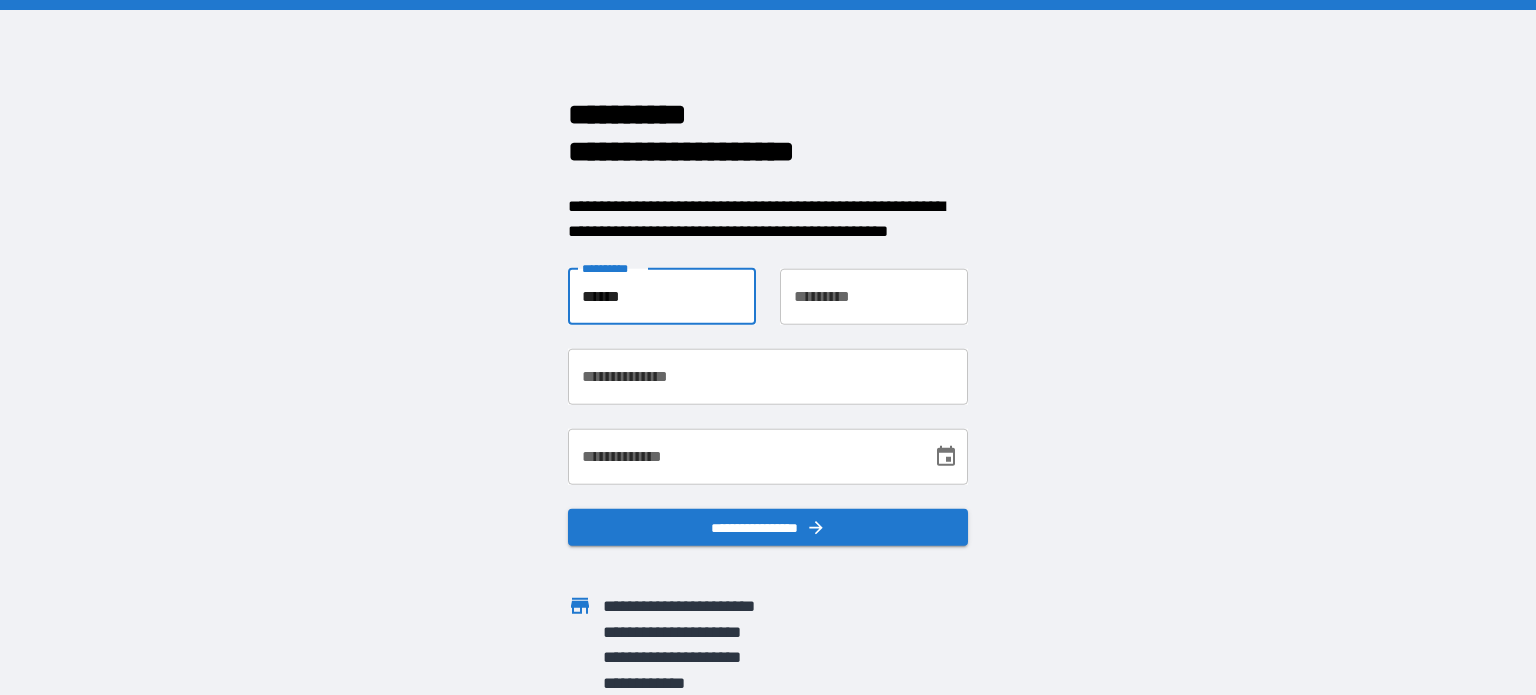 type on "*******" 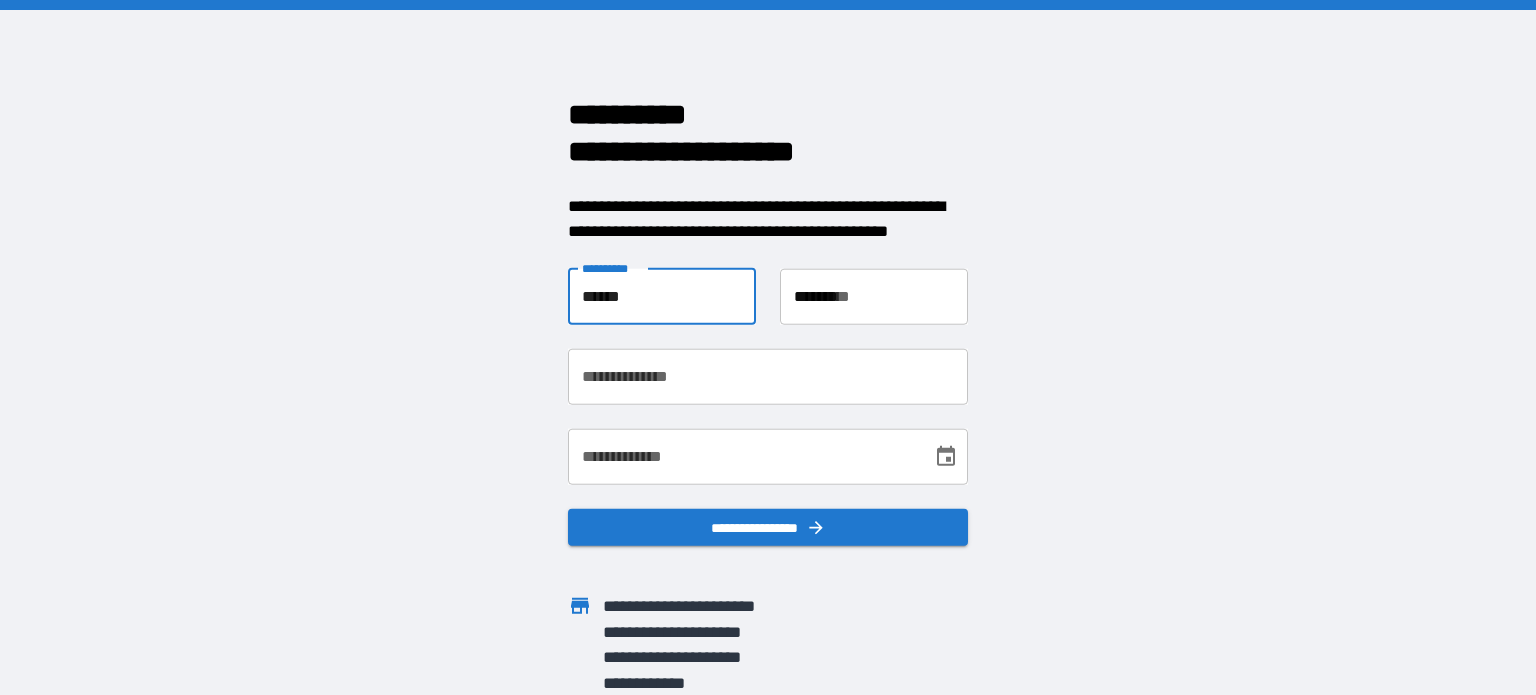 type on "**********" 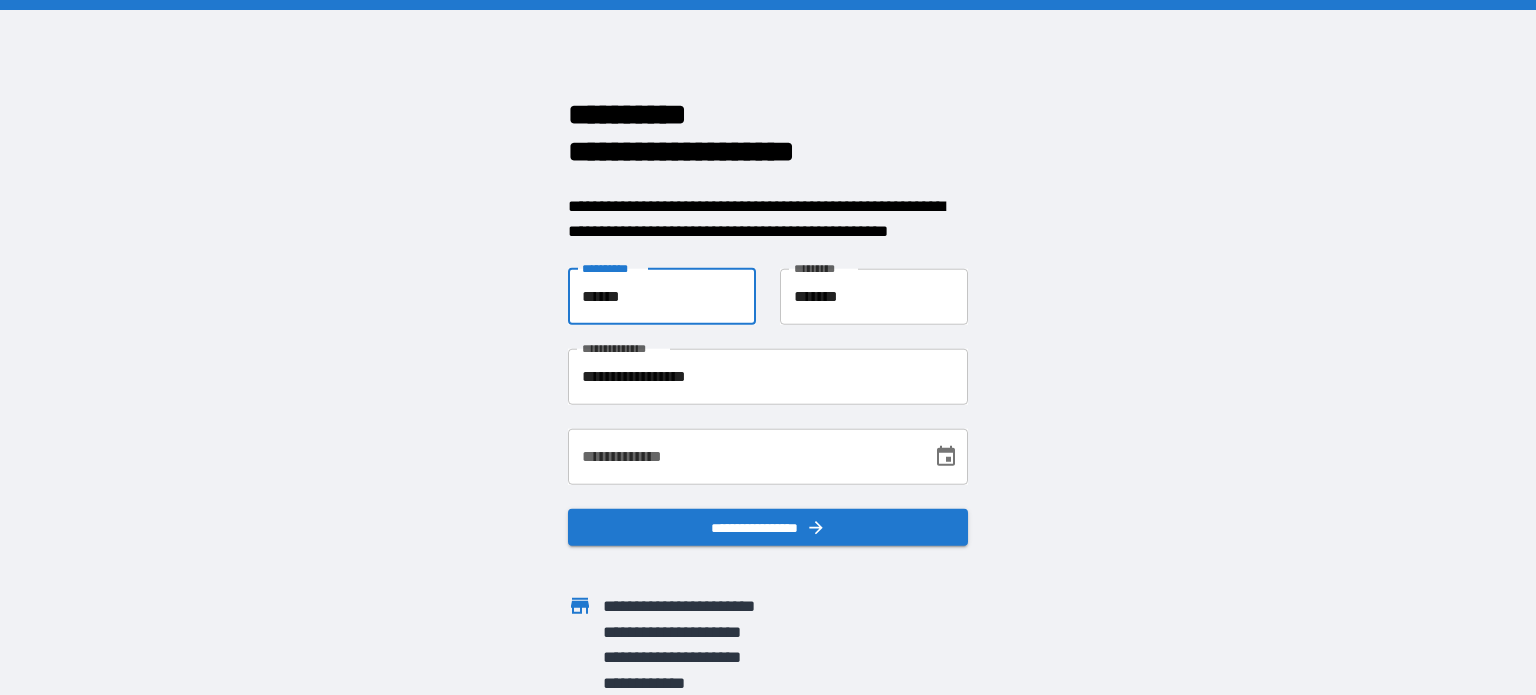 click on "**********" at bounding box center [743, 456] 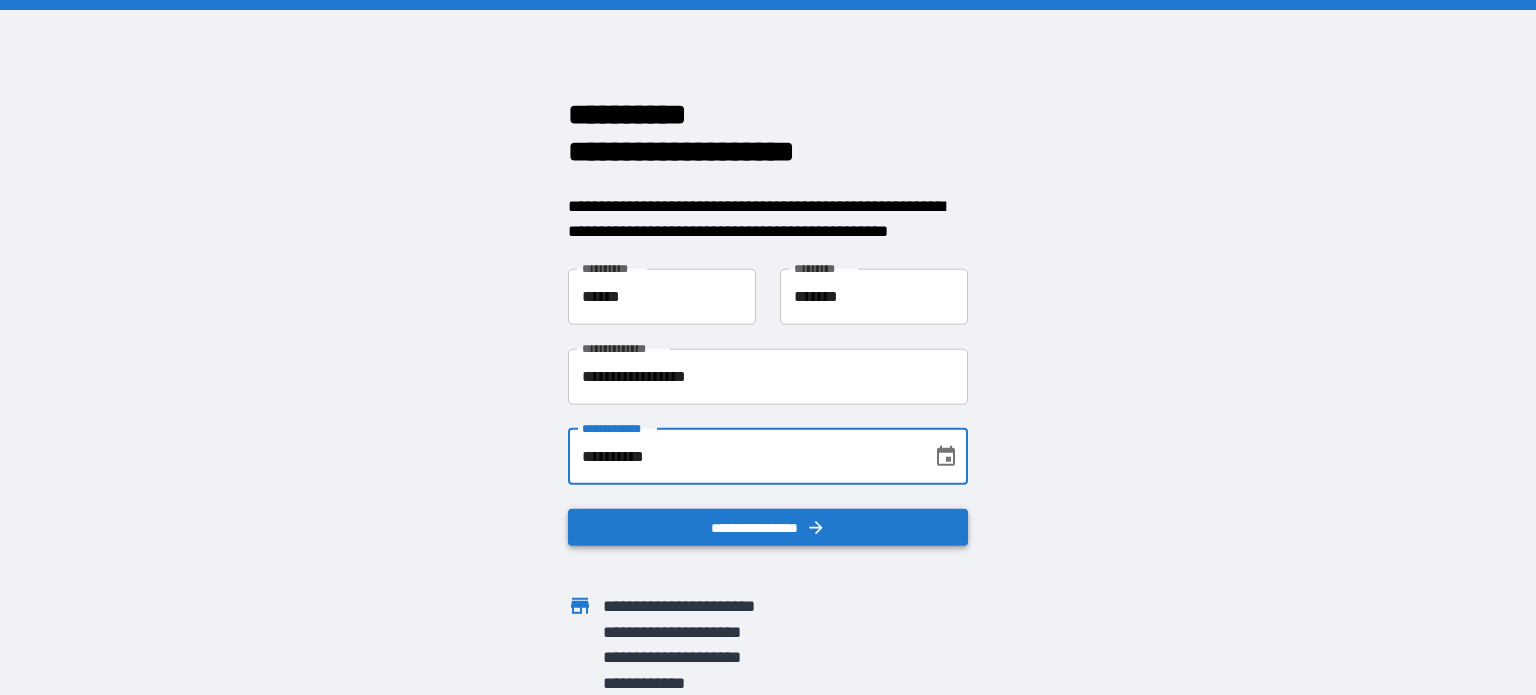 type on "**********" 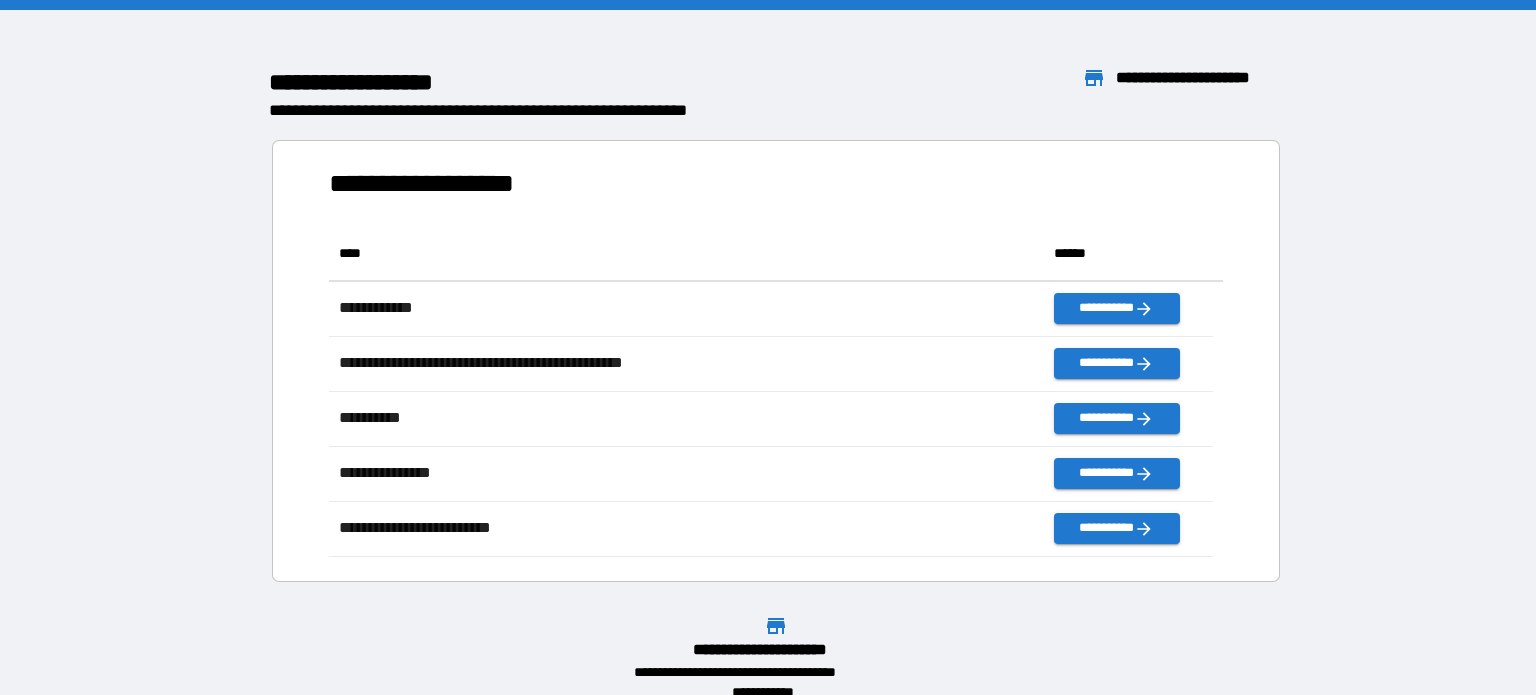 scroll, scrollTop: 316, scrollLeft: 869, axis: both 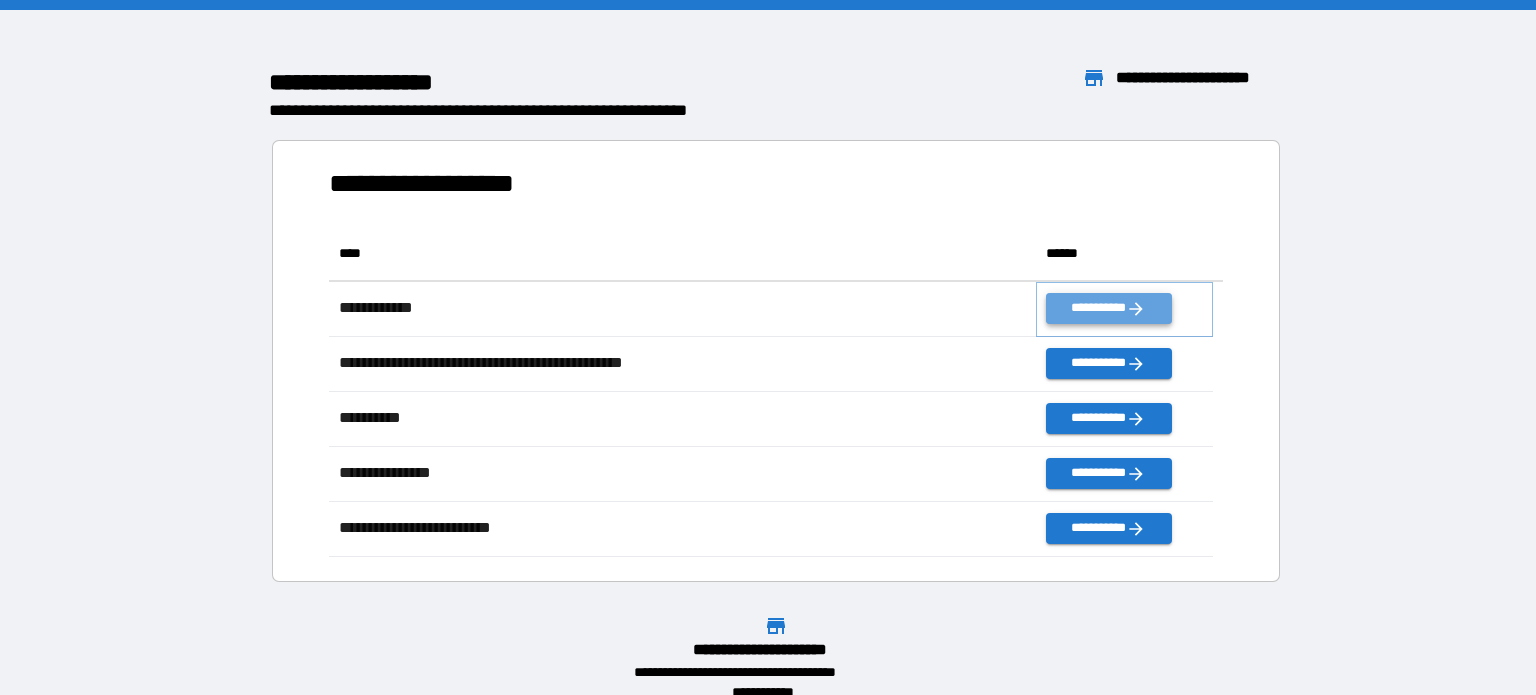 click on "**********" at bounding box center (1108, 308) 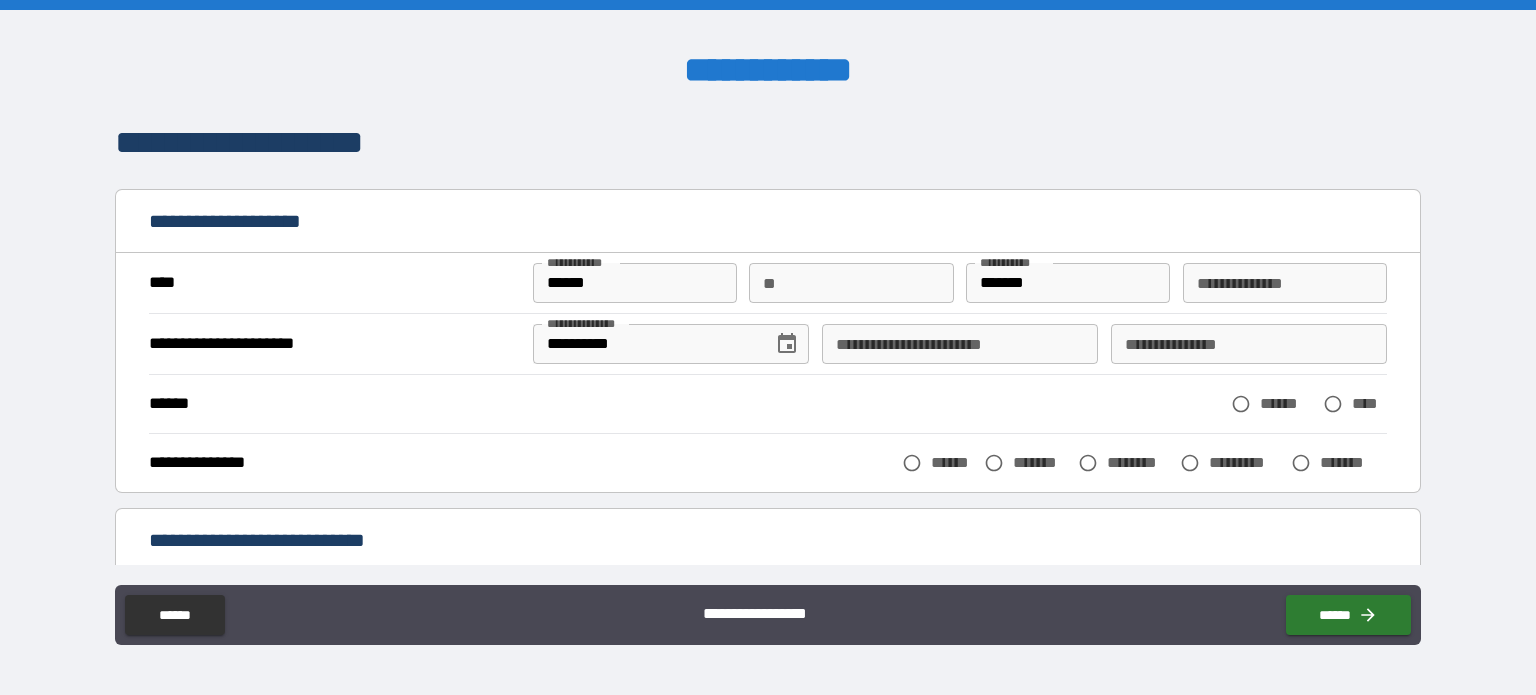 click on "**" at bounding box center [851, 283] 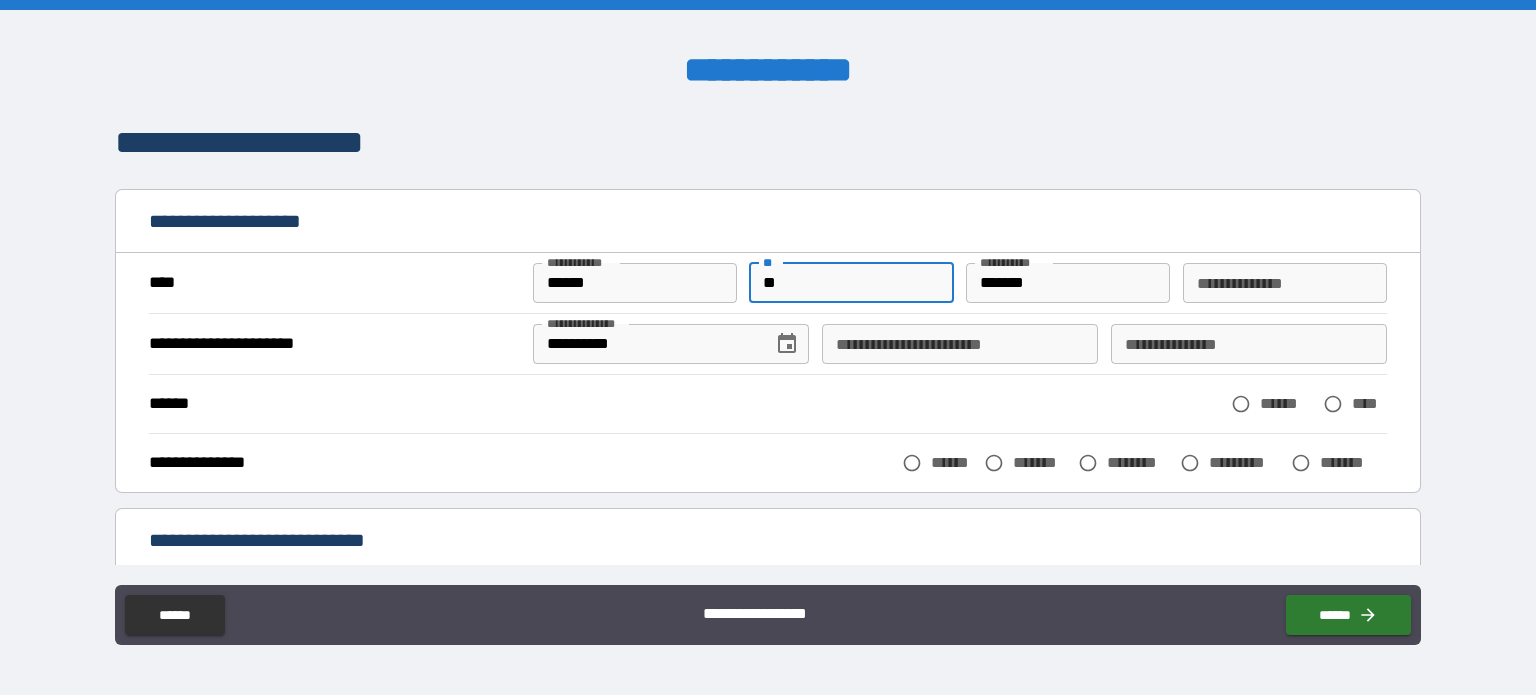 type on "*" 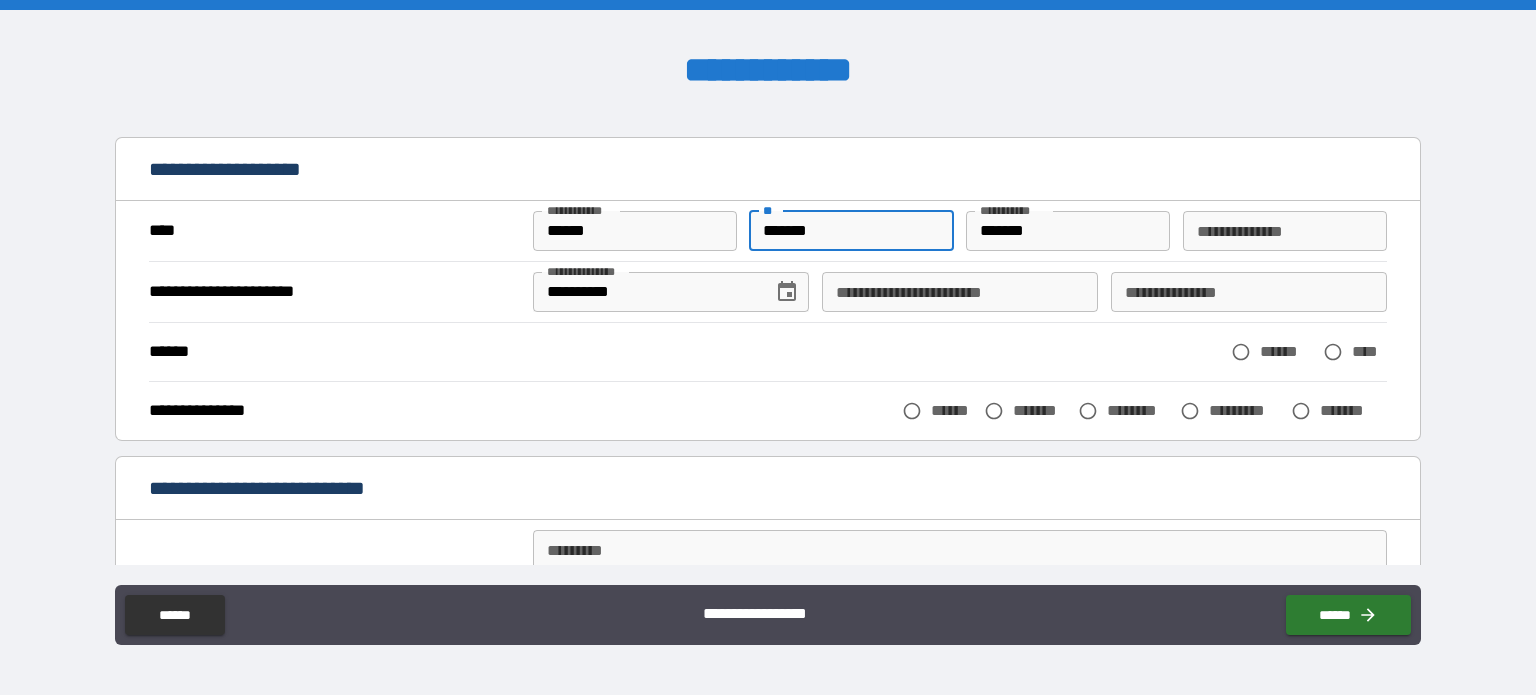 scroll, scrollTop: 100, scrollLeft: 0, axis: vertical 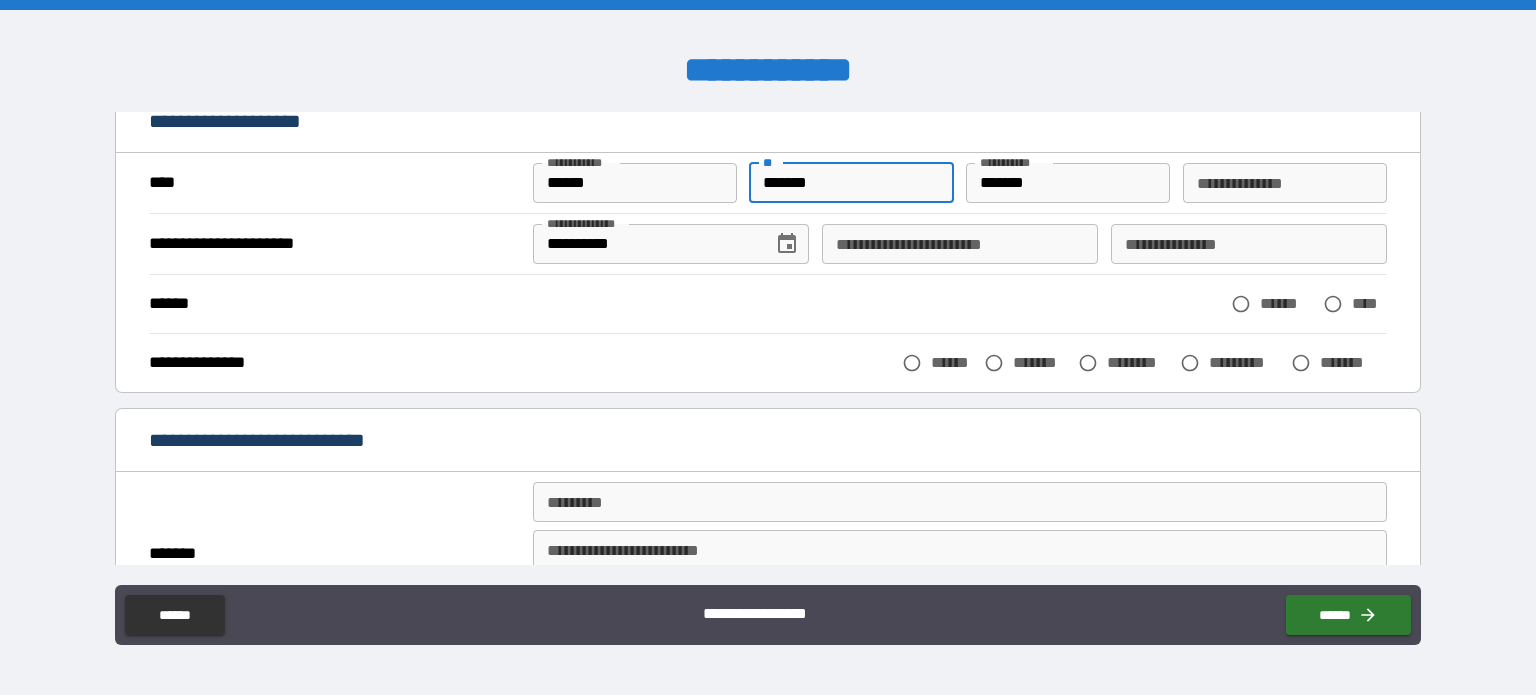 type on "*******" 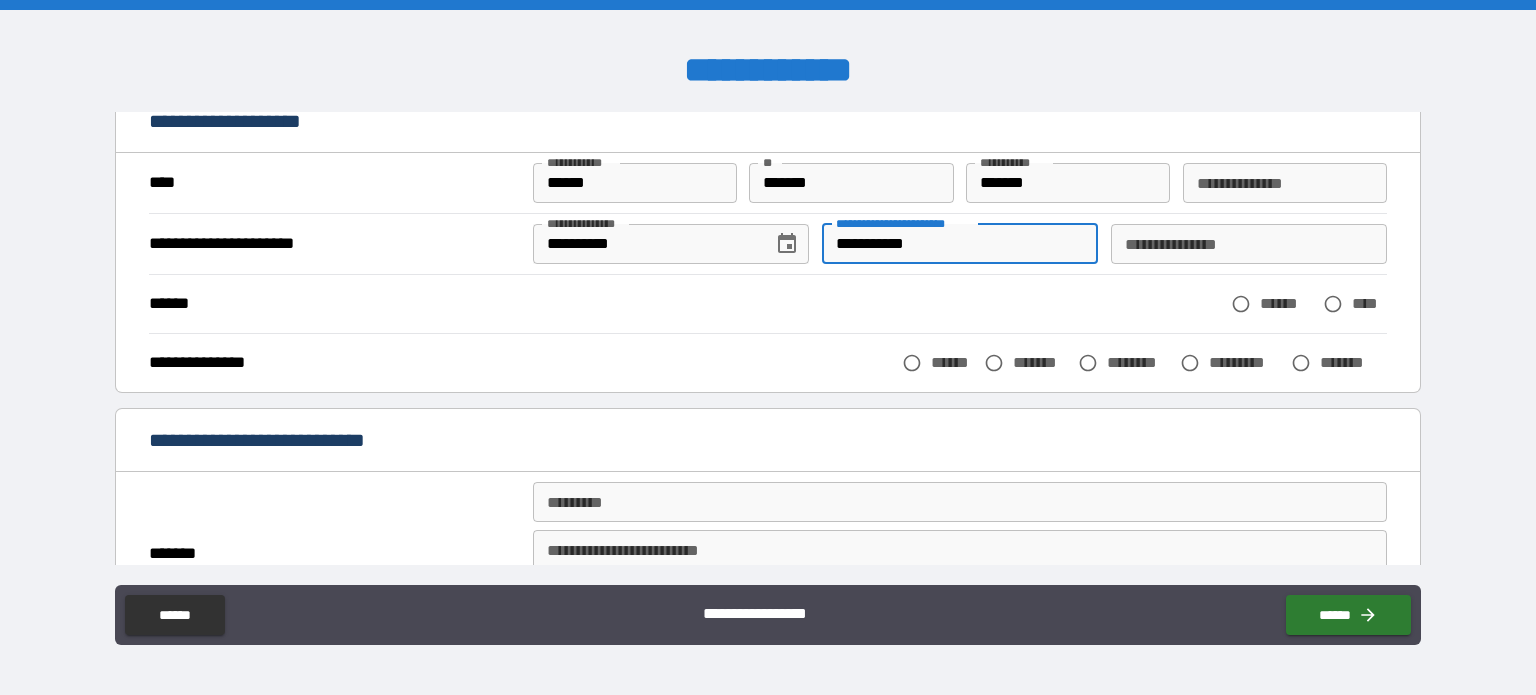 type on "**********" 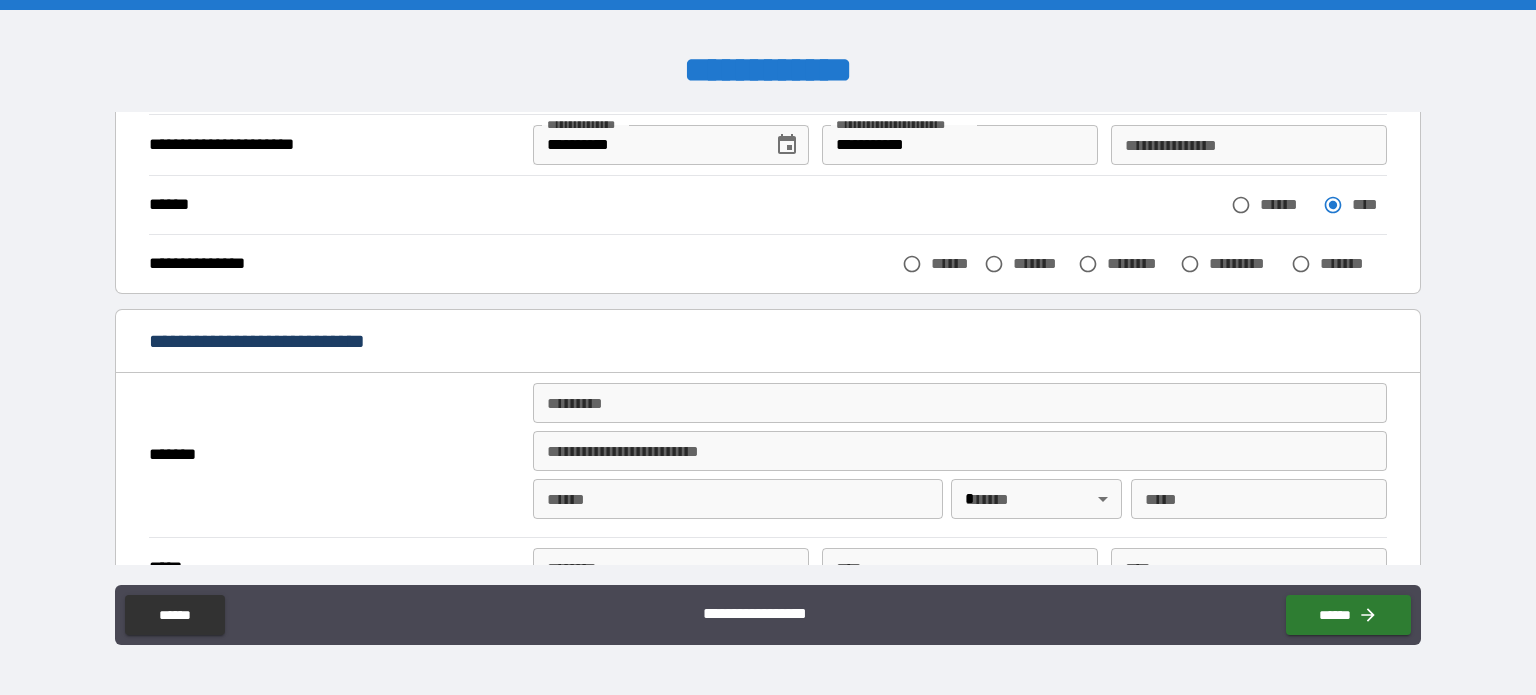 scroll, scrollTop: 300, scrollLeft: 0, axis: vertical 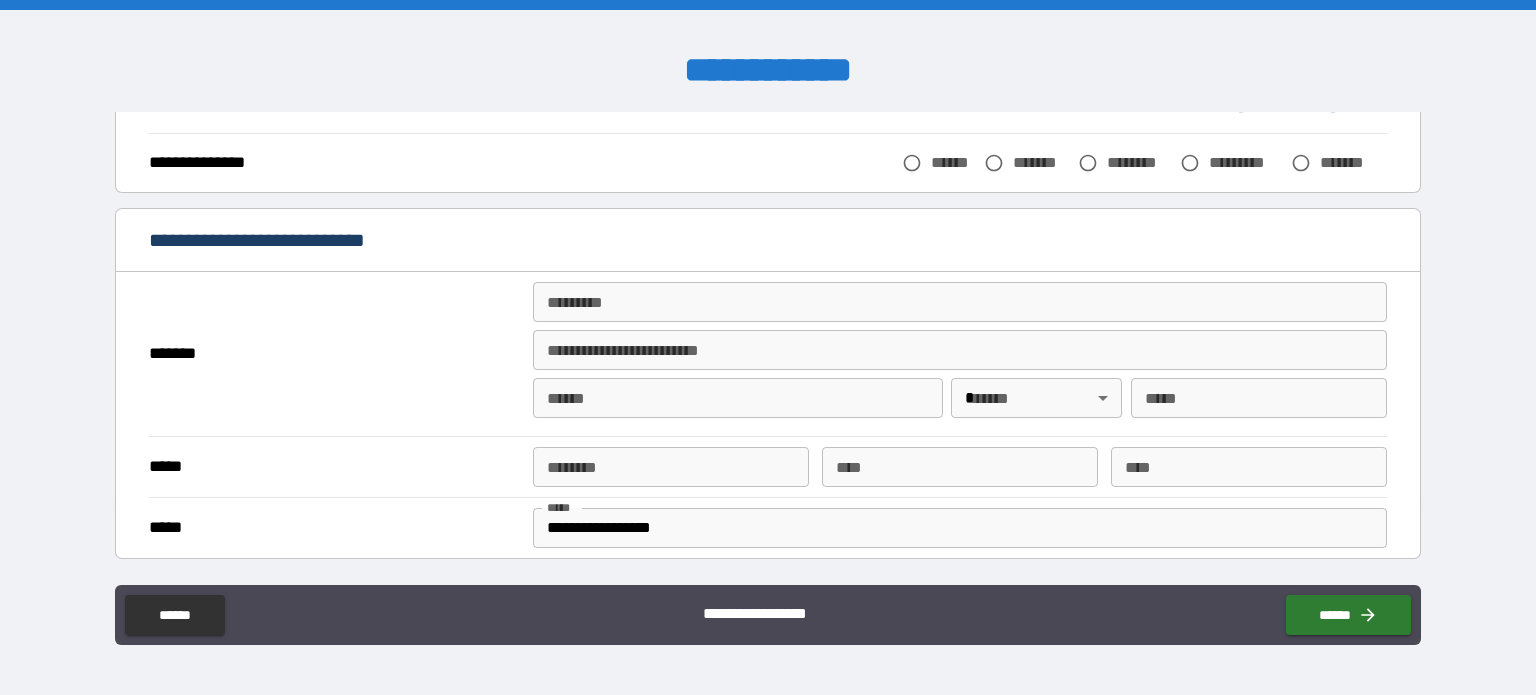 click on "*******   *" at bounding box center (960, 302) 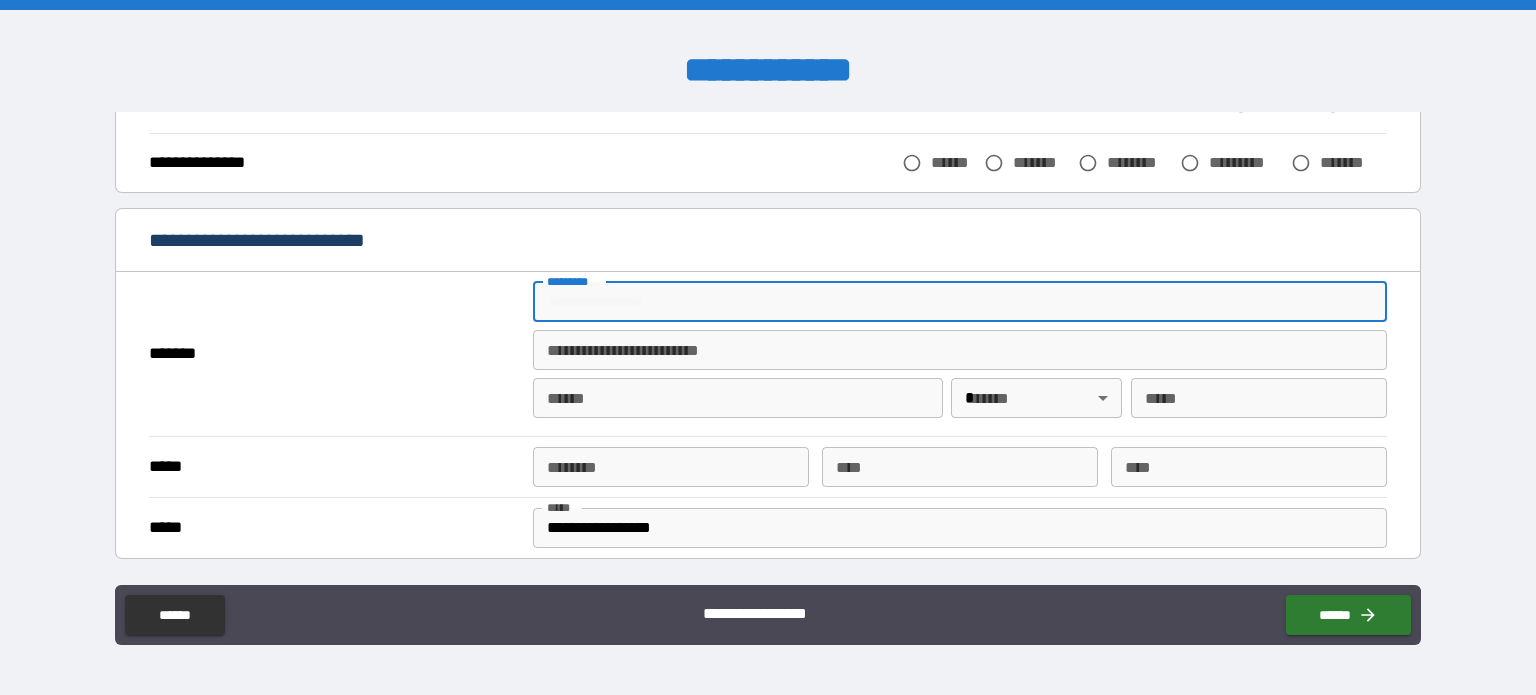 type on "**********" 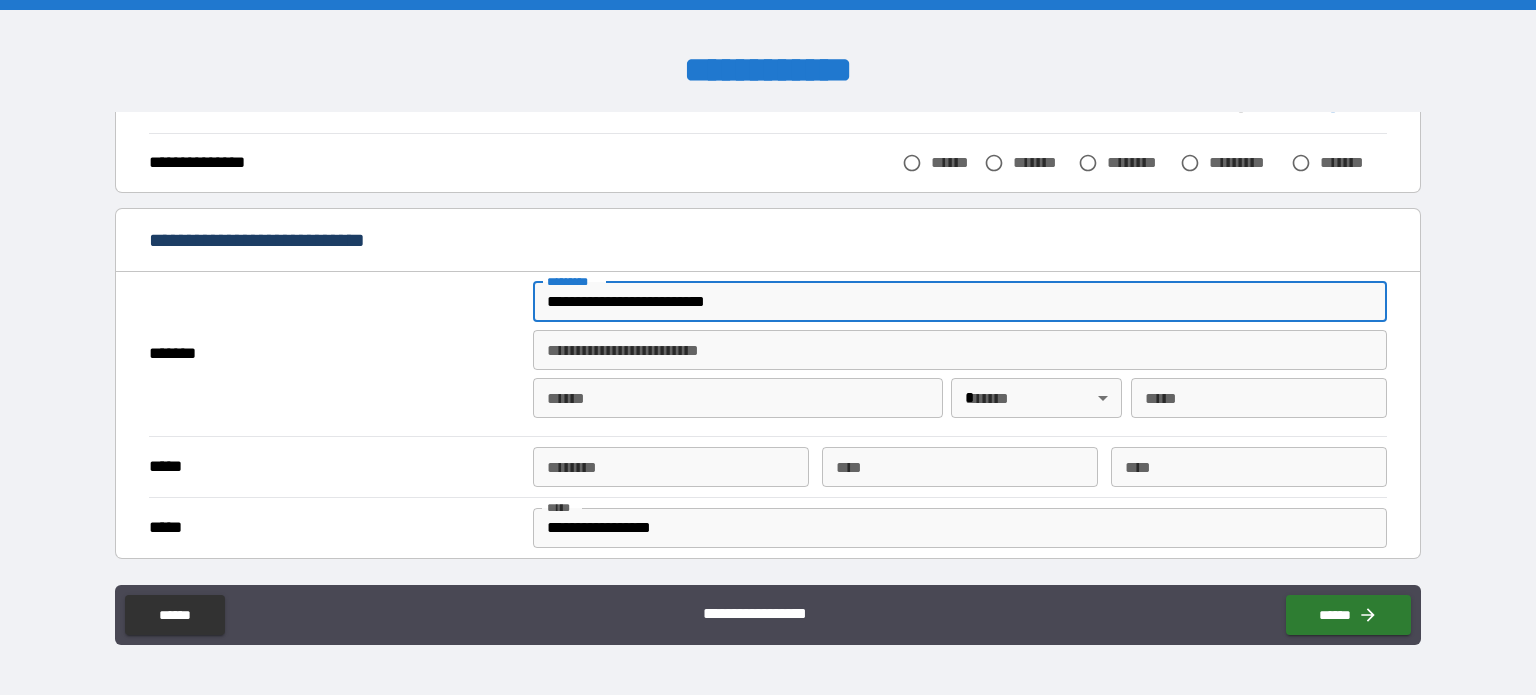 type on "*******" 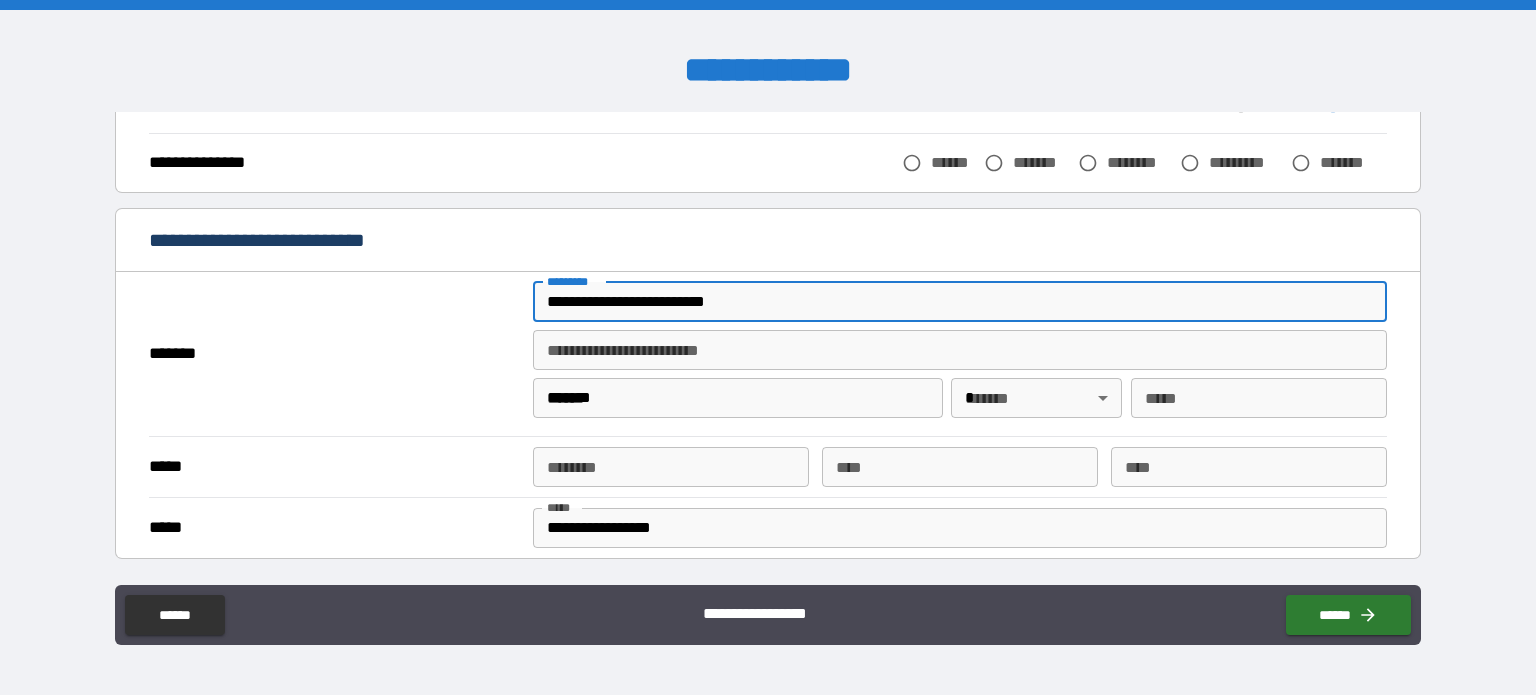 type on "**" 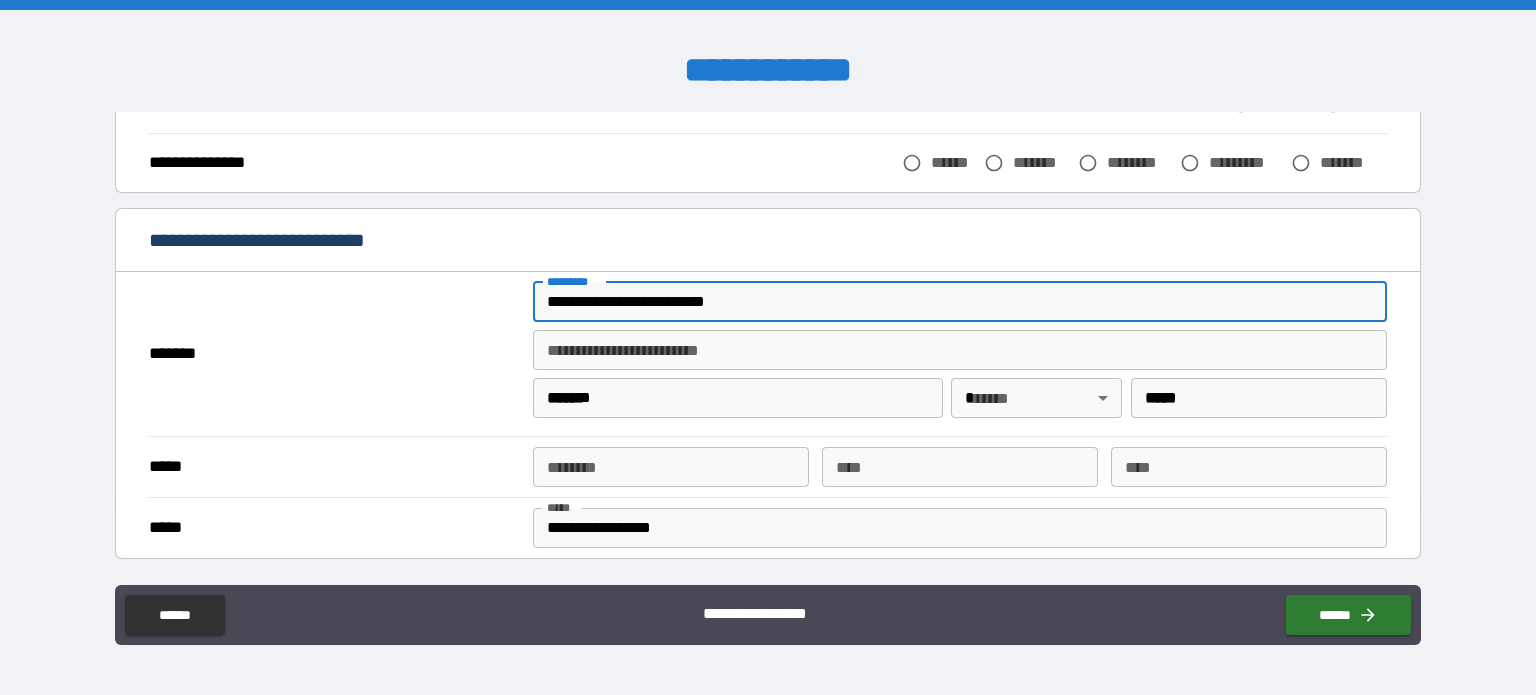 type on "**********" 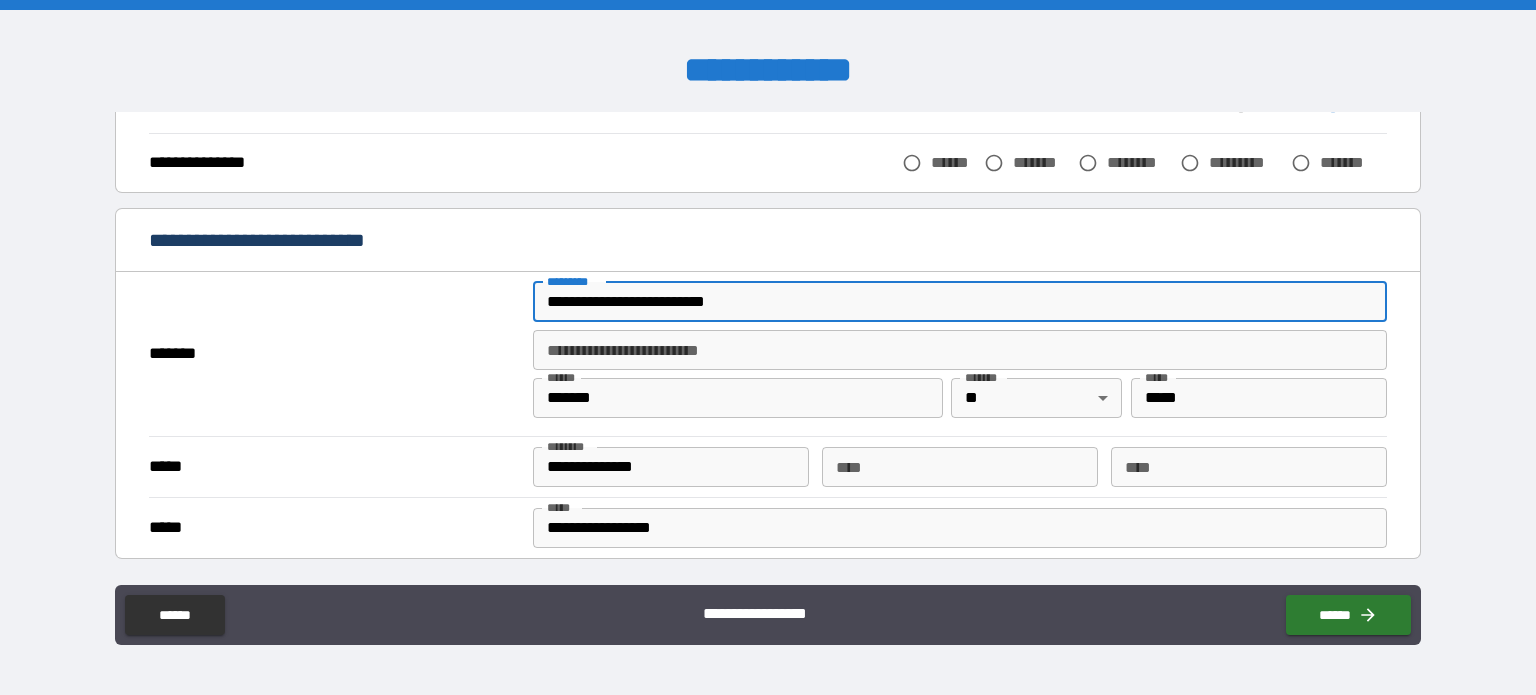 click on "**********" at bounding box center [960, 302] 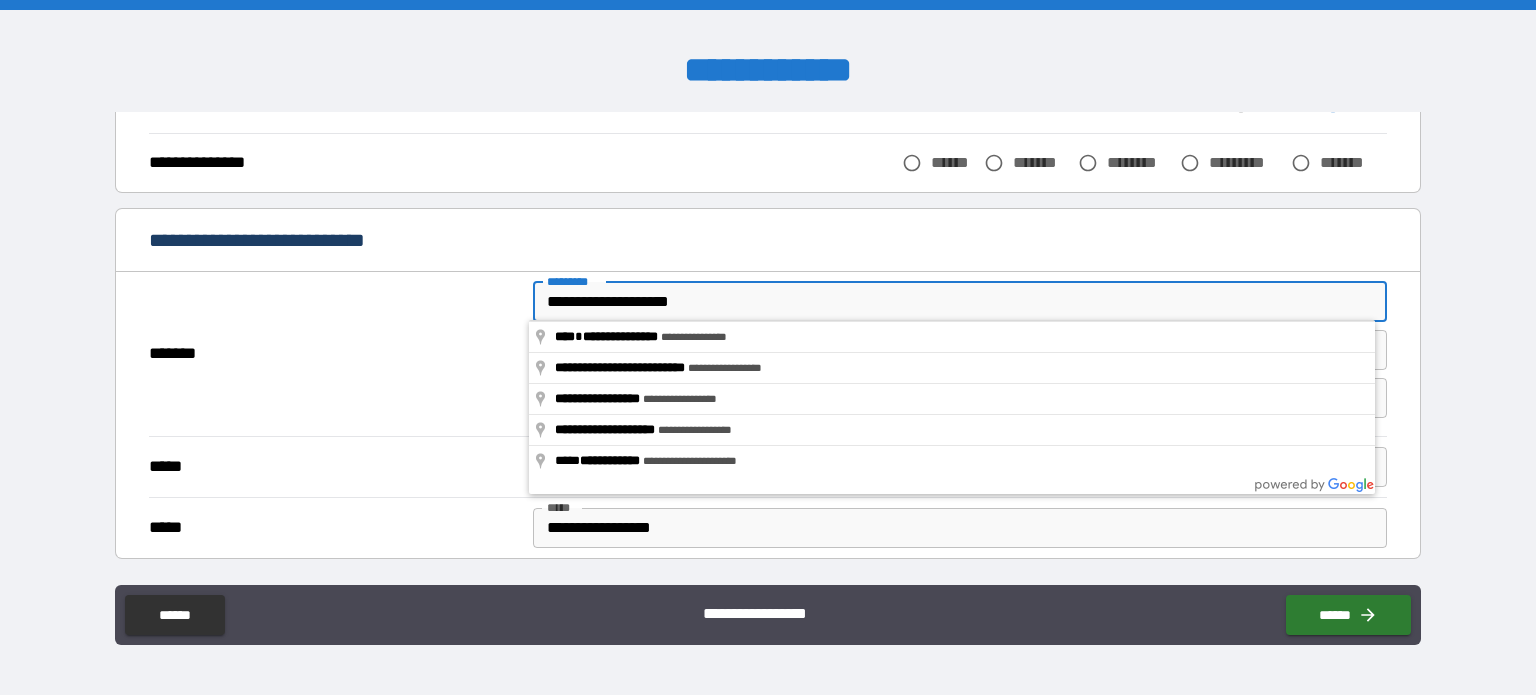 type on "**********" 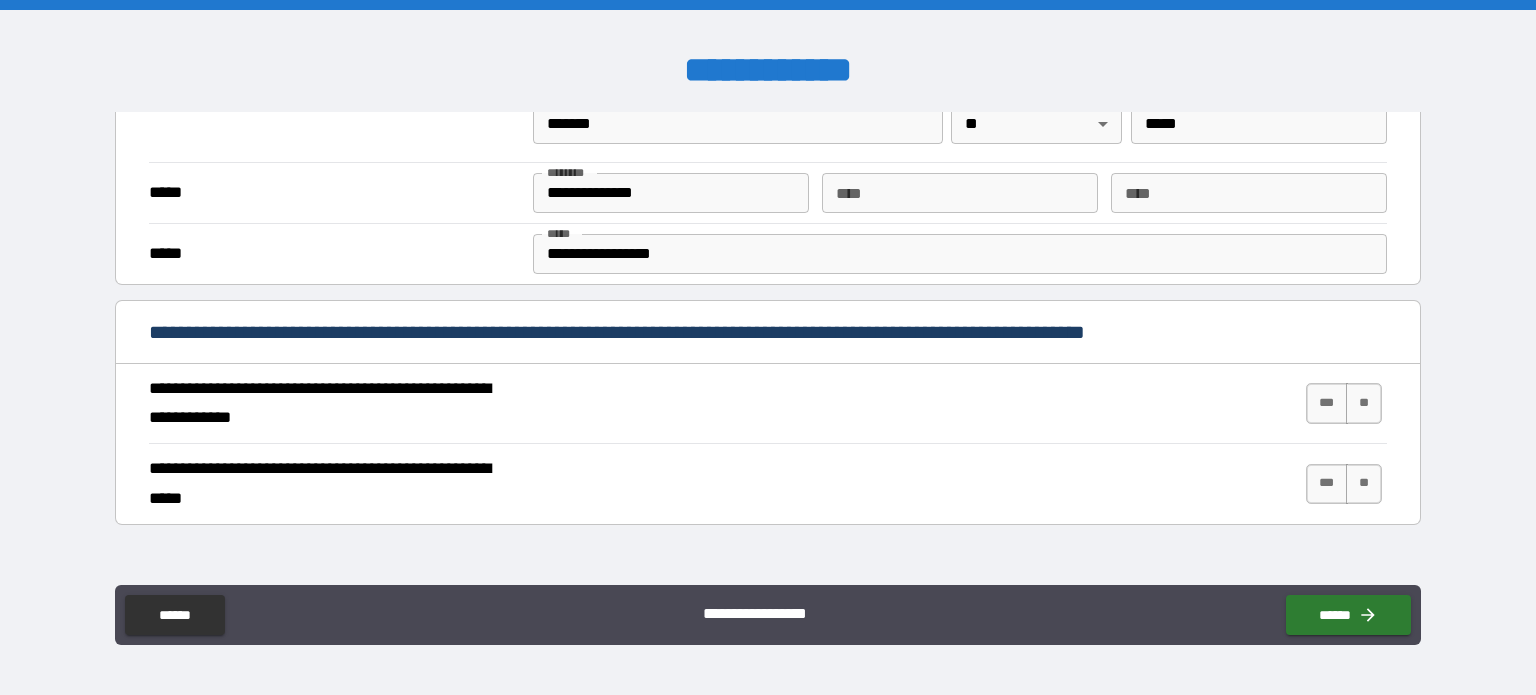 scroll, scrollTop: 700, scrollLeft: 0, axis: vertical 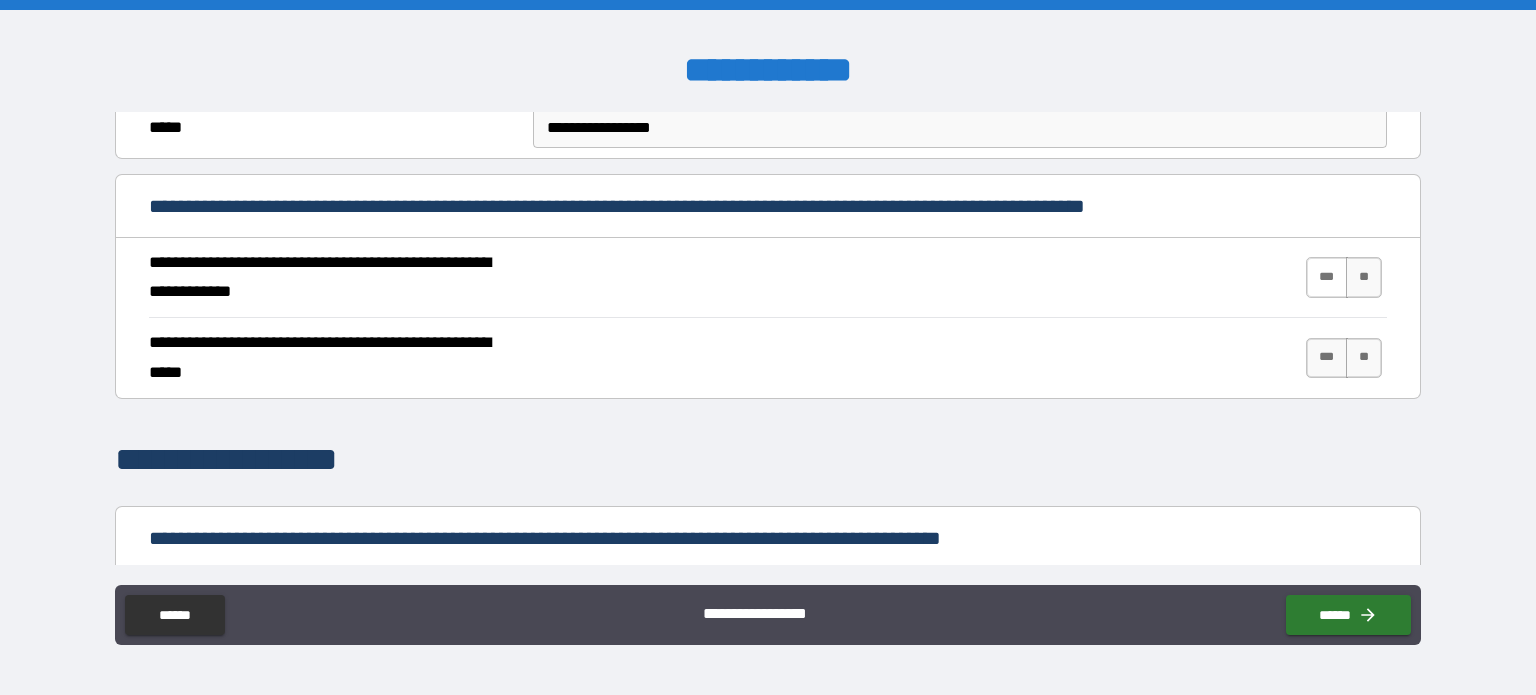 click on "***" at bounding box center (1327, 277) 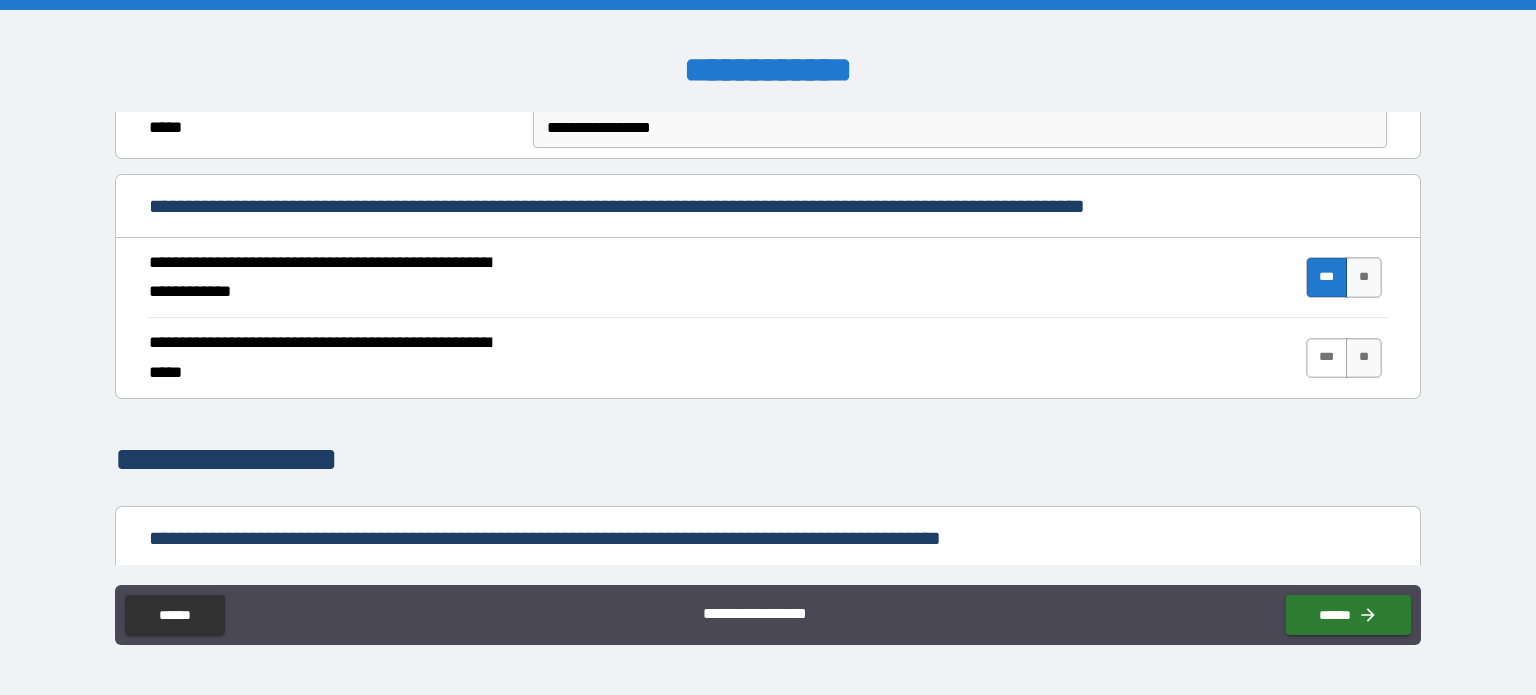 click on "***" at bounding box center [1327, 358] 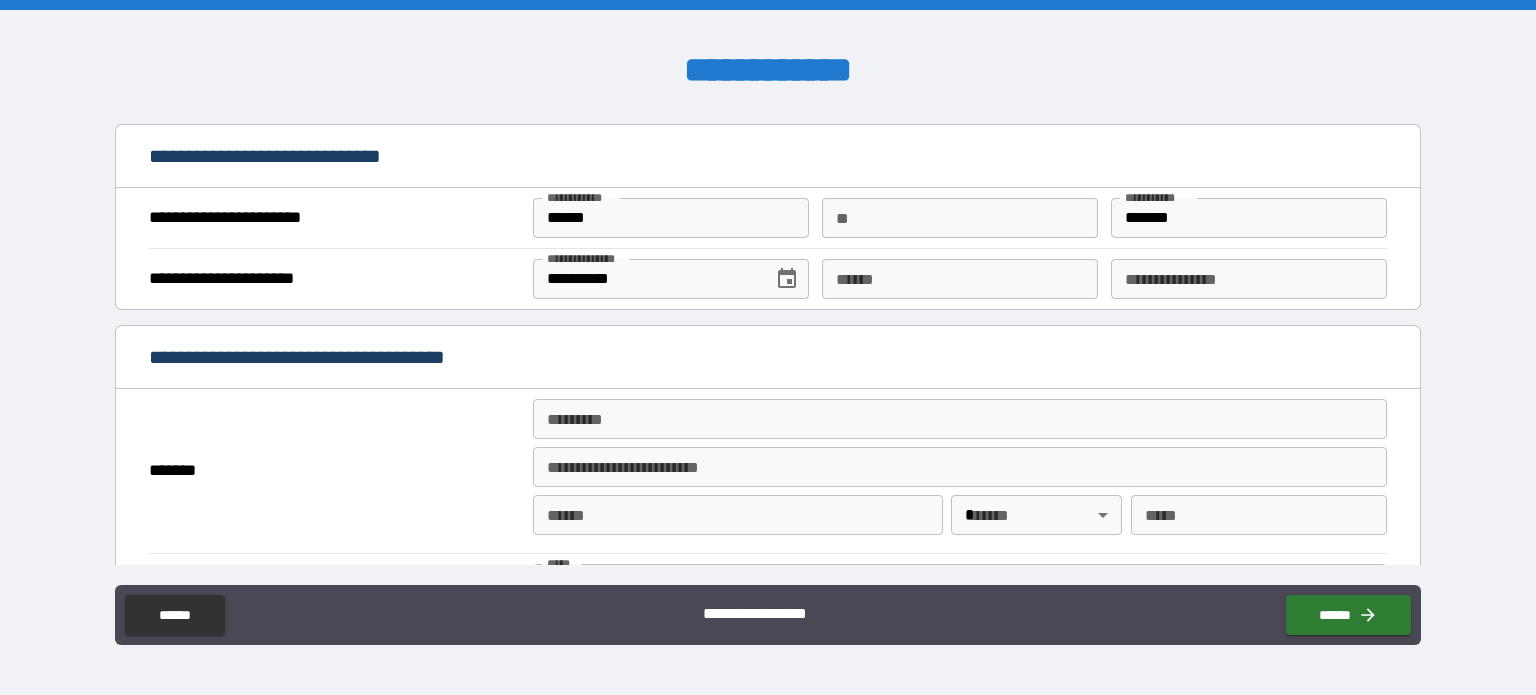 scroll, scrollTop: 1100, scrollLeft: 0, axis: vertical 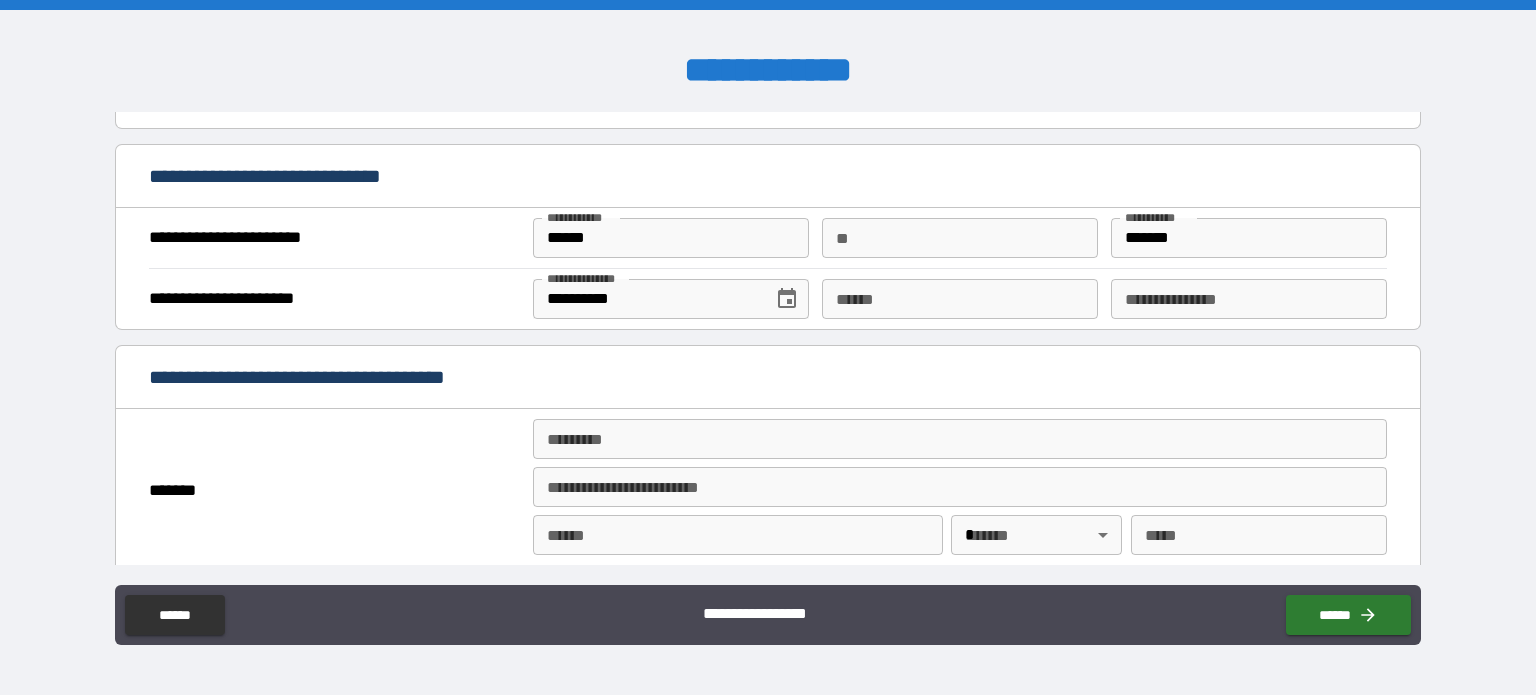 click on "******" at bounding box center (671, 238) 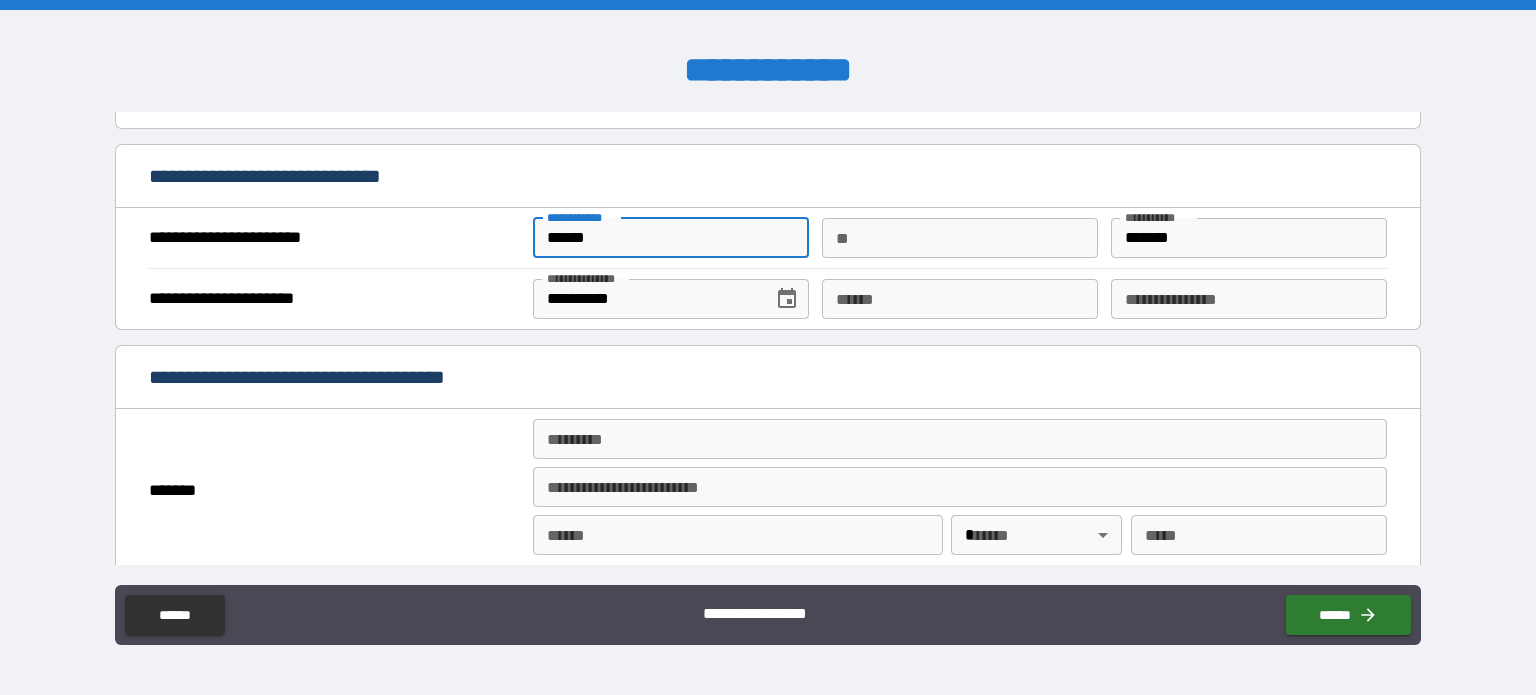 click on "******" at bounding box center [671, 238] 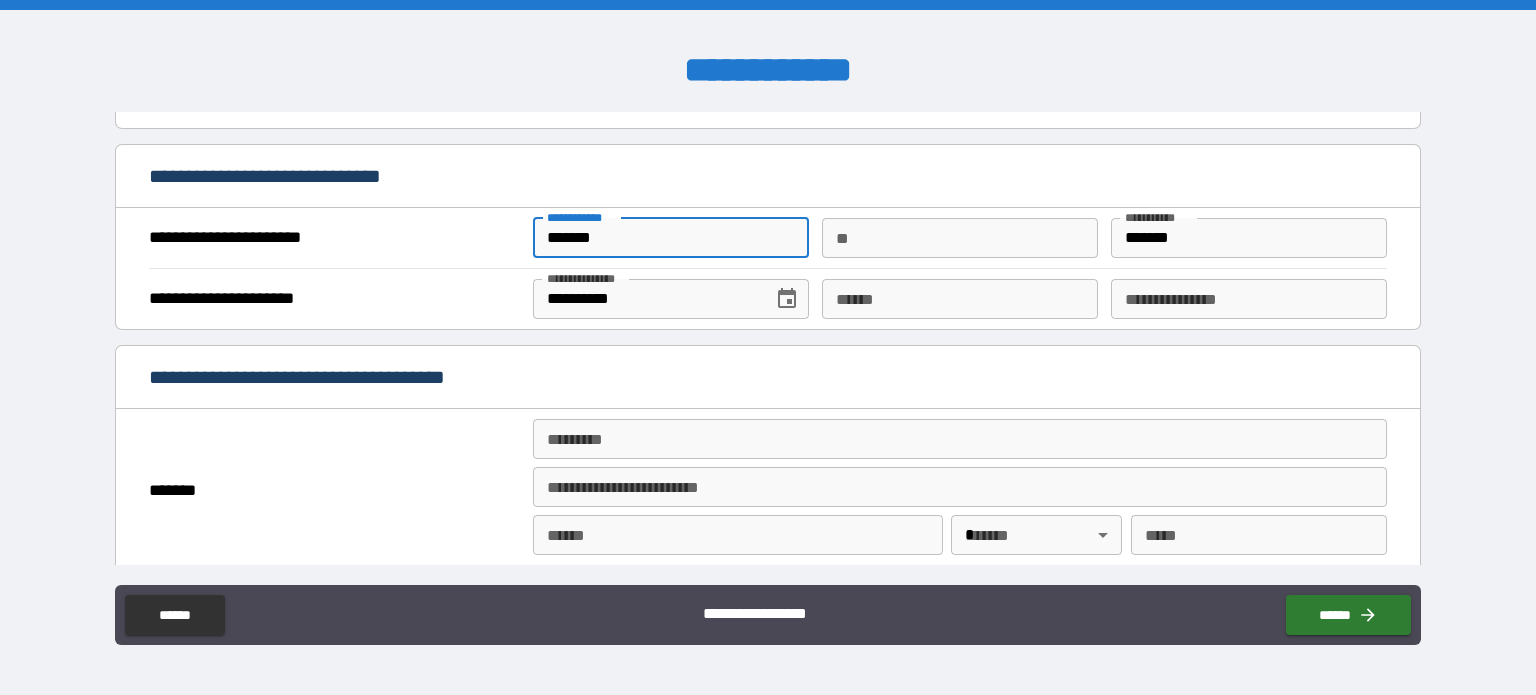 type on "*******" 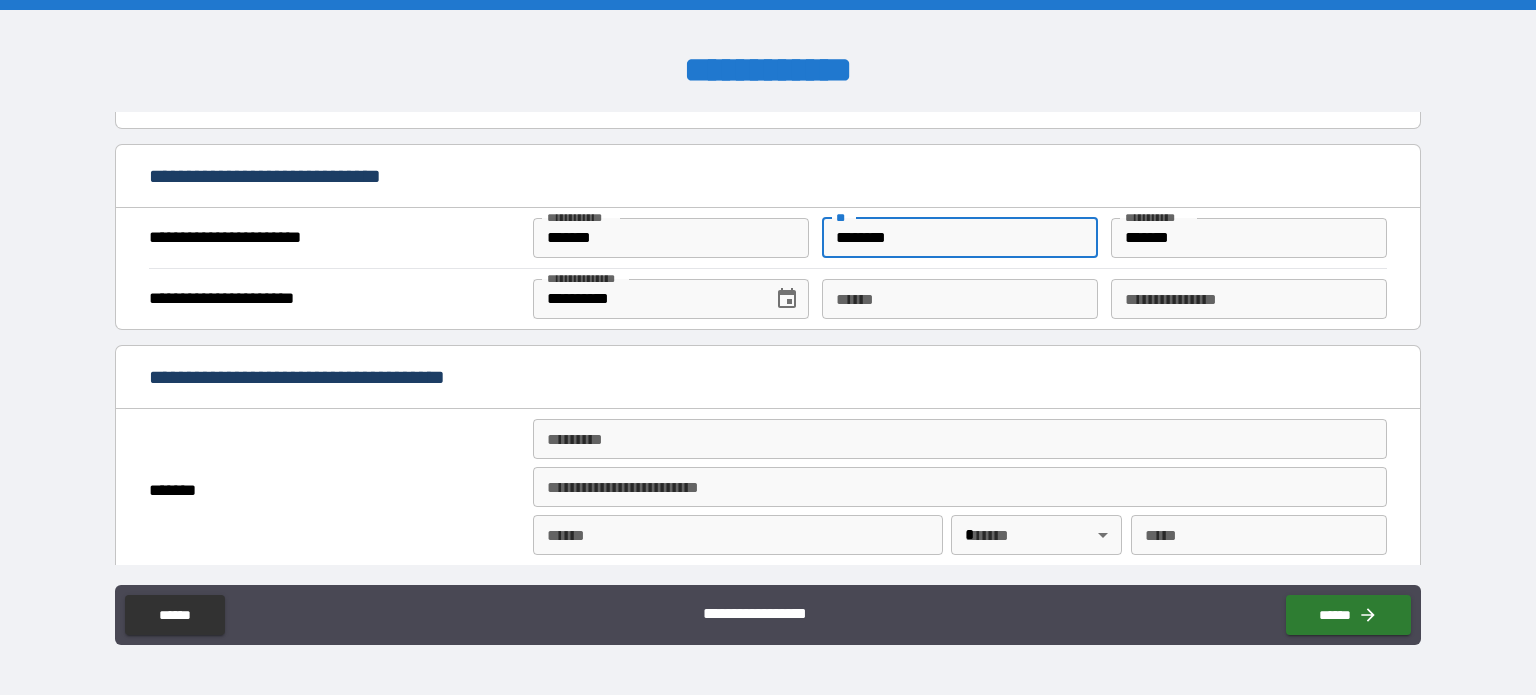 type on "********" 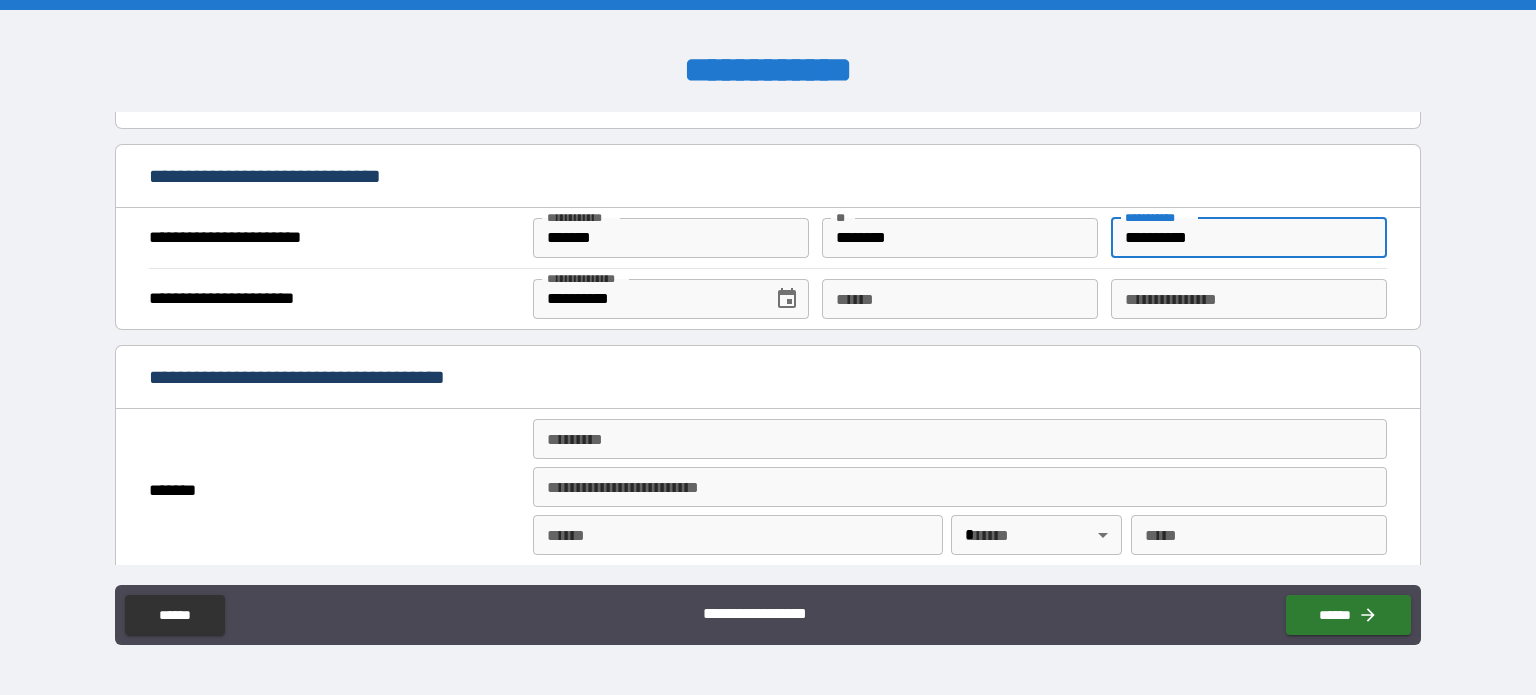 type on "**********" 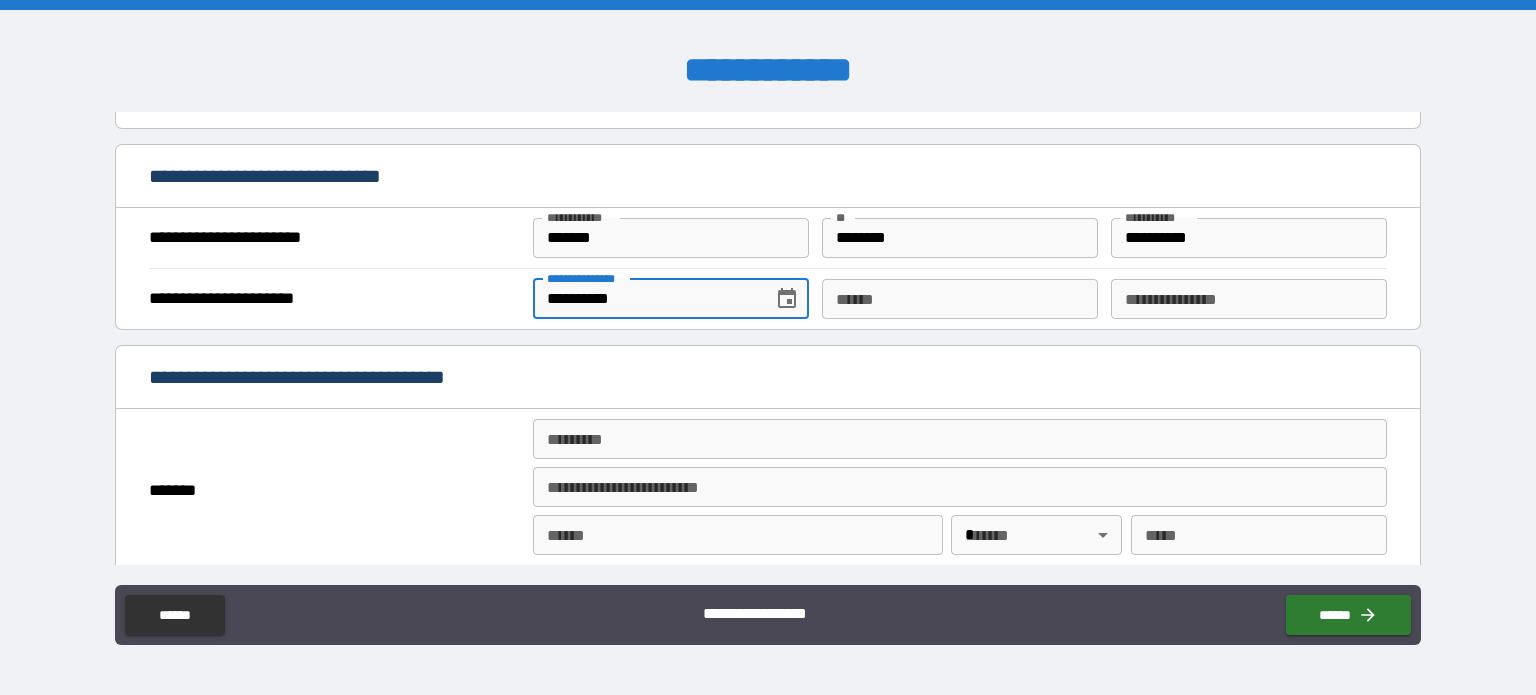 click on "**********" at bounding box center [646, 299] 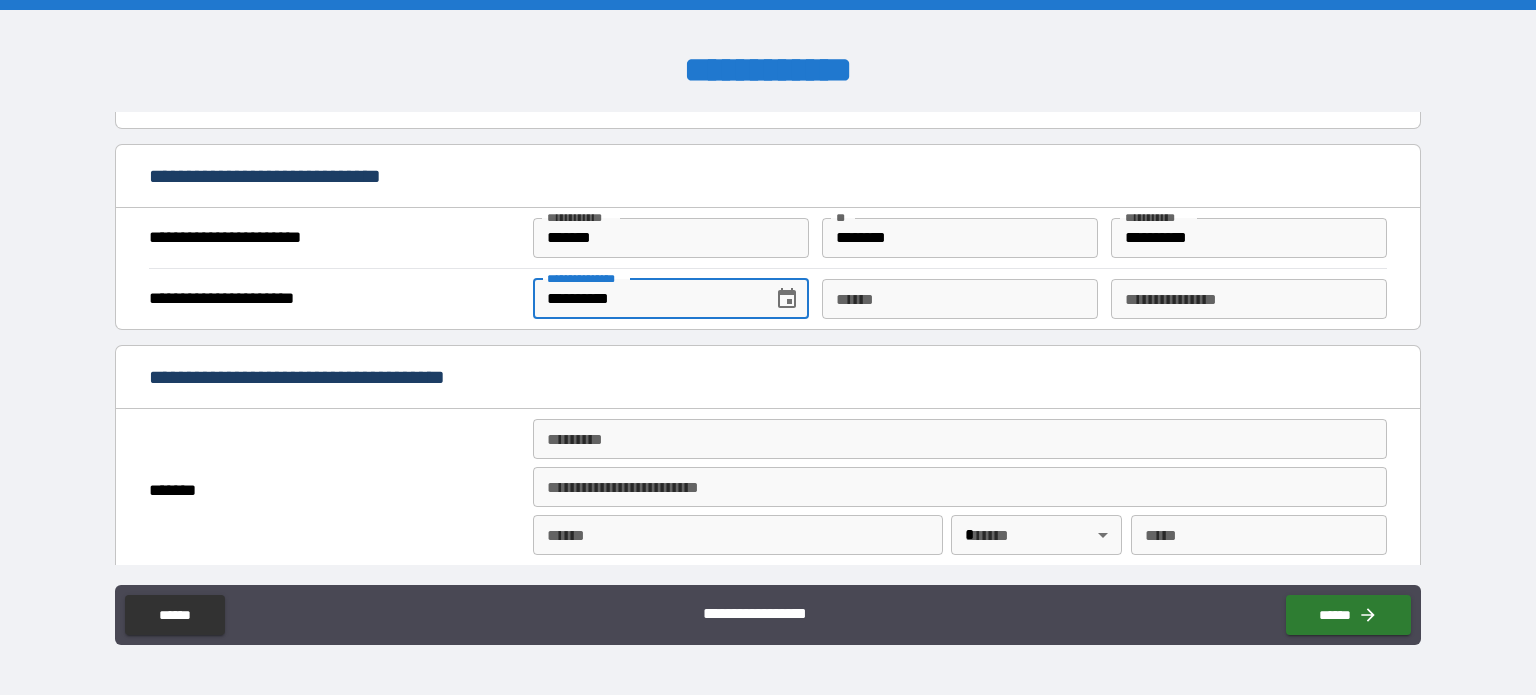 type on "**********" 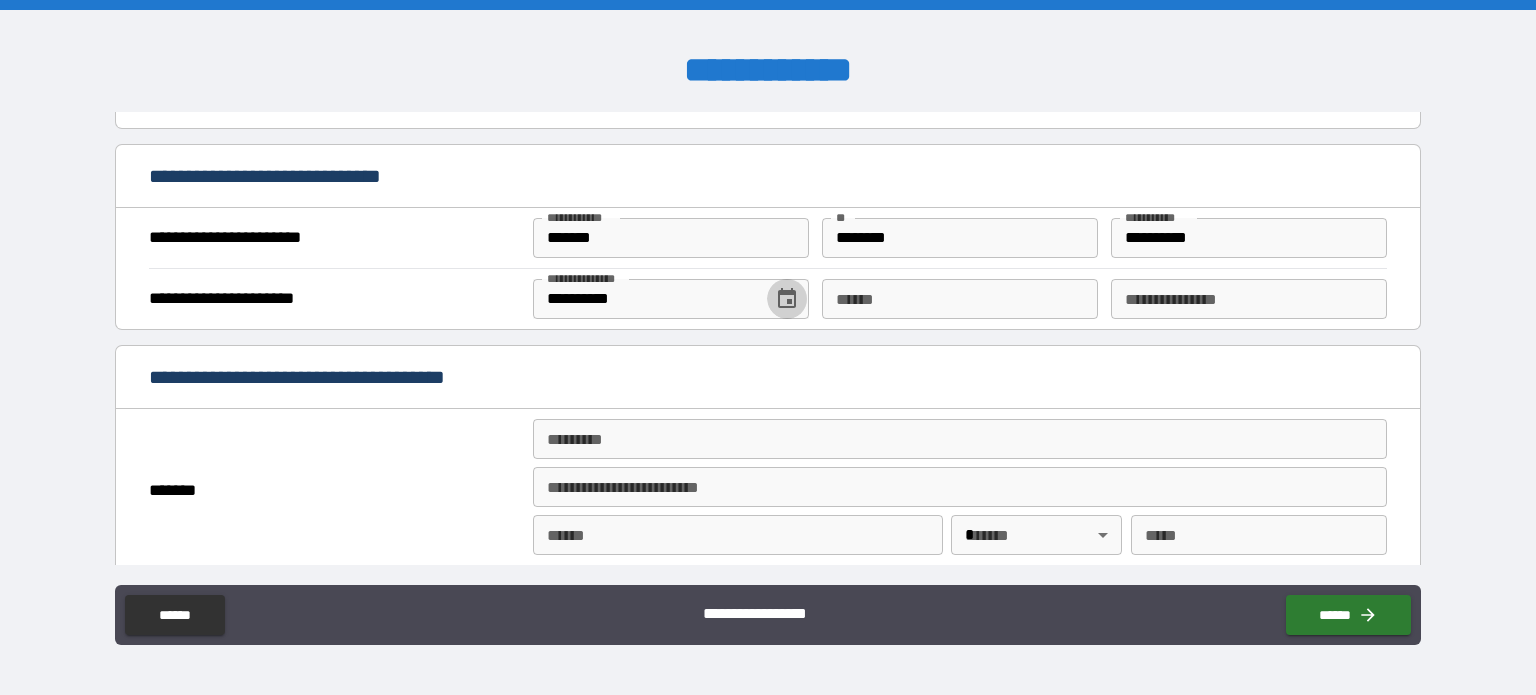 type 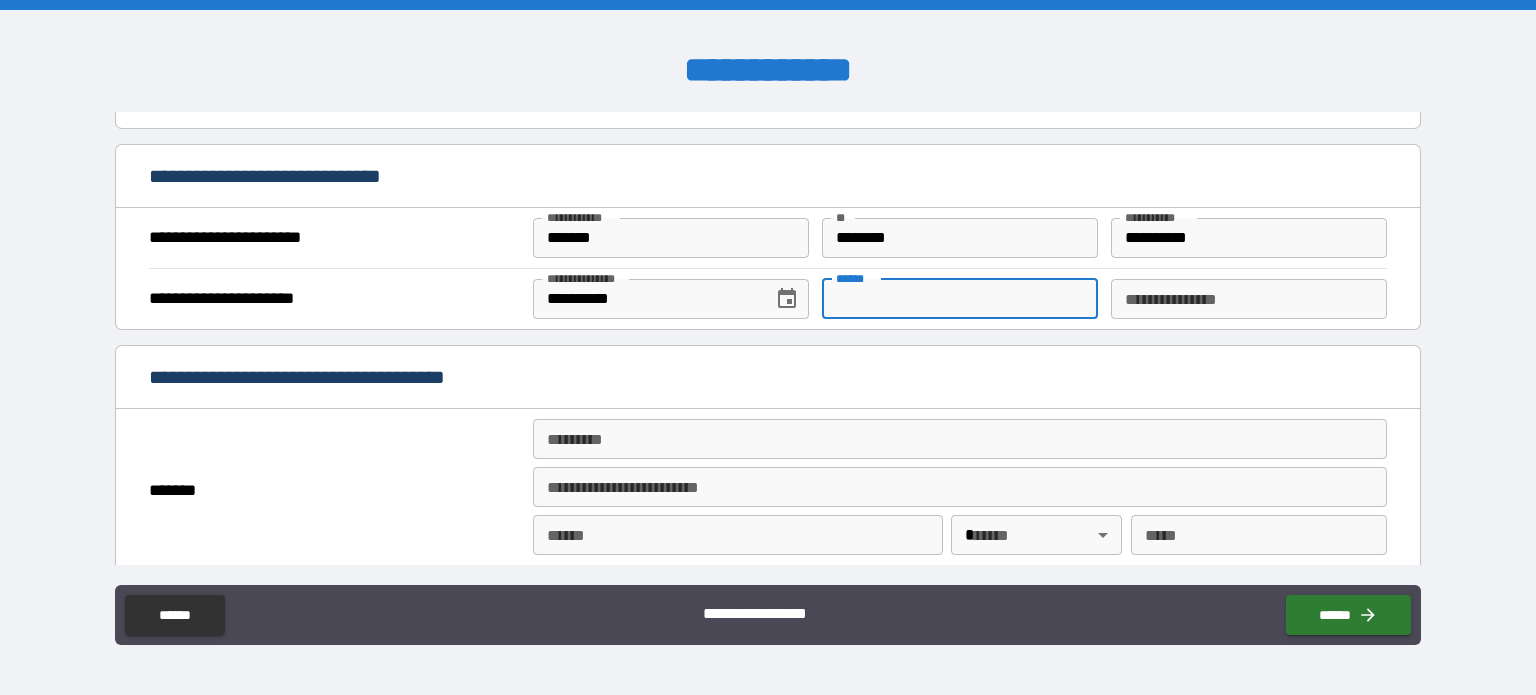 click on "****   *" at bounding box center (960, 299) 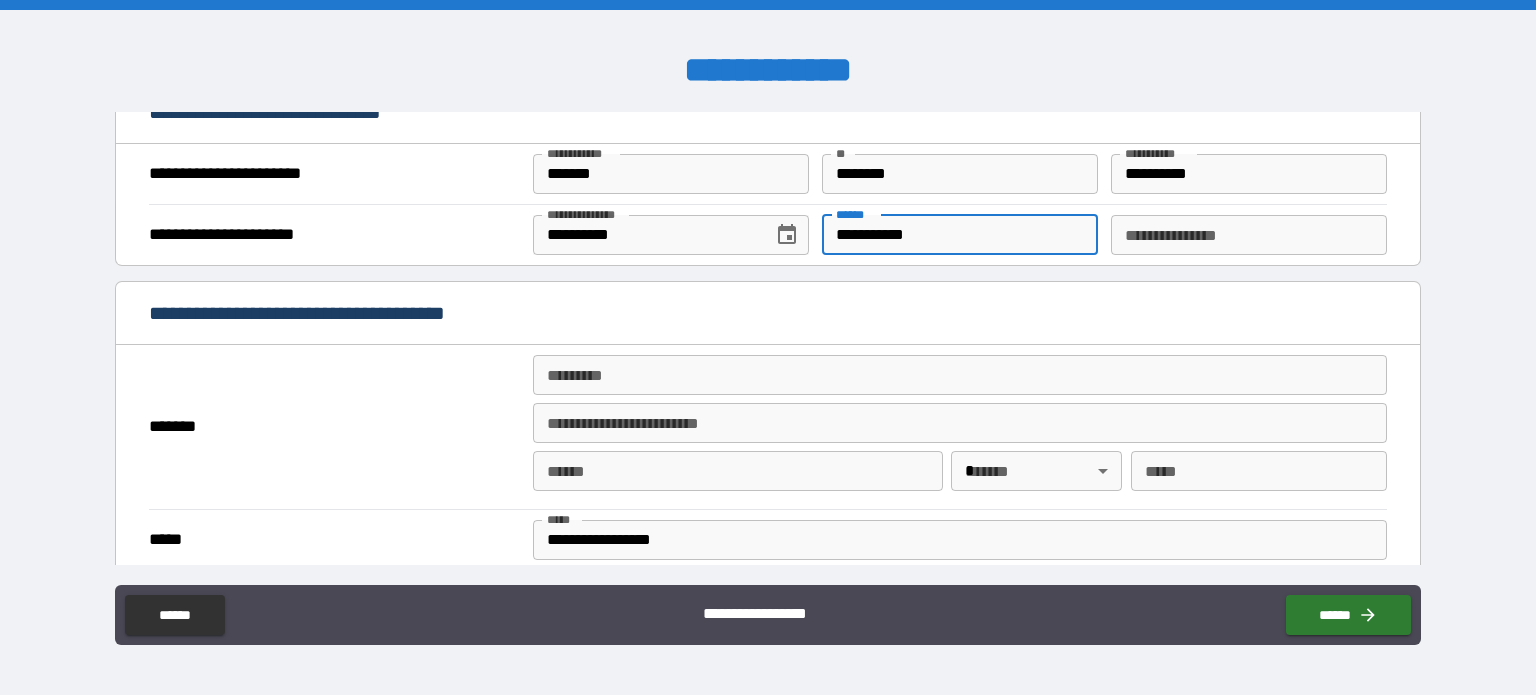 scroll, scrollTop: 1300, scrollLeft: 0, axis: vertical 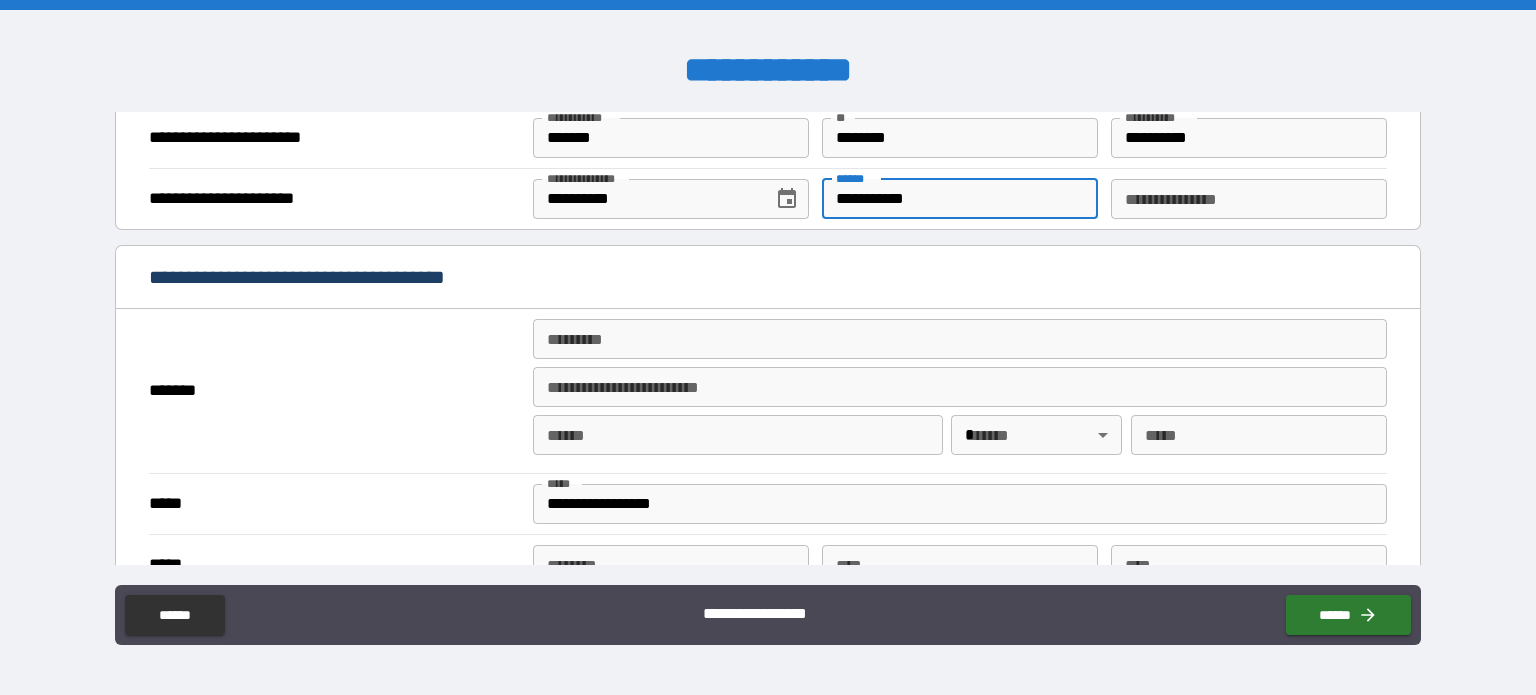 type on "**********" 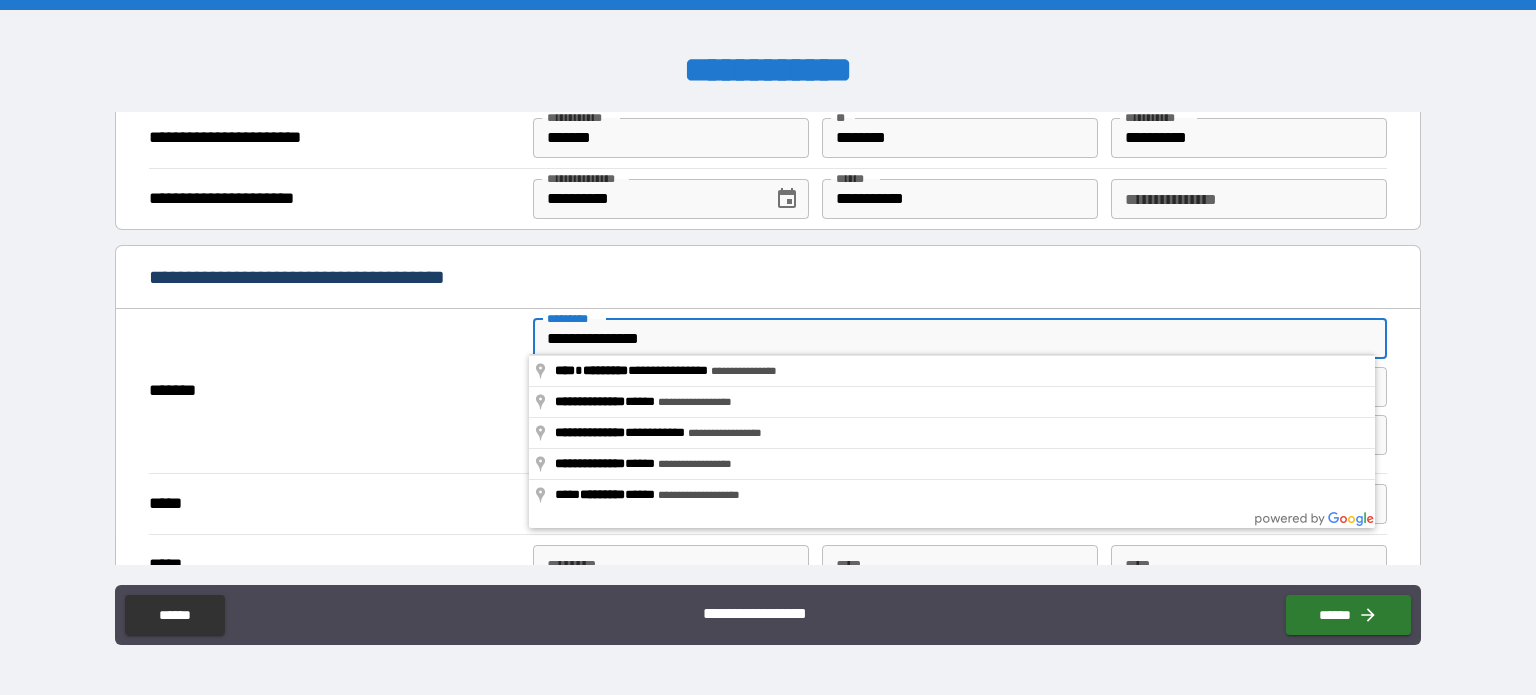 type on "**********" 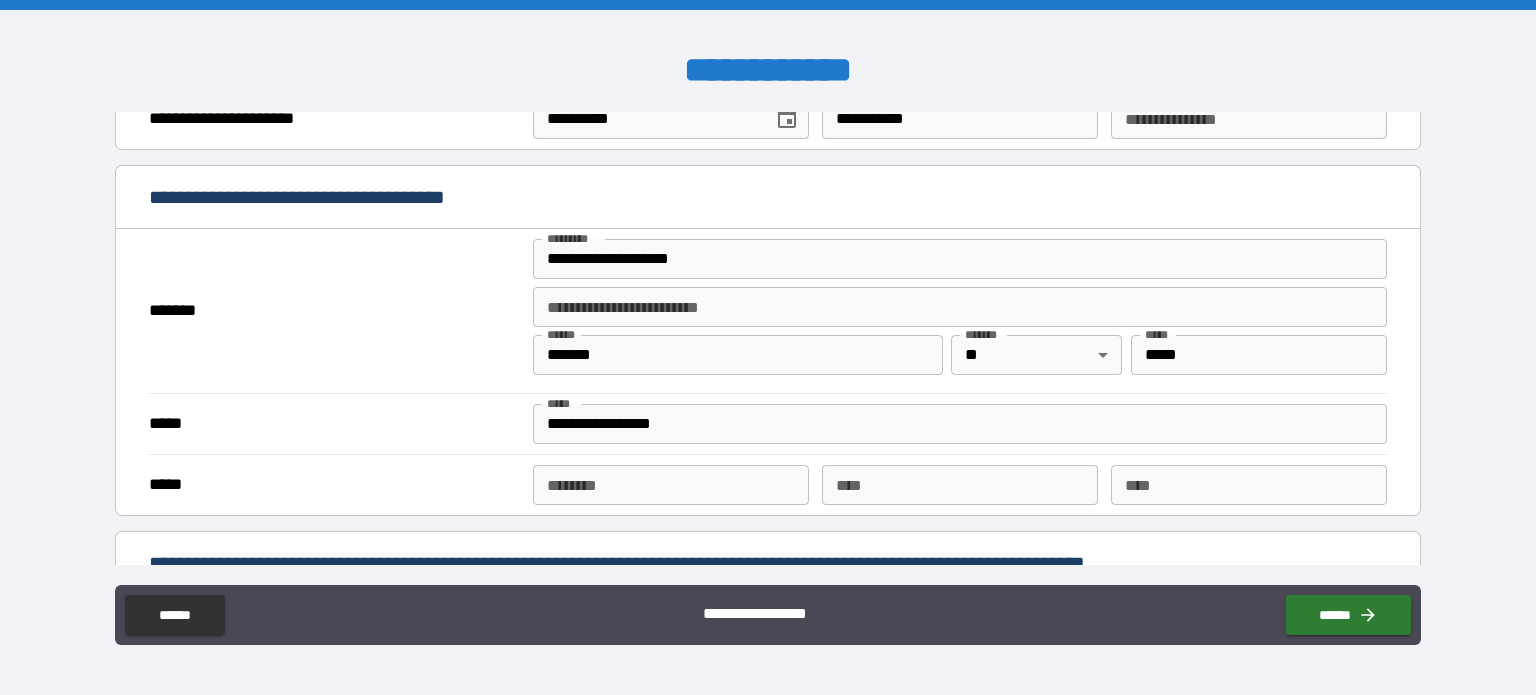 scroll, scrollTop: 1500, scrollLeft: 0, axis: vertical 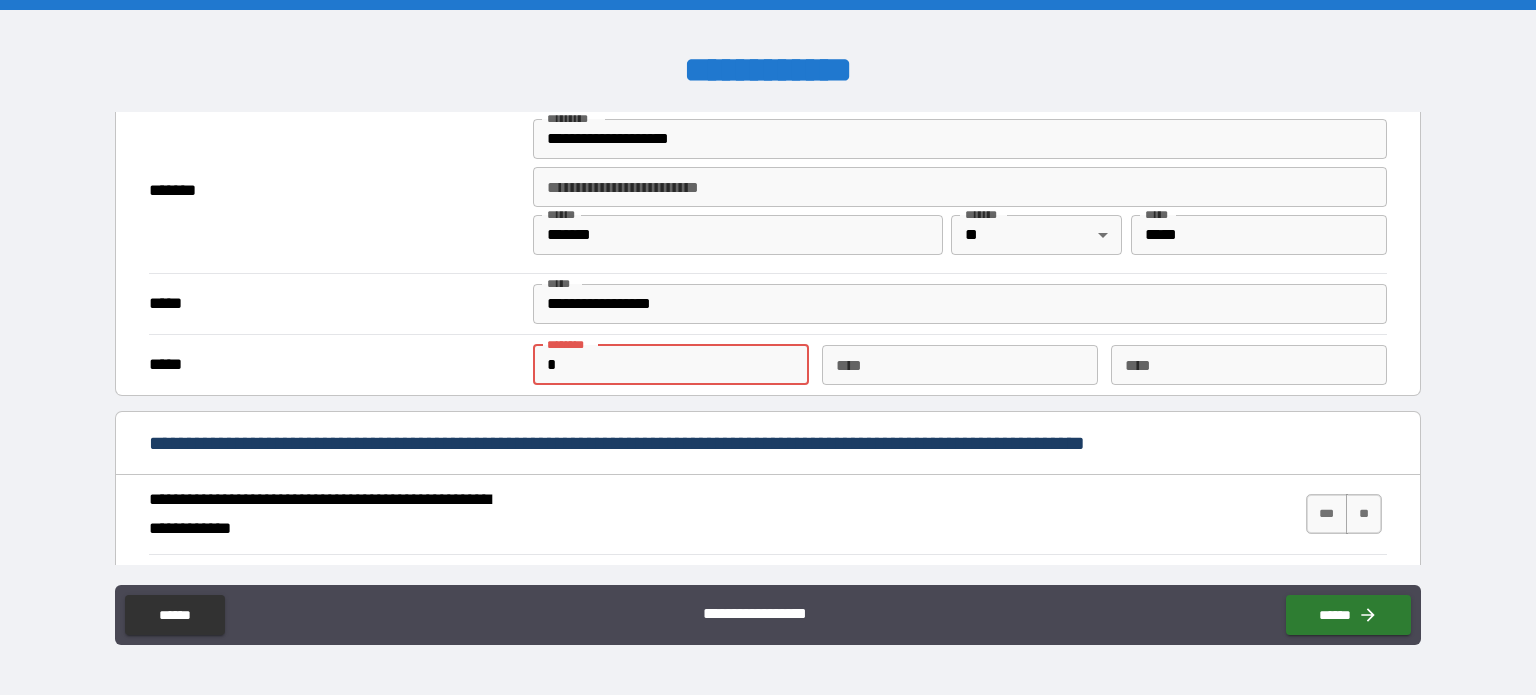 click on "*" at bounding box center [671, 365] 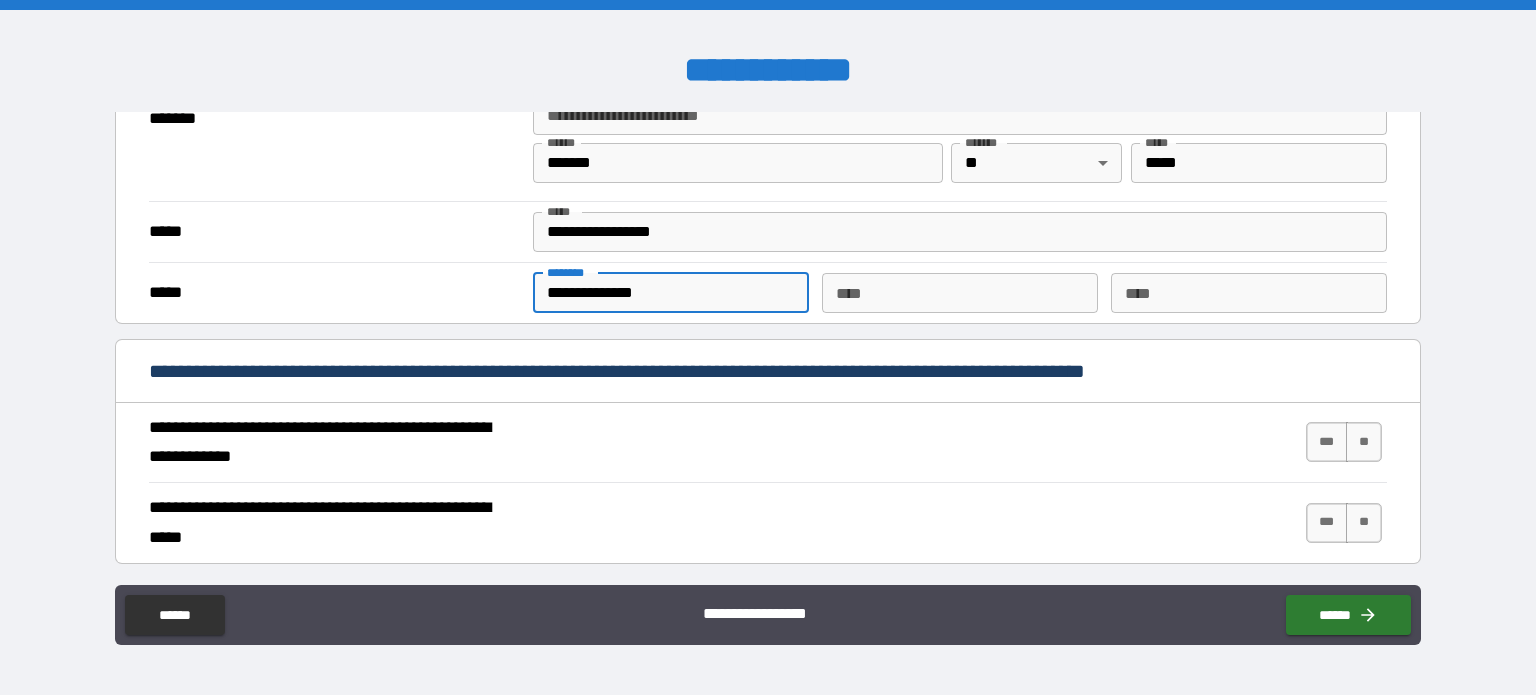 scroll, scrollTop: 1700, scrollLeft: 0, axis: vertical 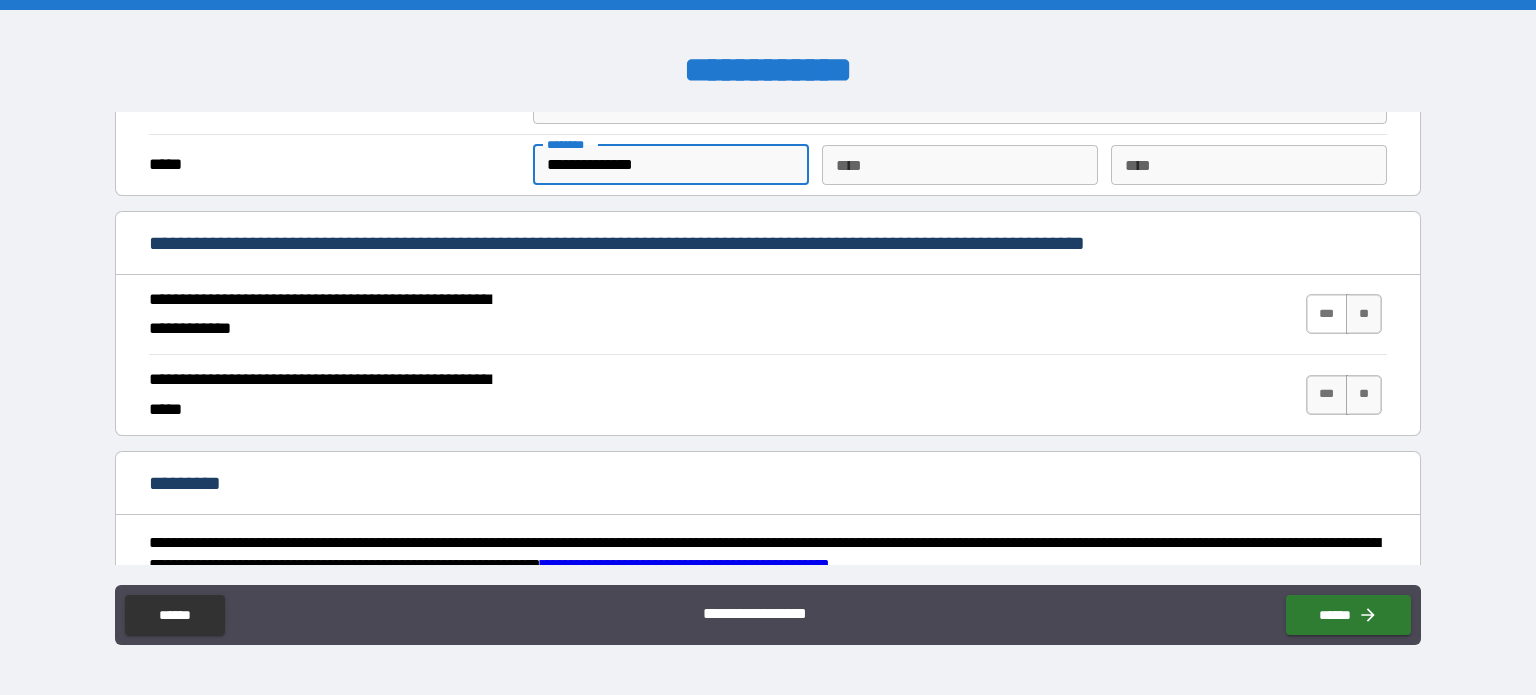 type on "**********" 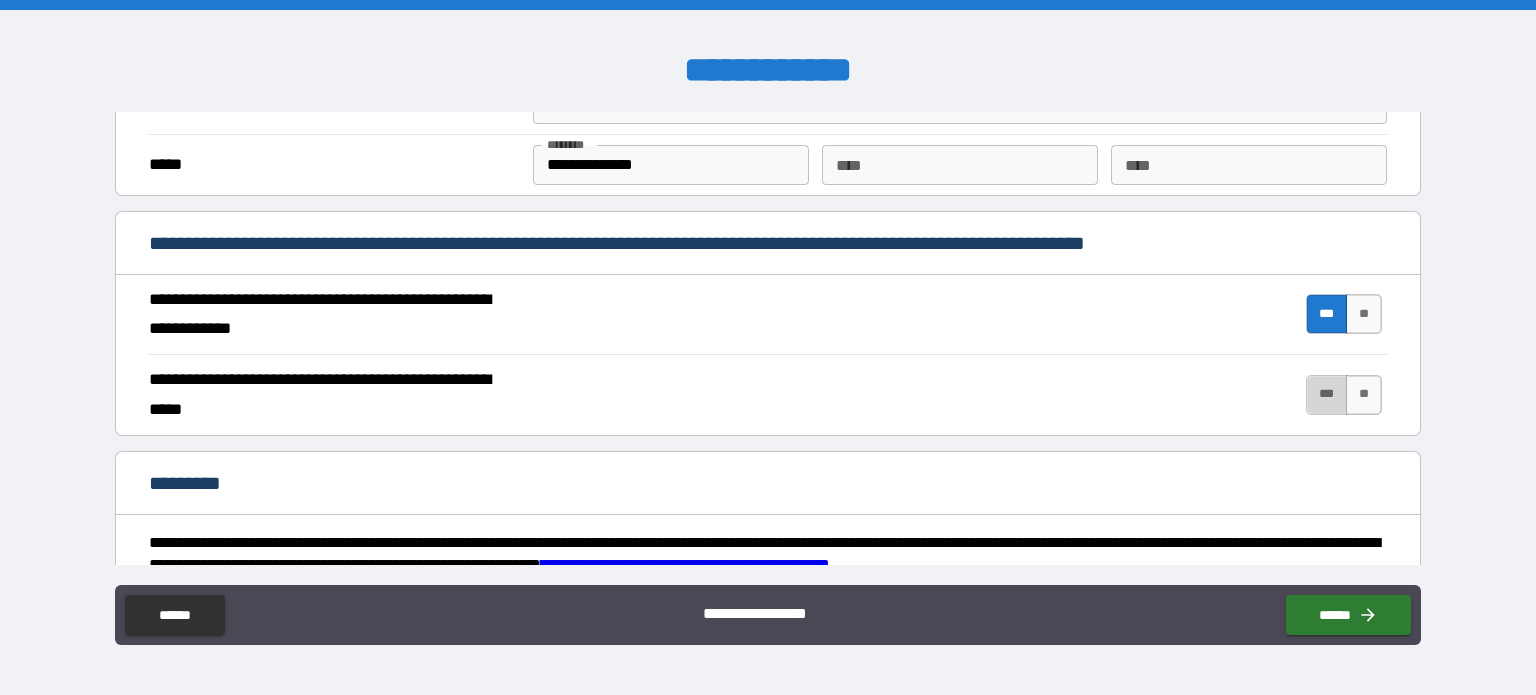 click on "***" at bounding box center (1327, 395) 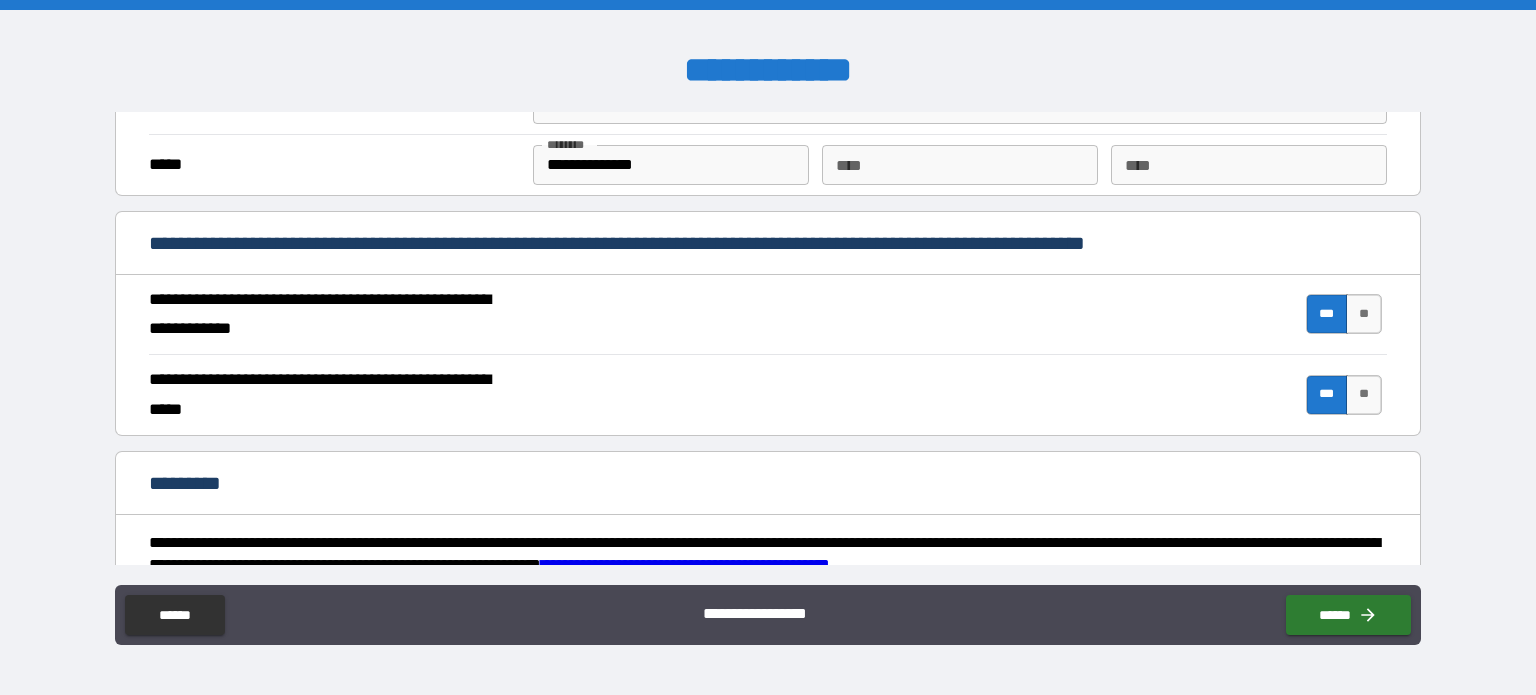 scroll, scrollTop: 1899, scrollLeft: 0, axis: vertical 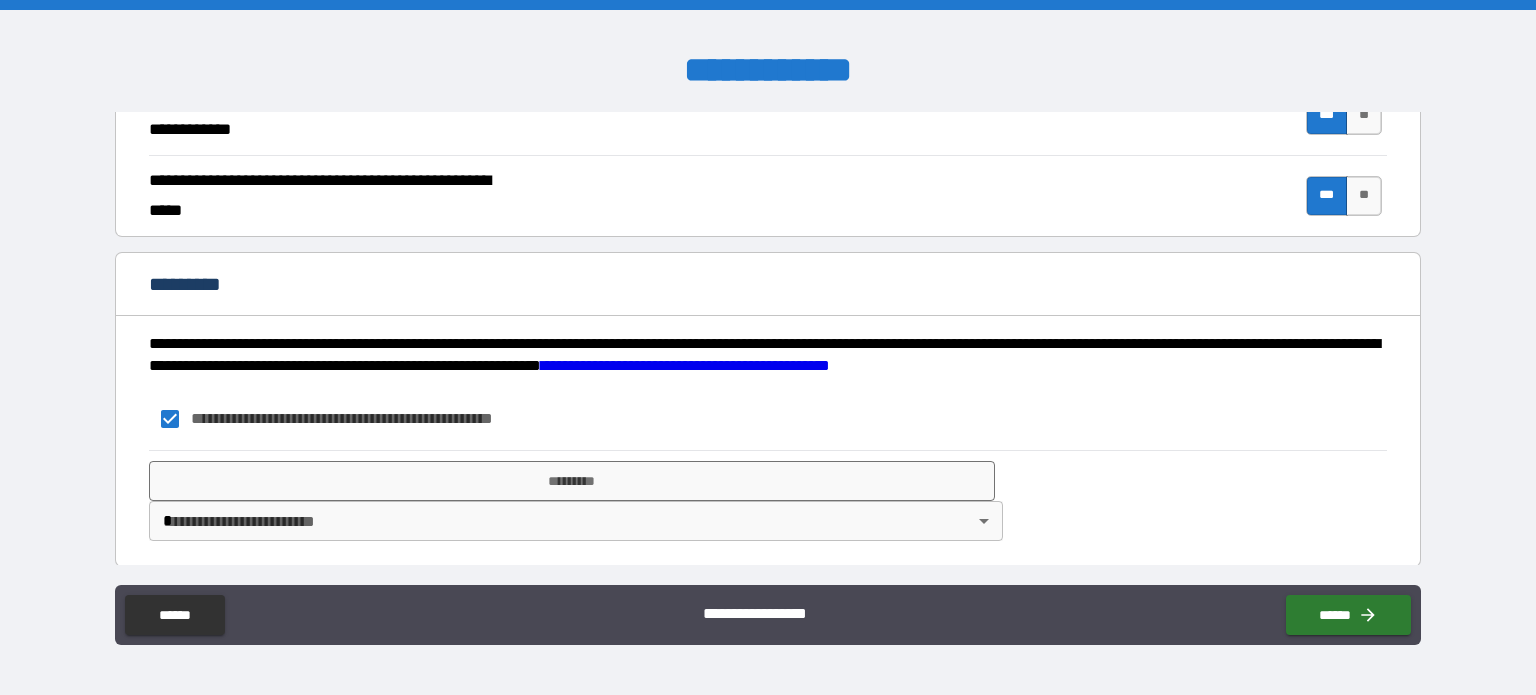 click on "[FIRST] [LAST] [CITY] [STATE] [POSTAL_CODE] [COUNTRY] [STREET] [NUMBER] [APARTMENT] [EMAIL] [PHONE] [SSN] [CREDIT_CARD] [PASSPORT] [DRIVER_LICENSE] [DATE] [AGE] [TIME]" at bounding box center (768, 347) 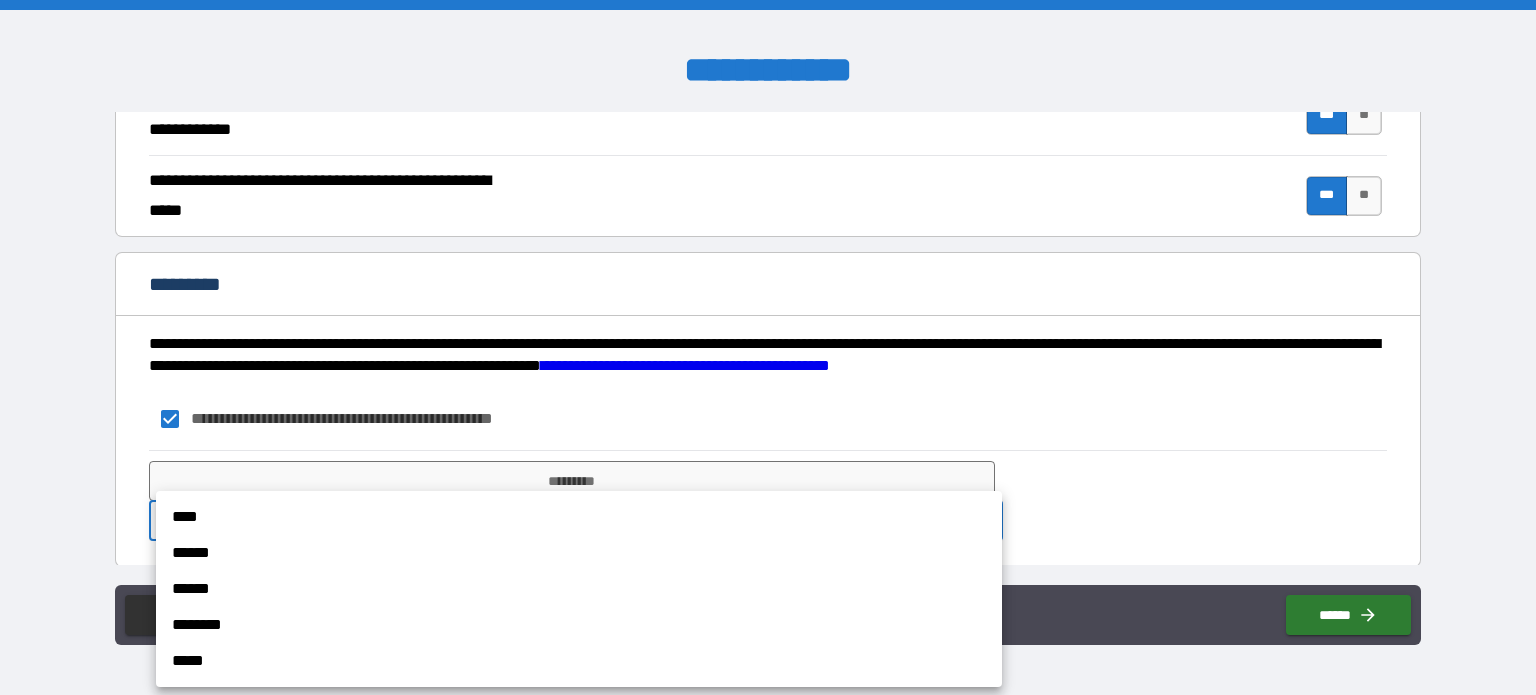 click on "******" at bounding box center (579, 553) 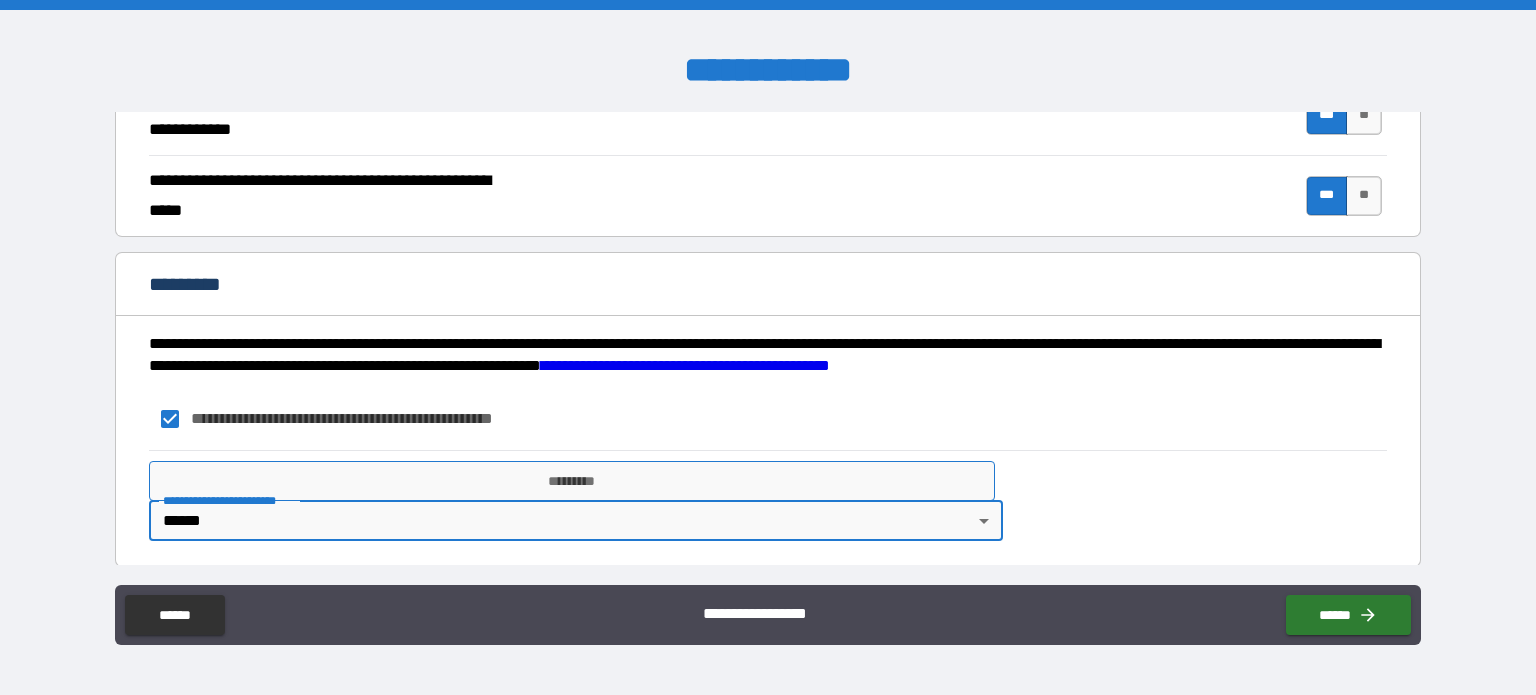 click on "*********" at bounding box center [572, 481] 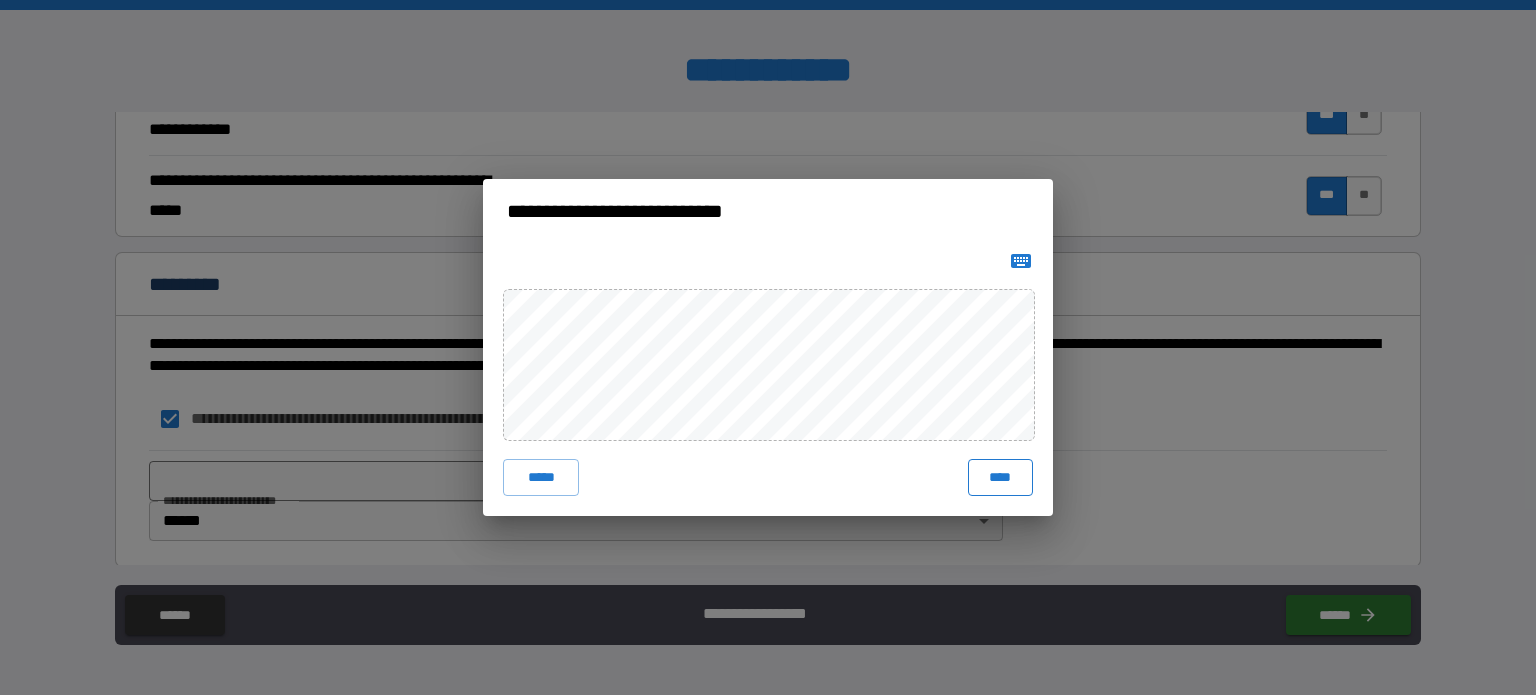 click on "****" at bounding box center [1000, 477] 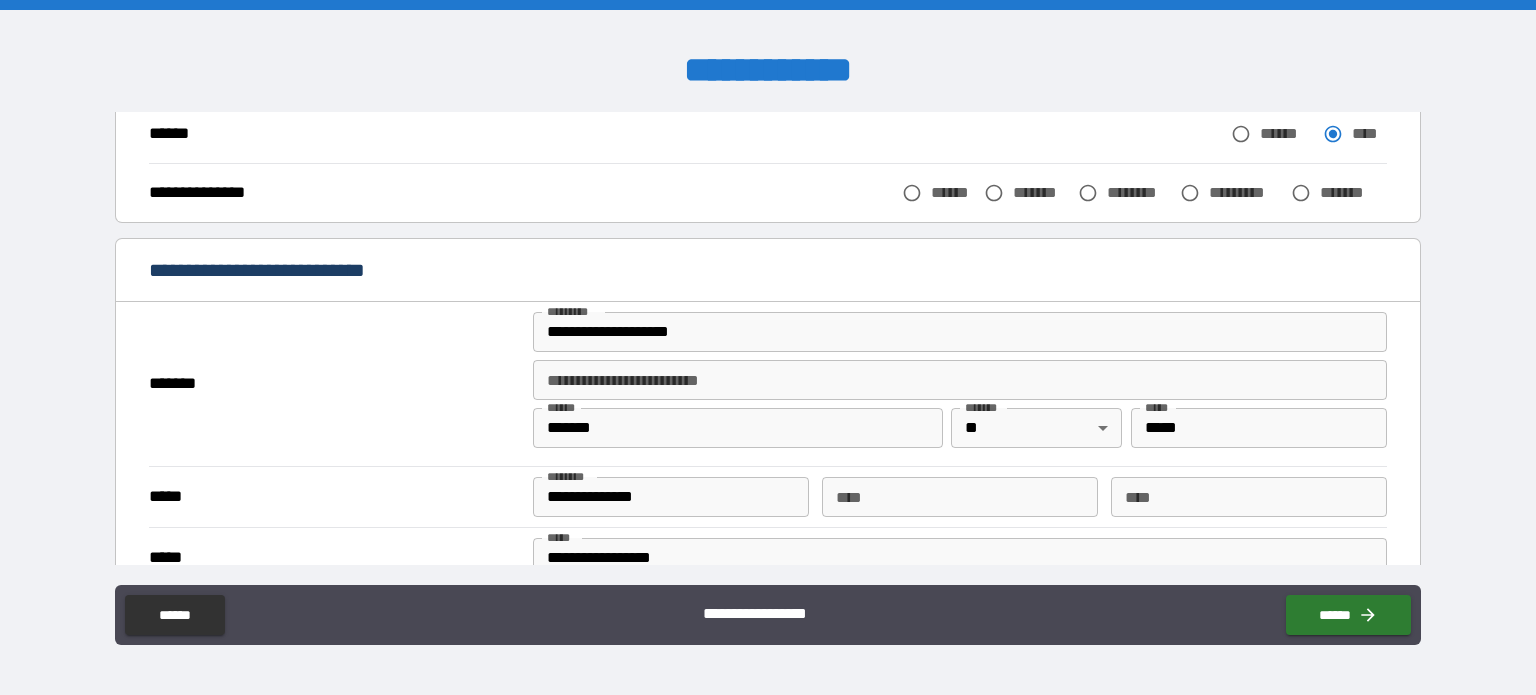 scroll, scrollTop: 600, scrollLeft: 0, axis: vertical 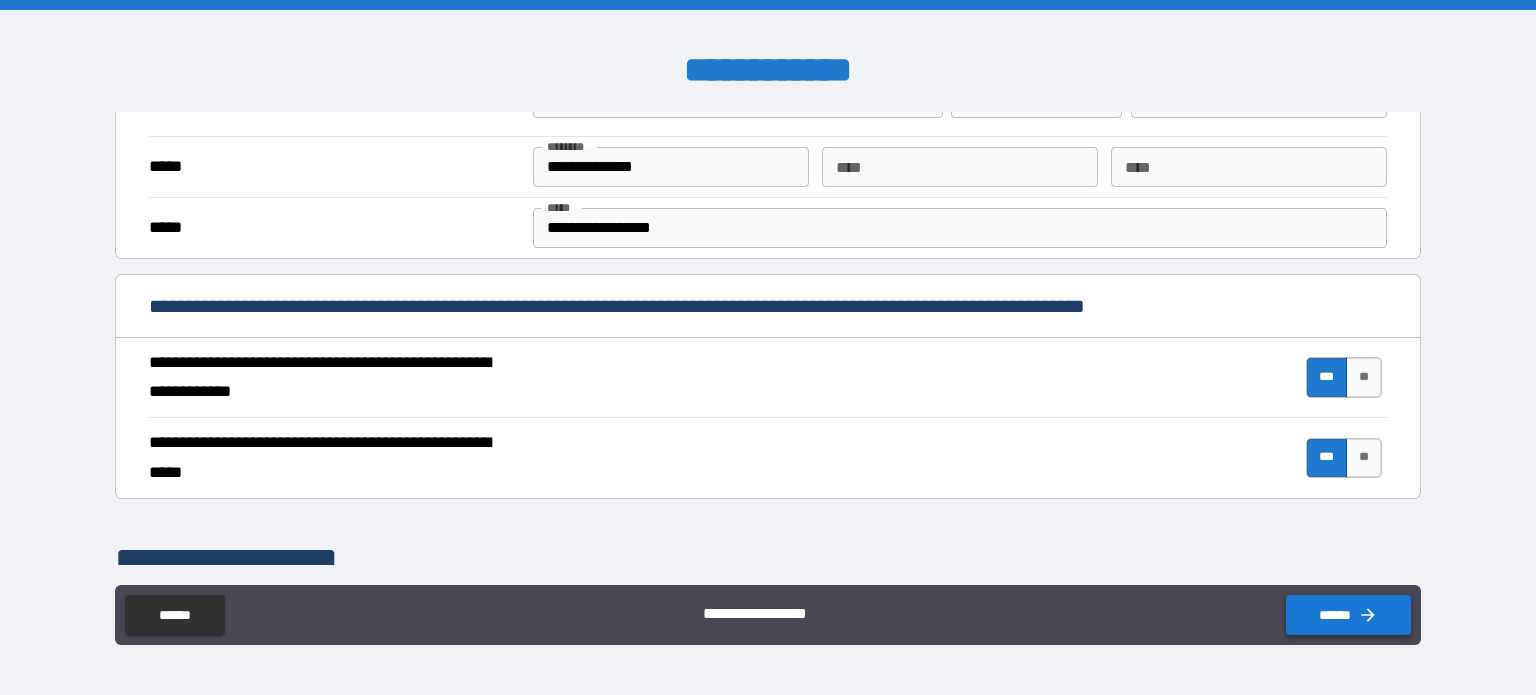 click on "******" at bounding box center [1348, 615] 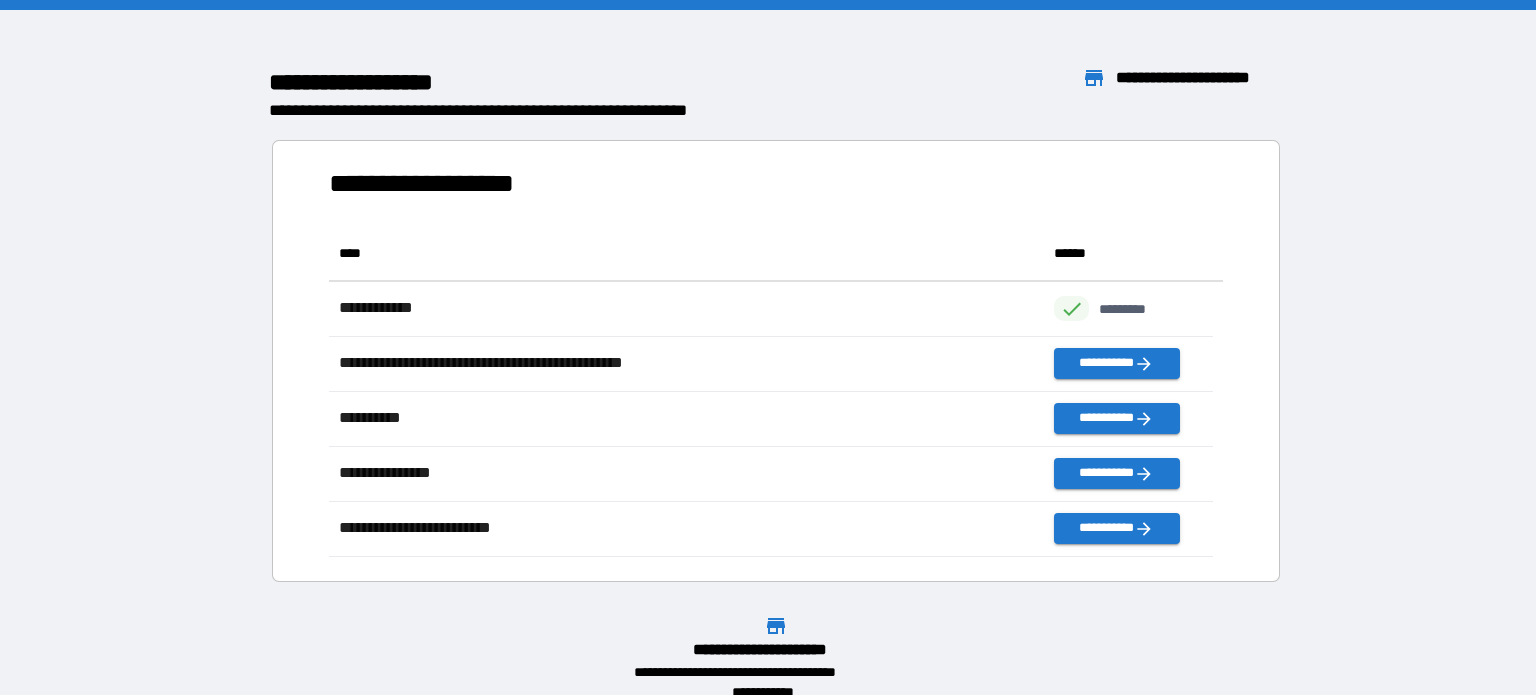 scroll, scrollTop: 16, scrollLeft: 16, axis: both 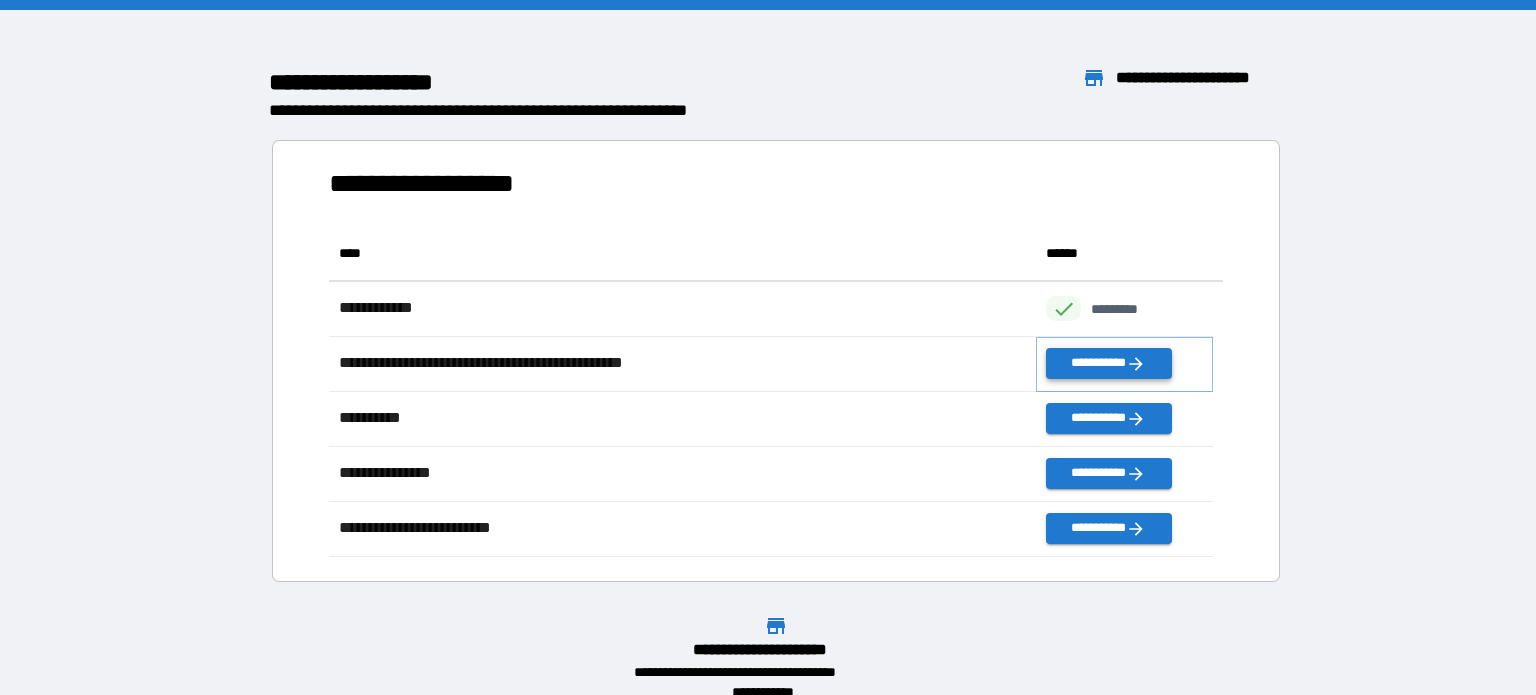 click on "**********" at bounding box center [1108, 363] 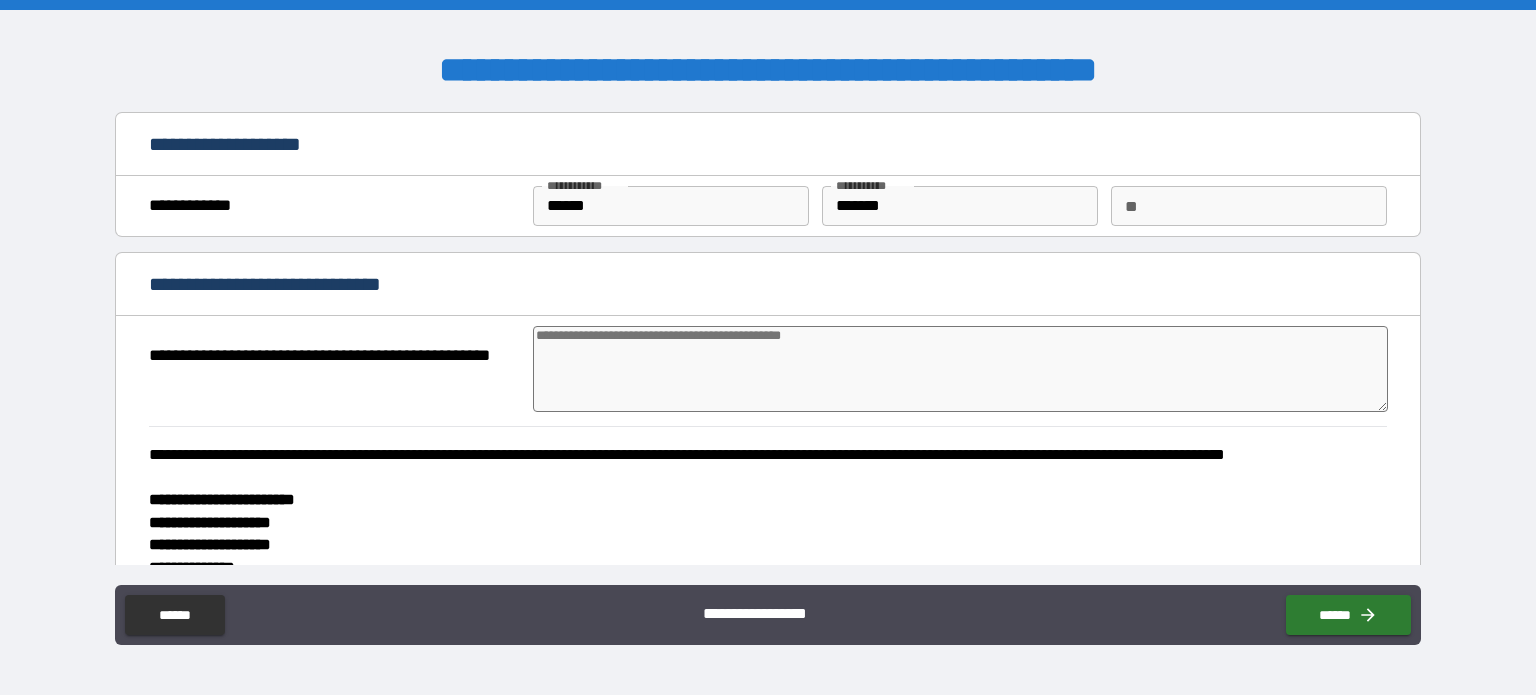 type on "*" 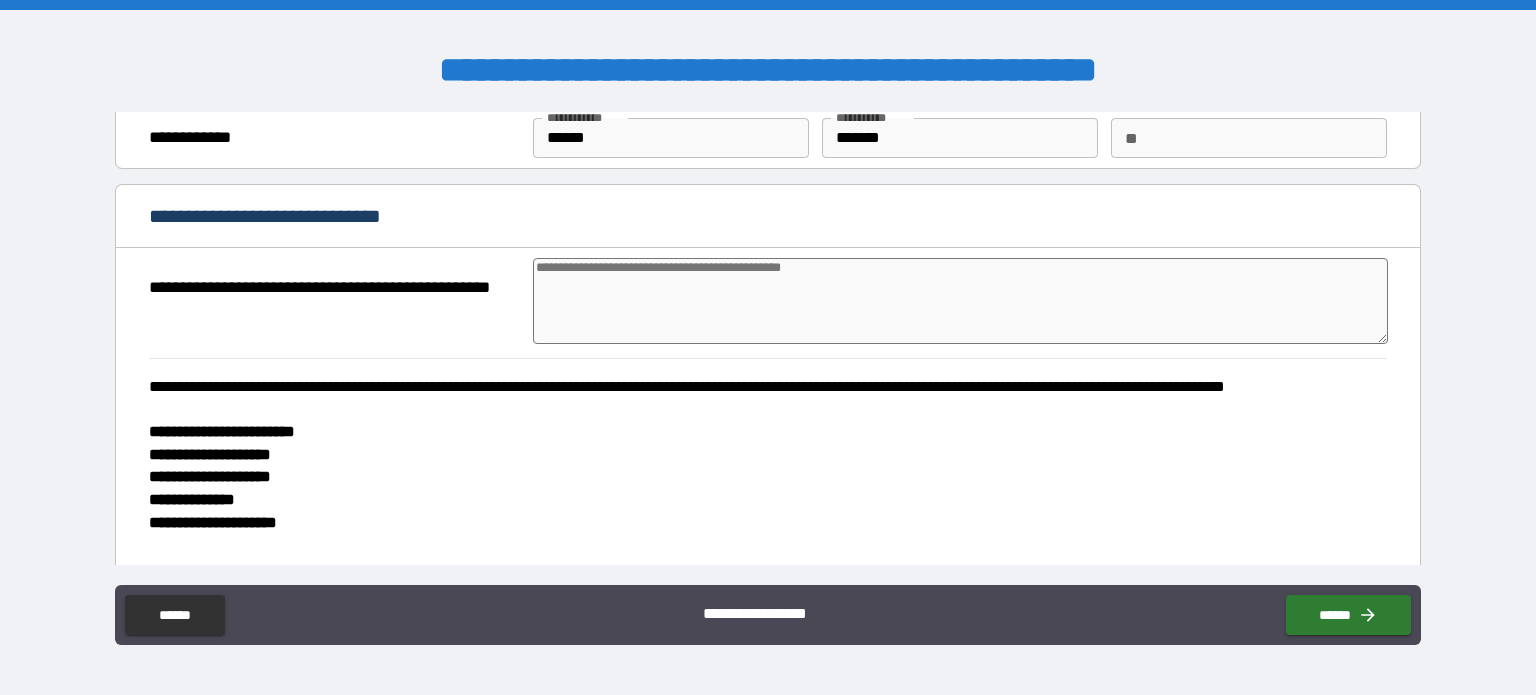scroll, scrollTop: 100, scrollLeft: 0, axis: vertical 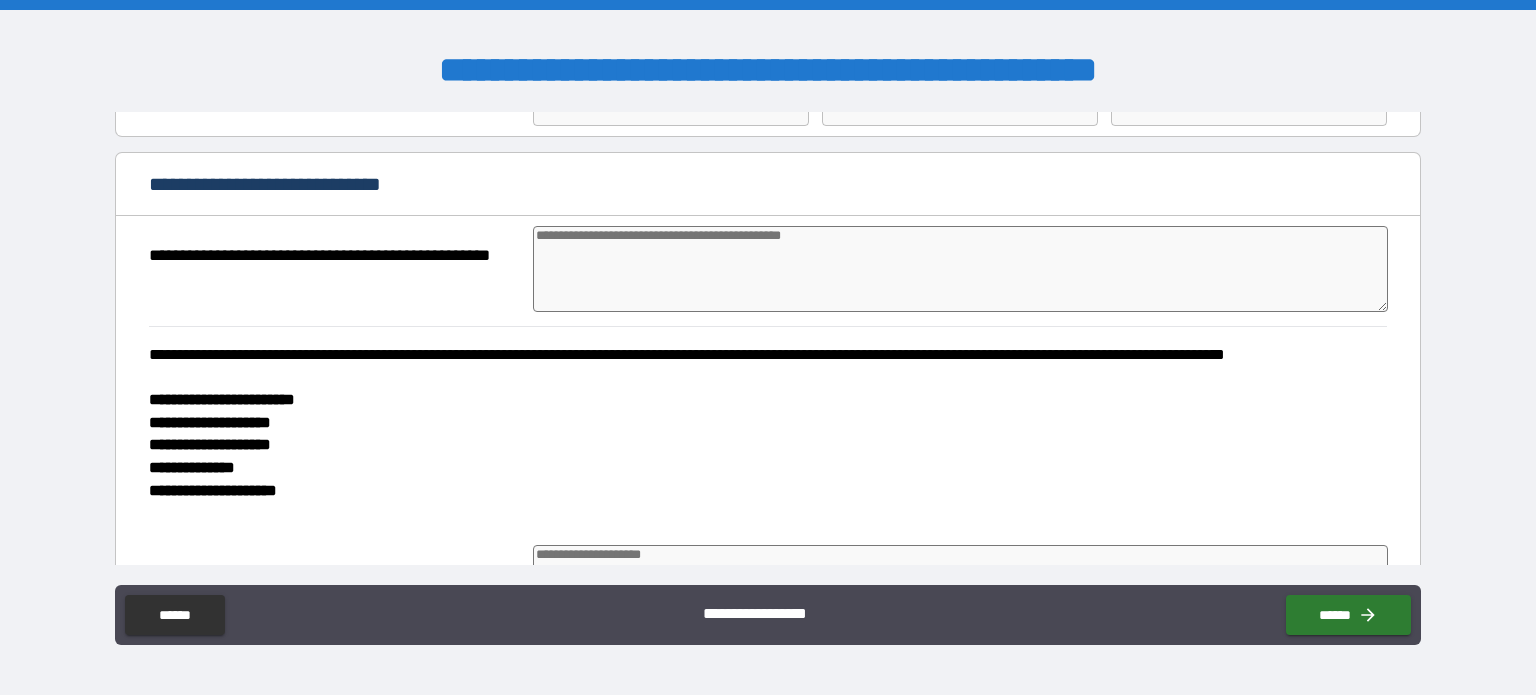 click at bounding box center [961, 269] 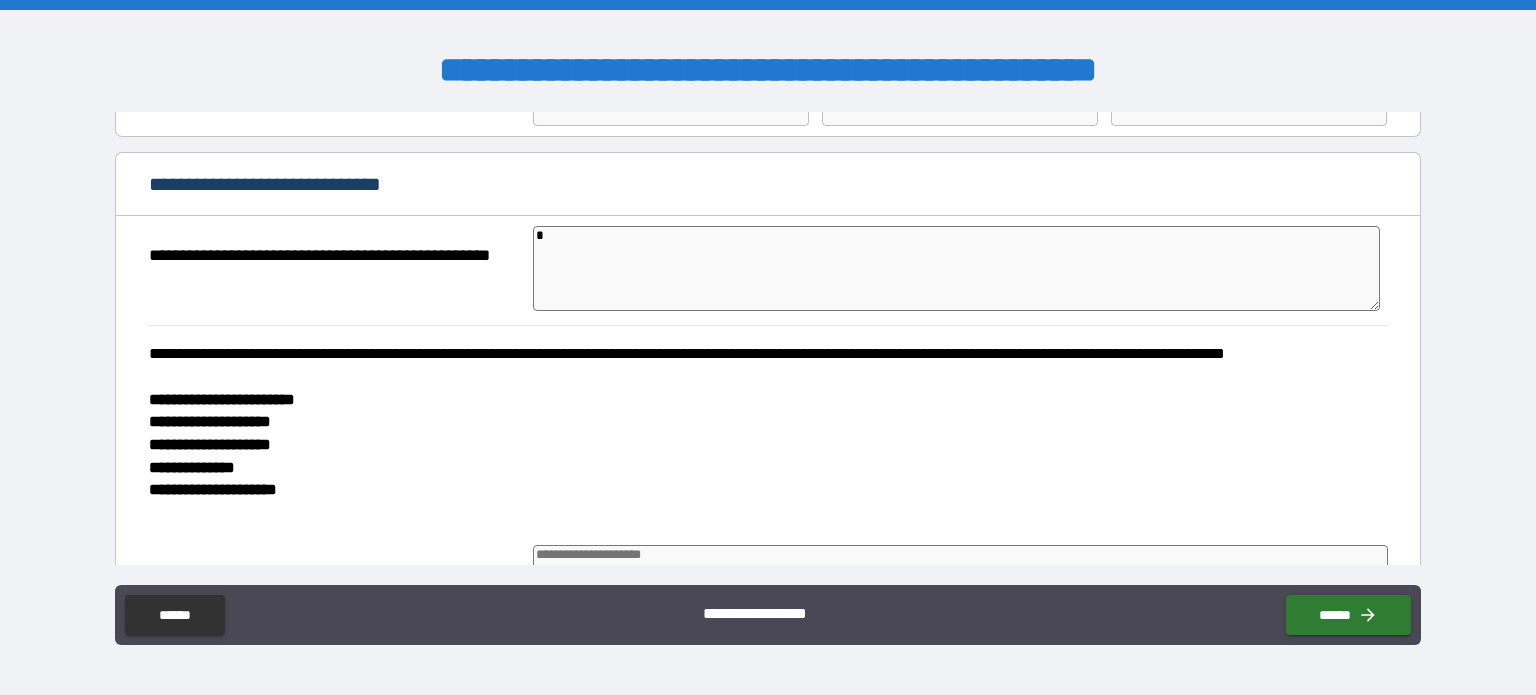 type on "*" 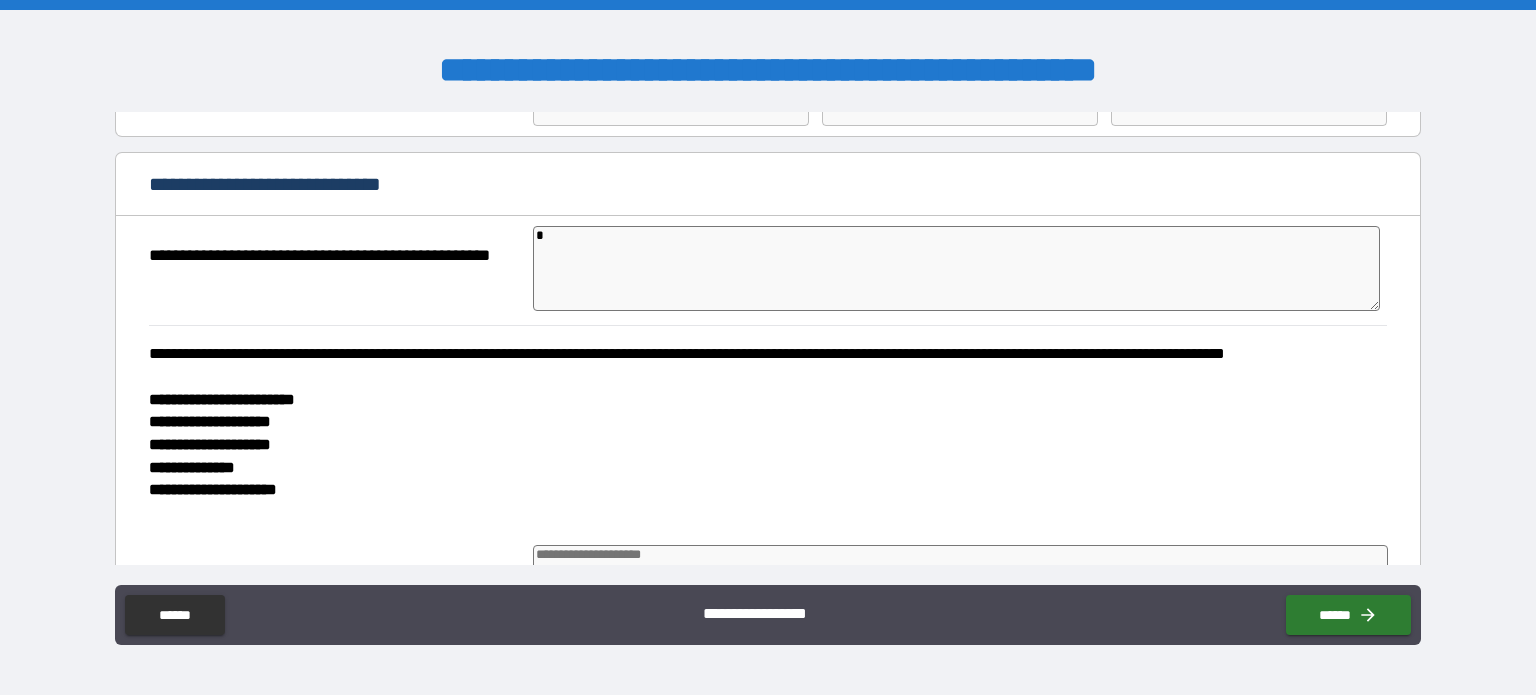 type on "*" 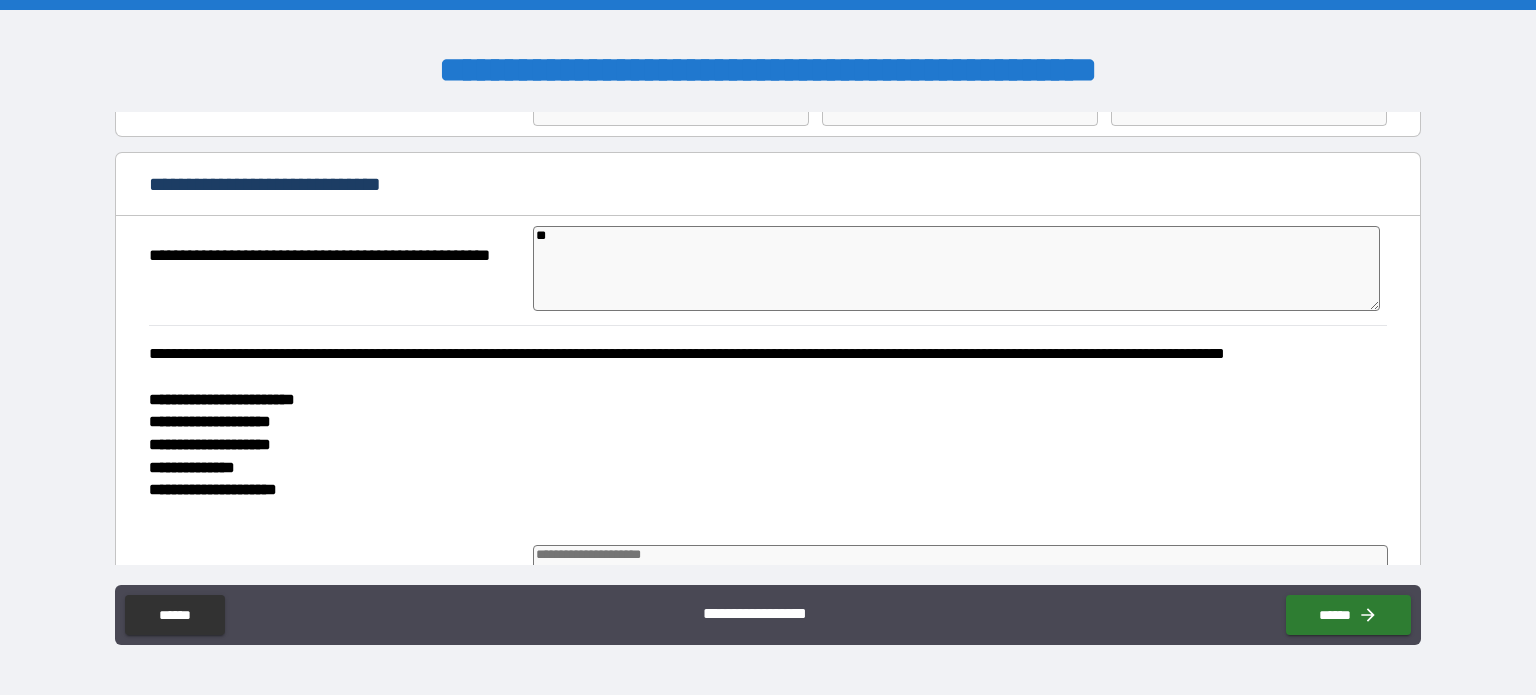 type on "***" 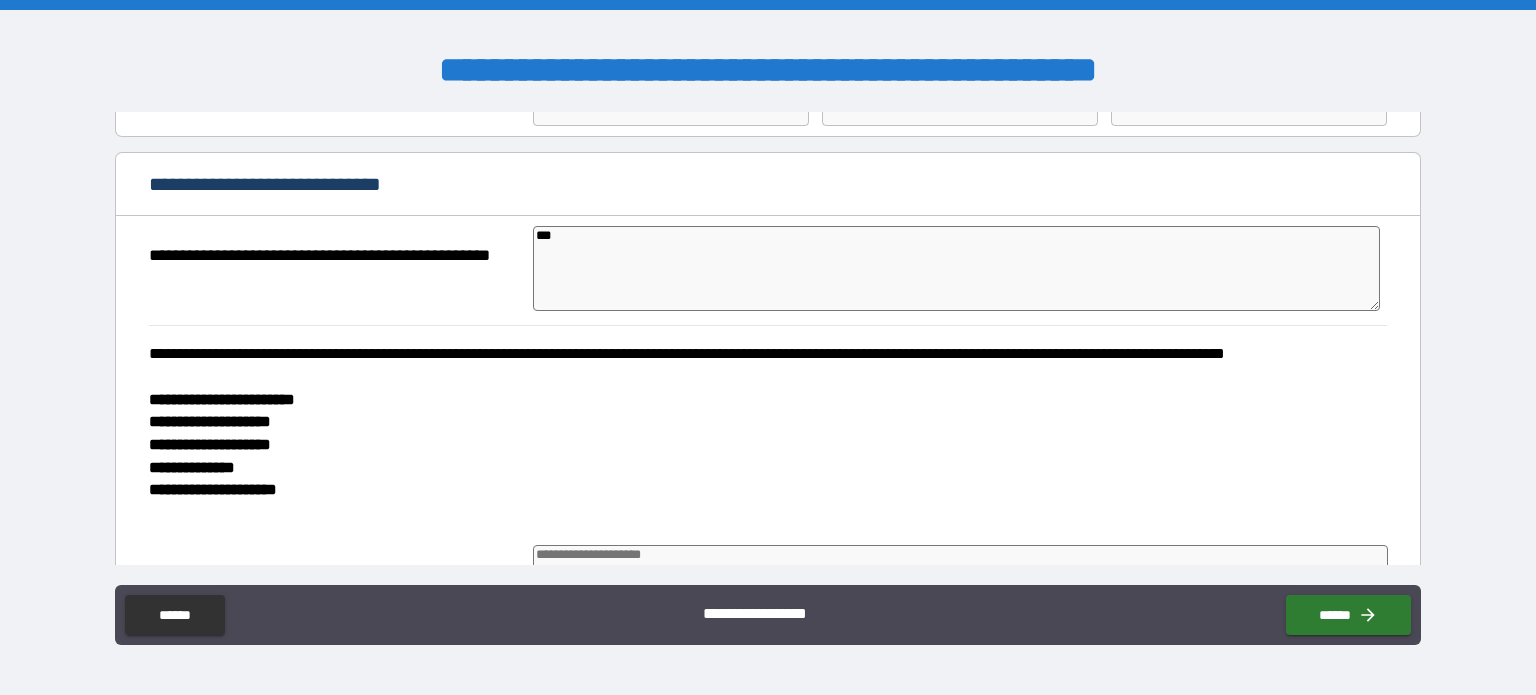 type on "*" 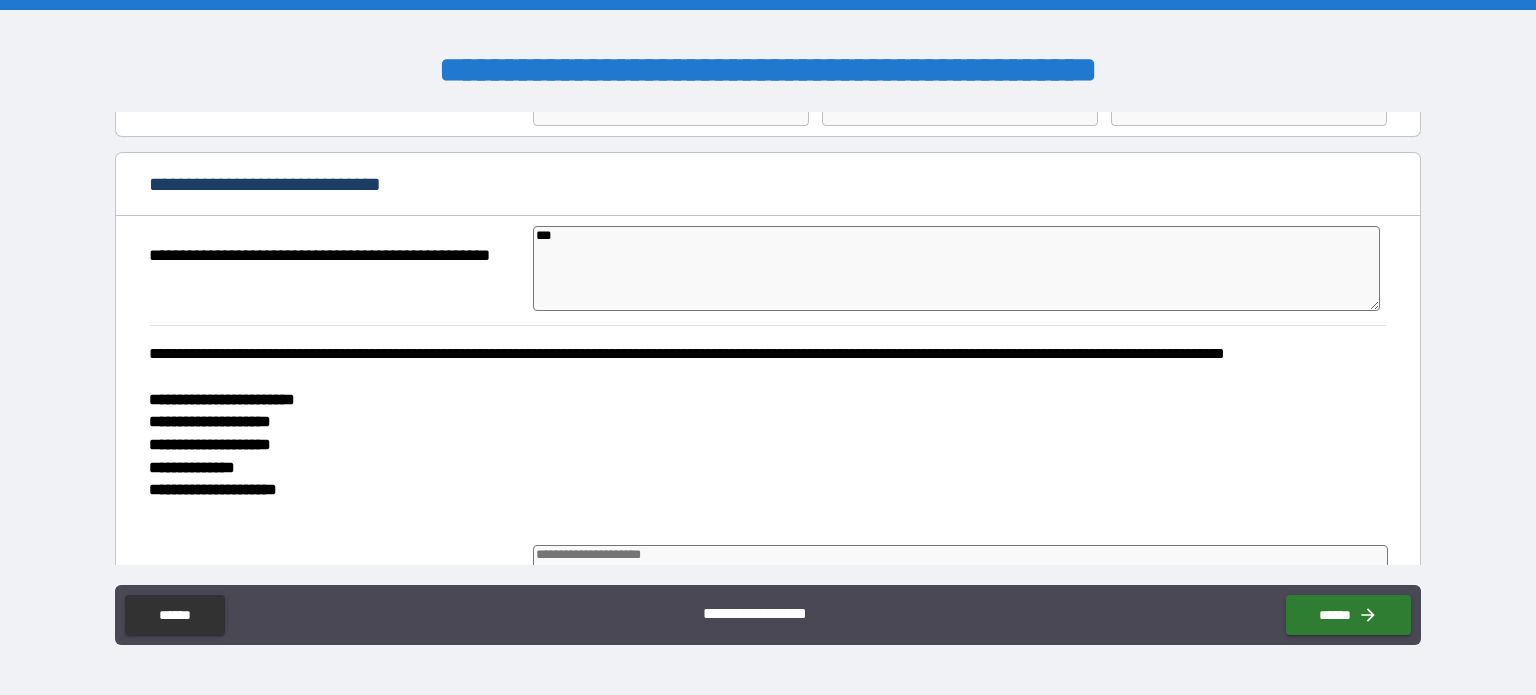 type on "*" 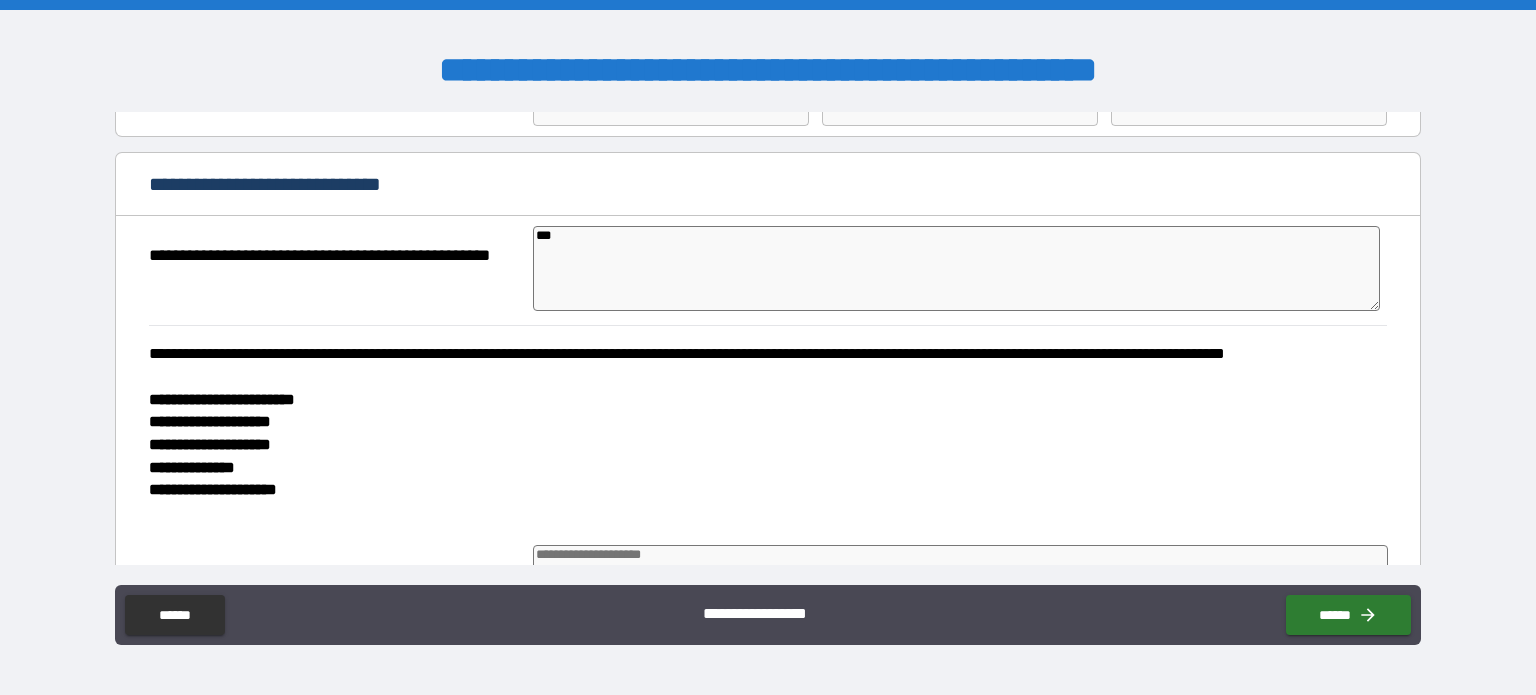 type on "*" 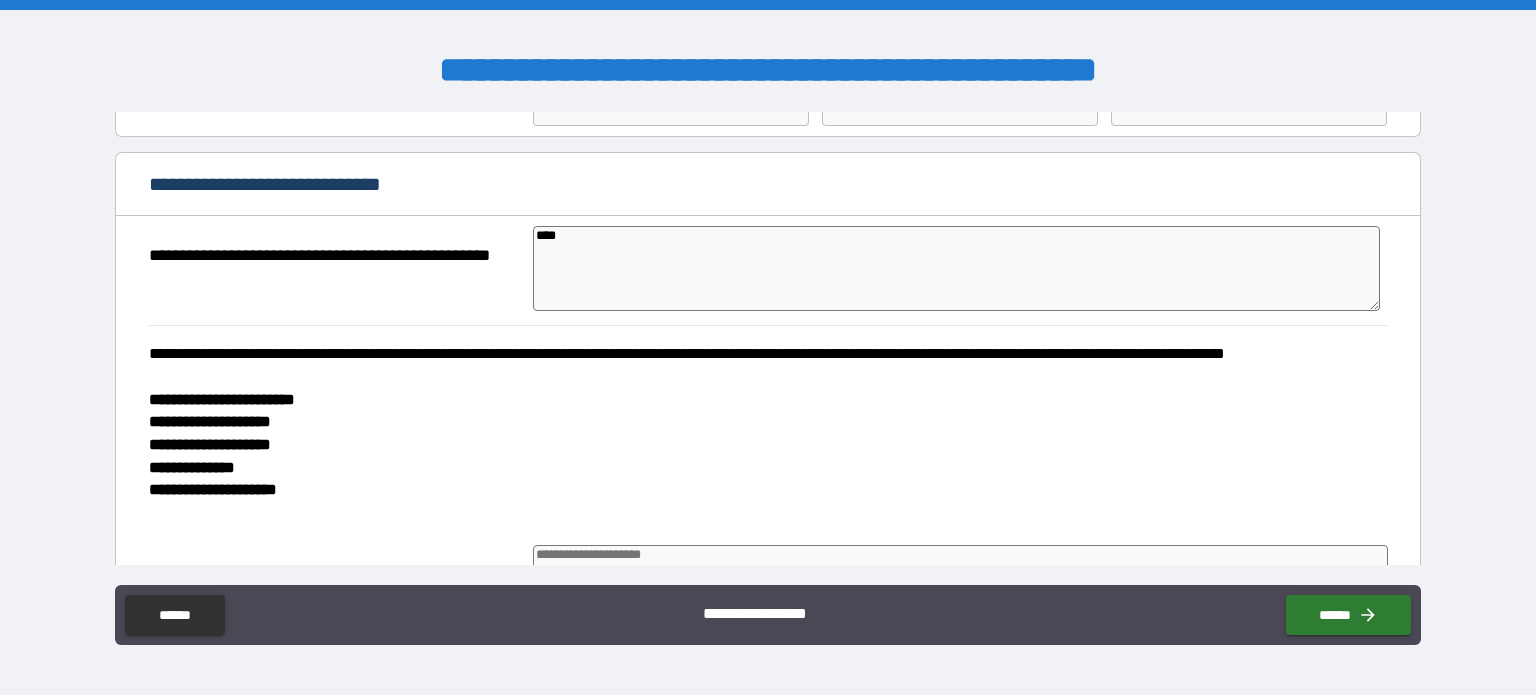 type on "*" 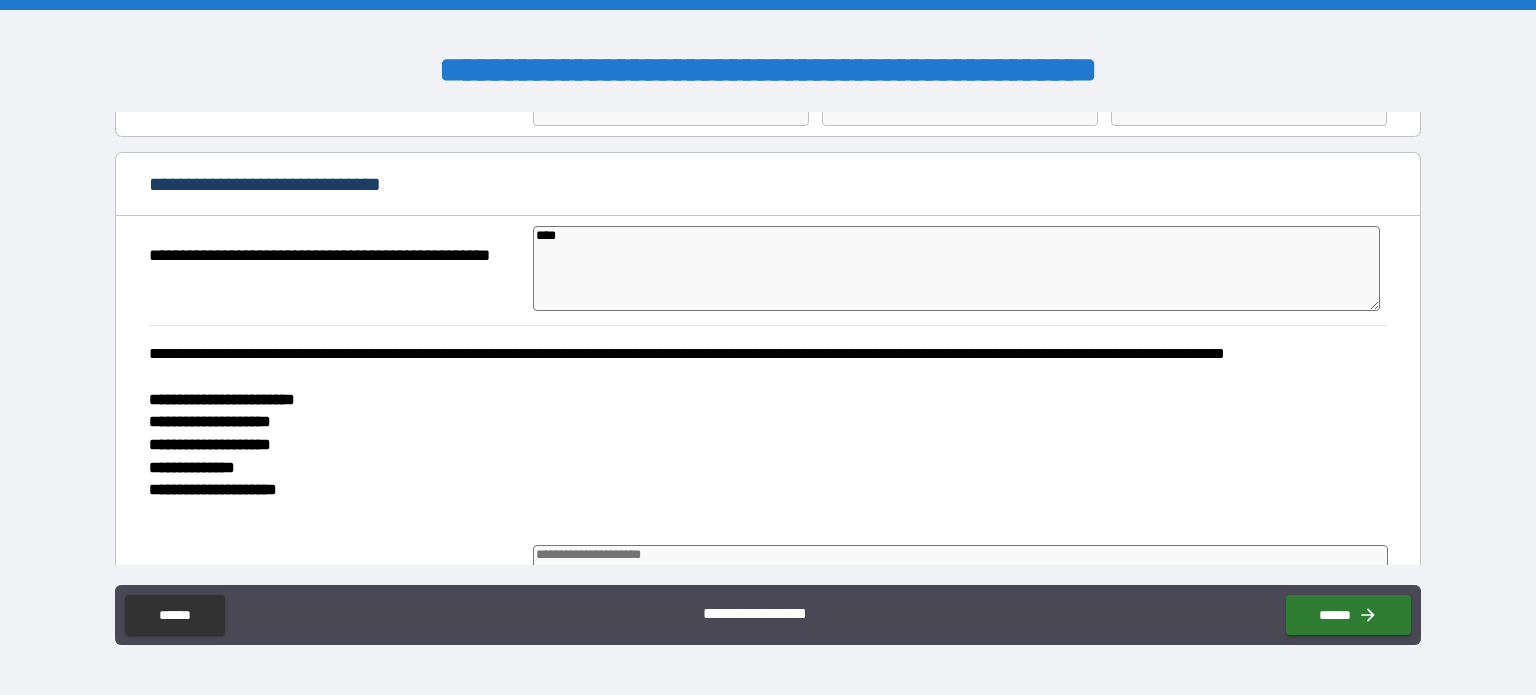 type on "*****" 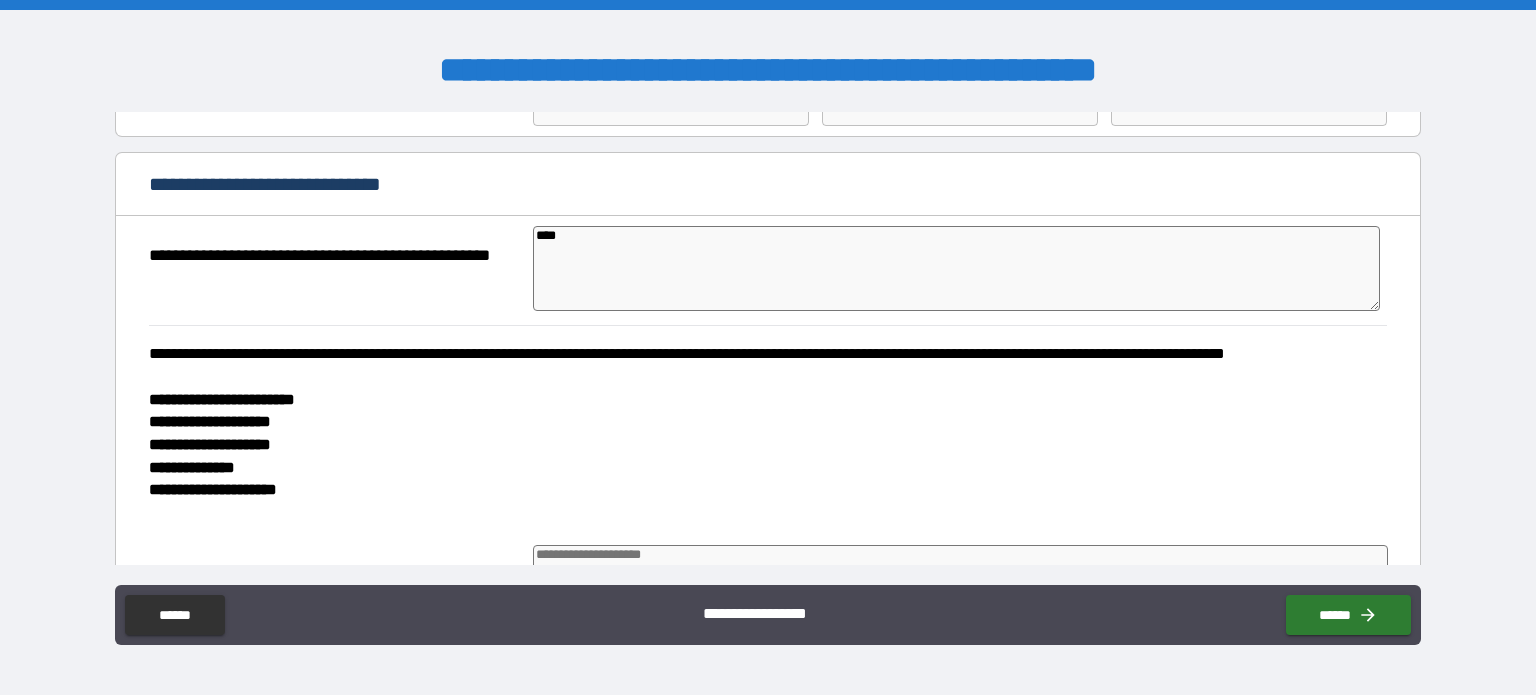 type on "*" 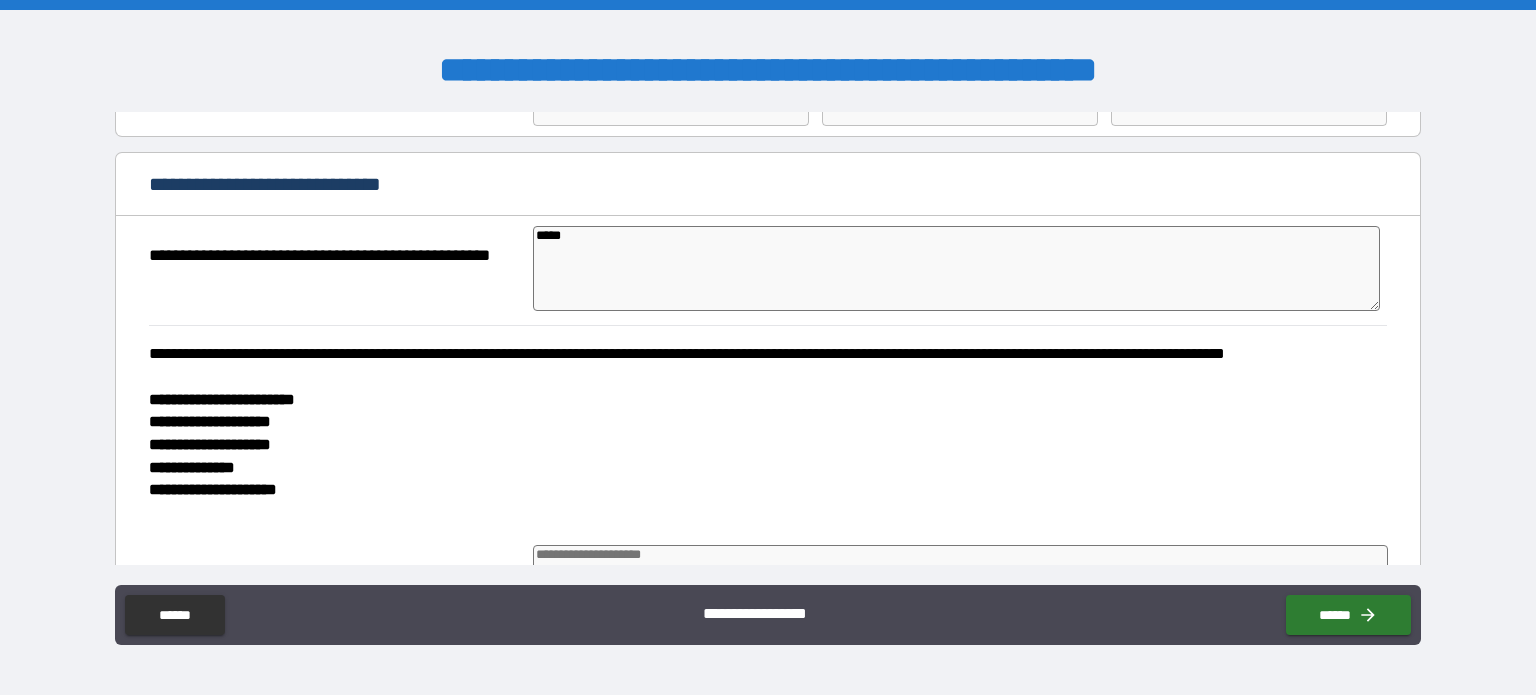 type on "*****" 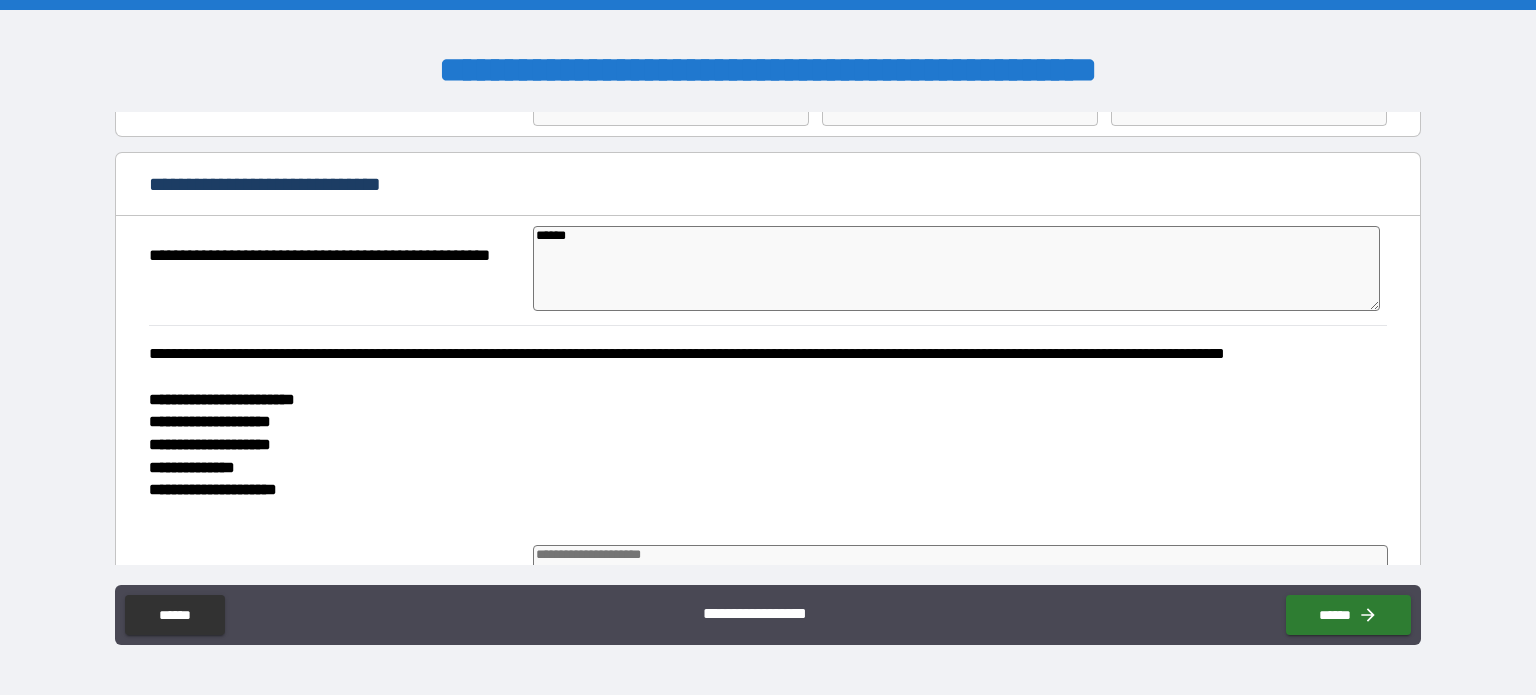 type on "*" 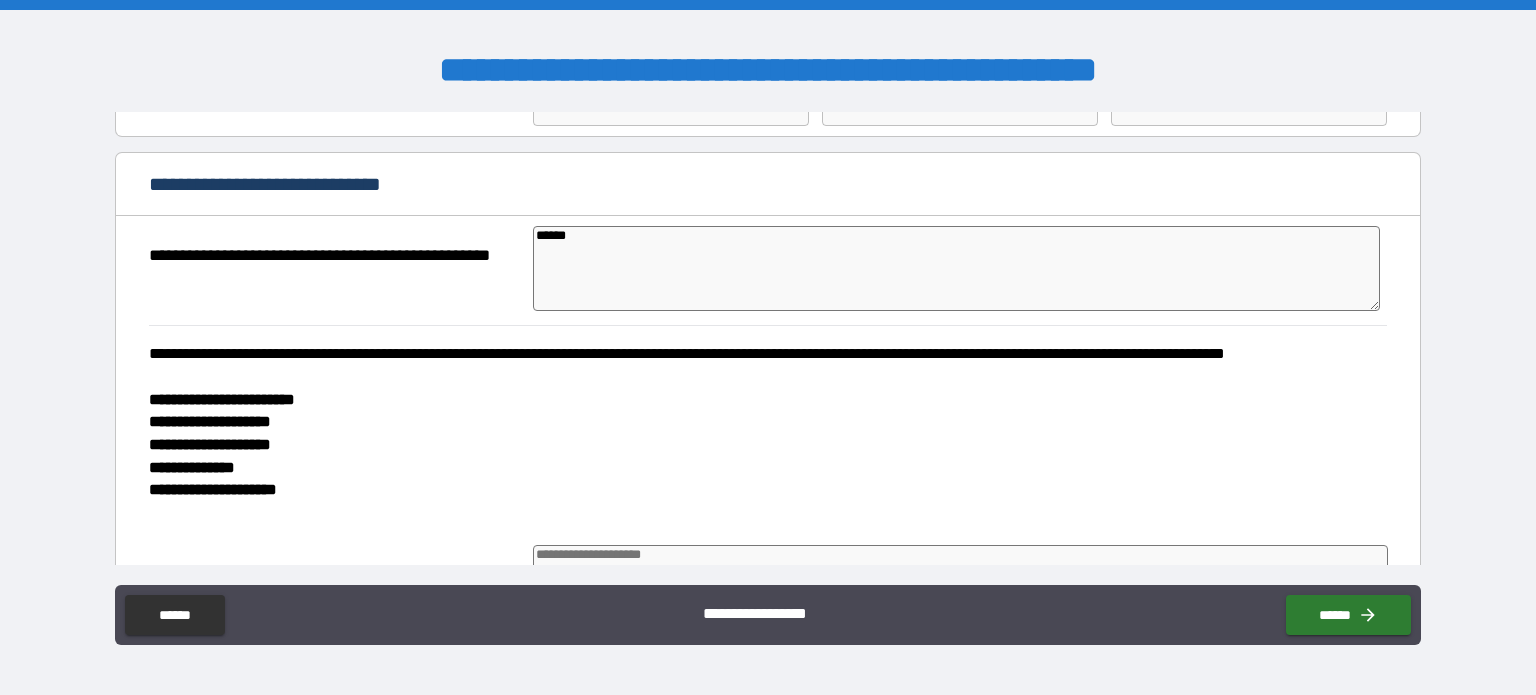 type on "*" 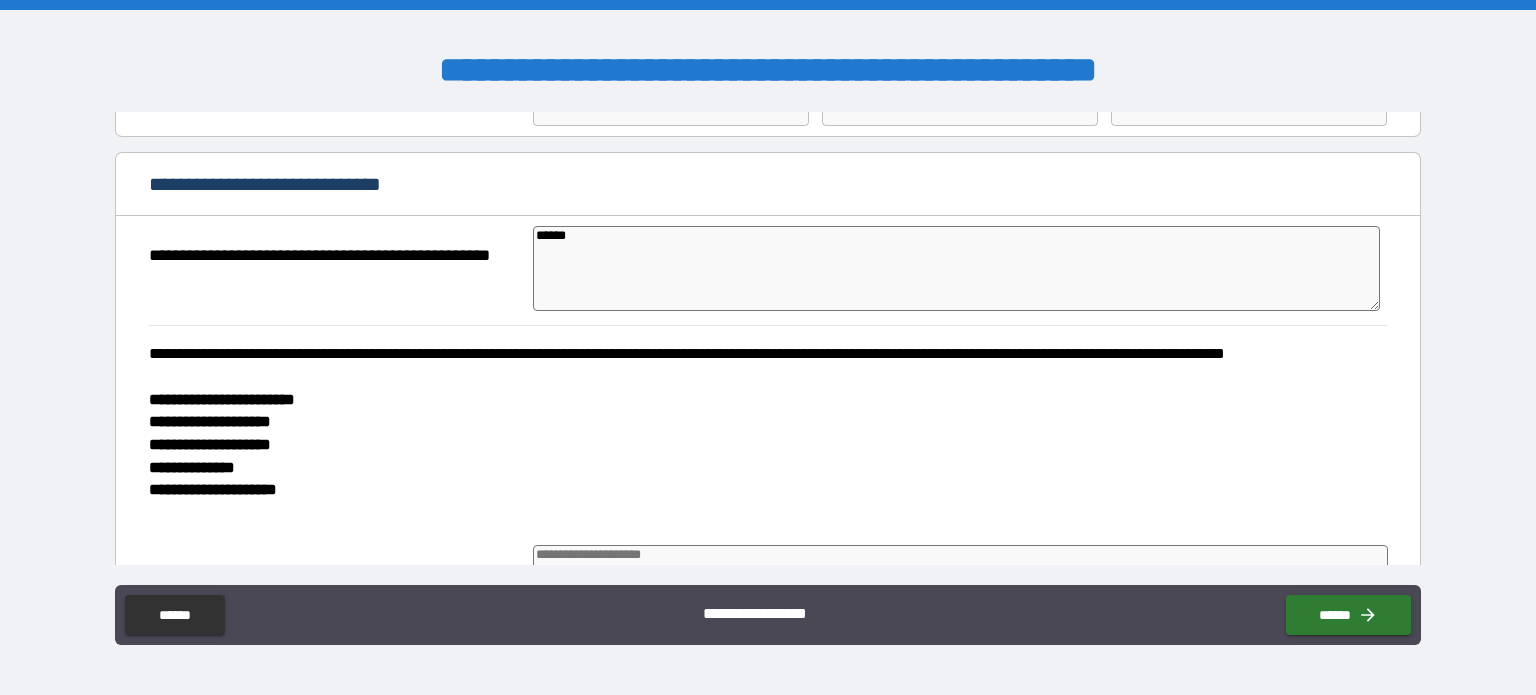 type on "*******" 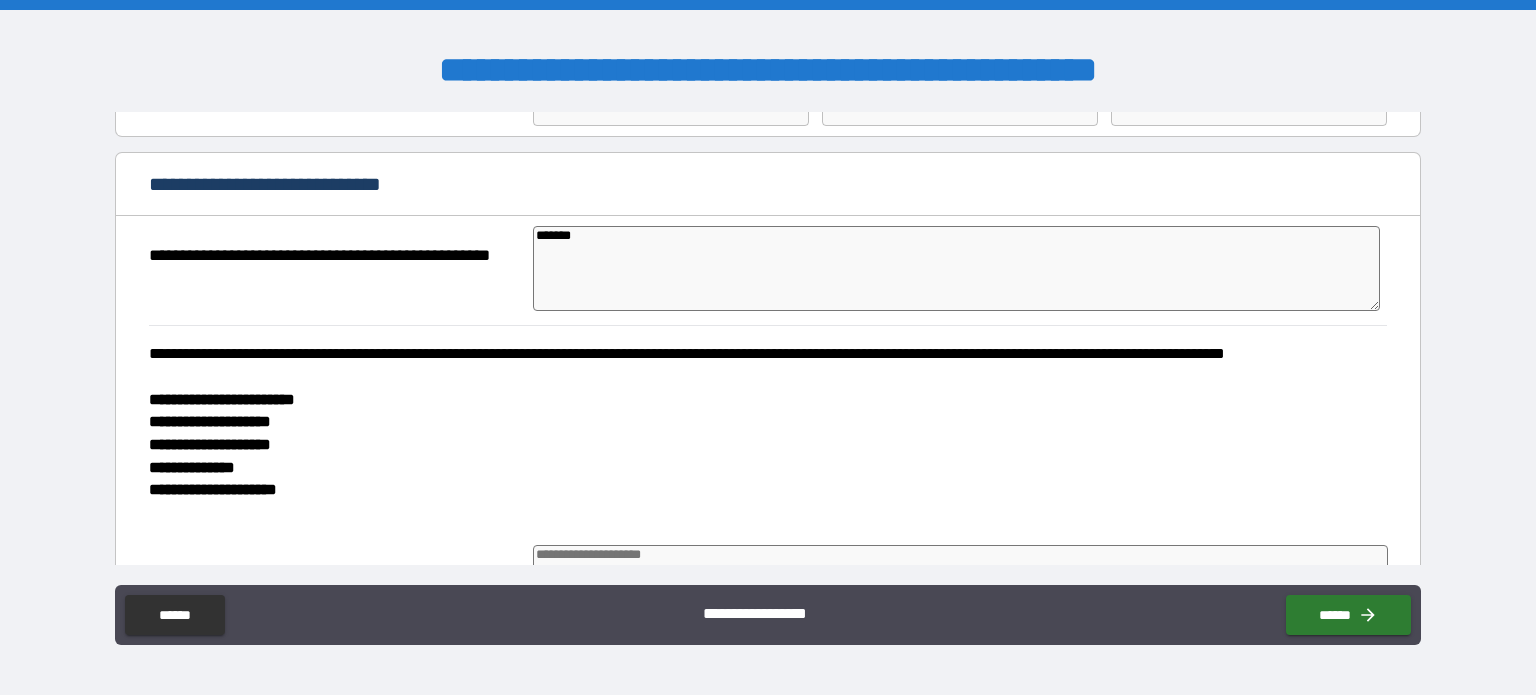 type on "*" 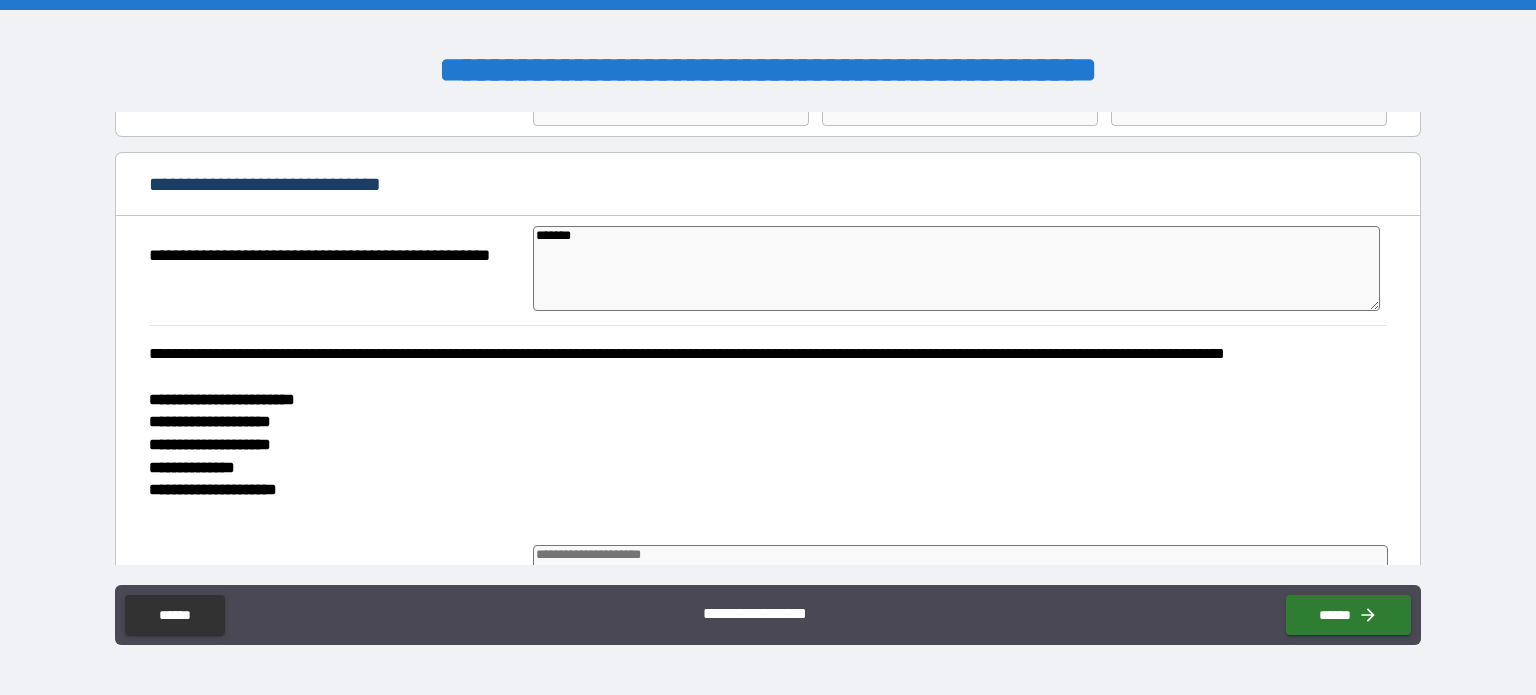 type on "*" 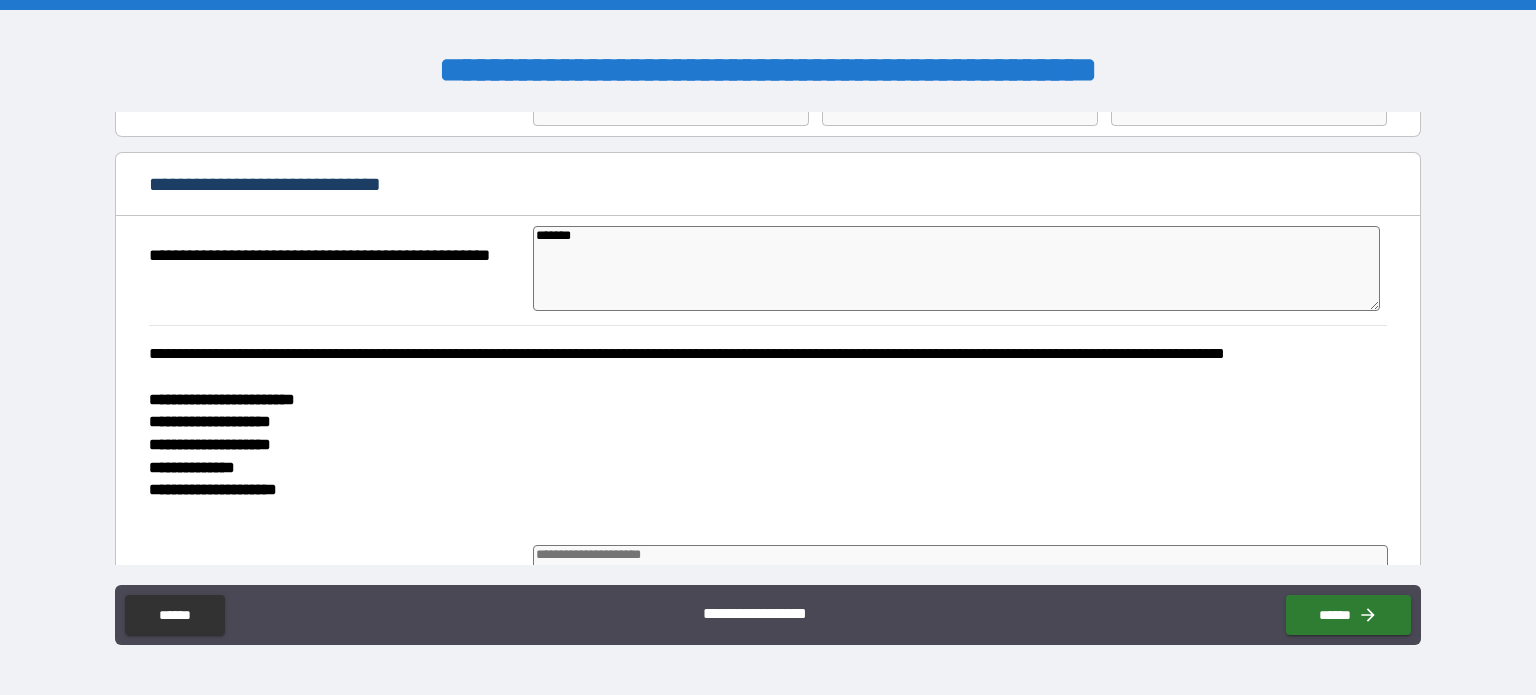 type on "*" 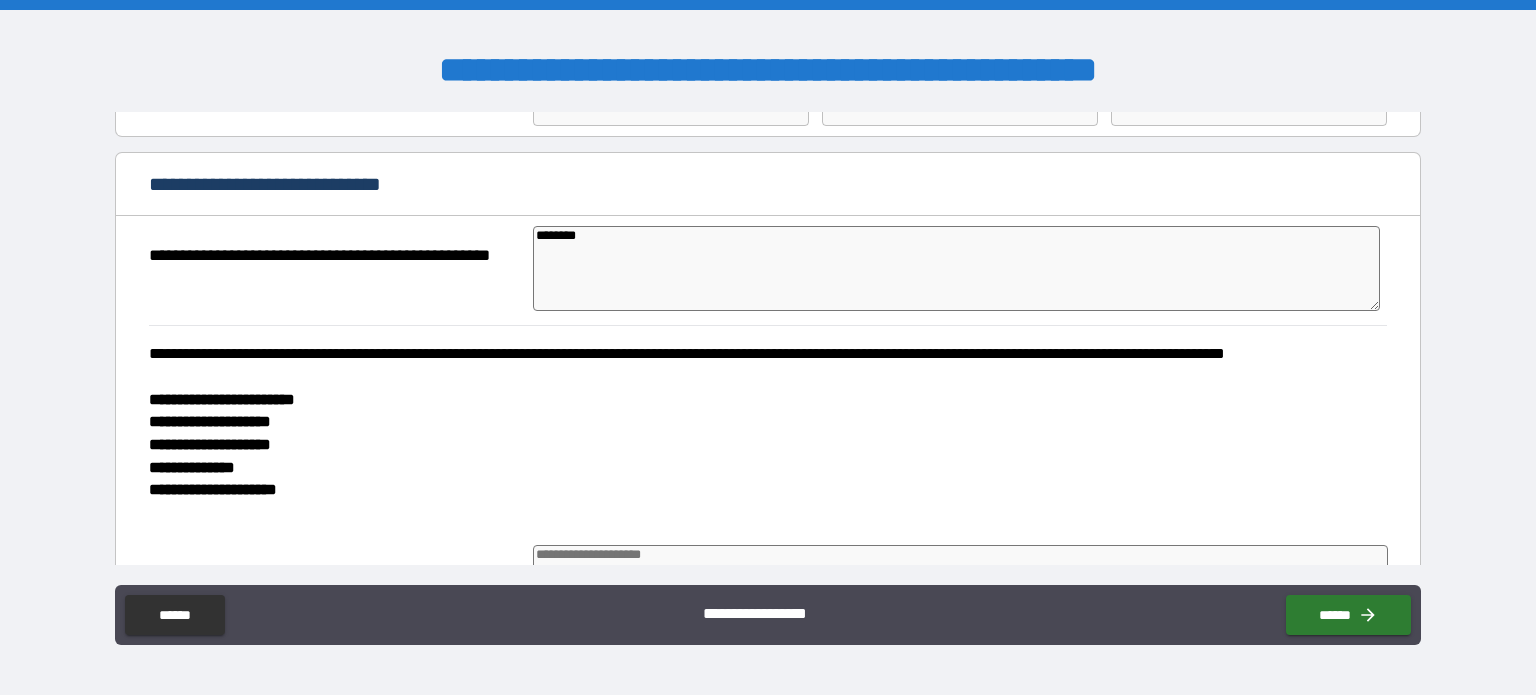 type on "*" 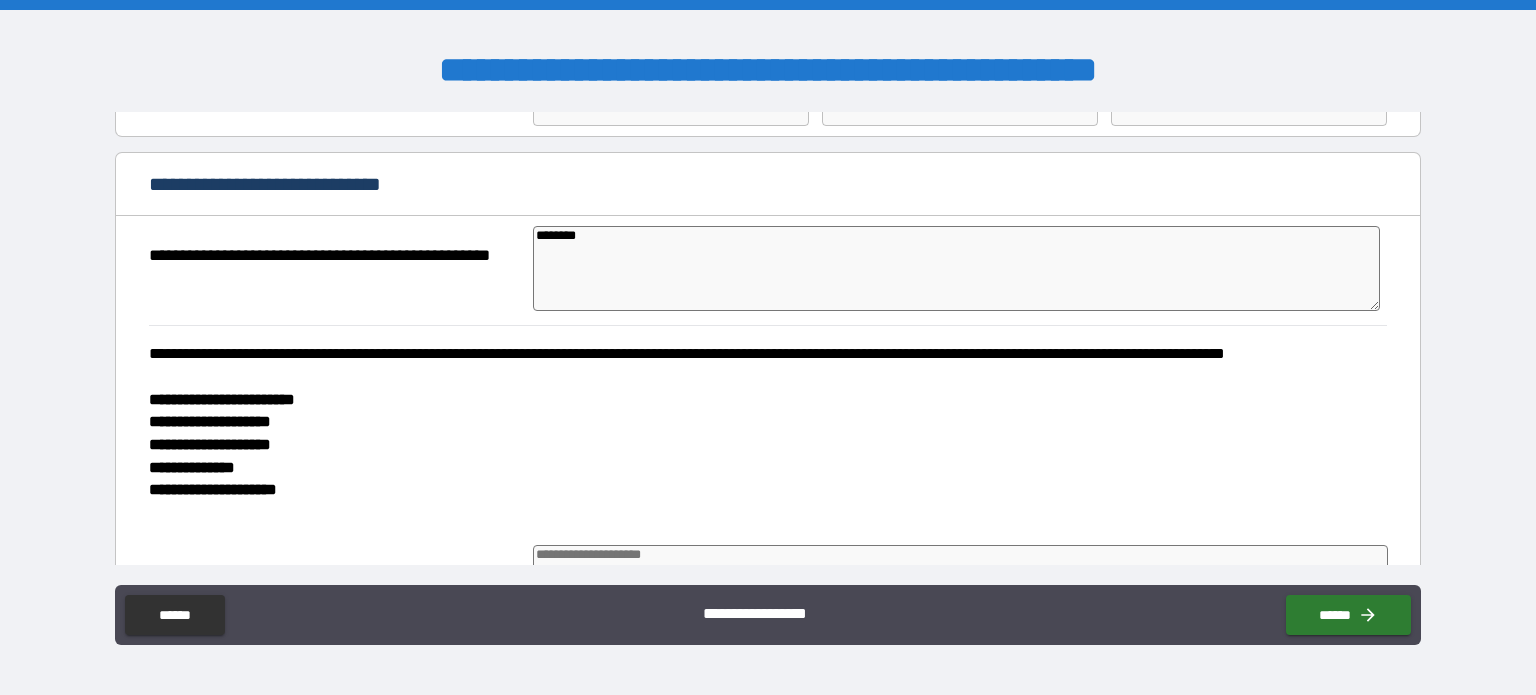 type on "*********" 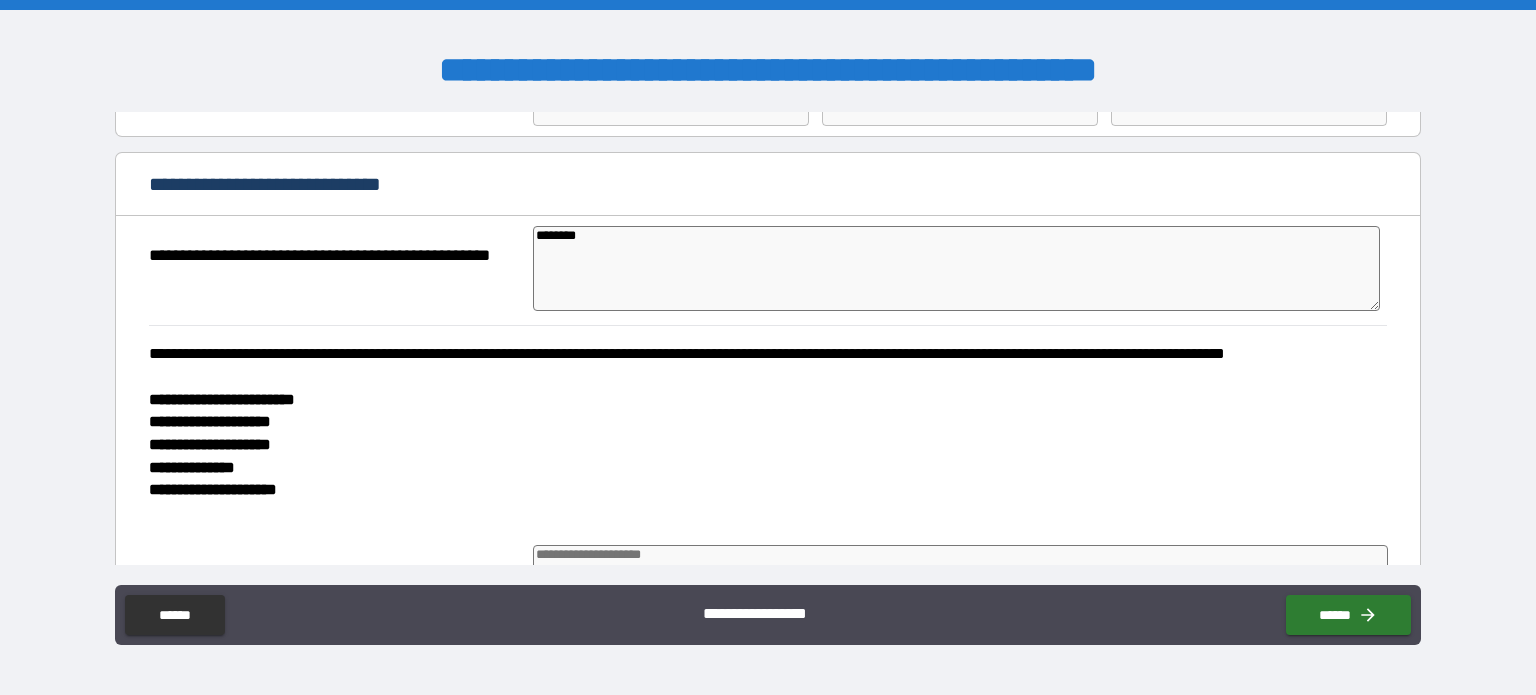 type on "*" 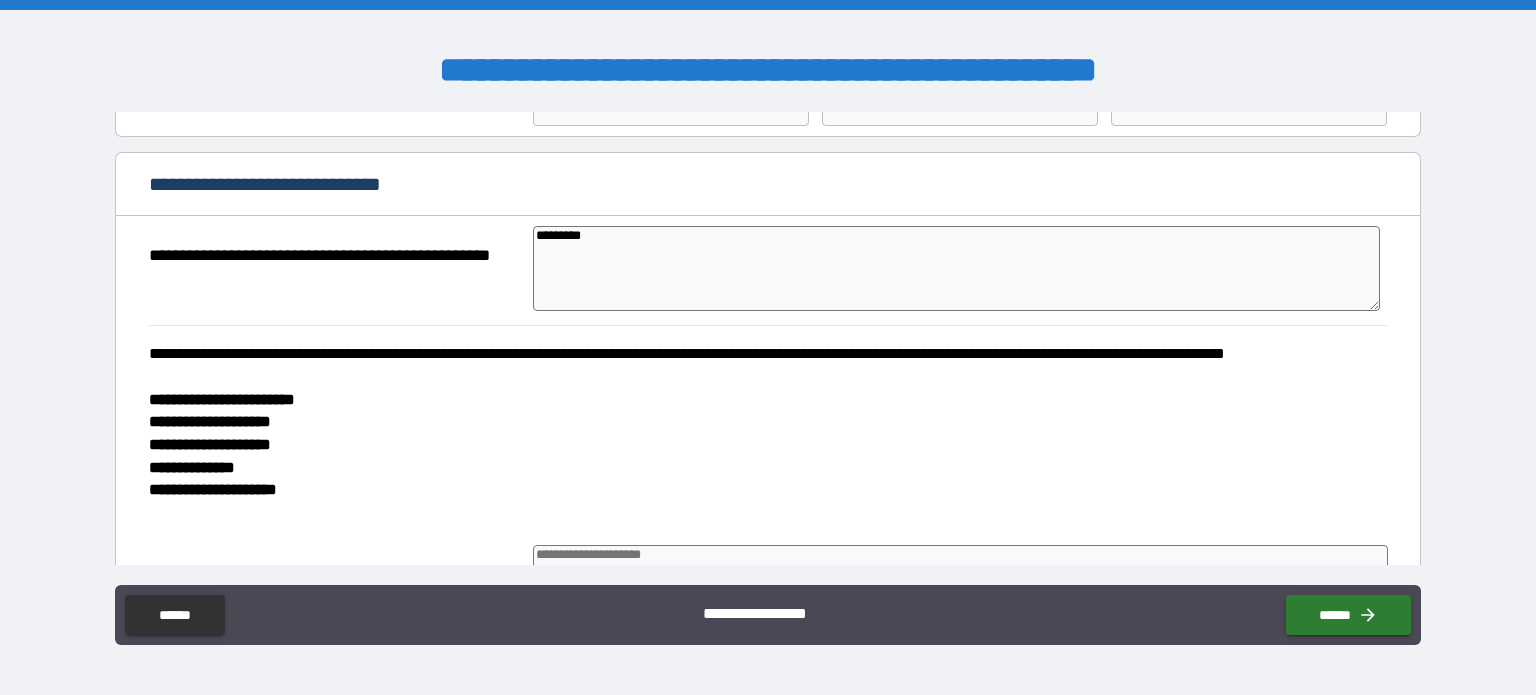 type on "*********" 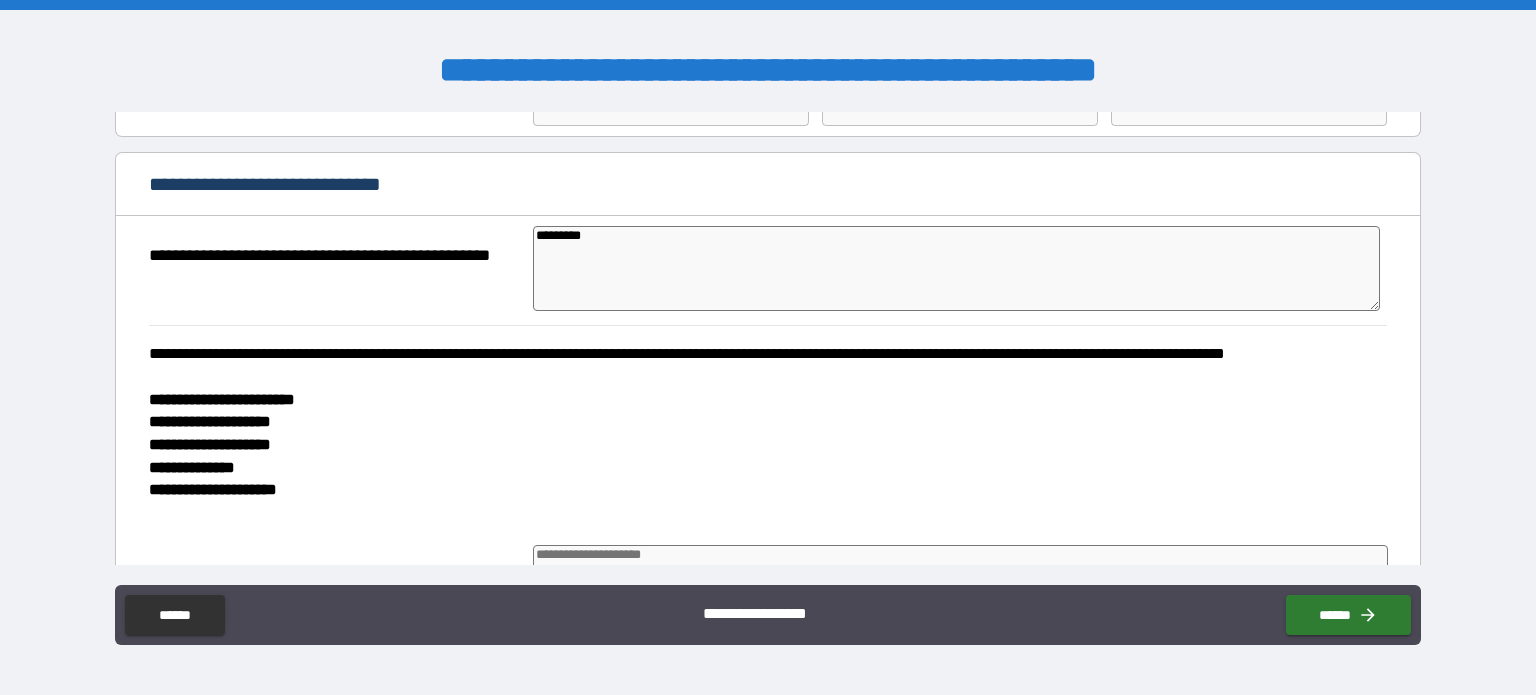 type on "*" 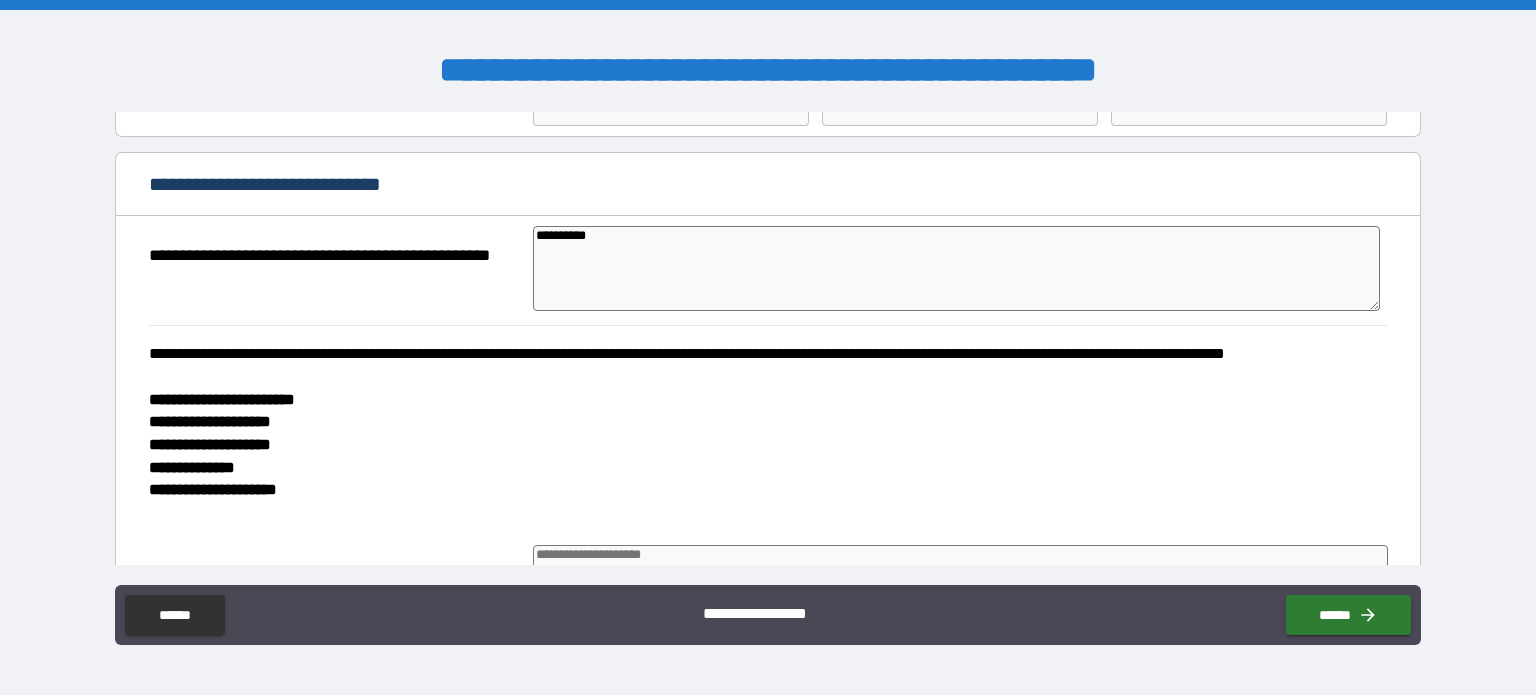 type on "*" 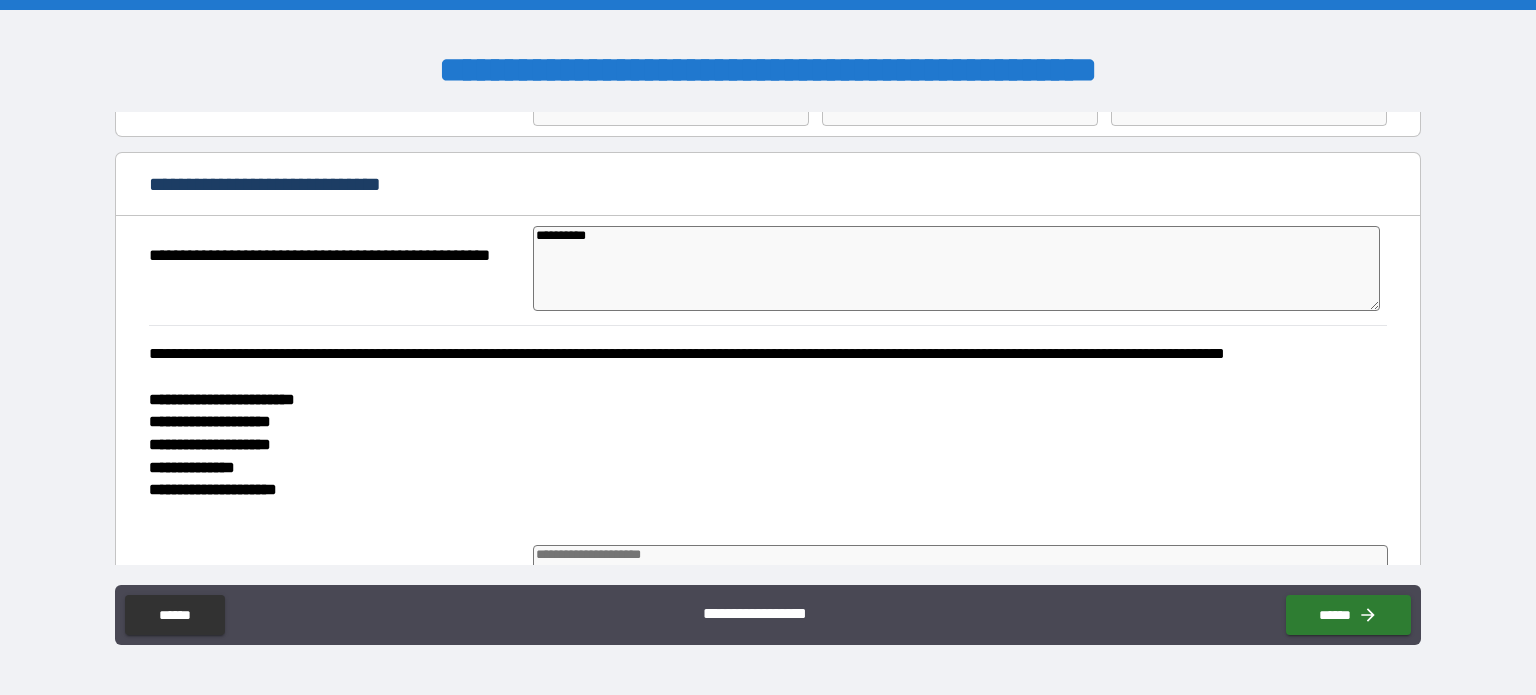 type on "**********" 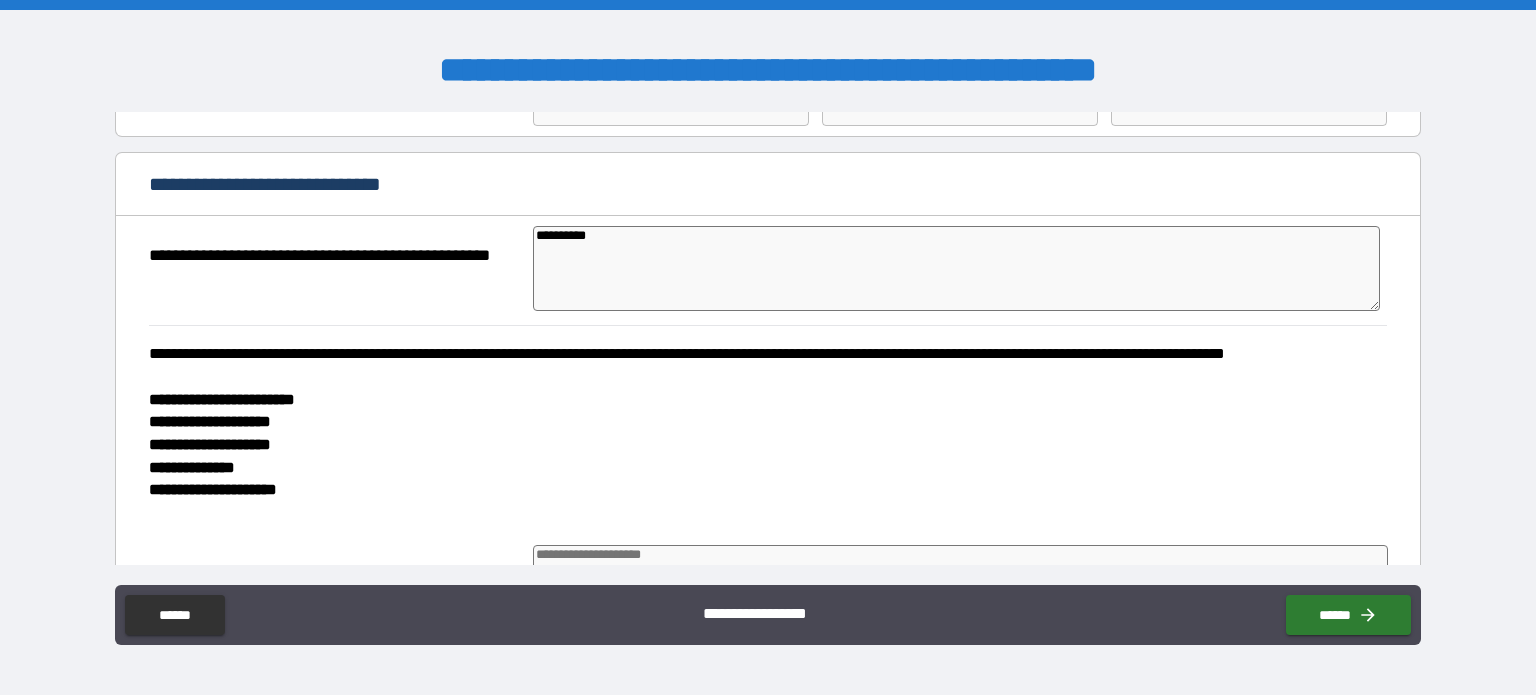 type on "*" 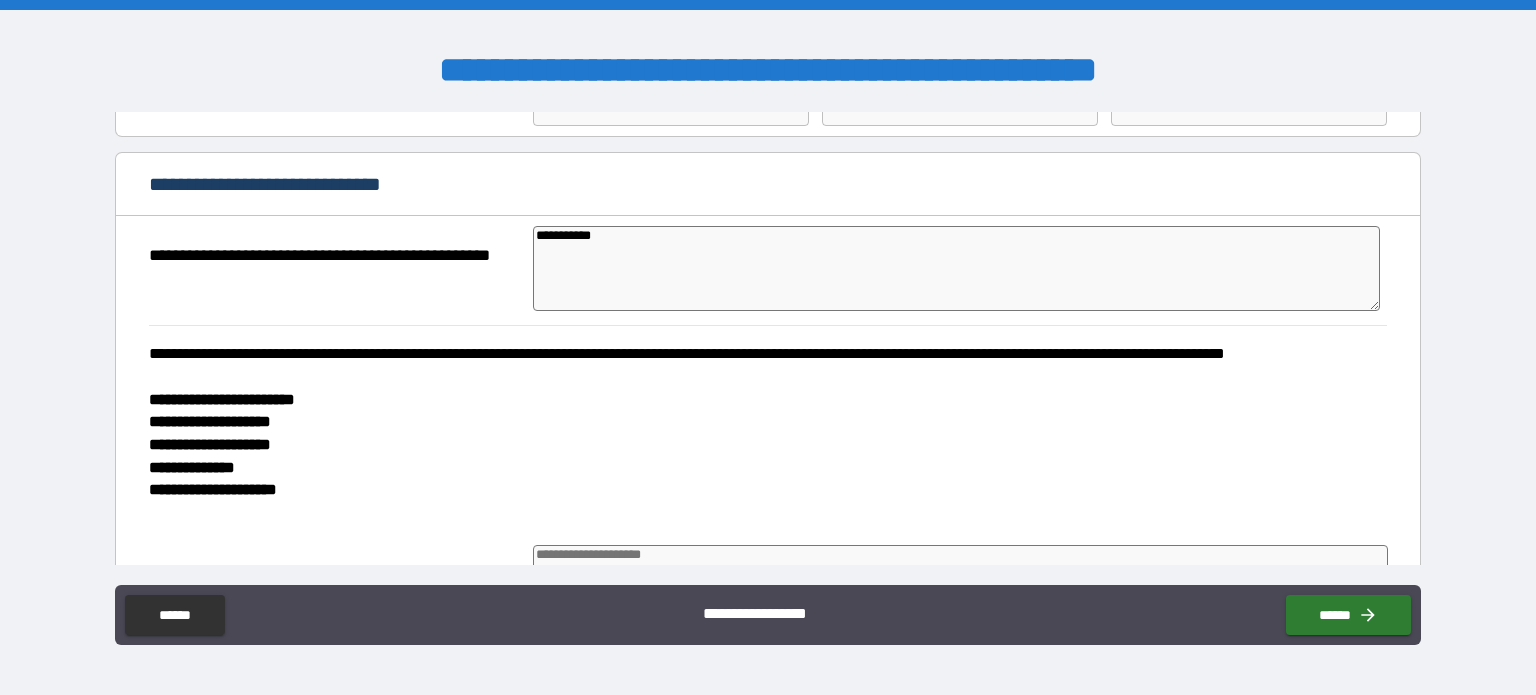 type on "*" 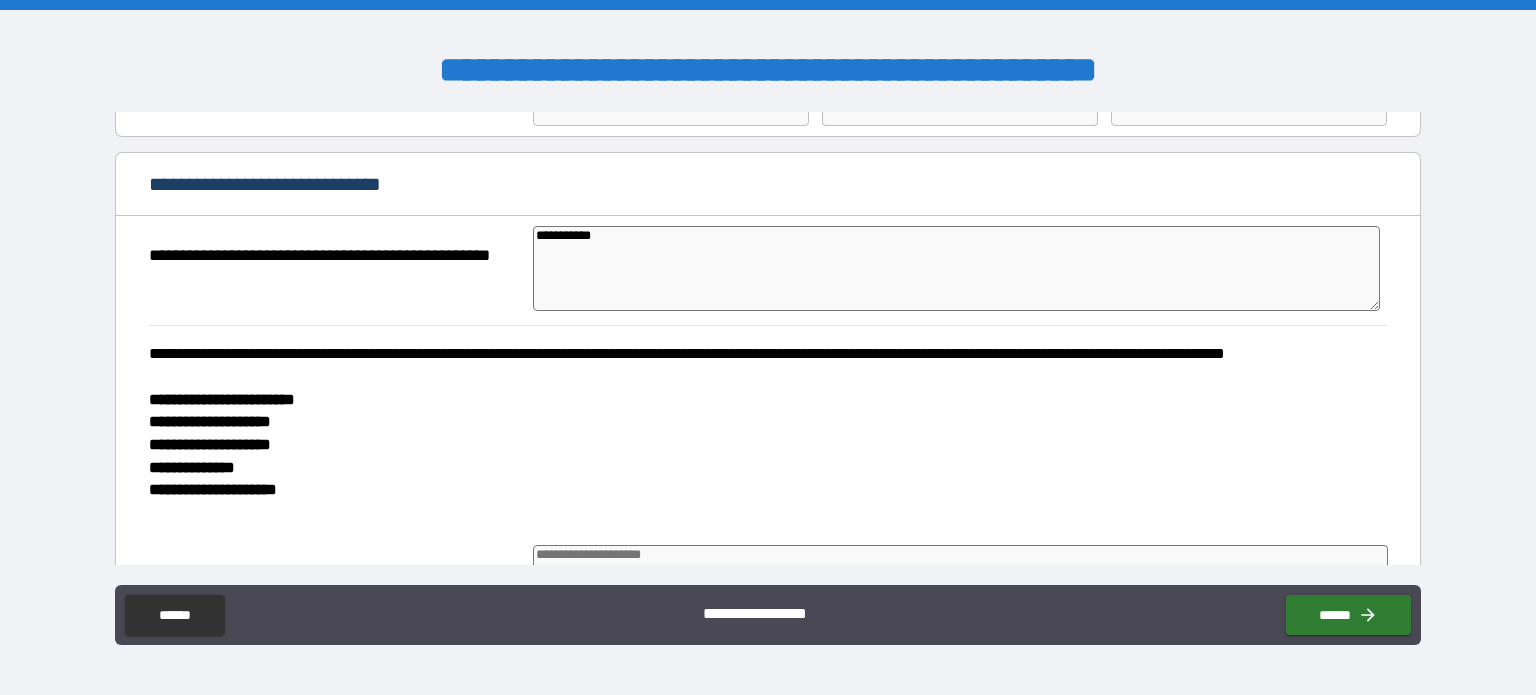 type on "*" 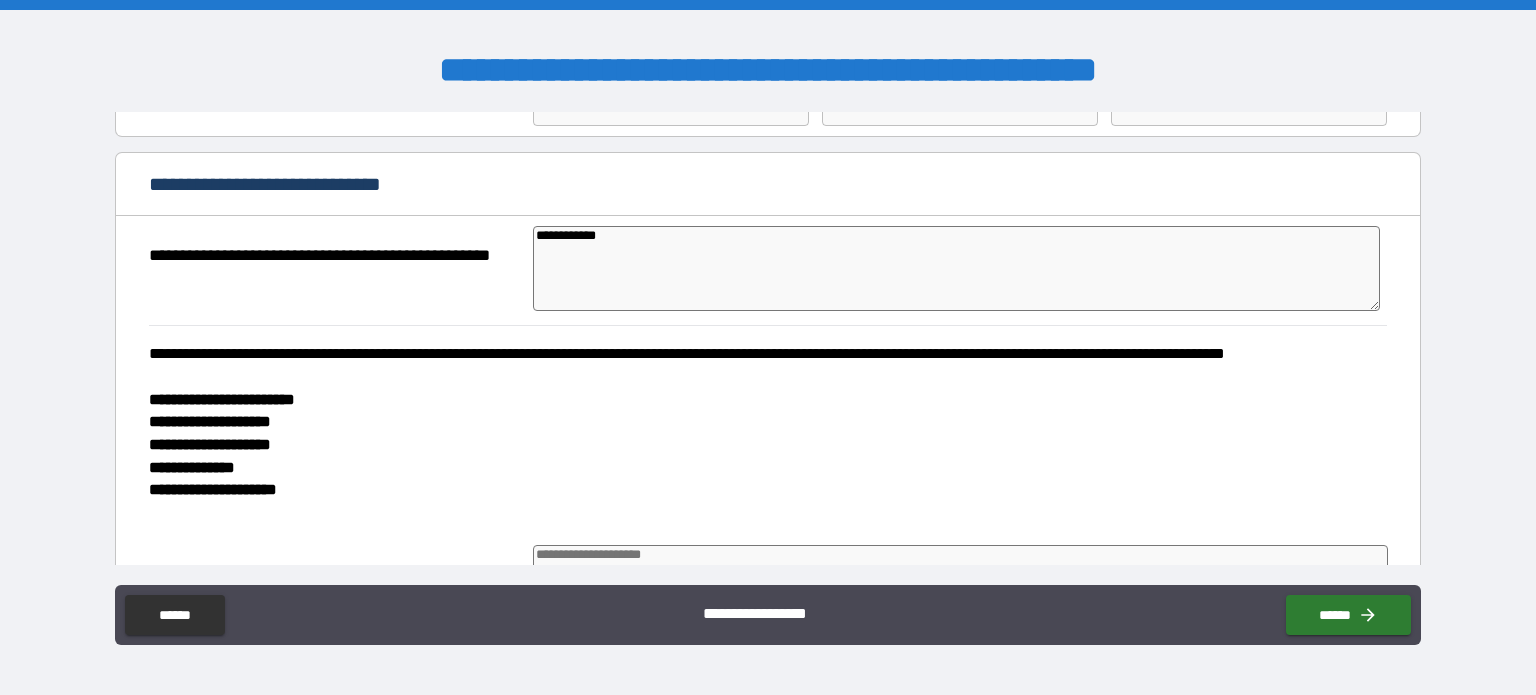 type on "*" 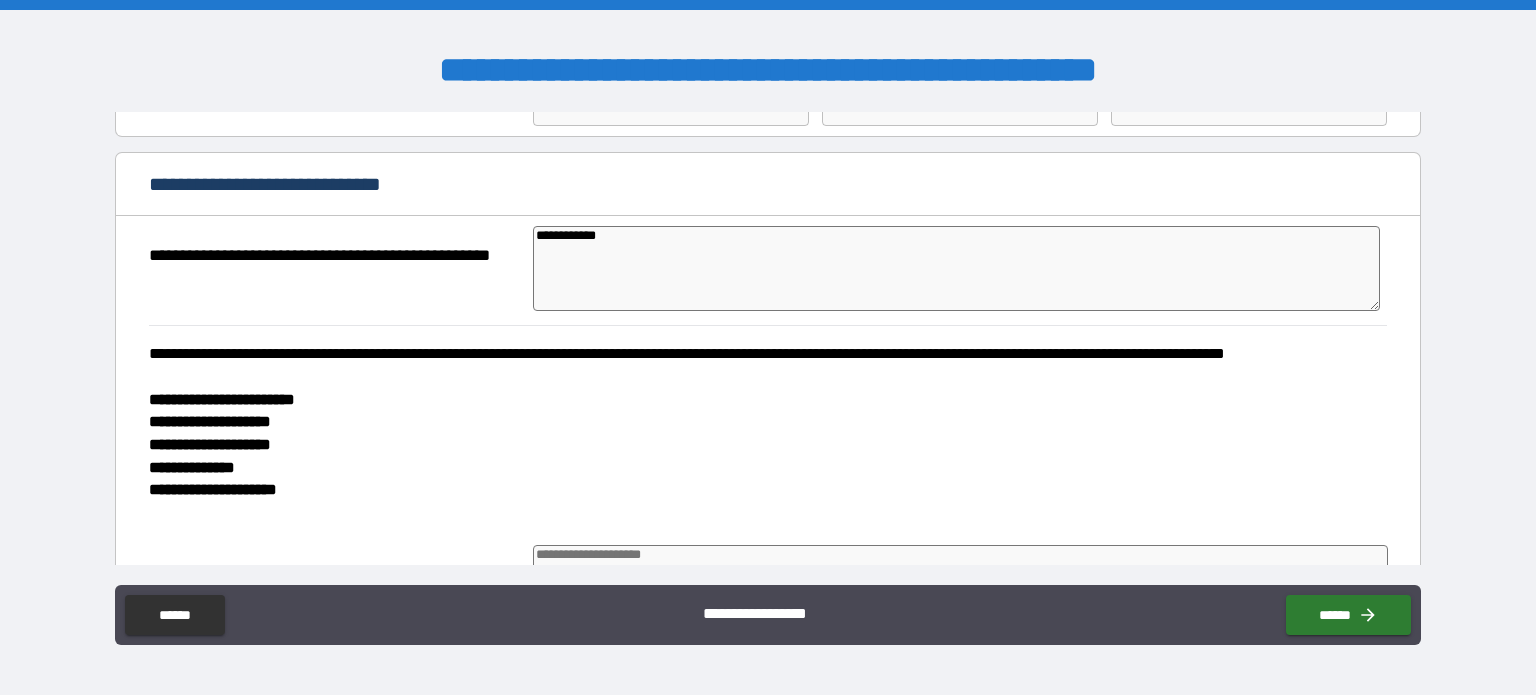 type on "**********" 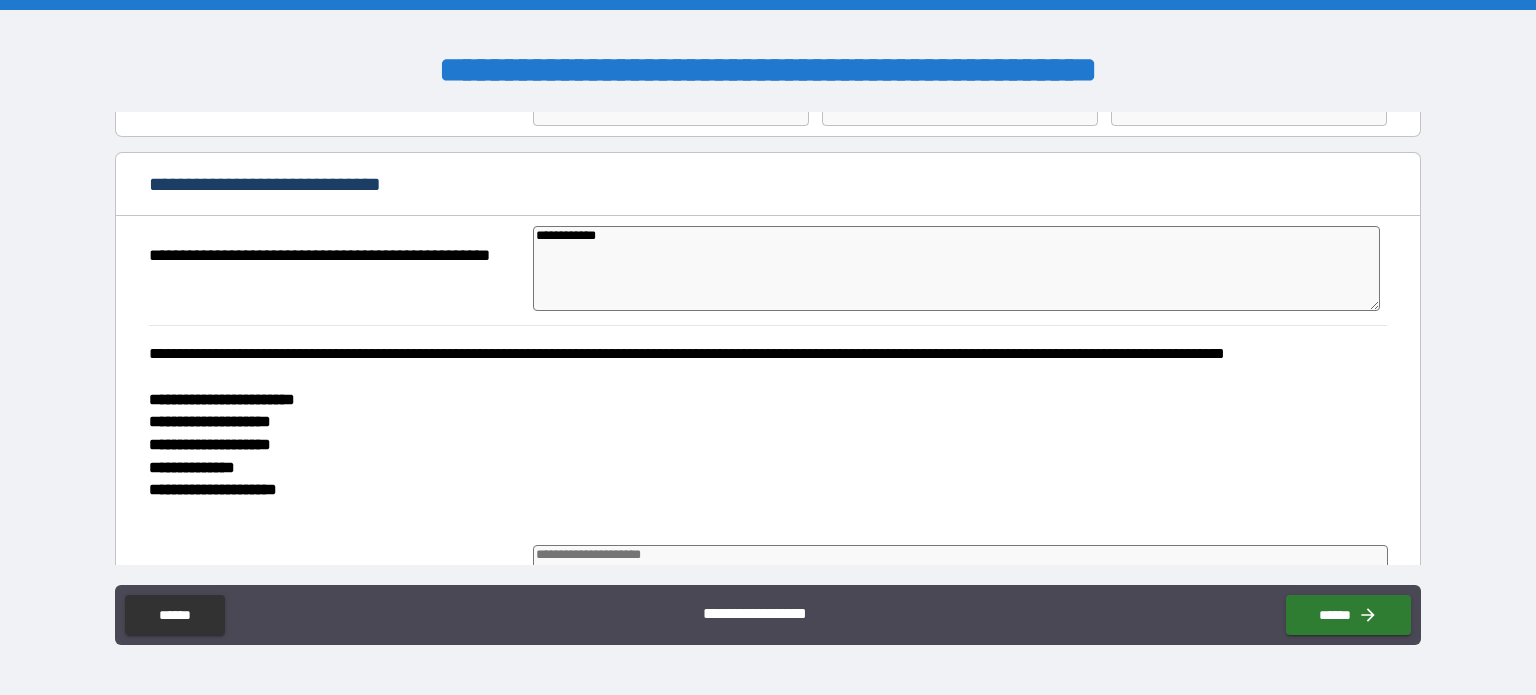 type on "*" 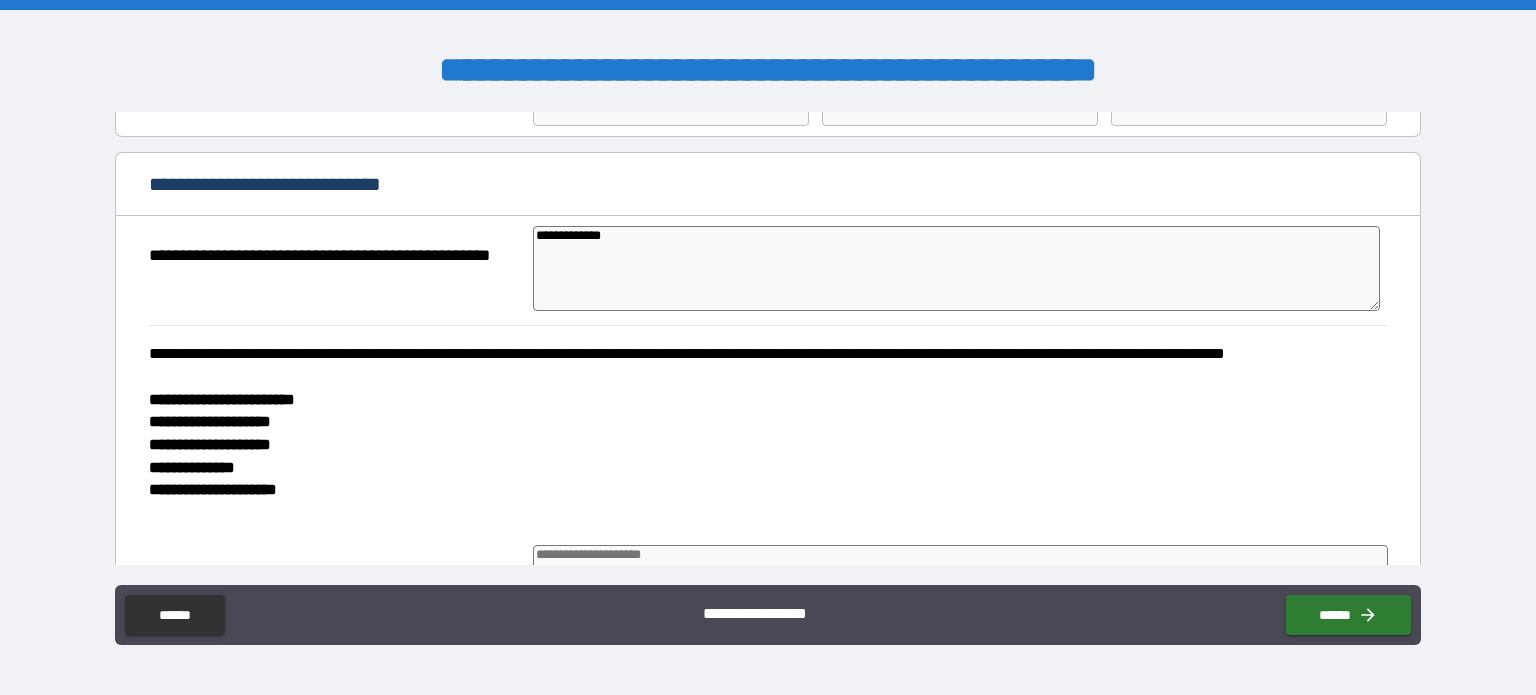 type on "*" 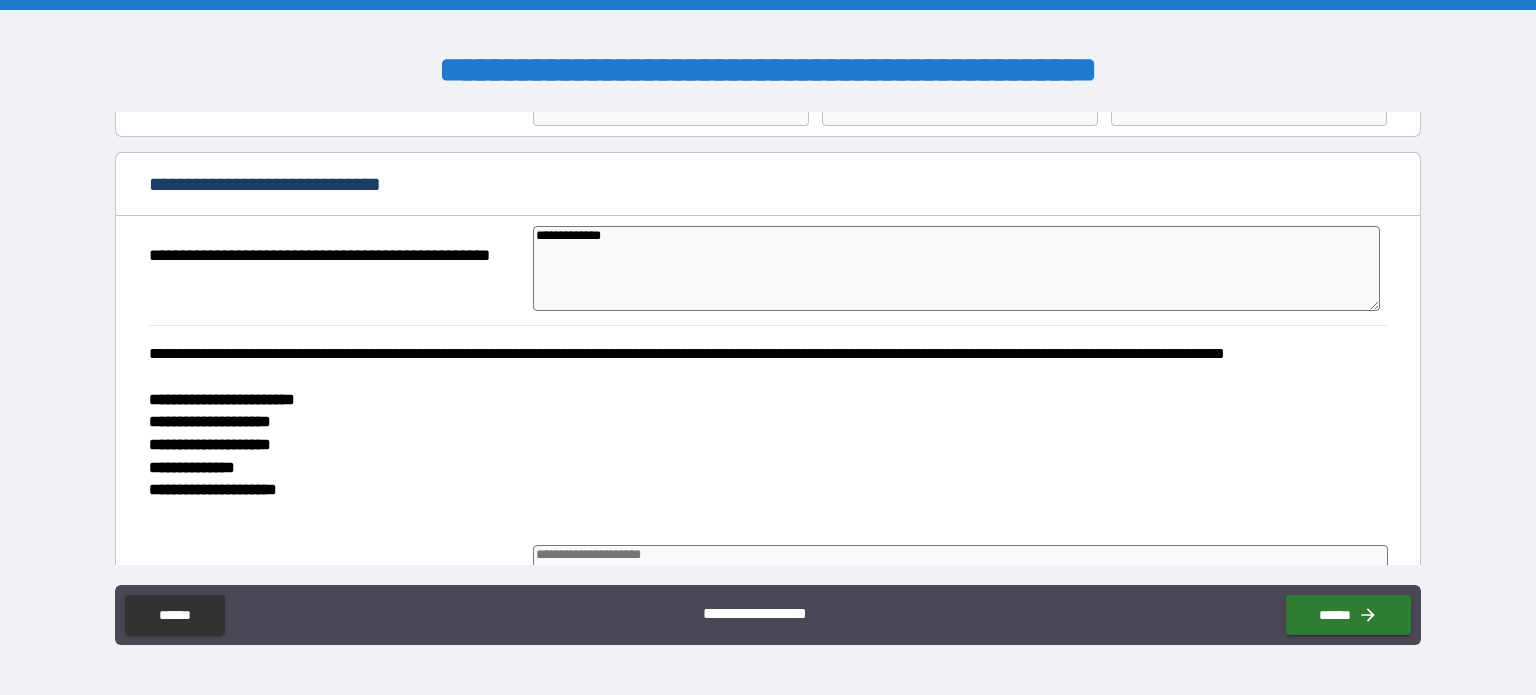type on "*" 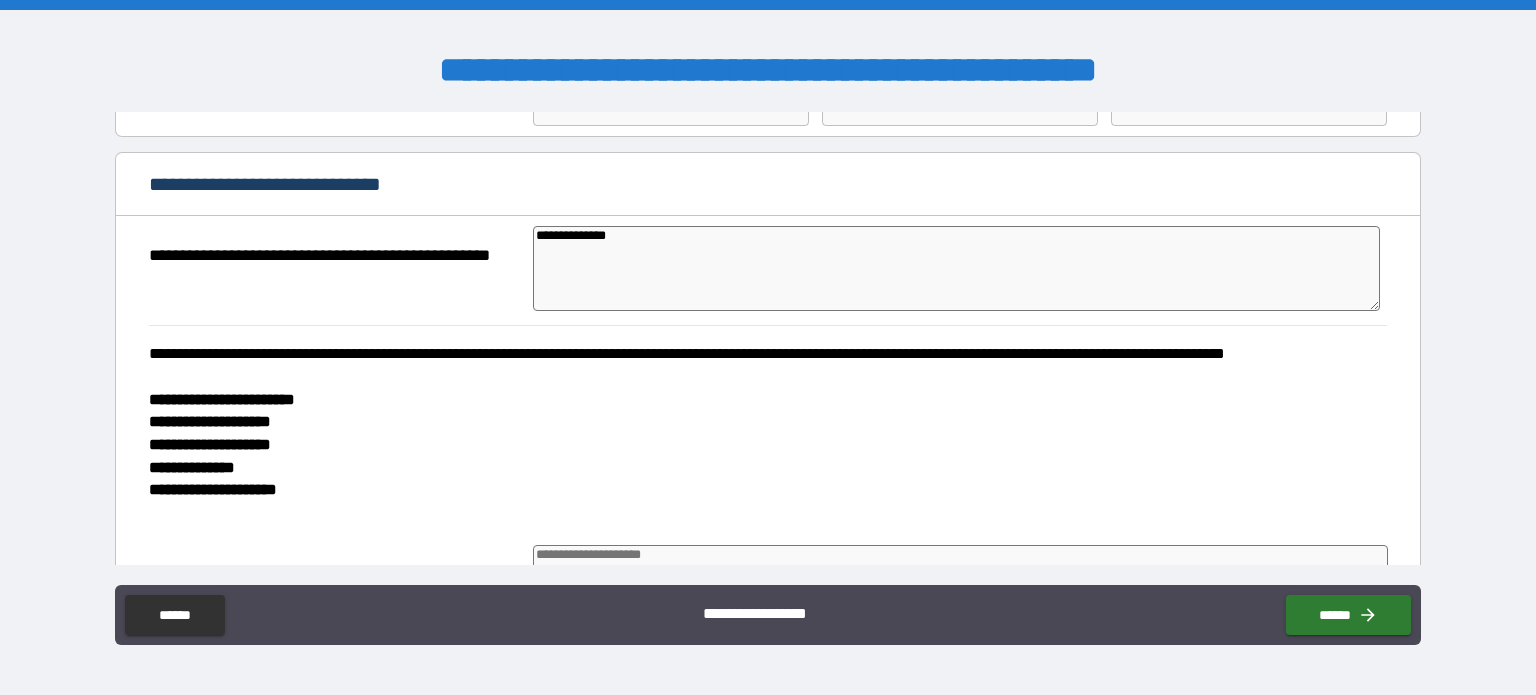 type on "**********" 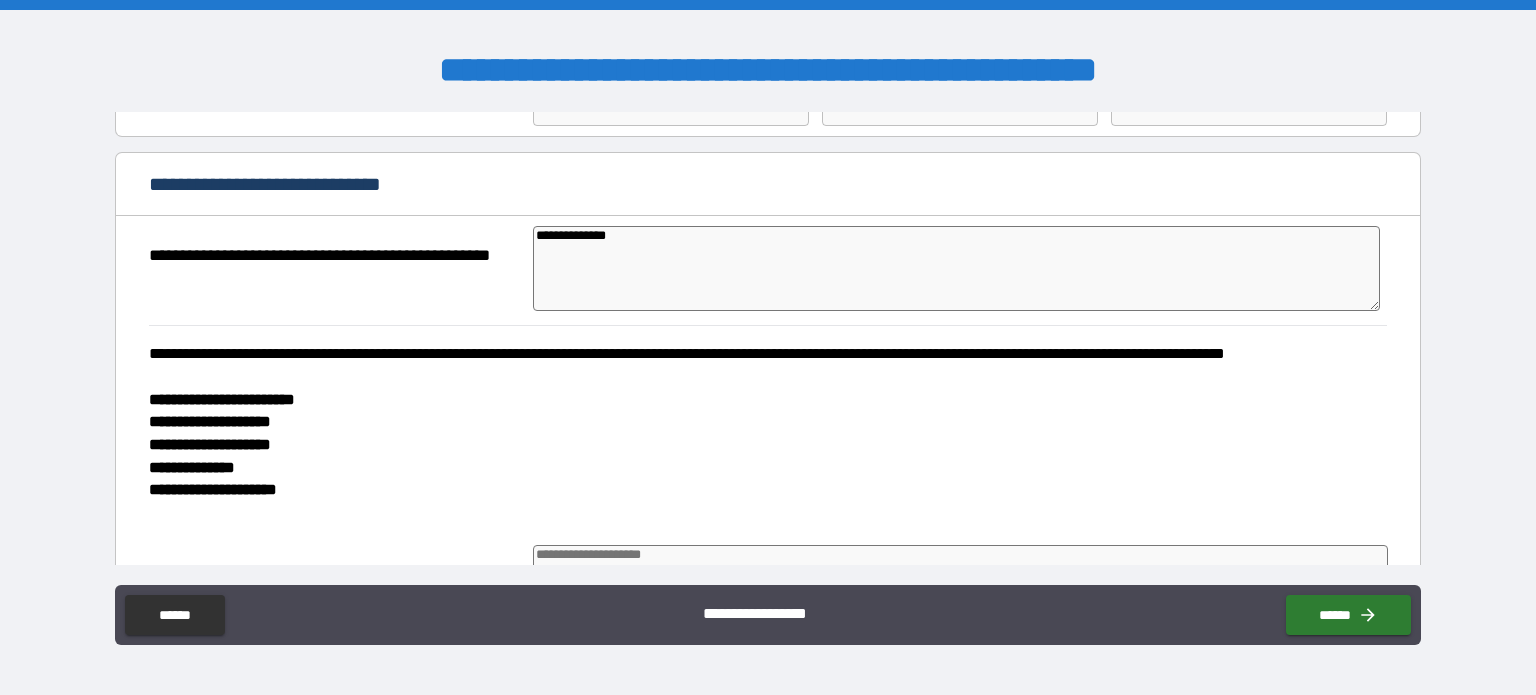 type on "*" 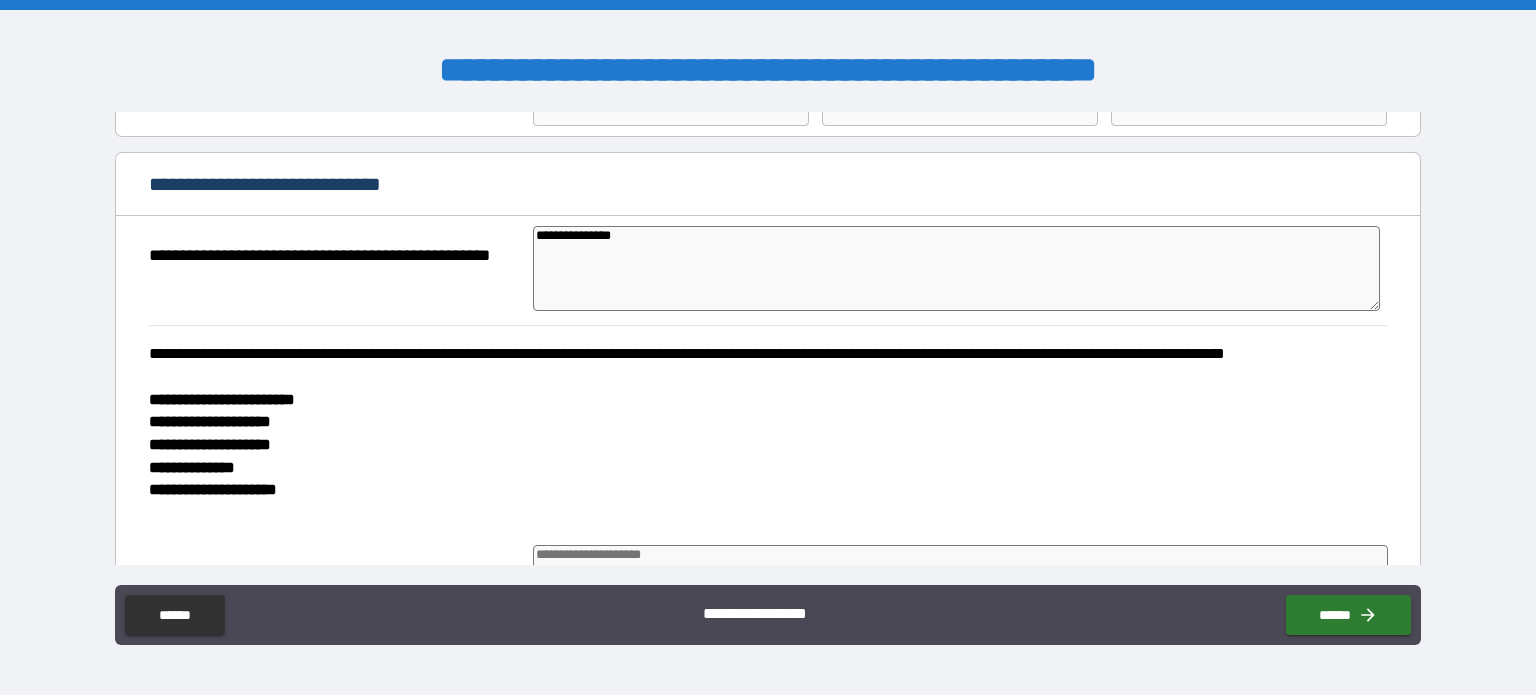 type on "**********" 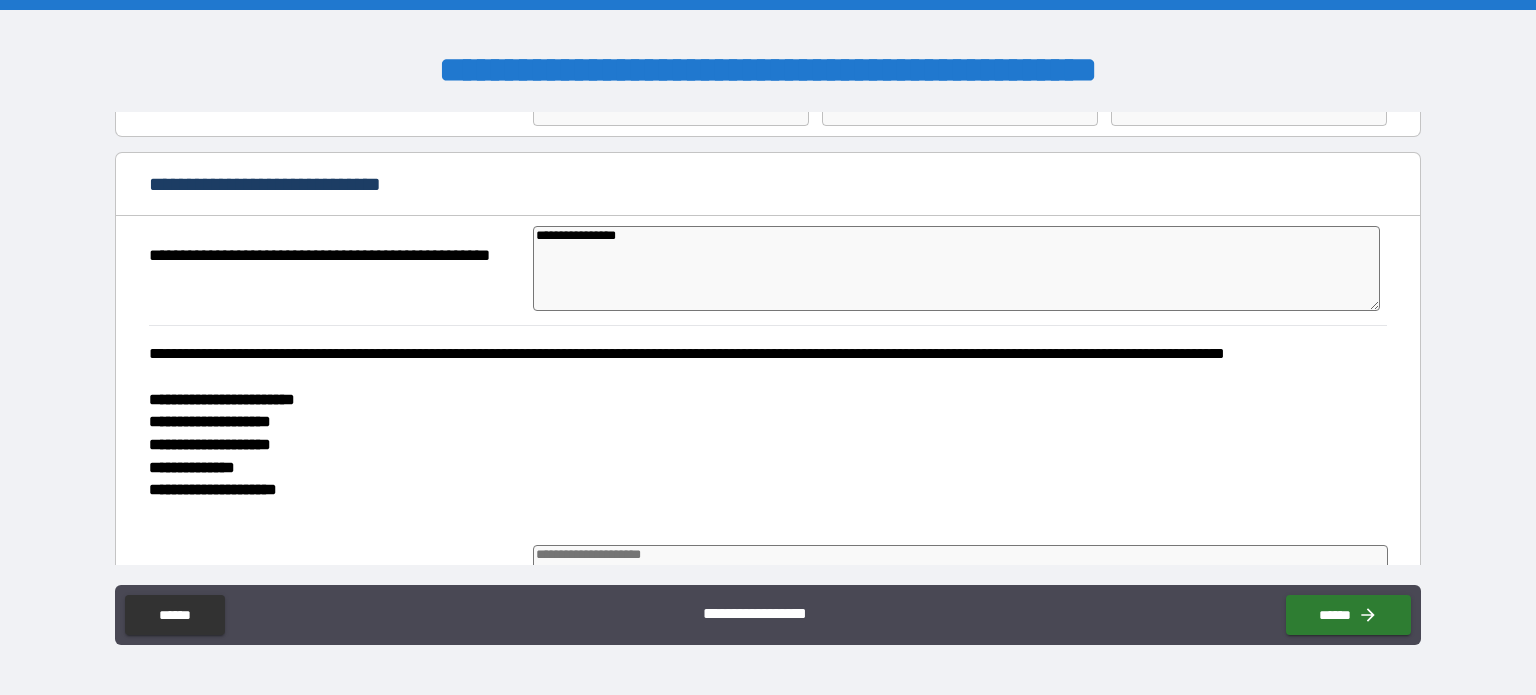 type on "**********" 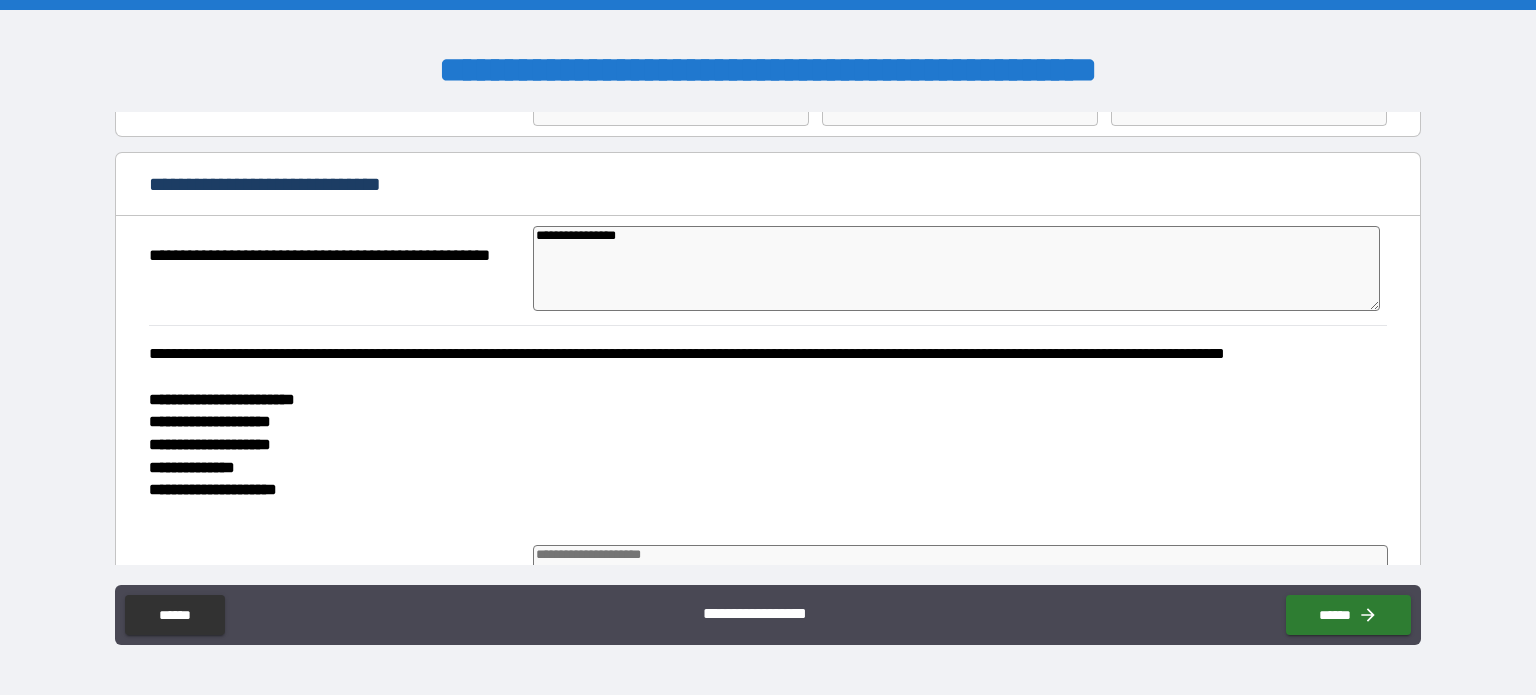 type on "*" 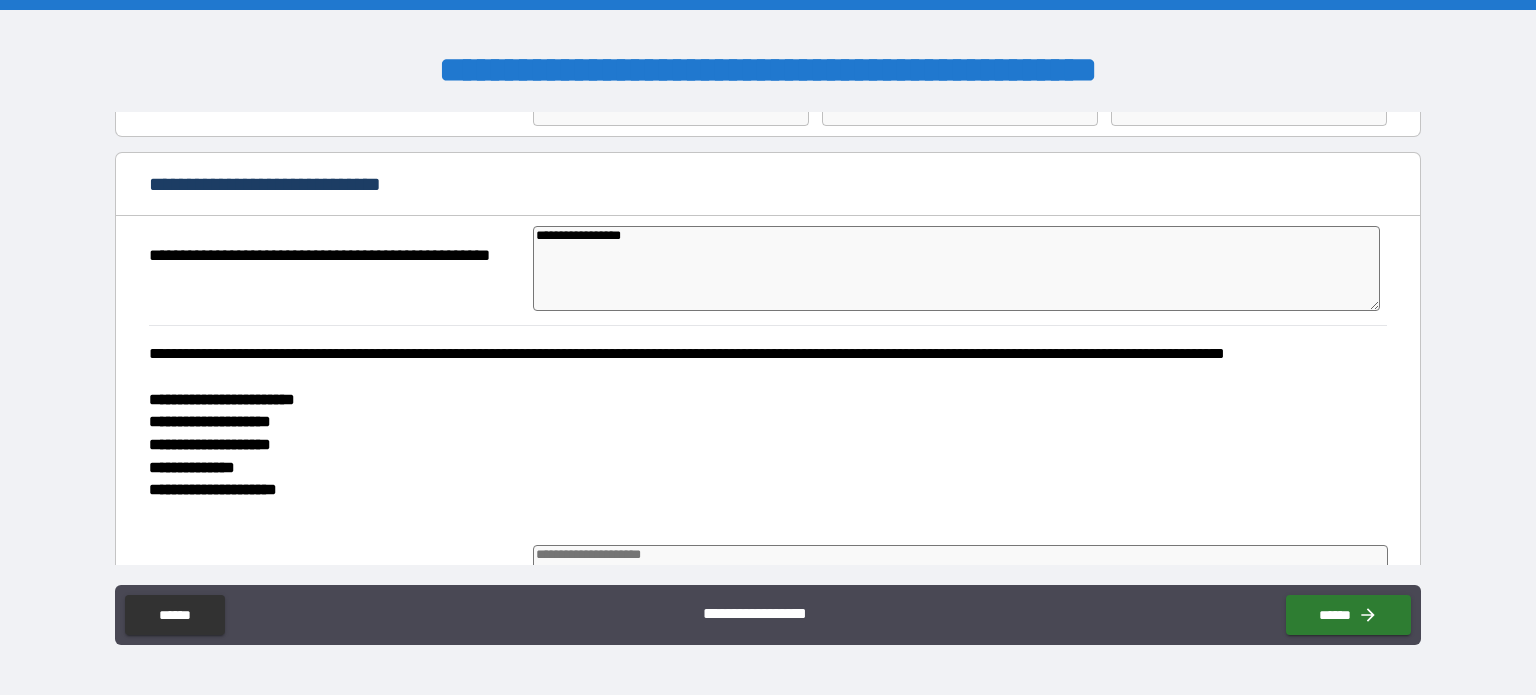 type on "**********" 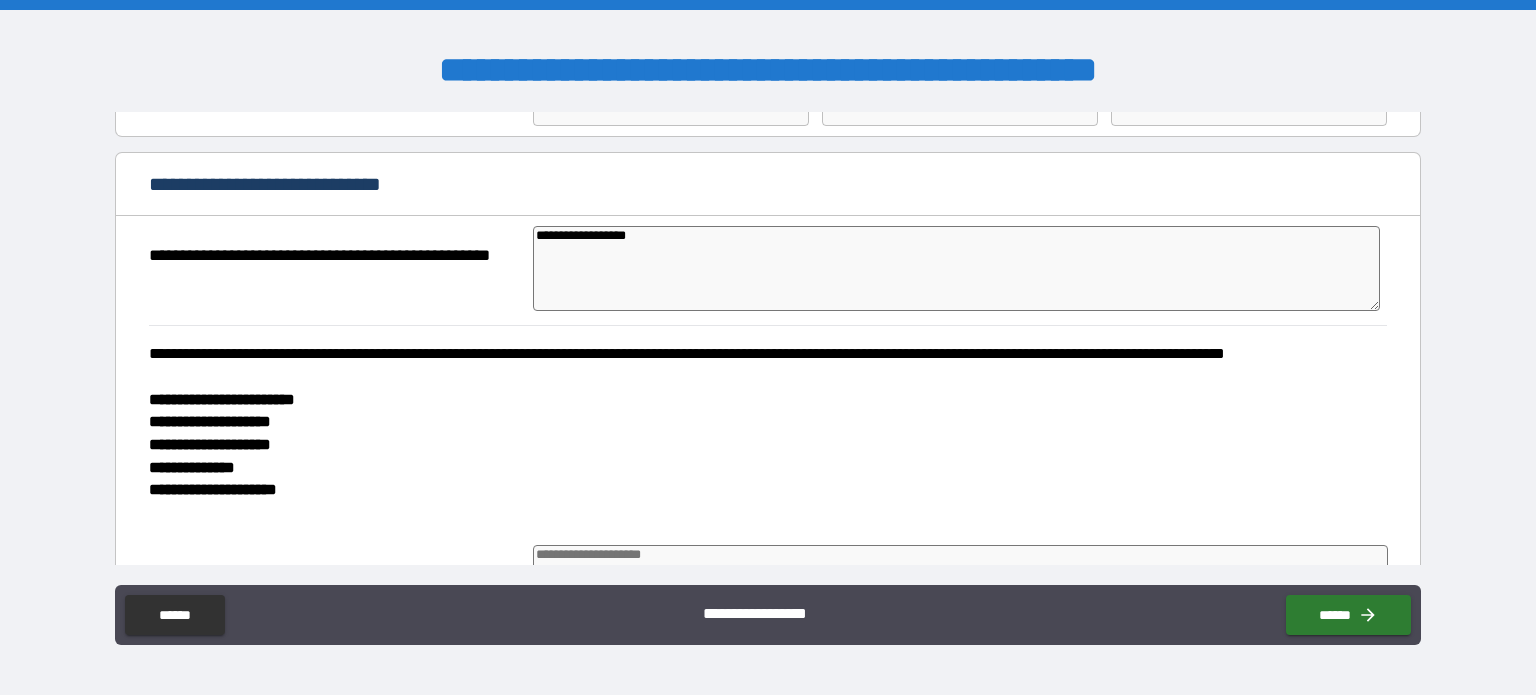type on "**********" 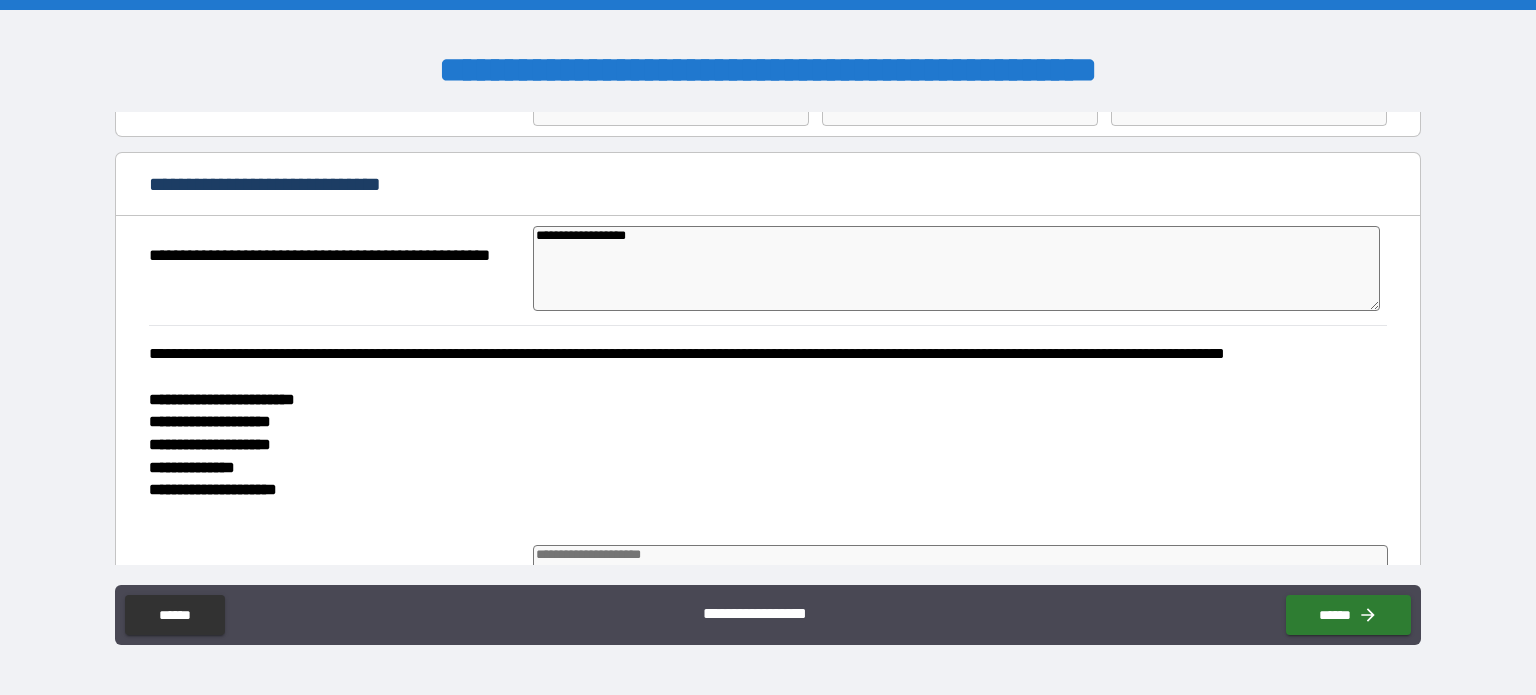 type on "*" 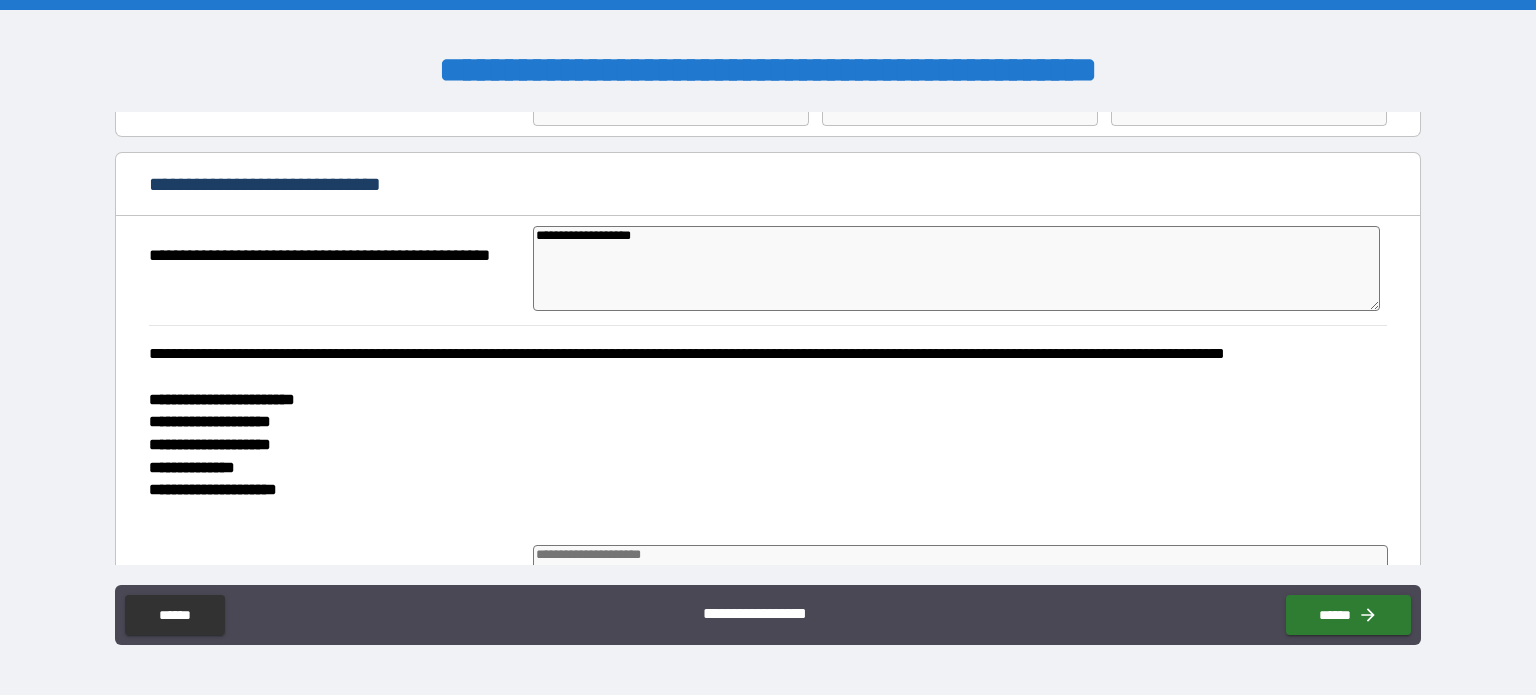 type on "**********" 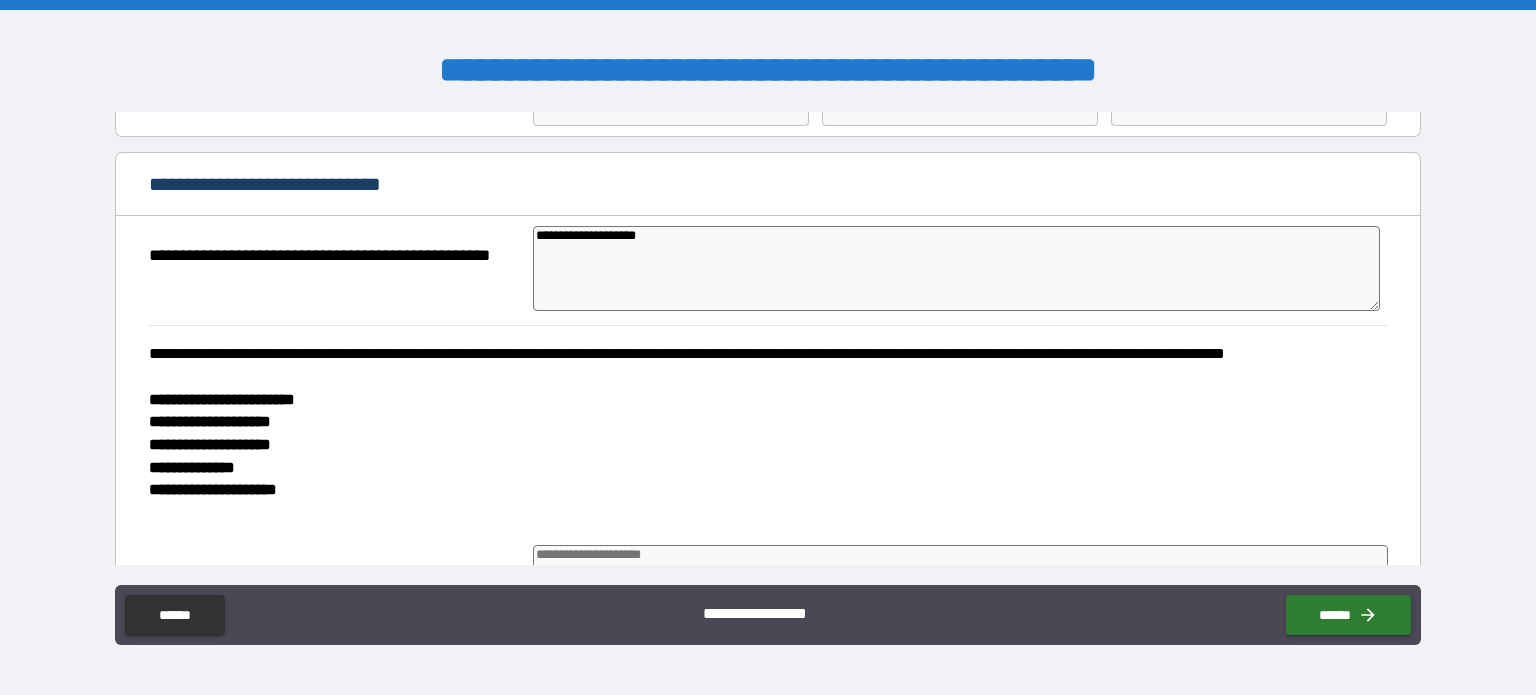 type on "*" 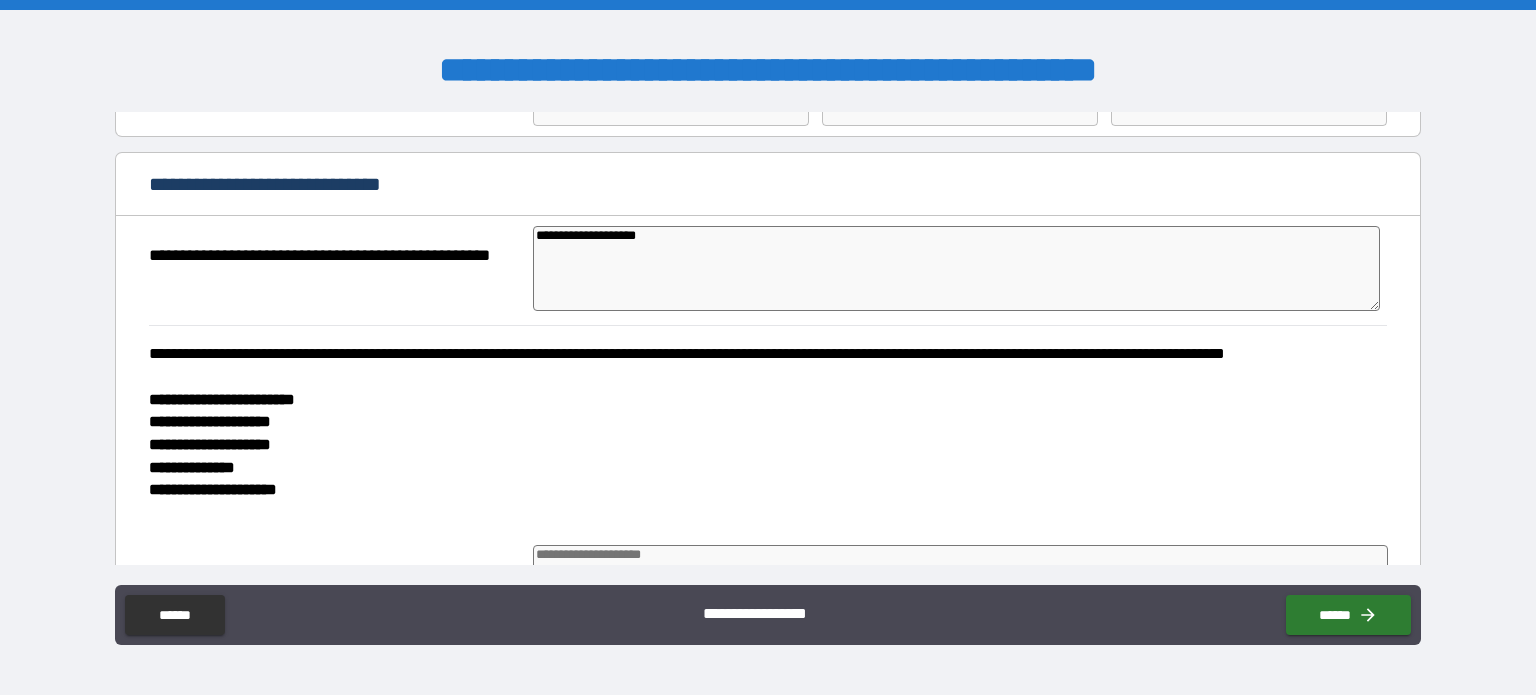 type on "*" 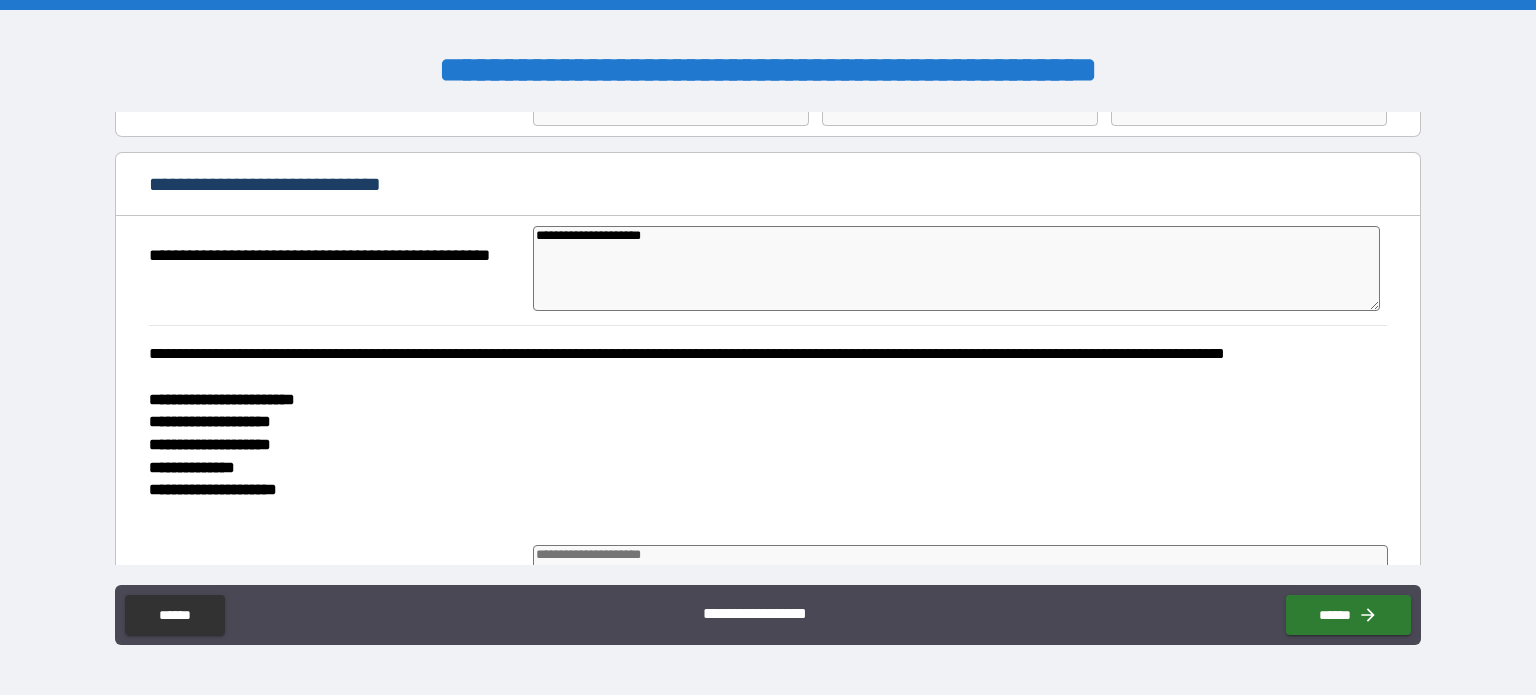 type on "*" 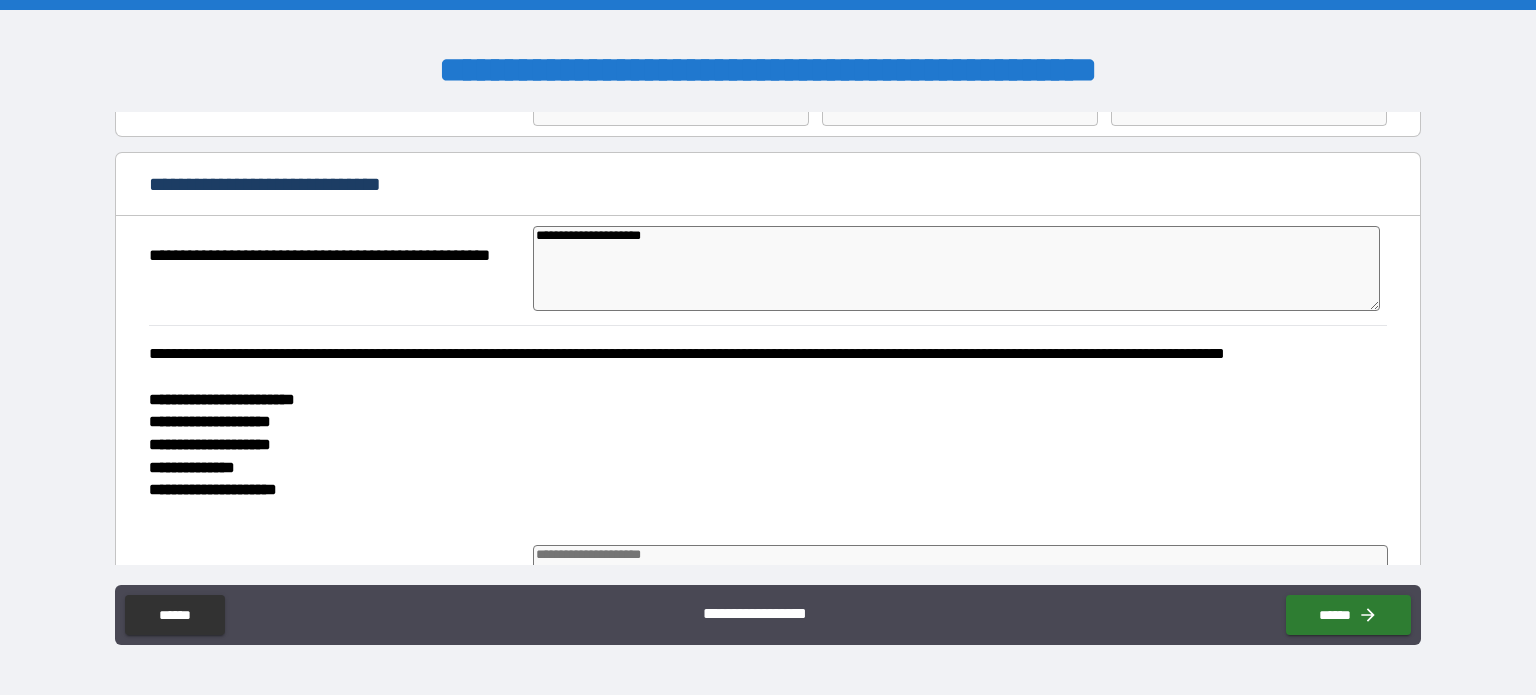 type on "*" 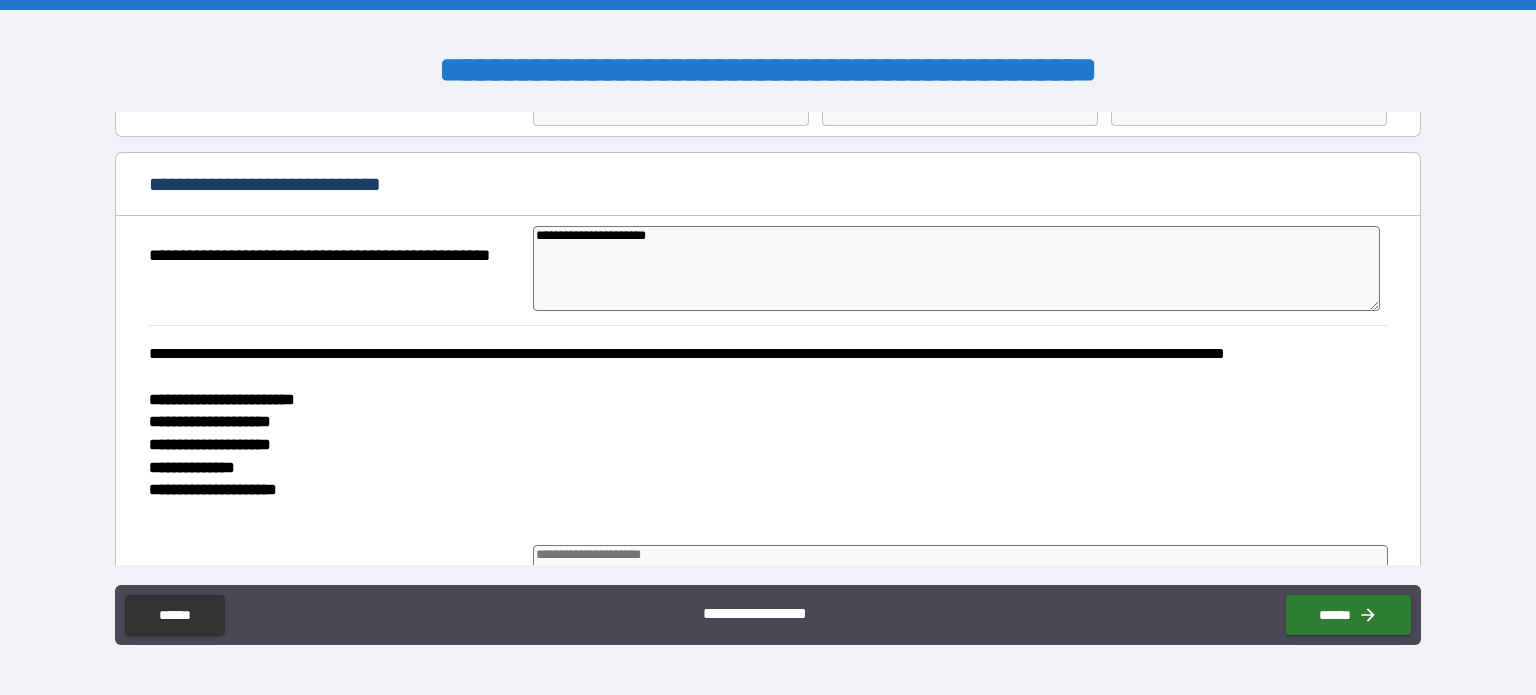type on "**********" 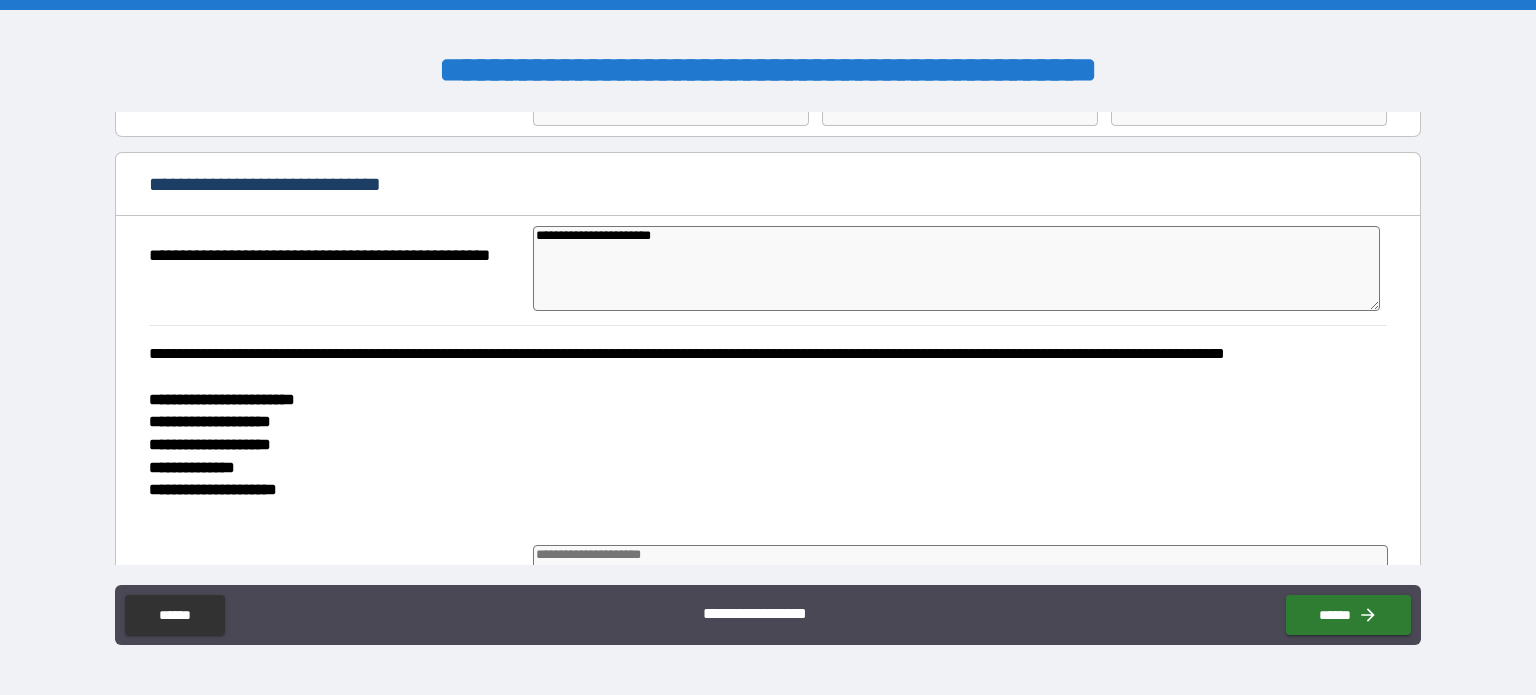 type on "*" 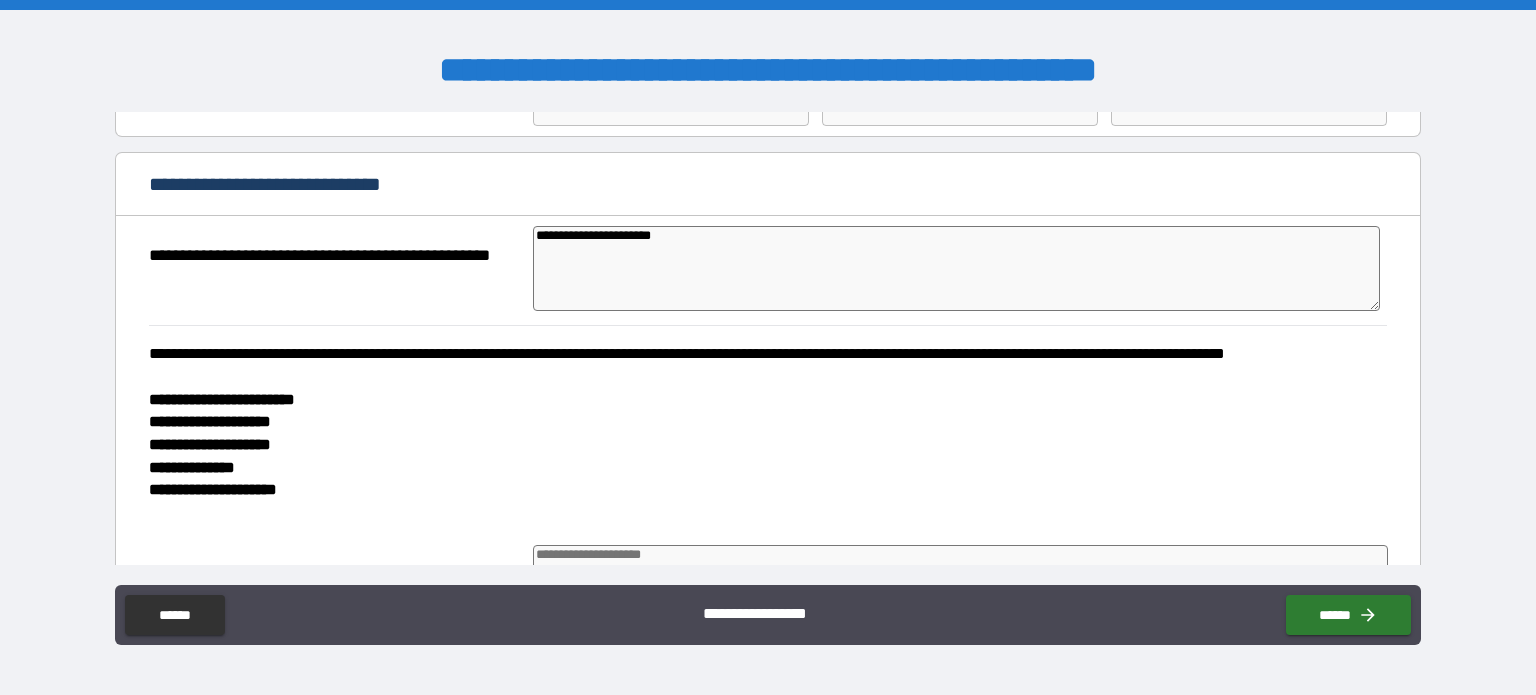 type on "*" 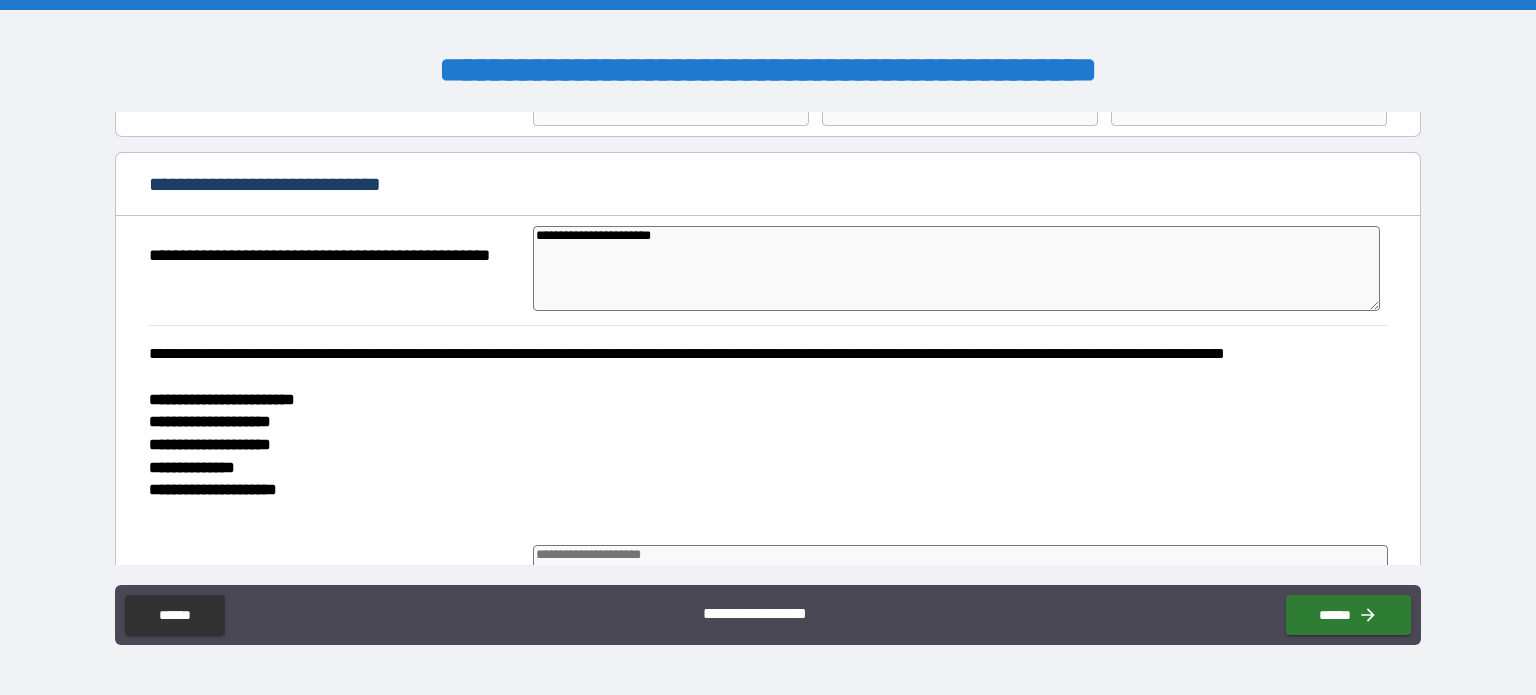 type on "*" 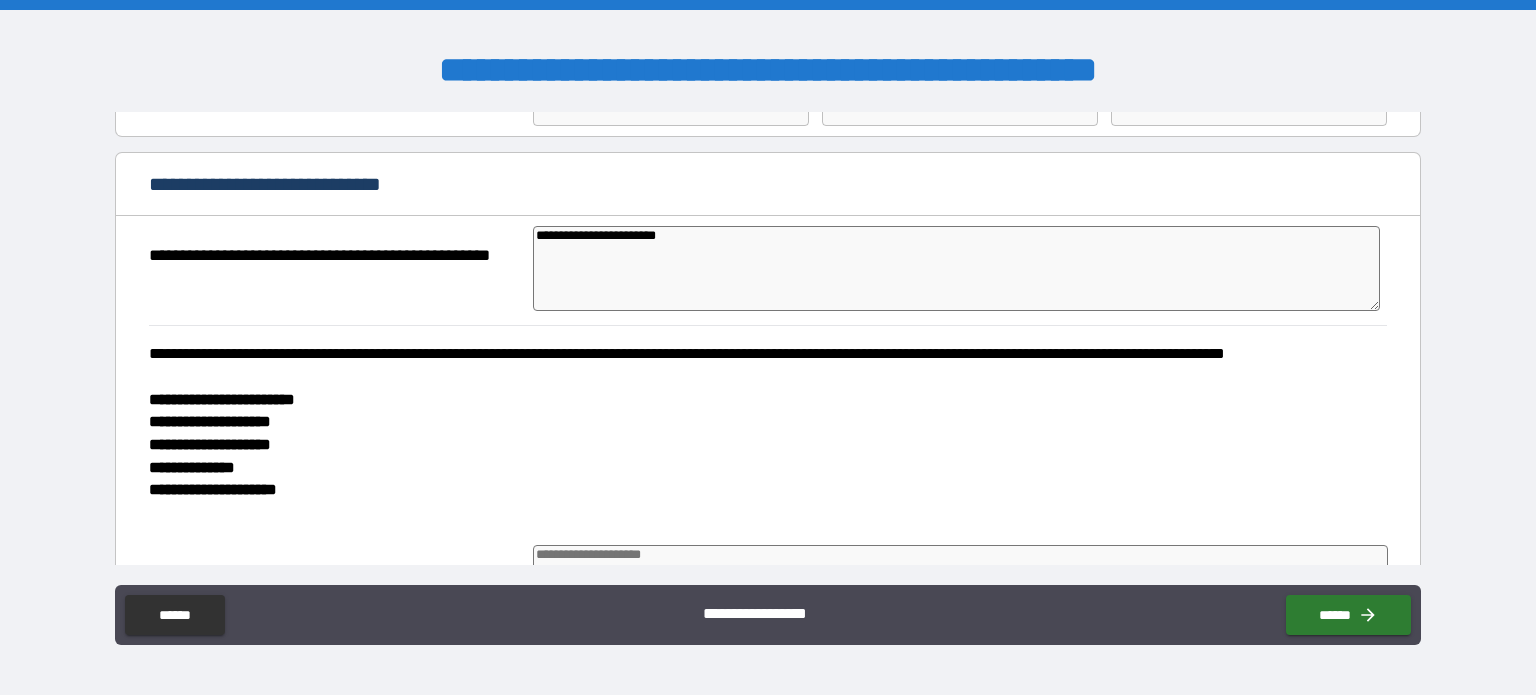 type on "*" 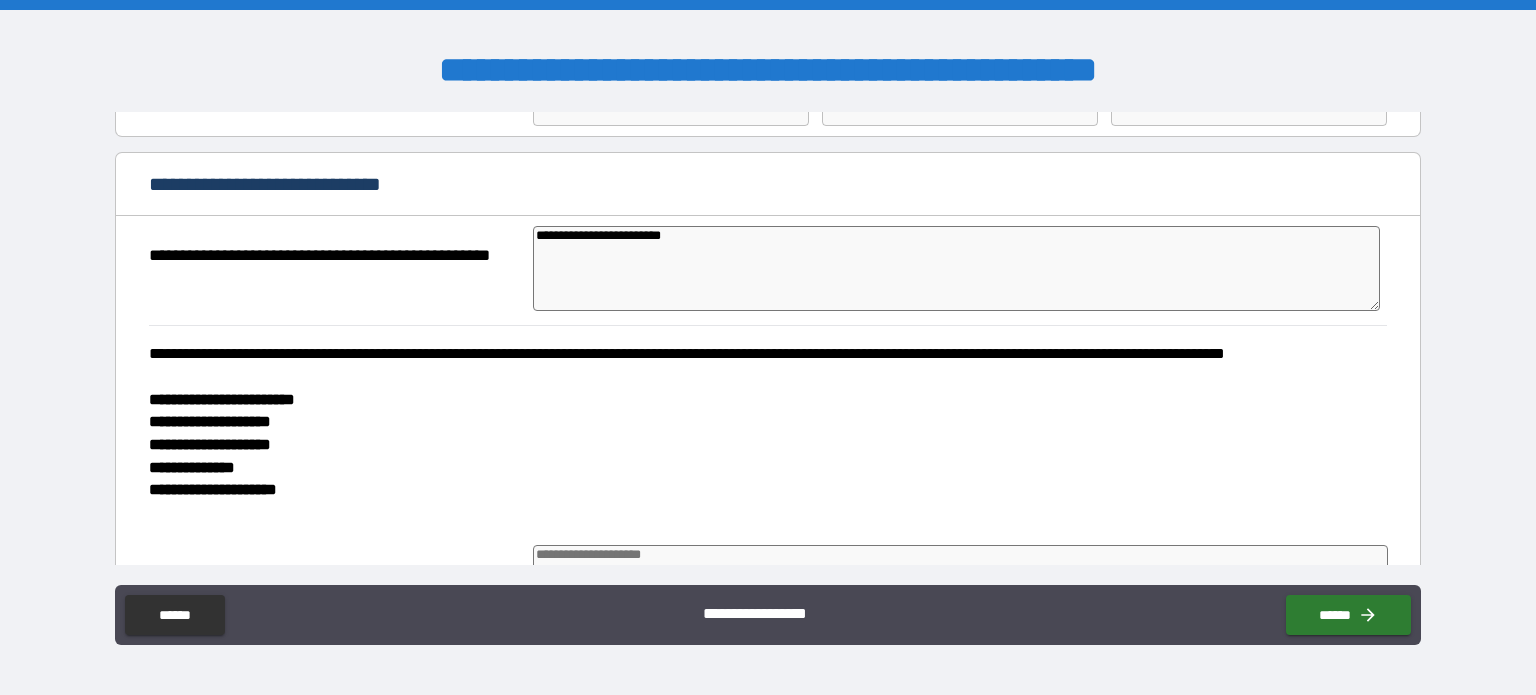 type on "**********" 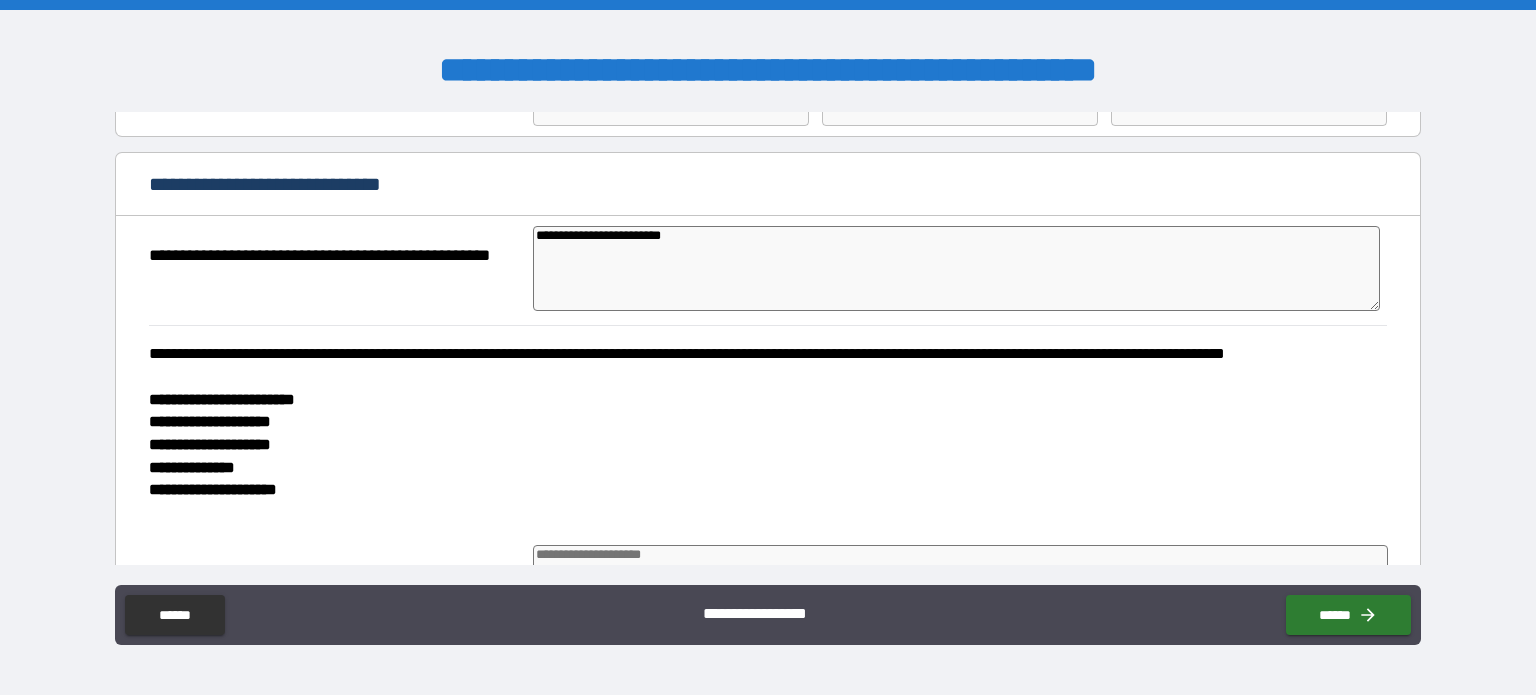 type on "*" 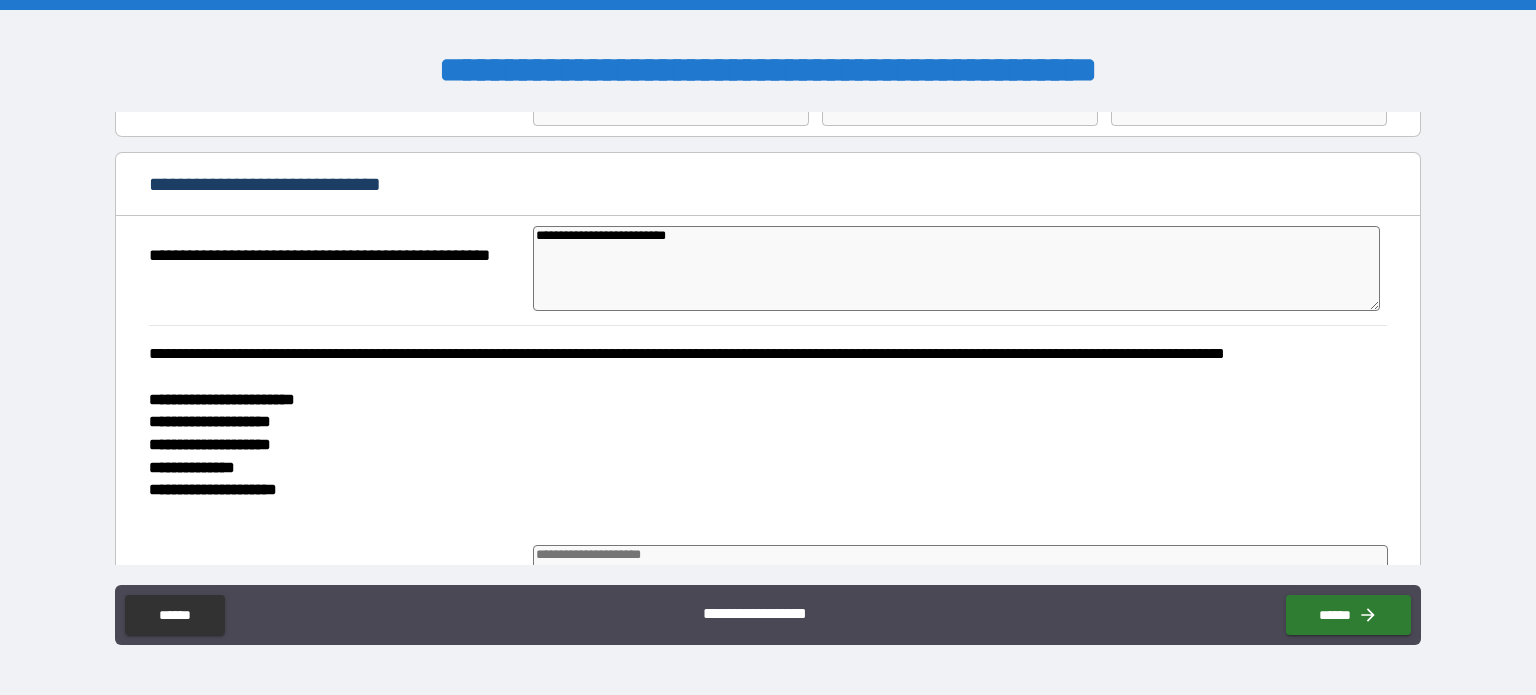 type on "**********" 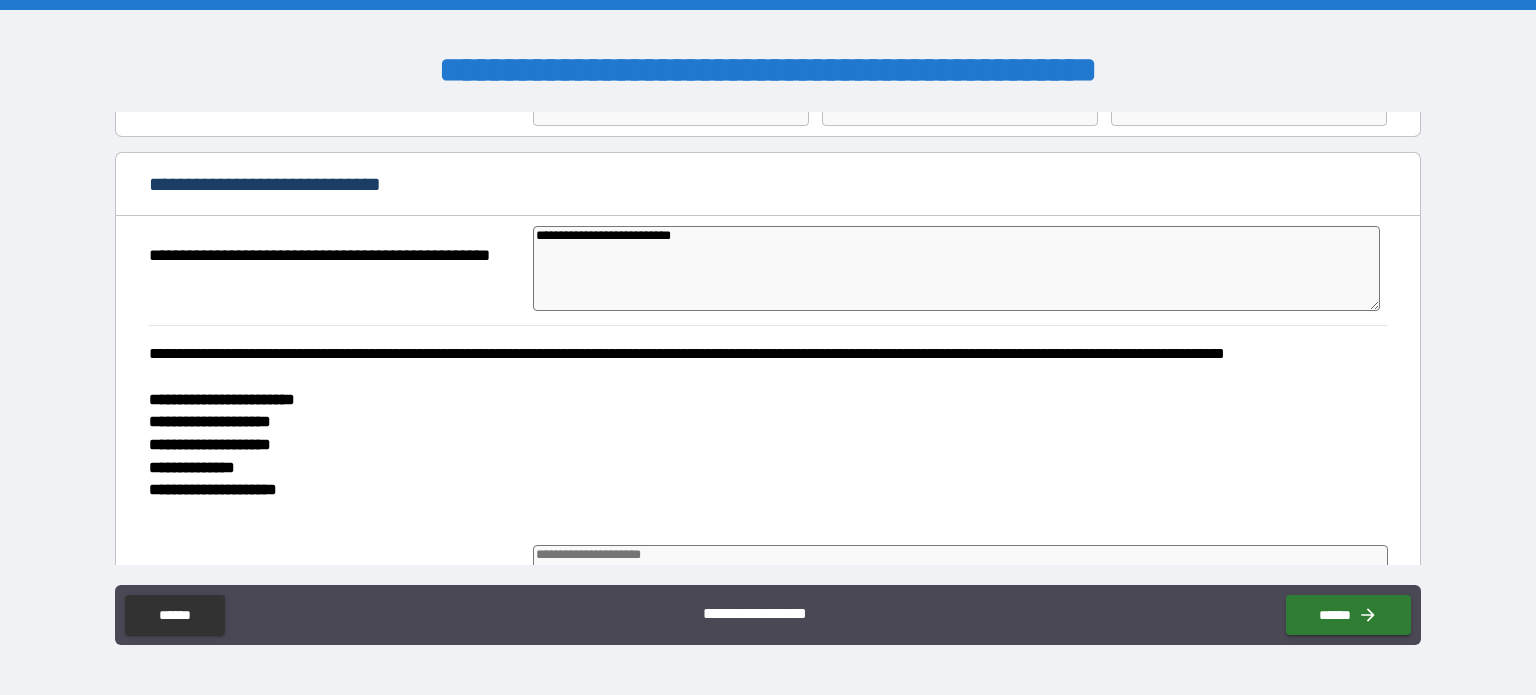 type on "**********" 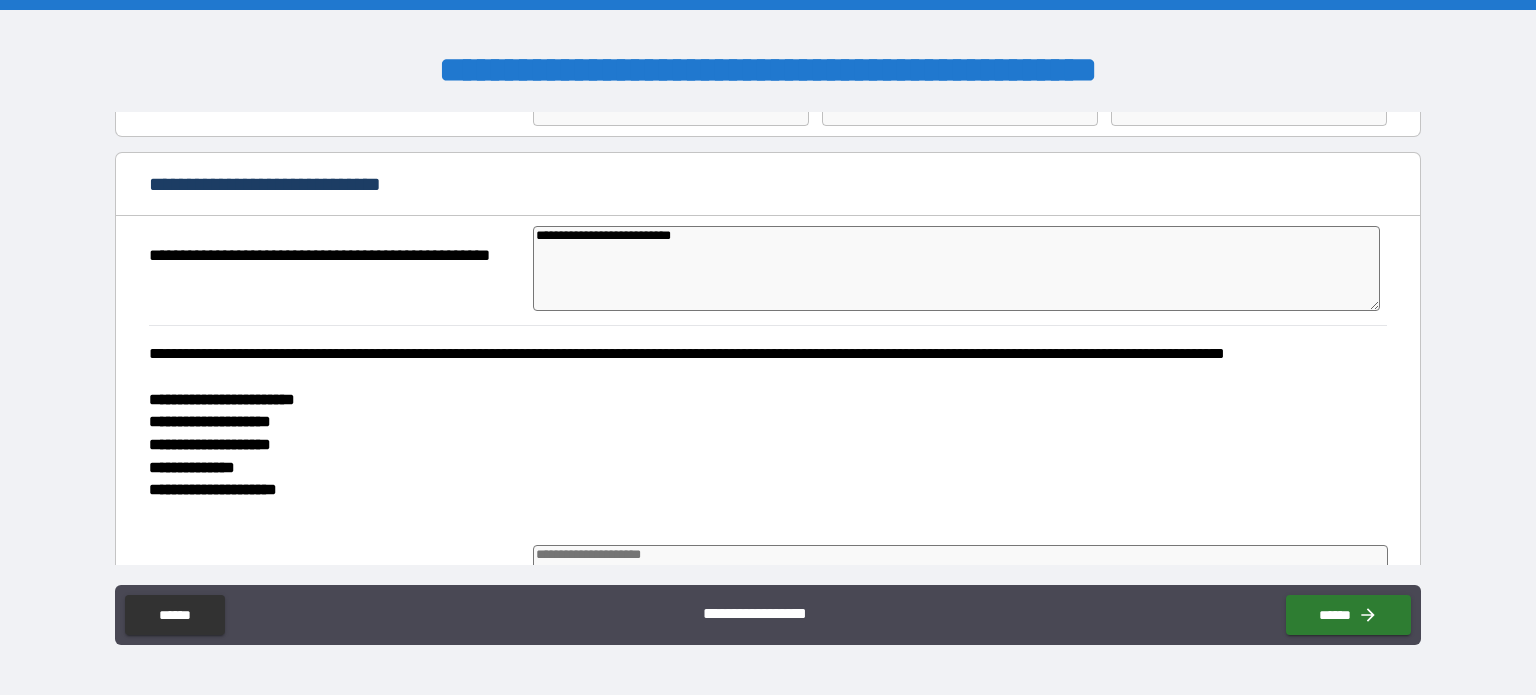 type on "*" 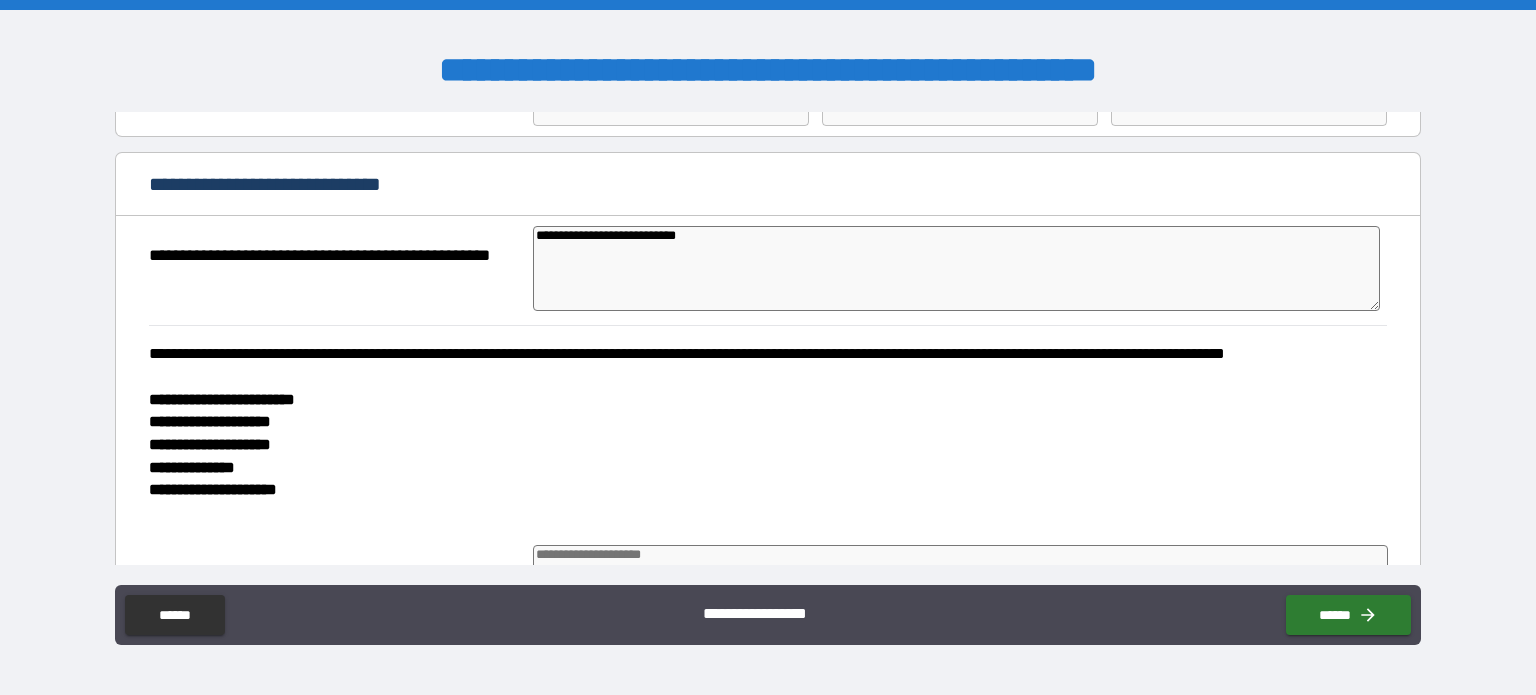 type on "*" 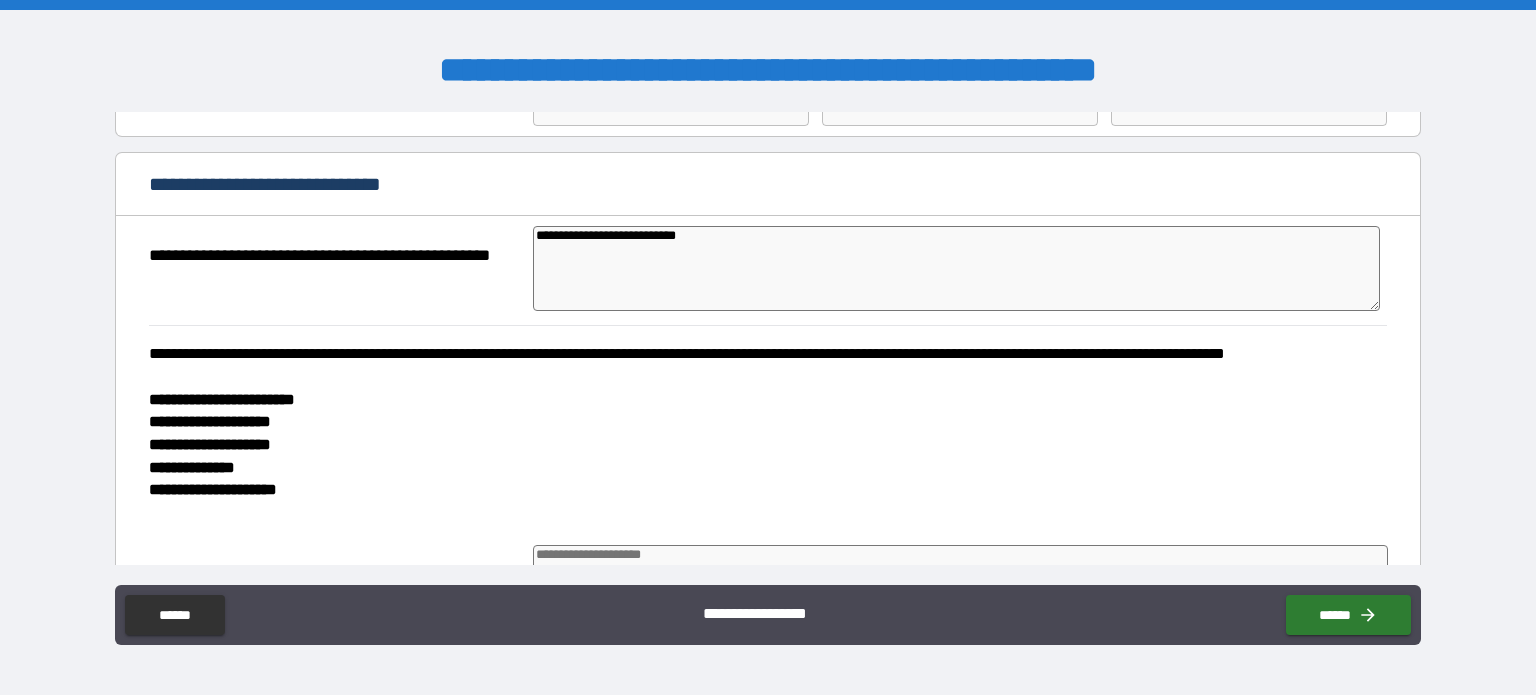 type on "**********" 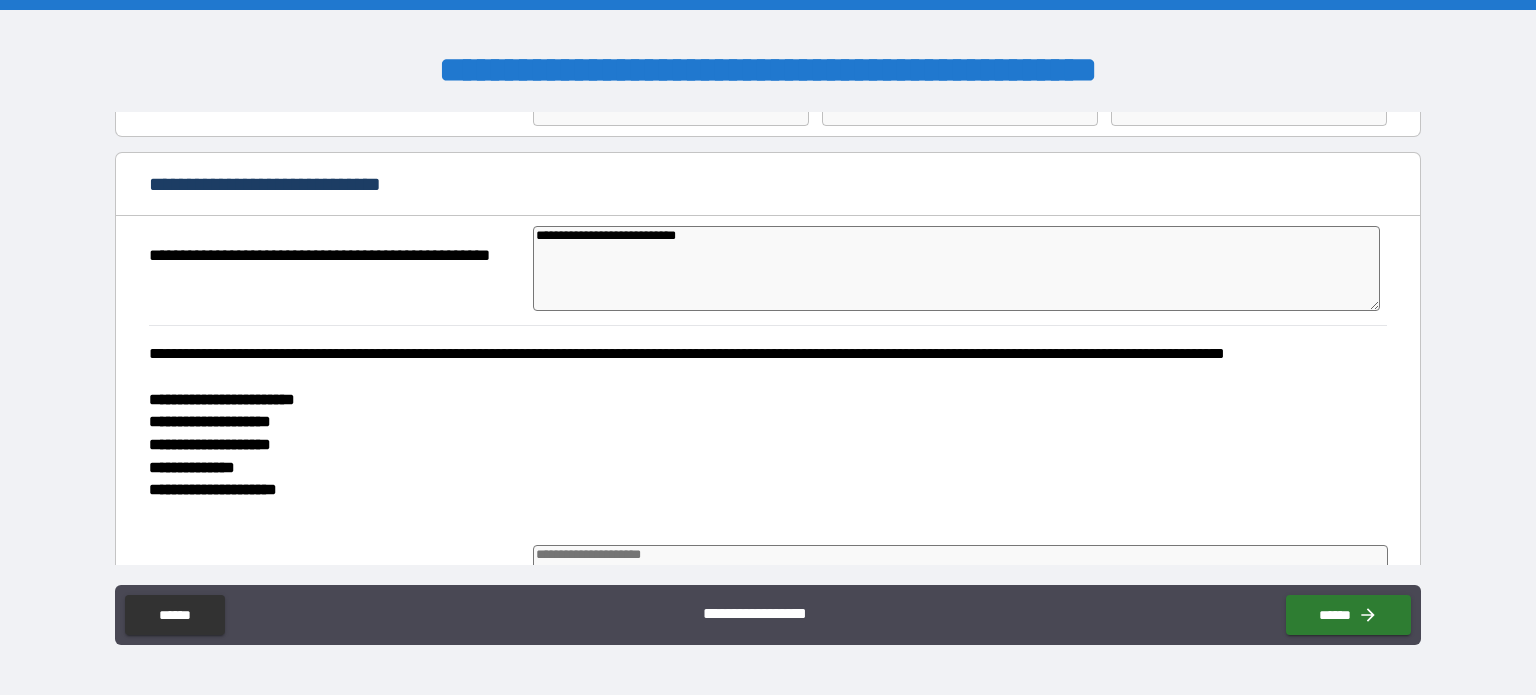 type on "*" 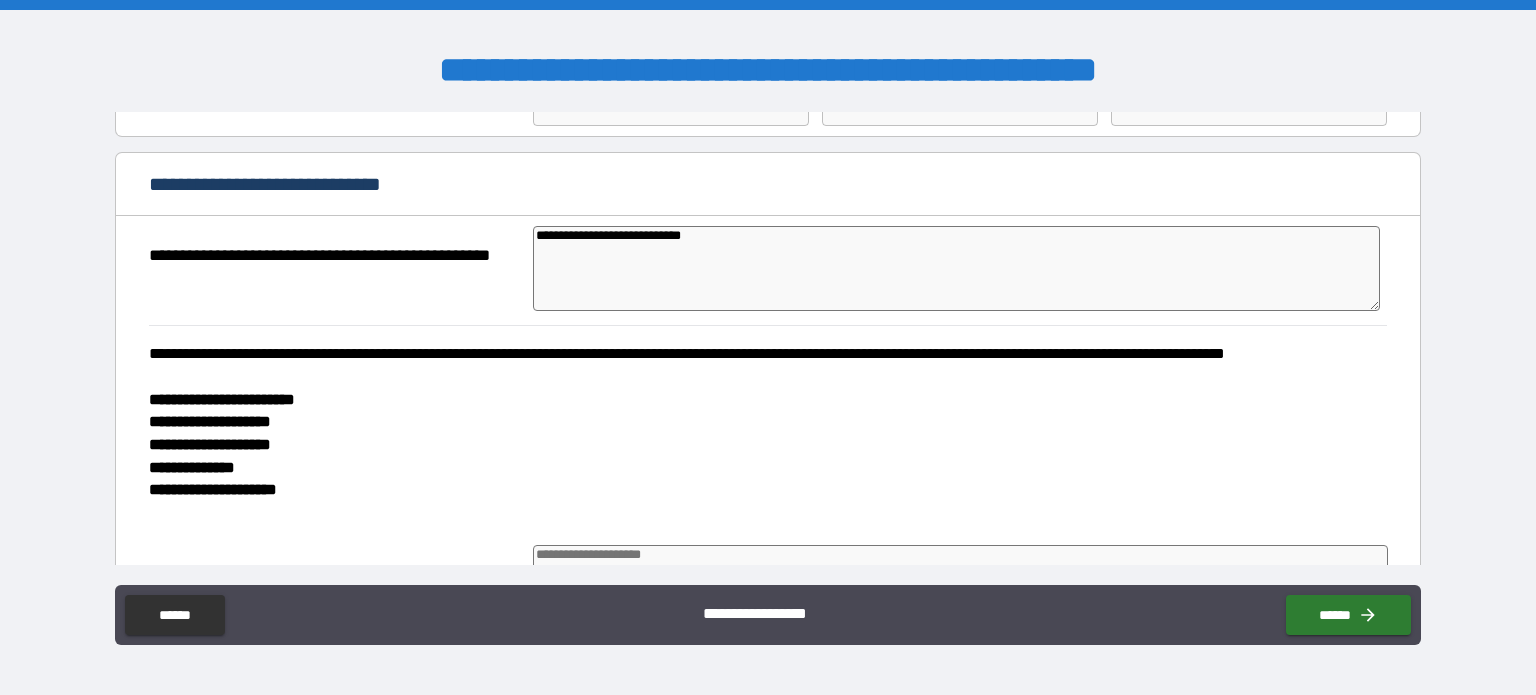 type on "*" 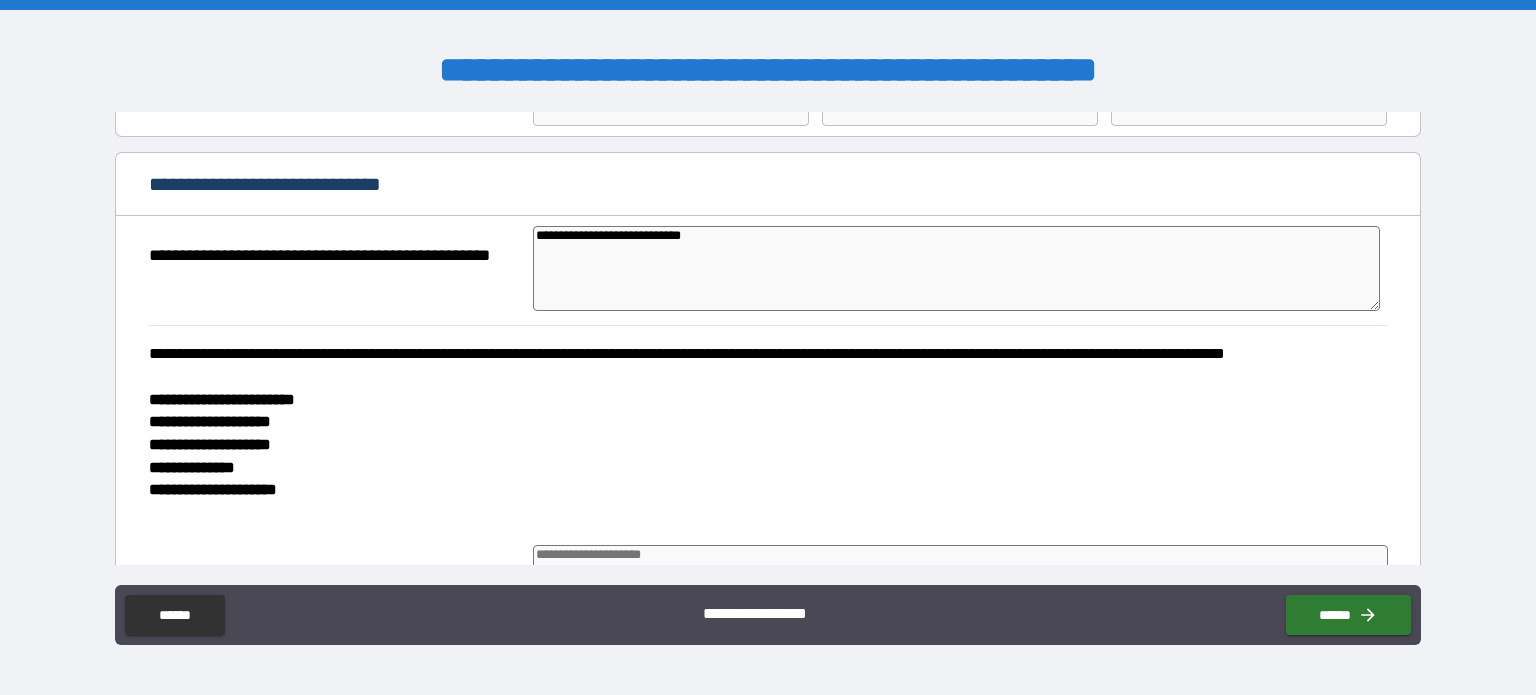 type on "*" 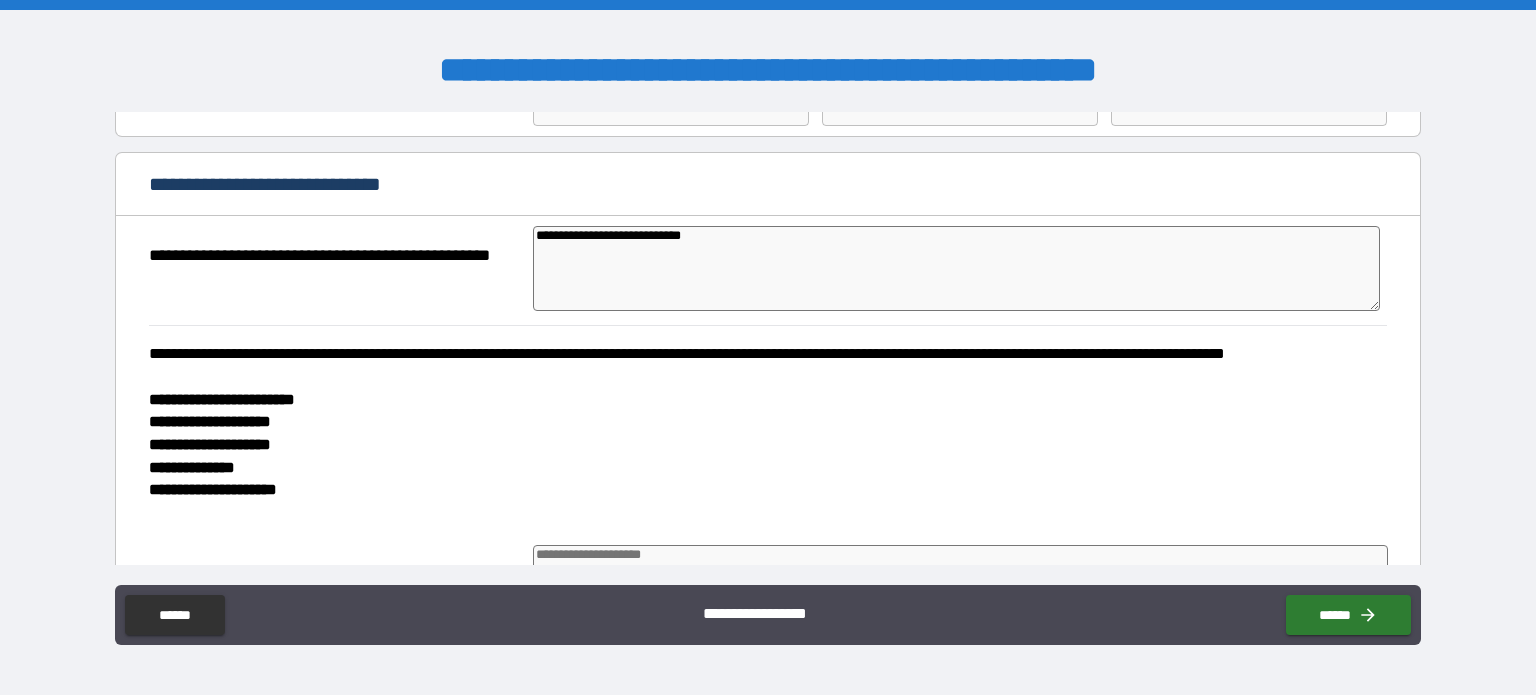 type on "**********" 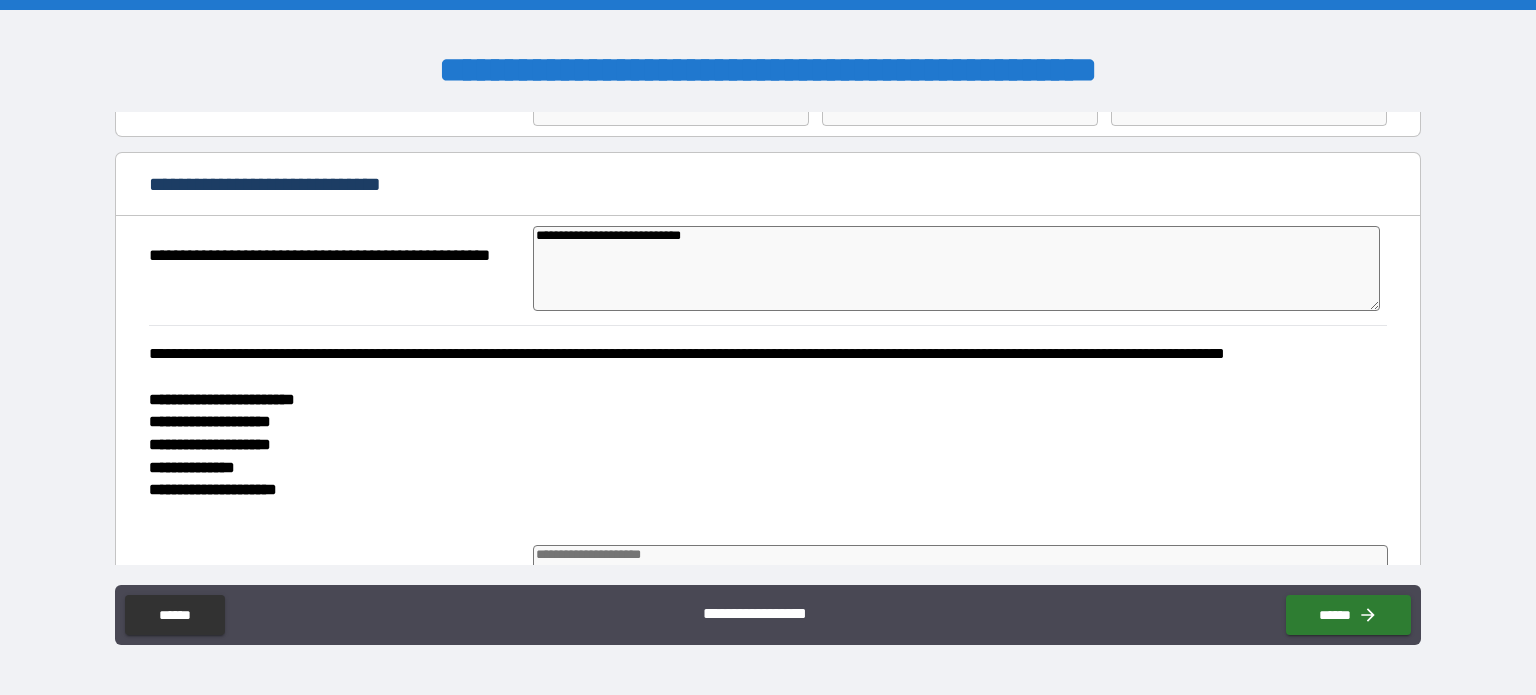 type on "*" 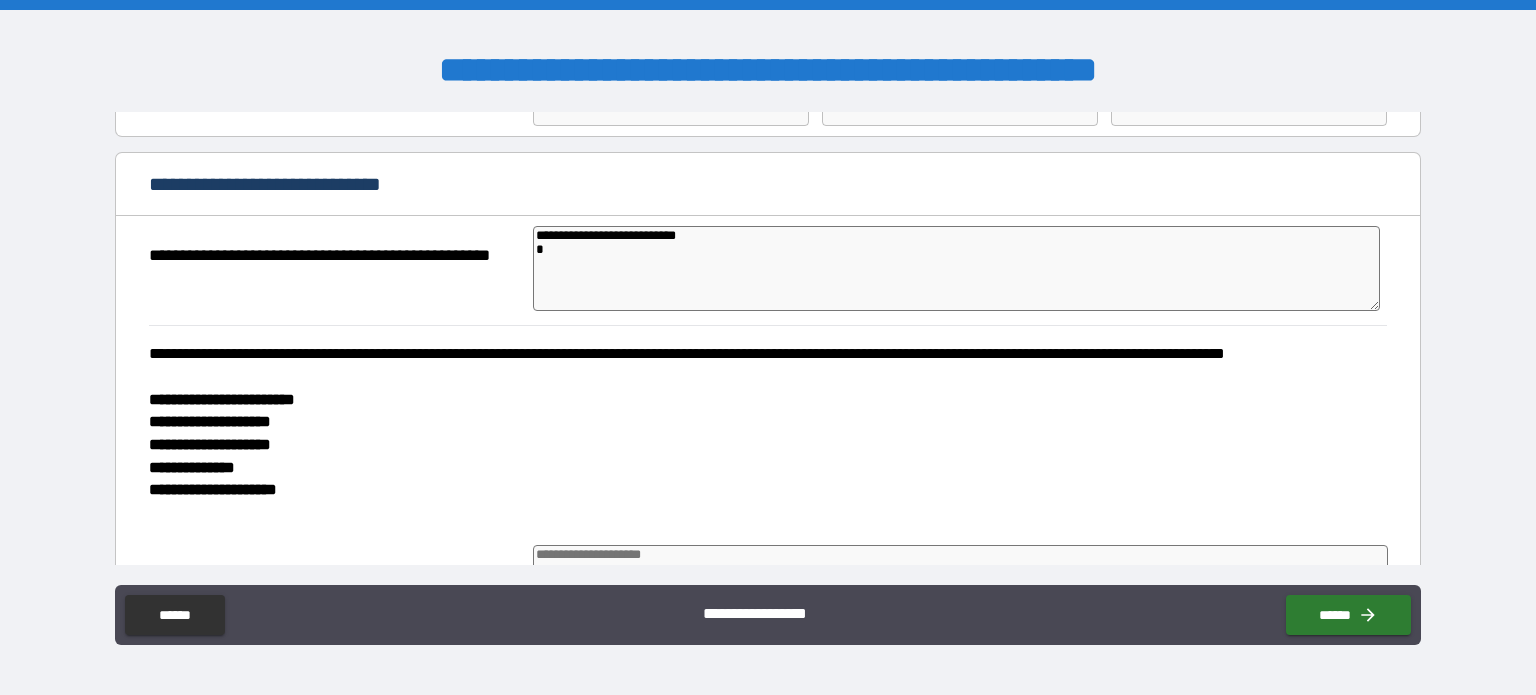 type on "*" 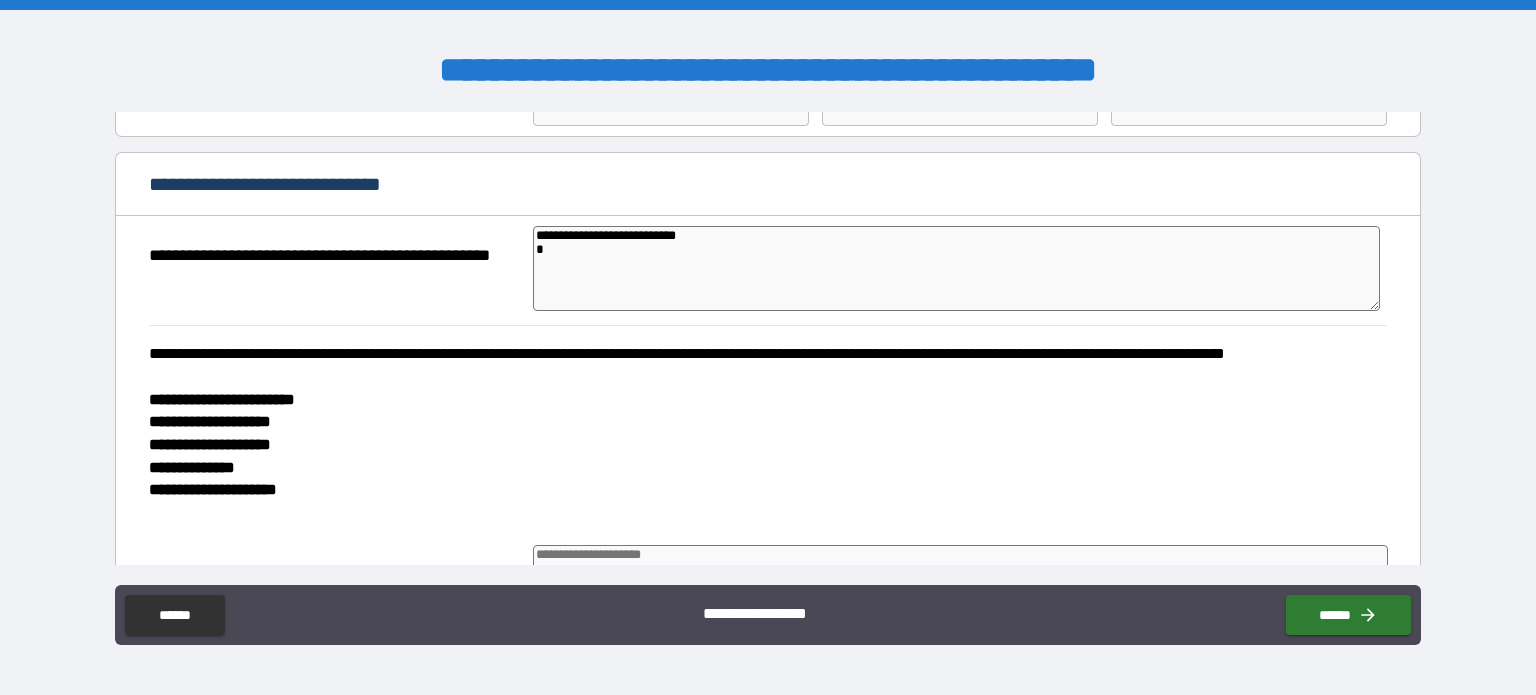 type on "**********" 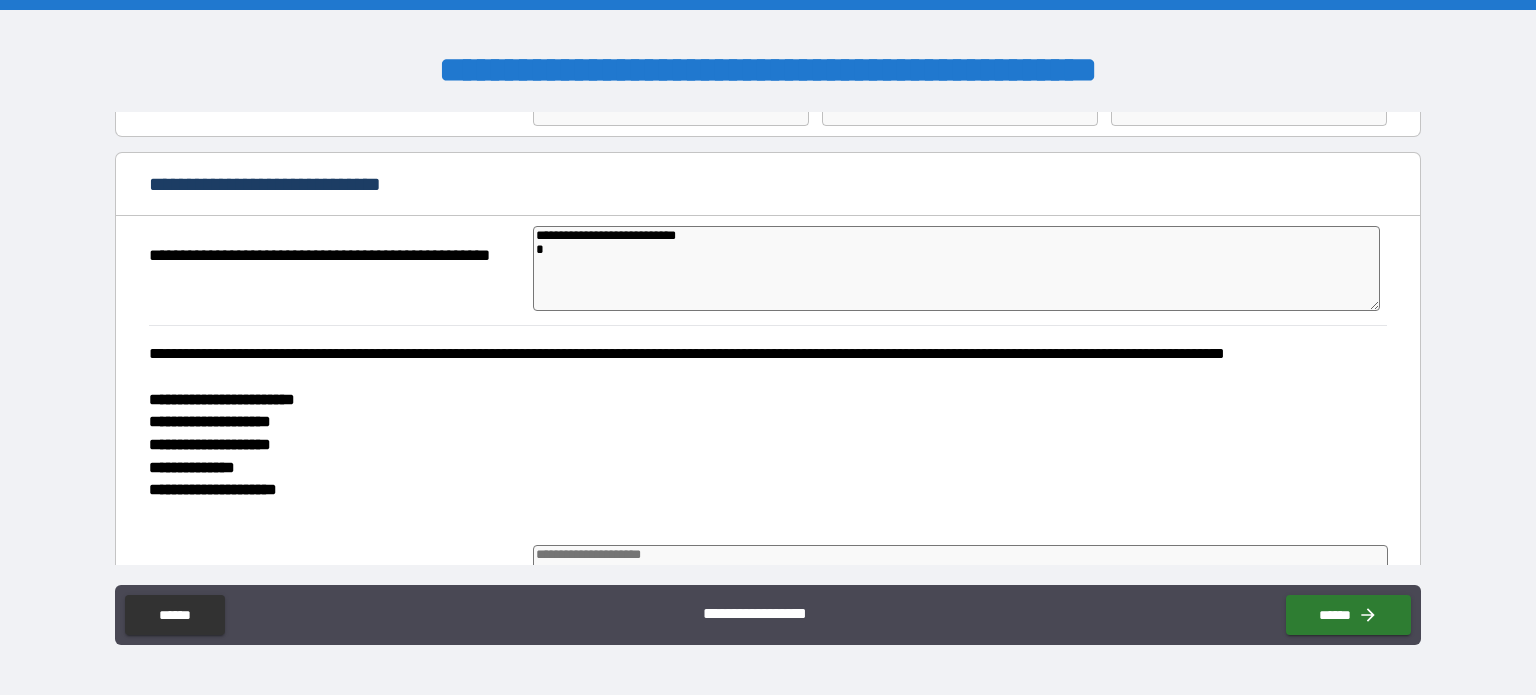 type on "*" 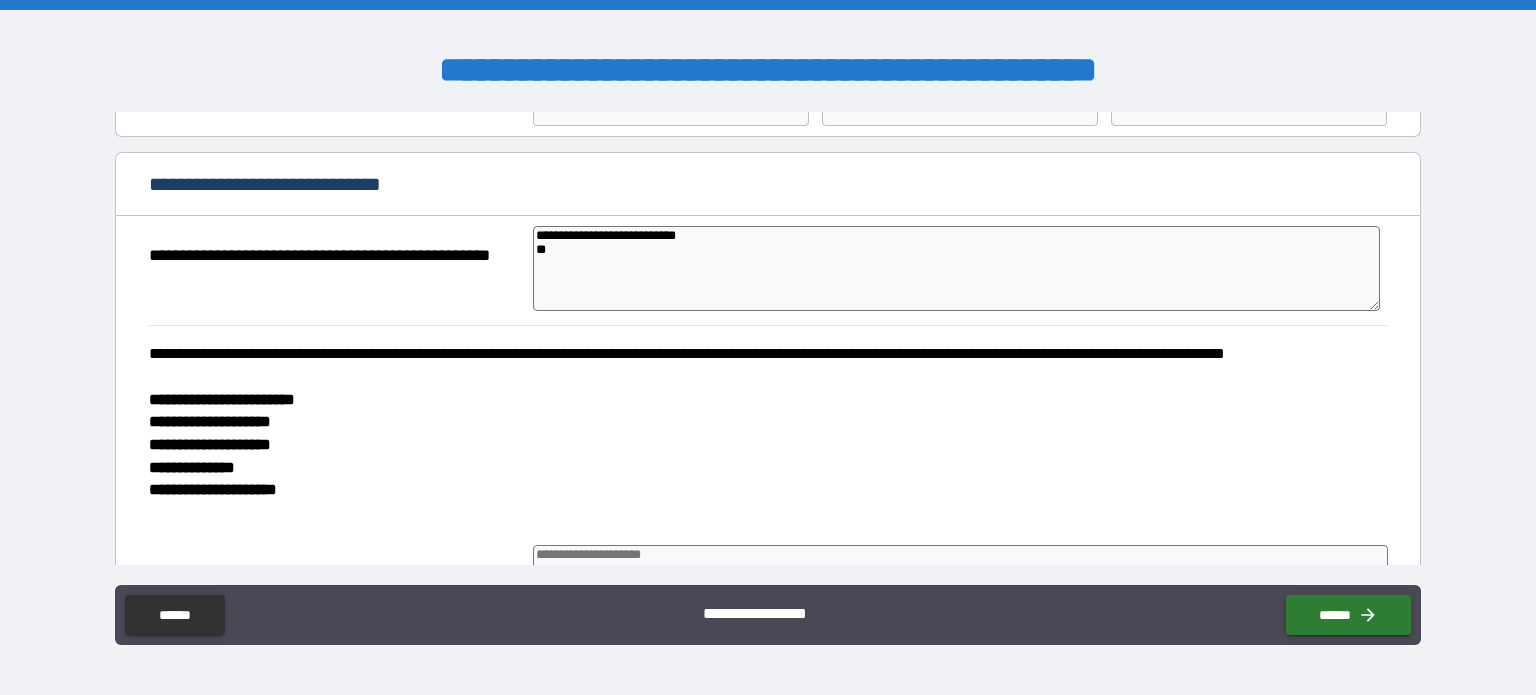 type on "*" 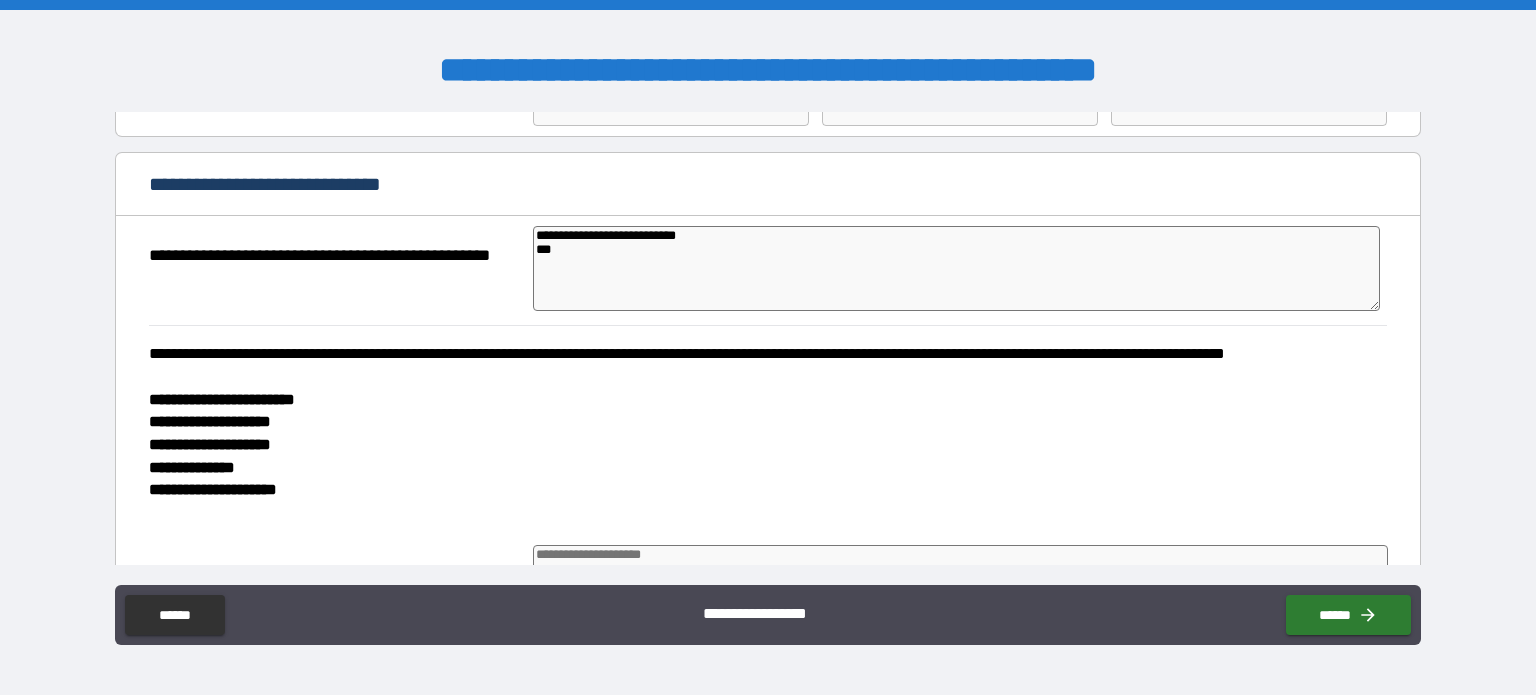 type on "**********" 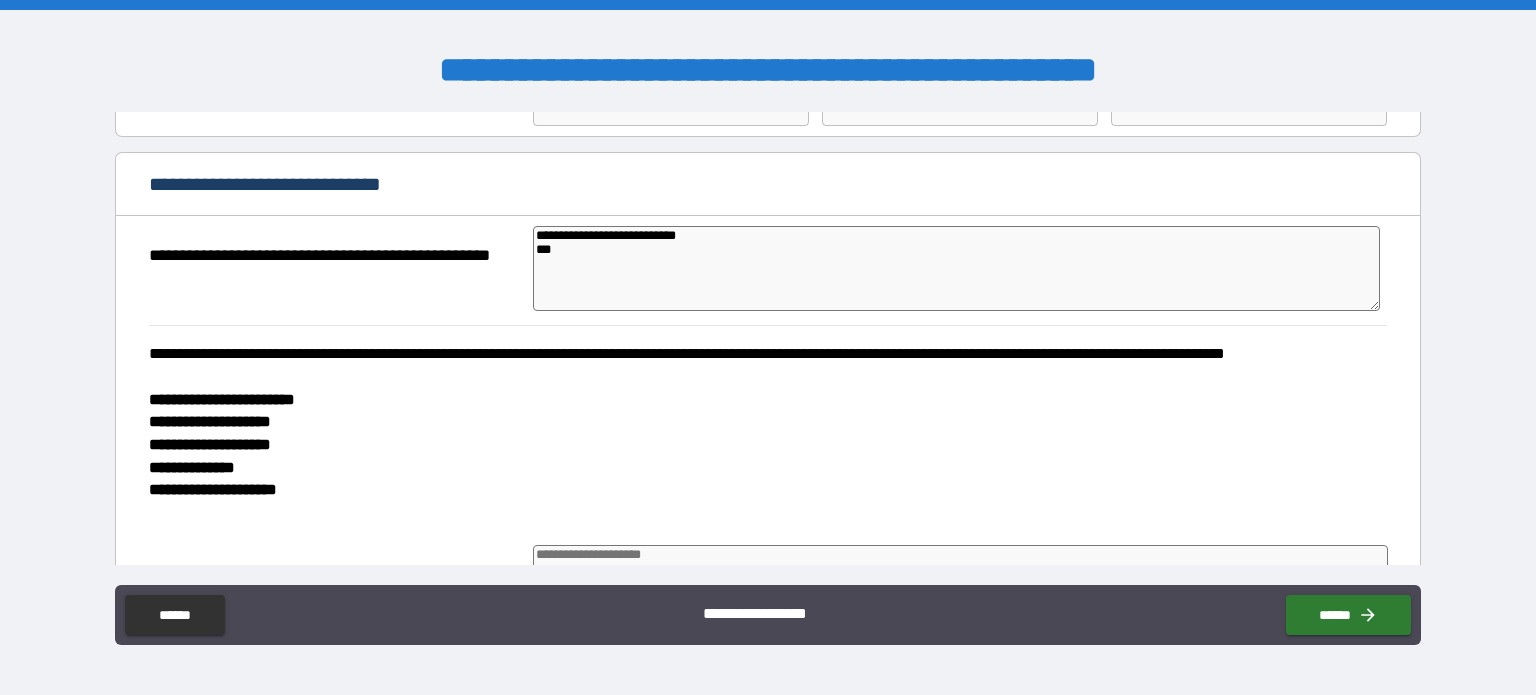 type on "*" 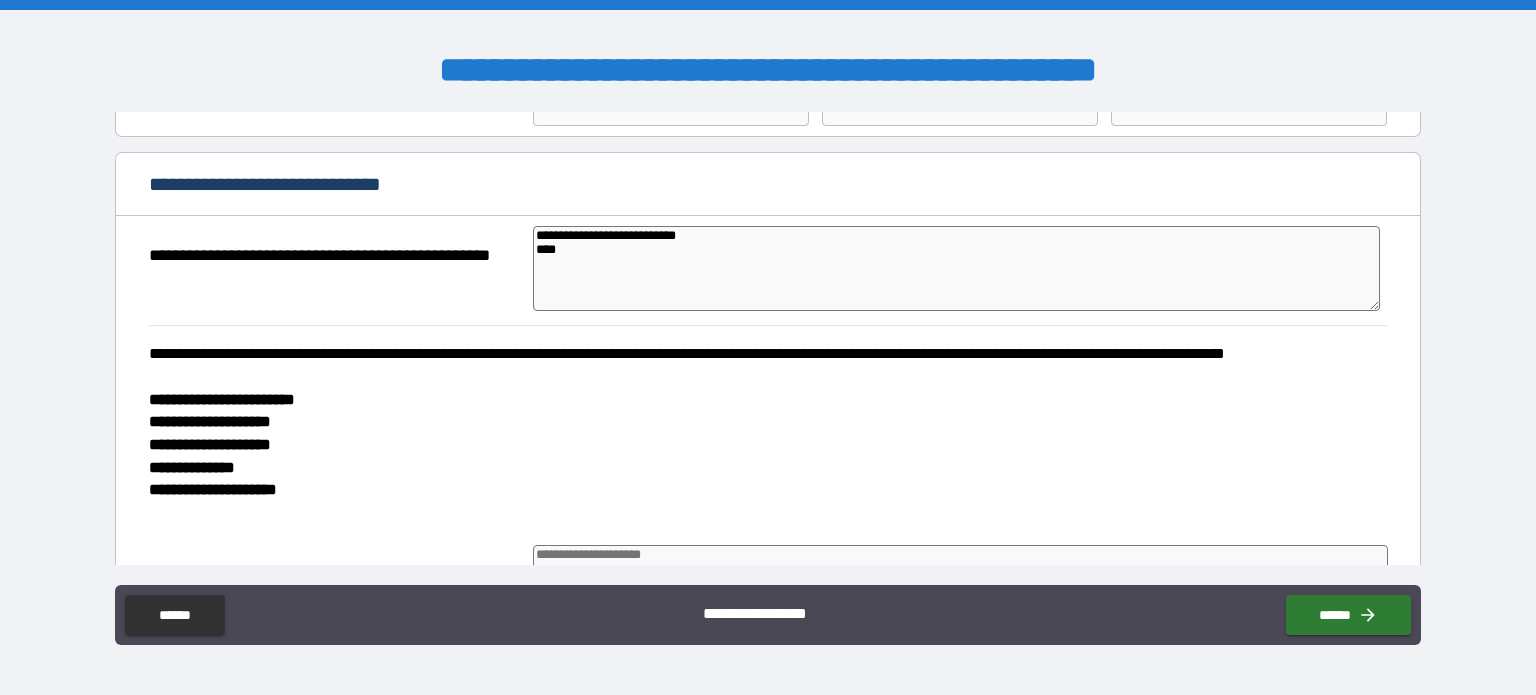 type on "*" 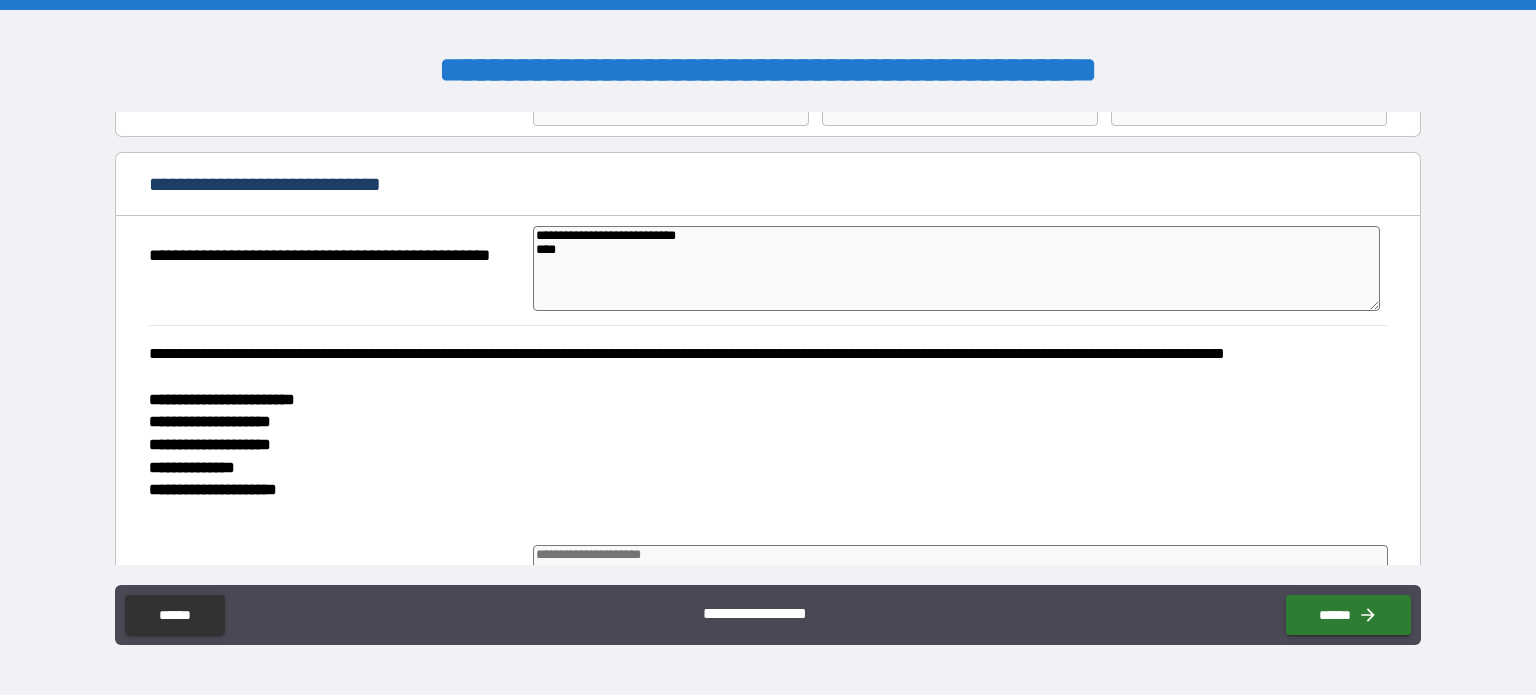 type on "*" 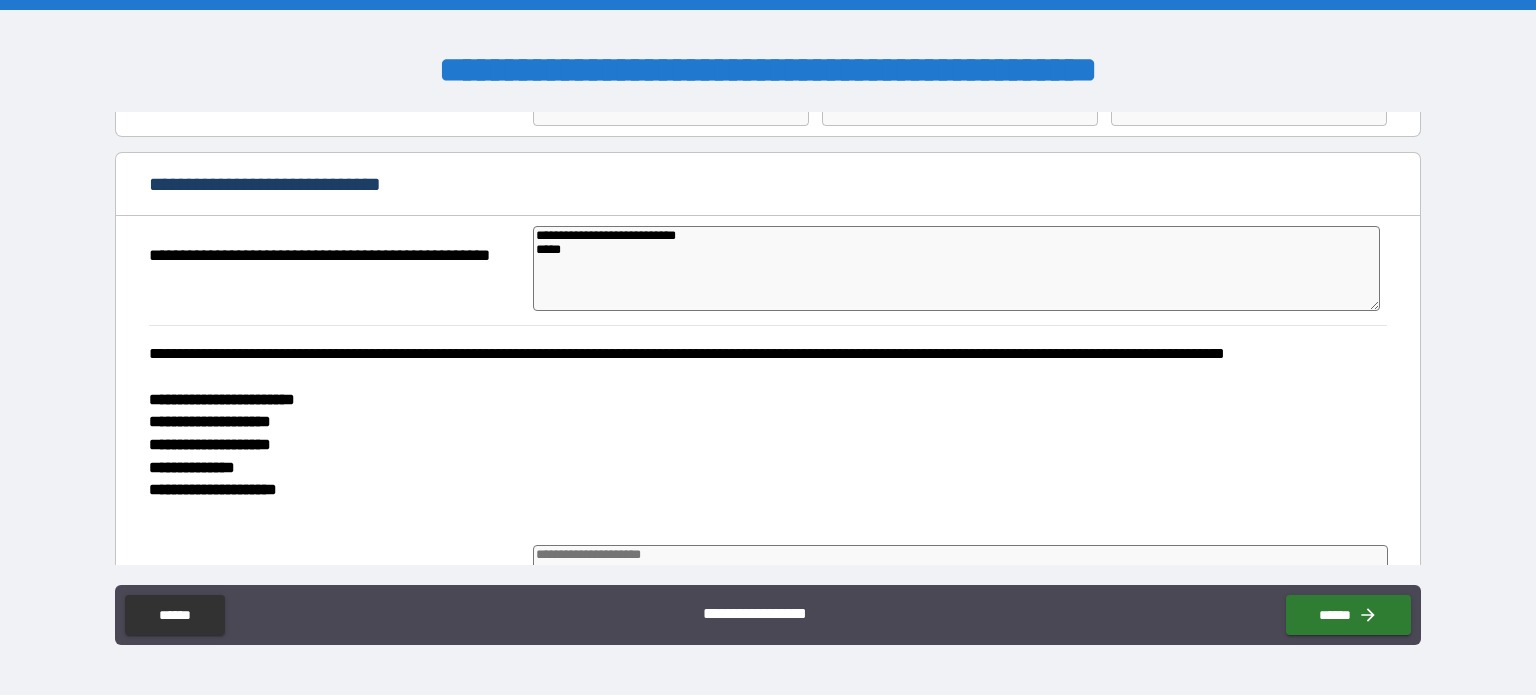 type on "**********" 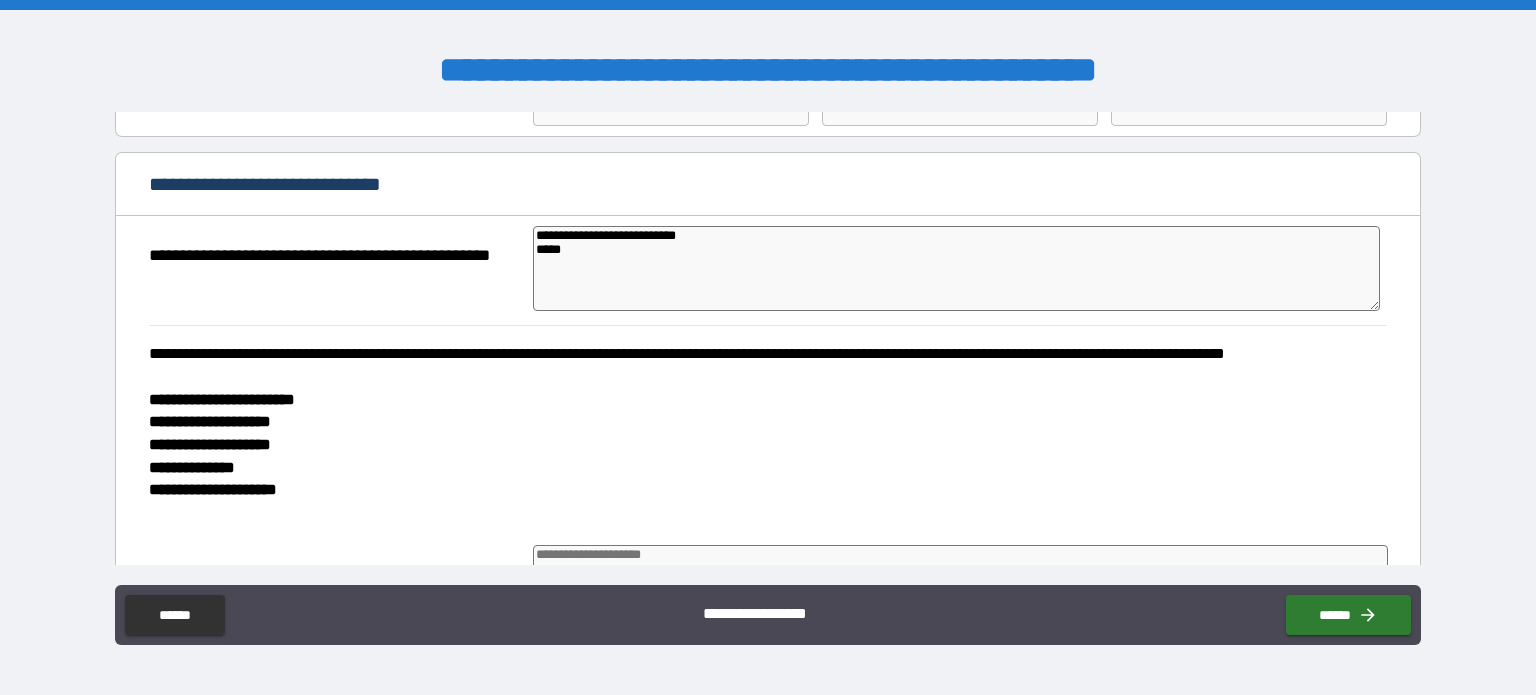 type on "*" 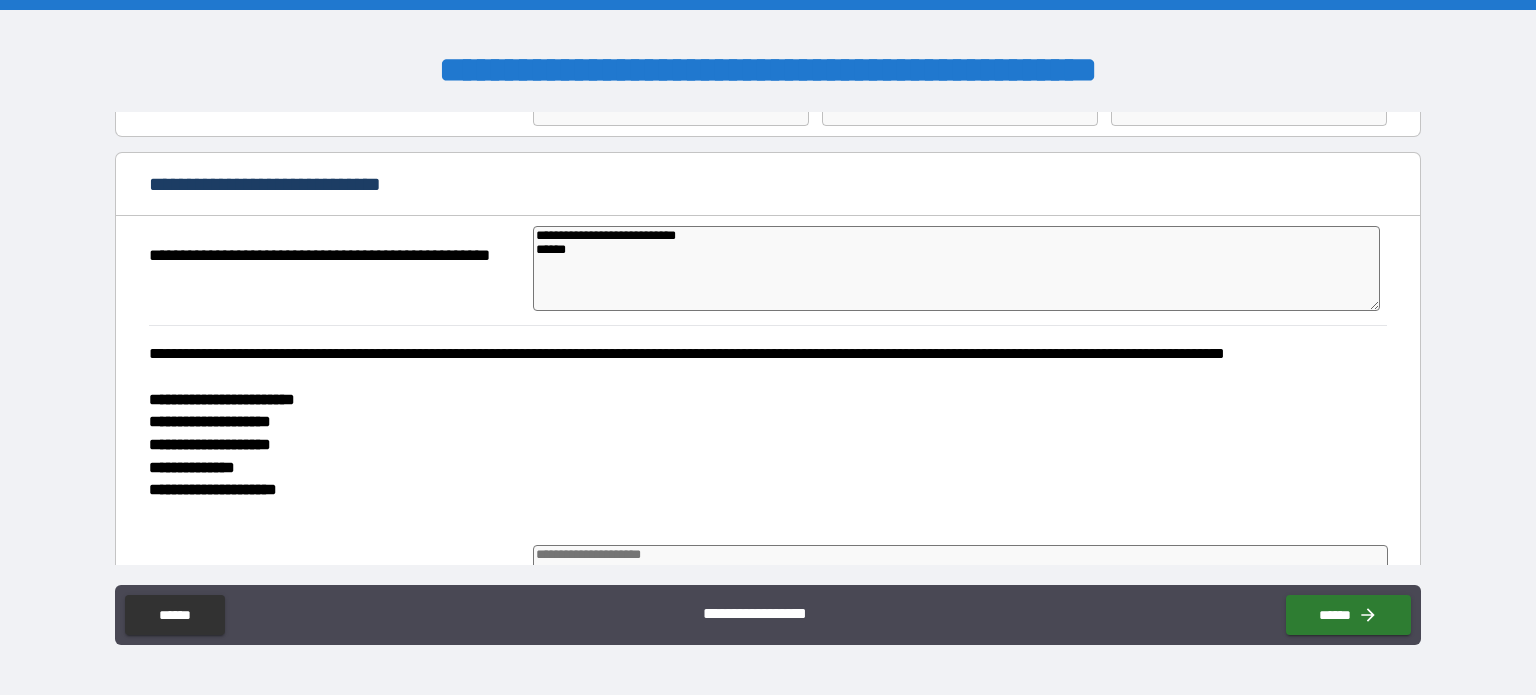 type on "*" 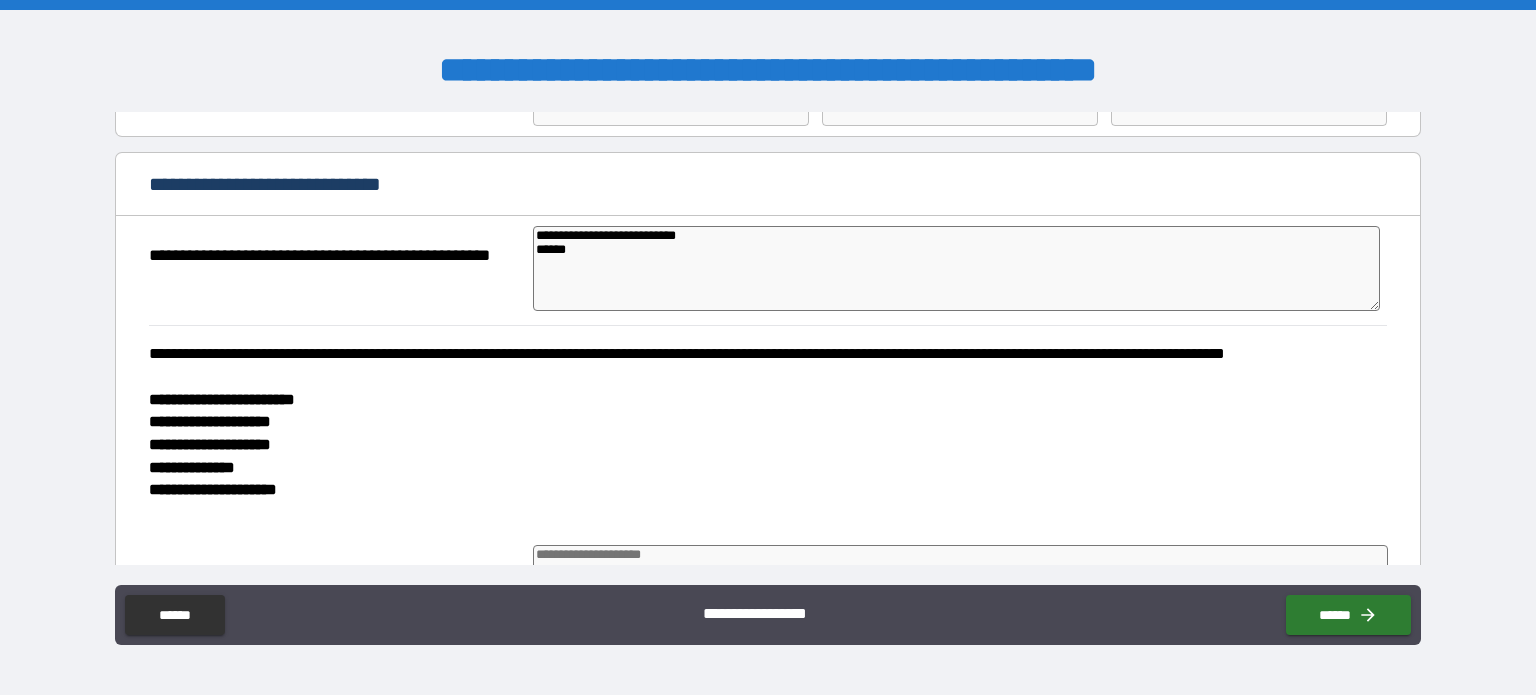 type on "[CITY]
[STATE]" 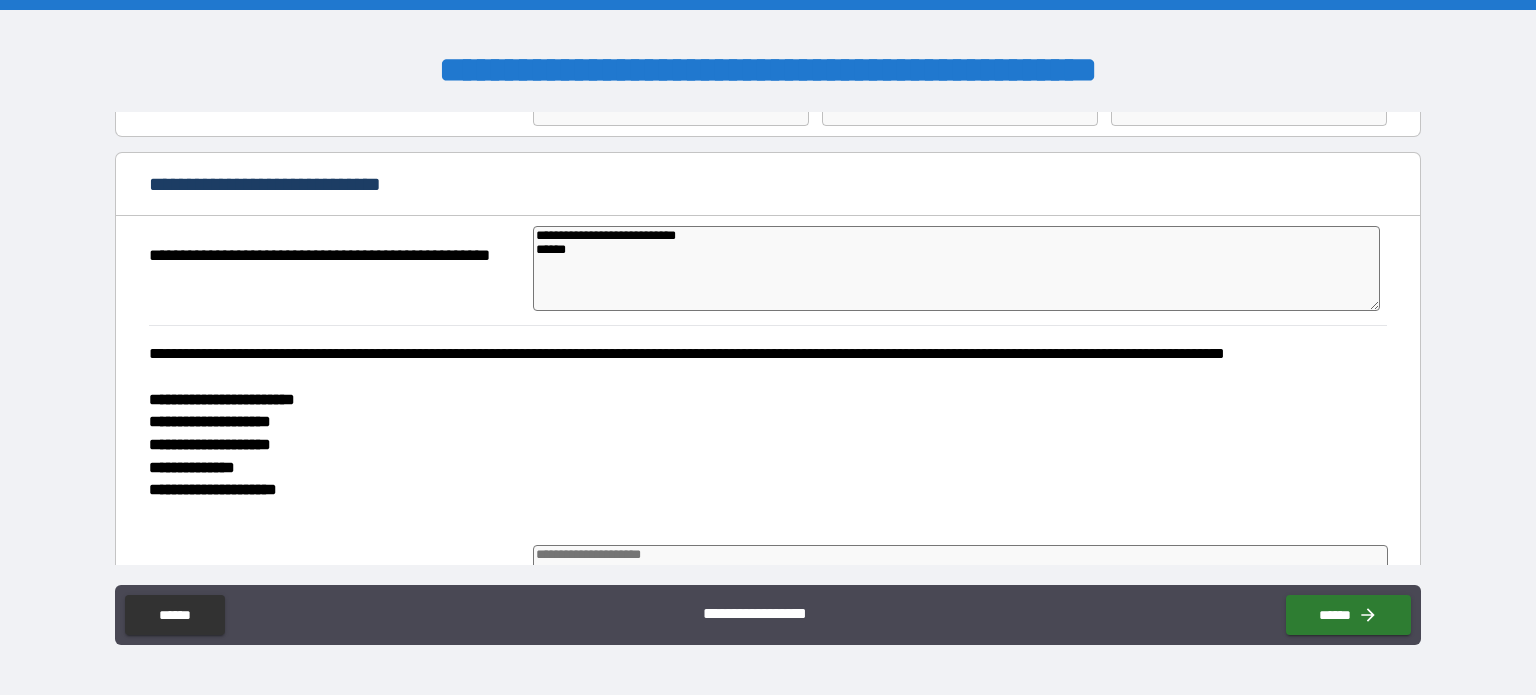 type on "*" 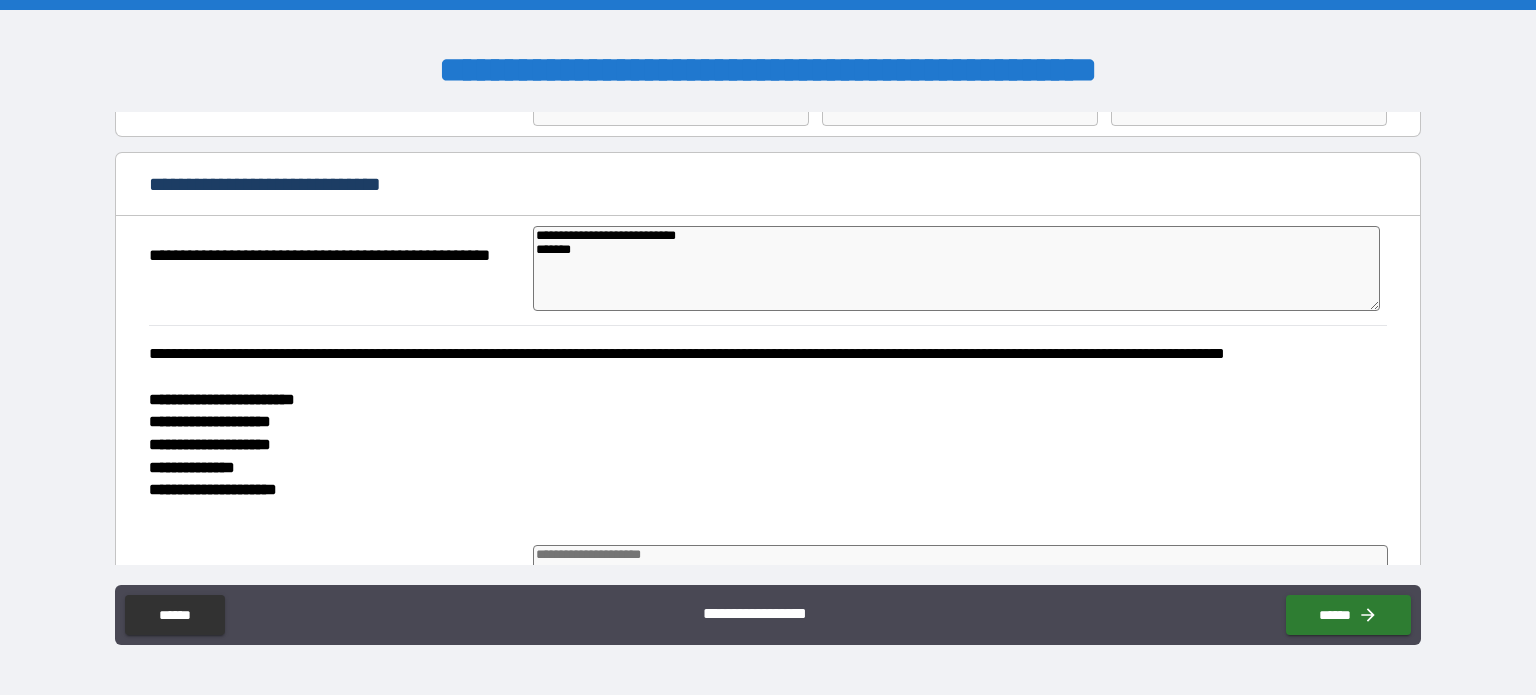 type on "*" 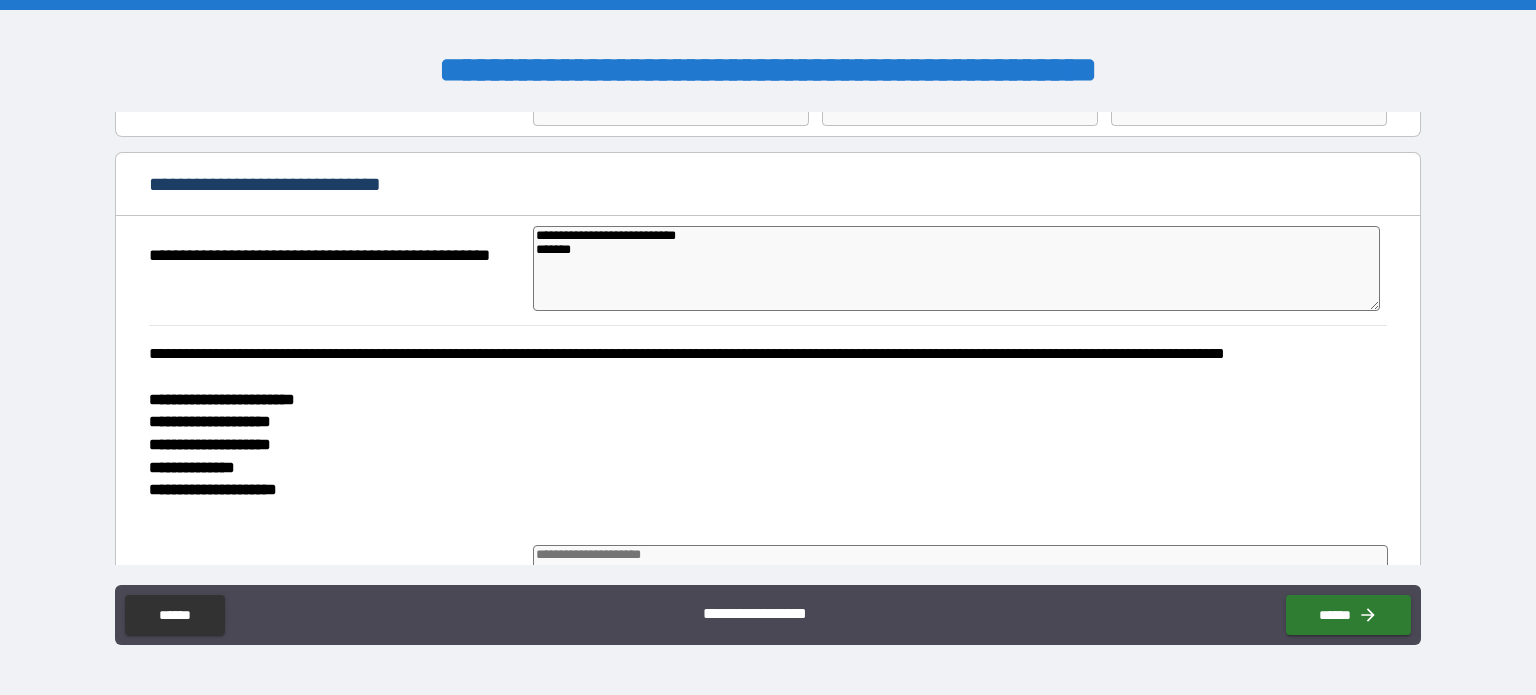 type on "**********" 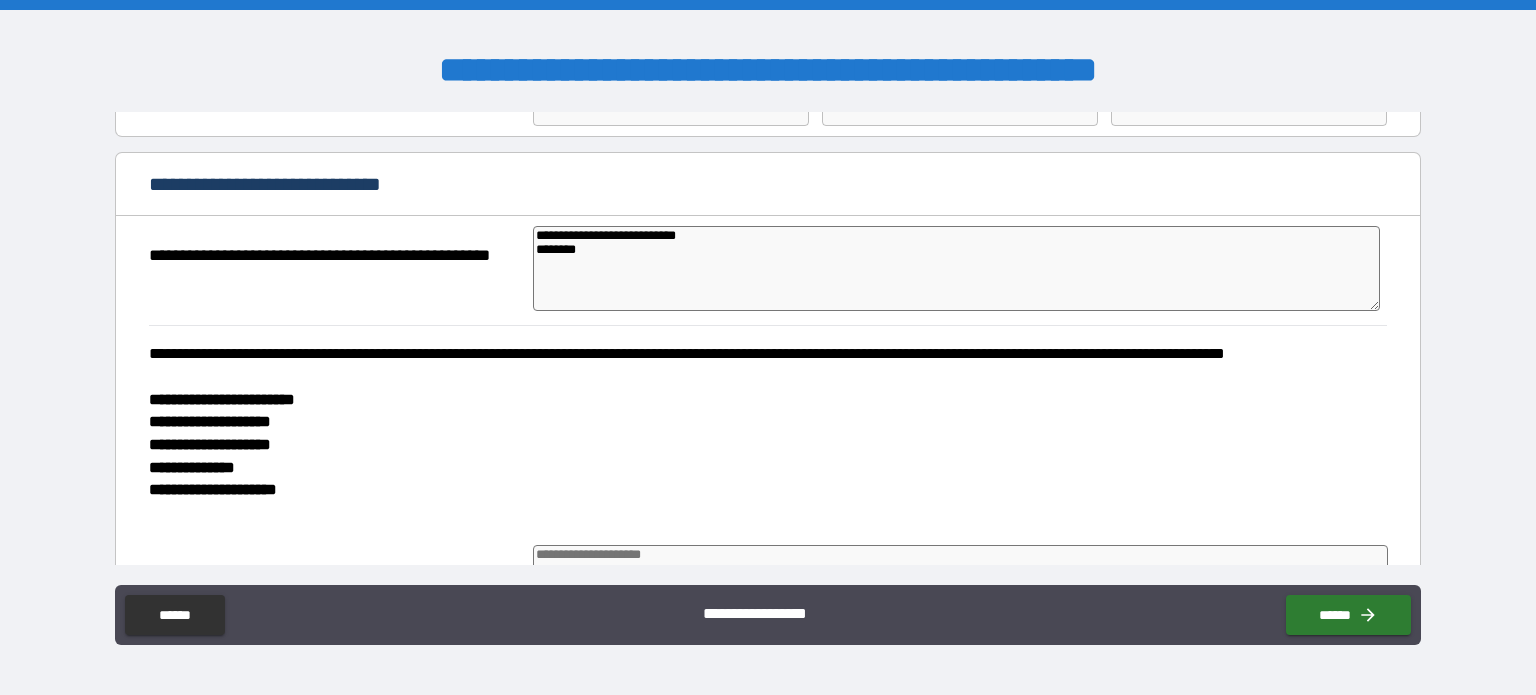 type on "**********" 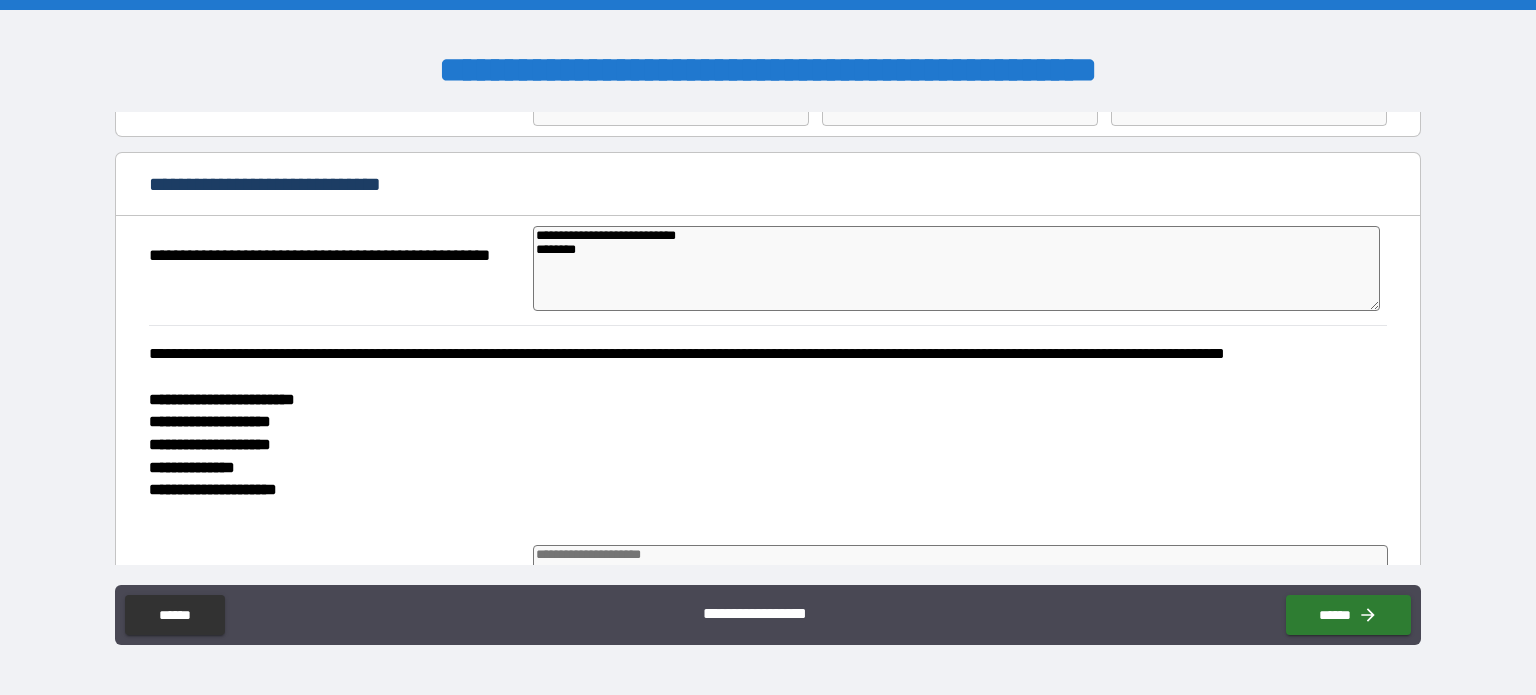 type on "*" 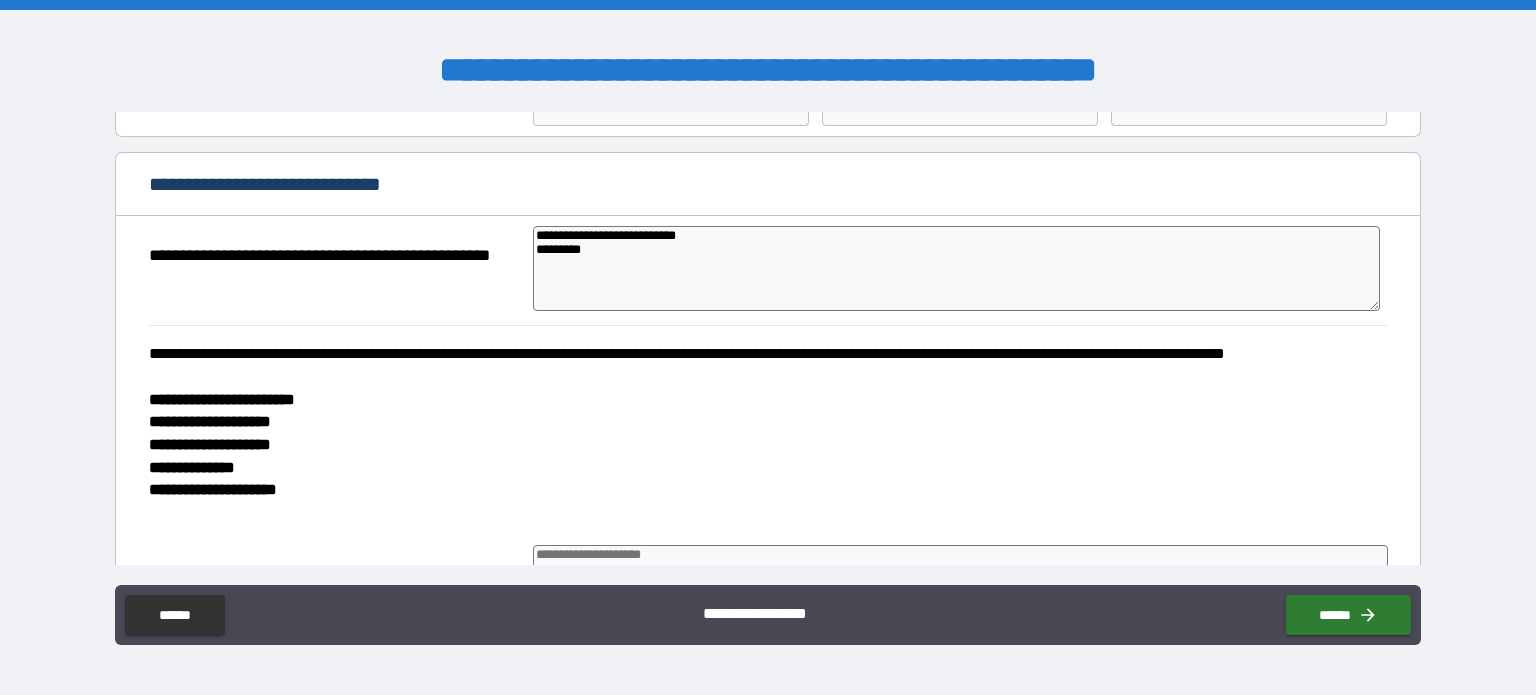 type on "*" 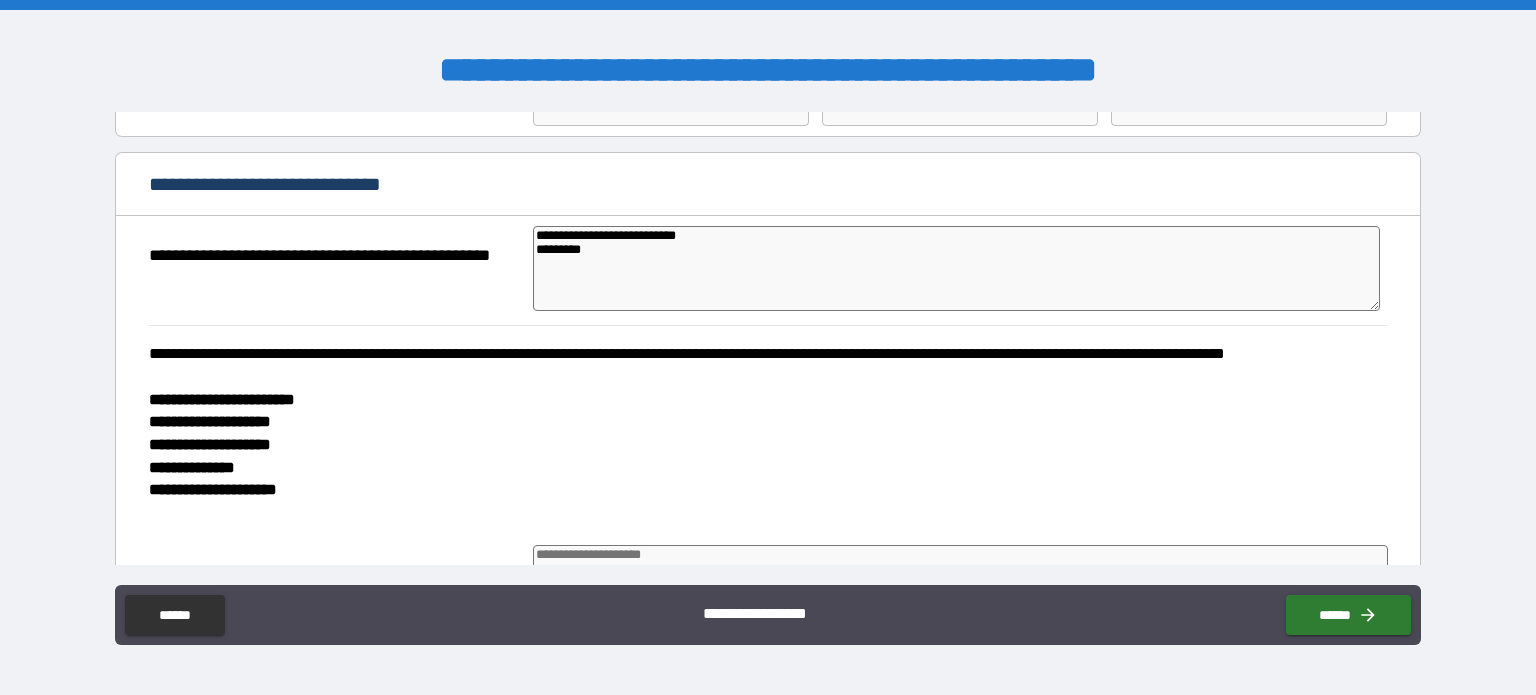 type on "**********" 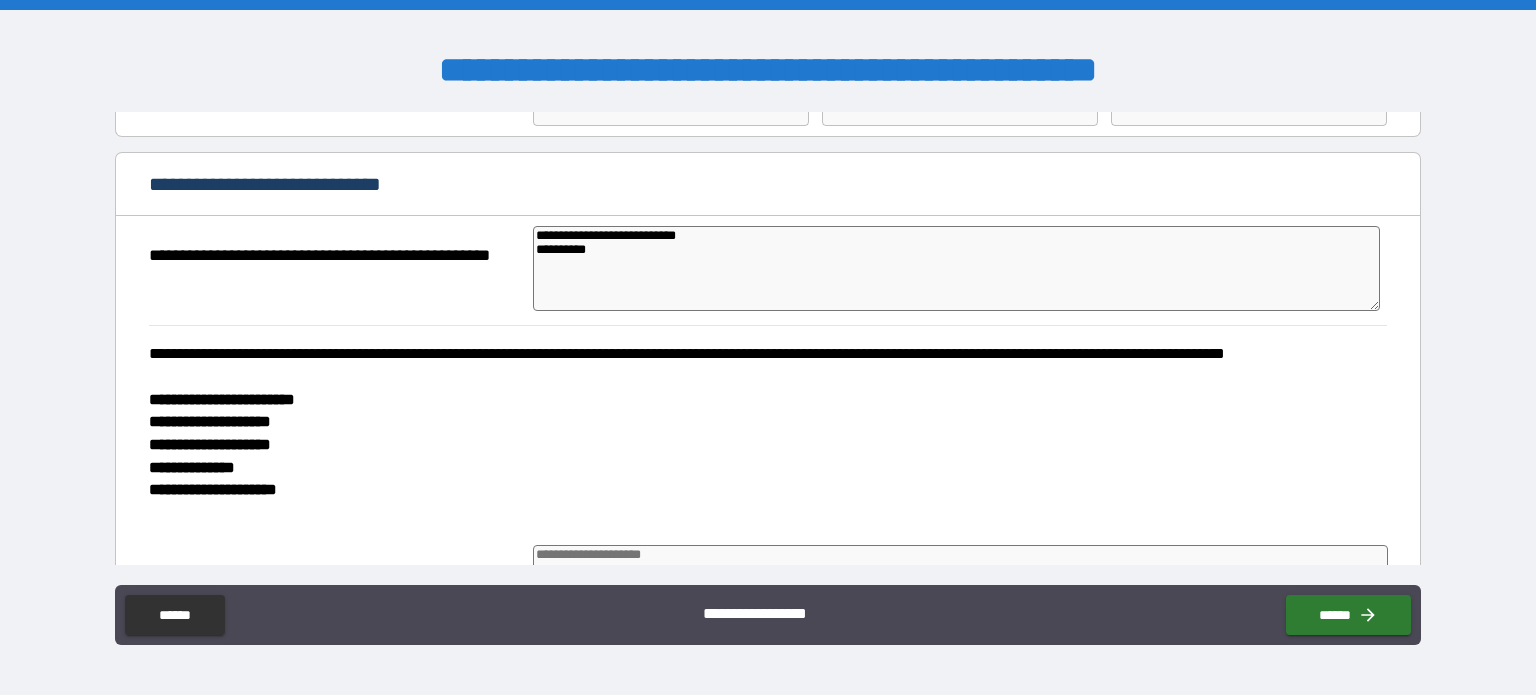 type on "*" 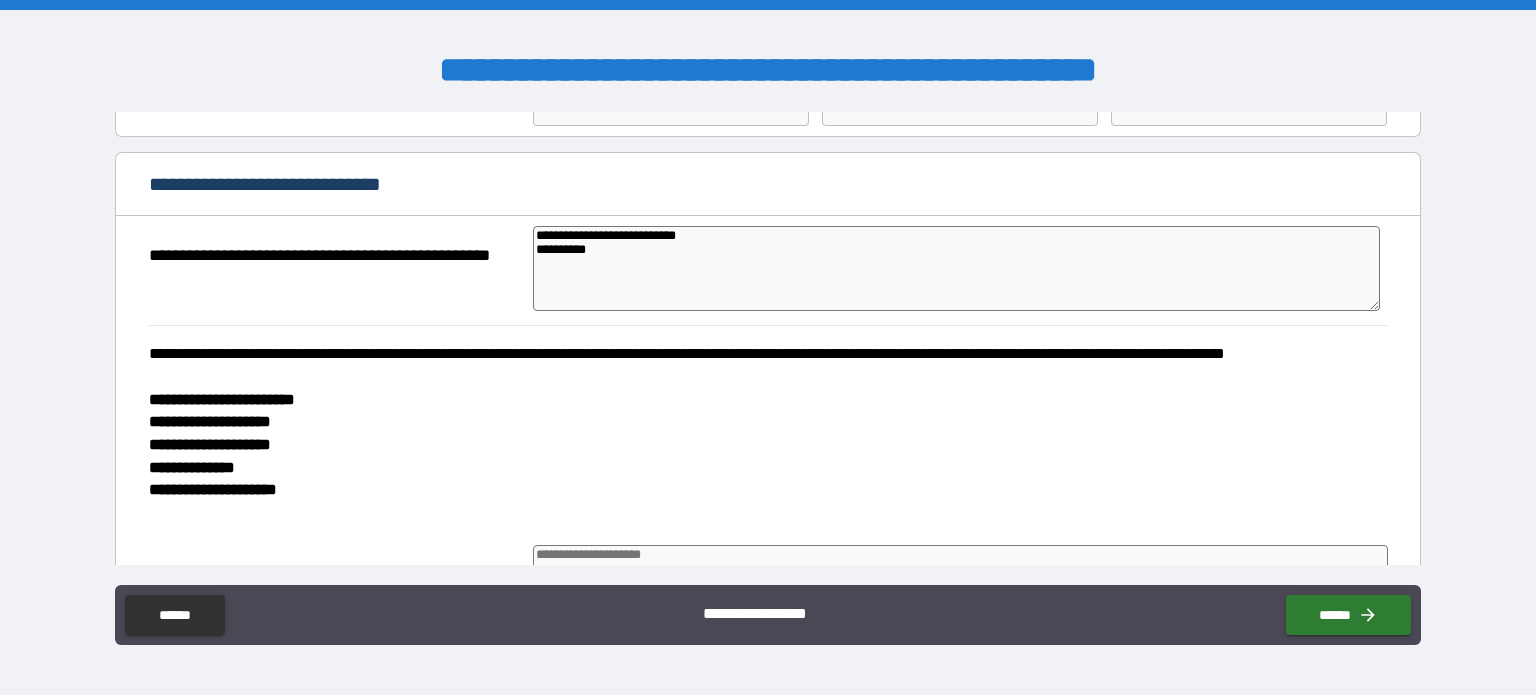 type on "**********" 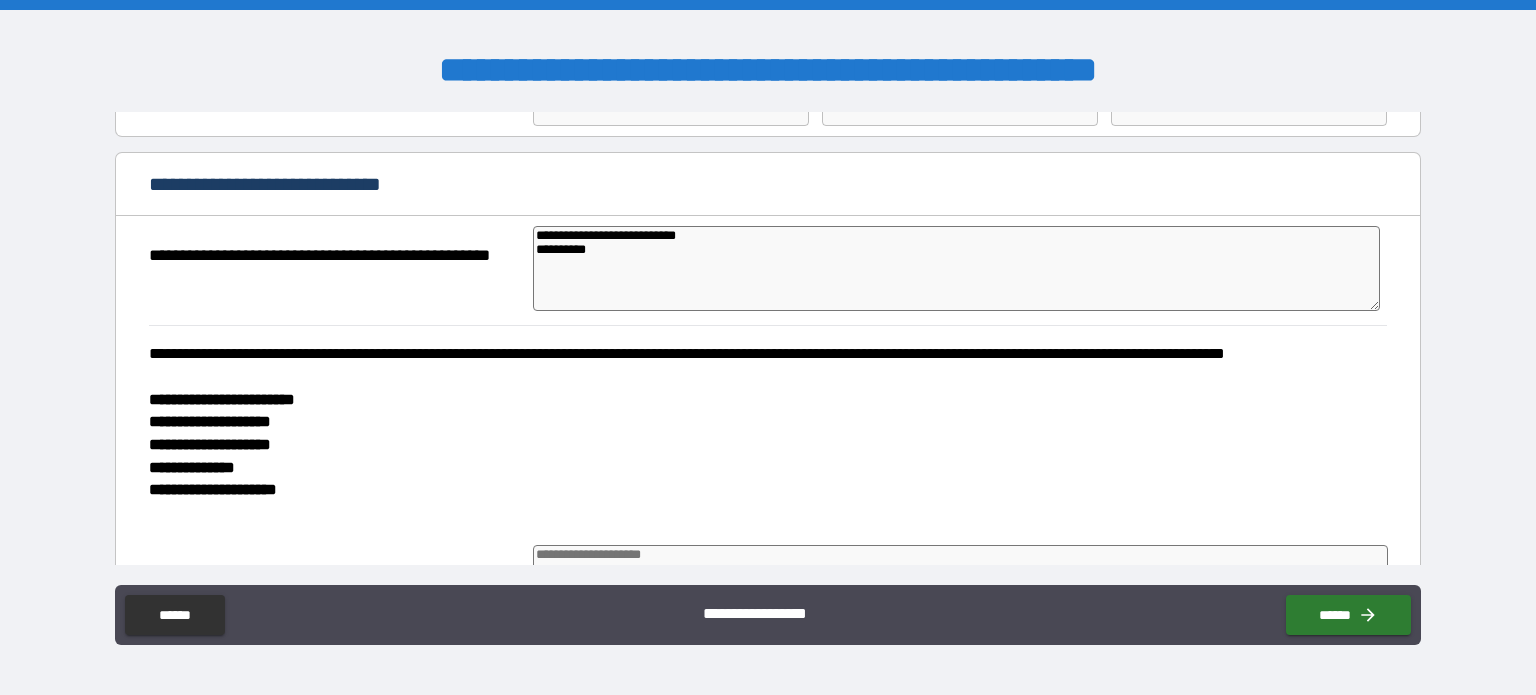 type on "*" 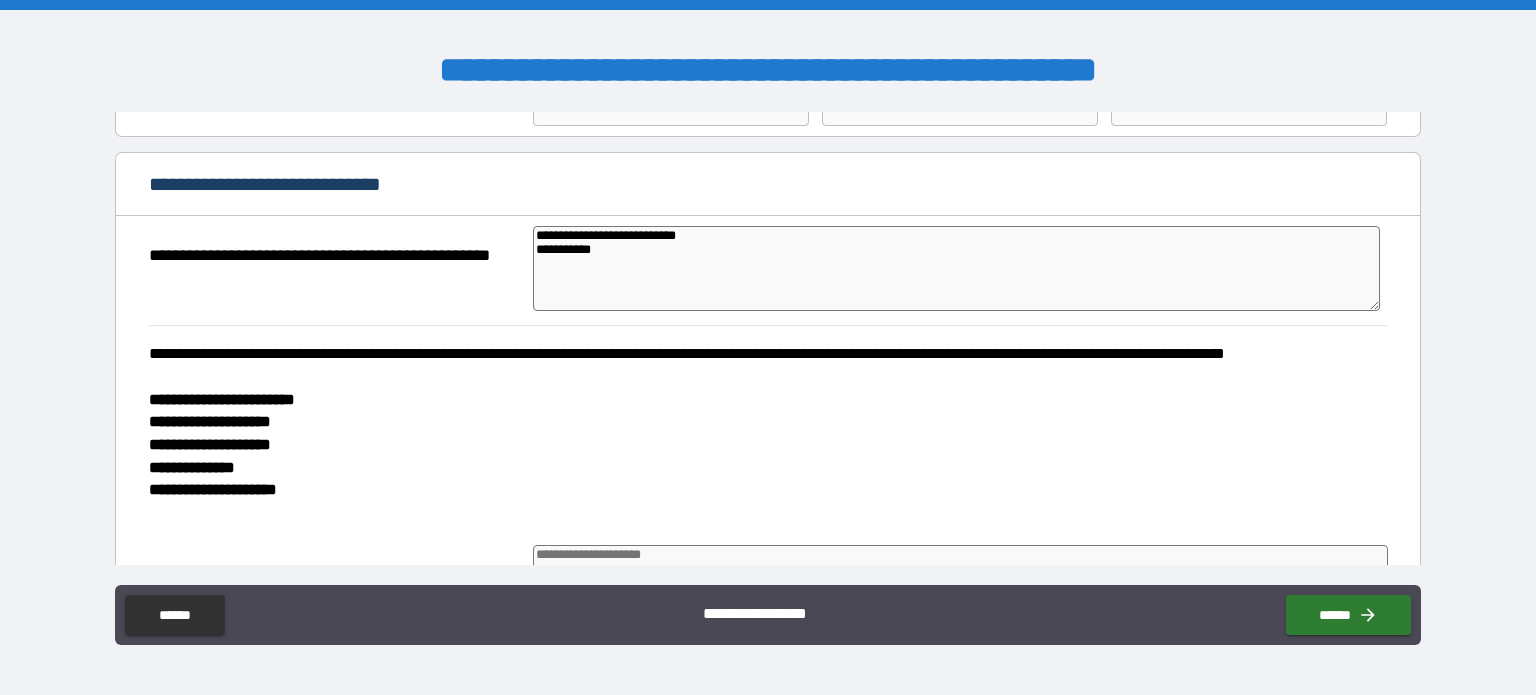 type on "*" 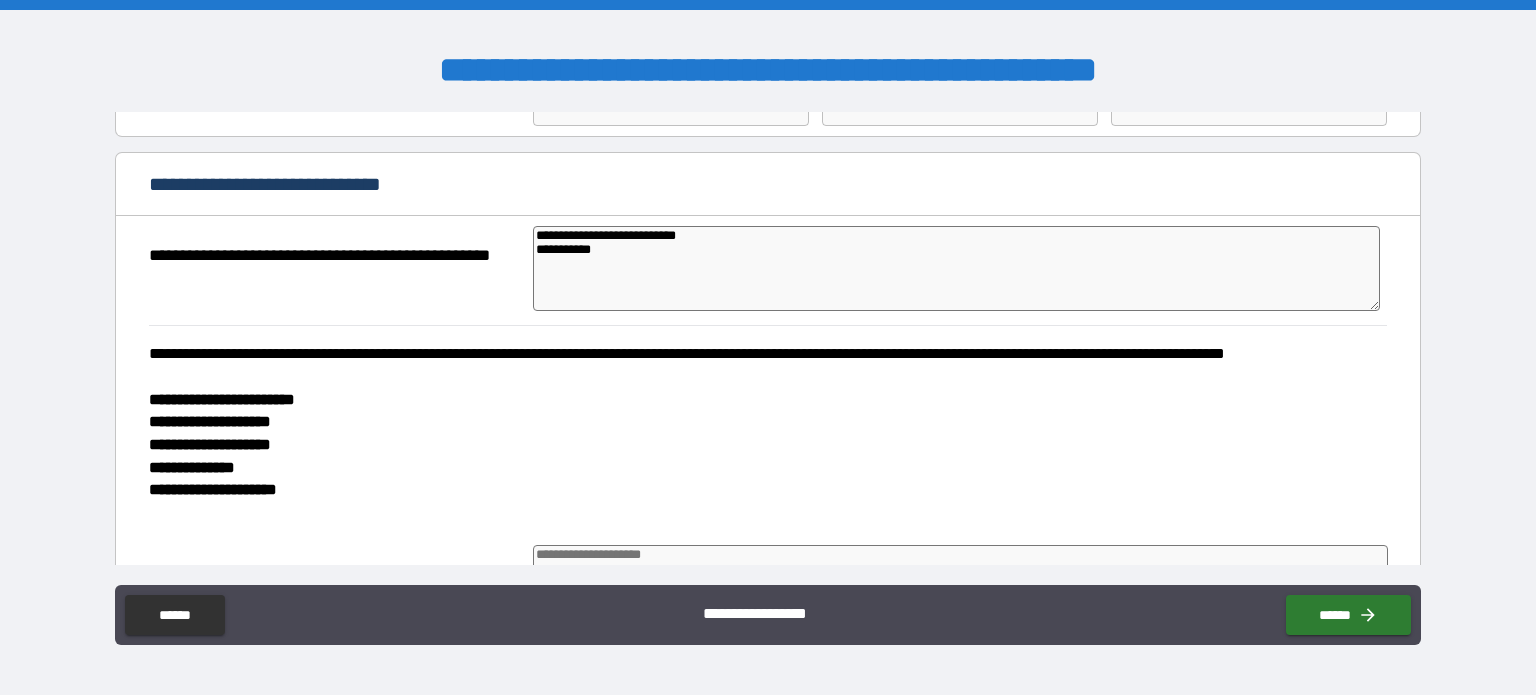 type on "**********" 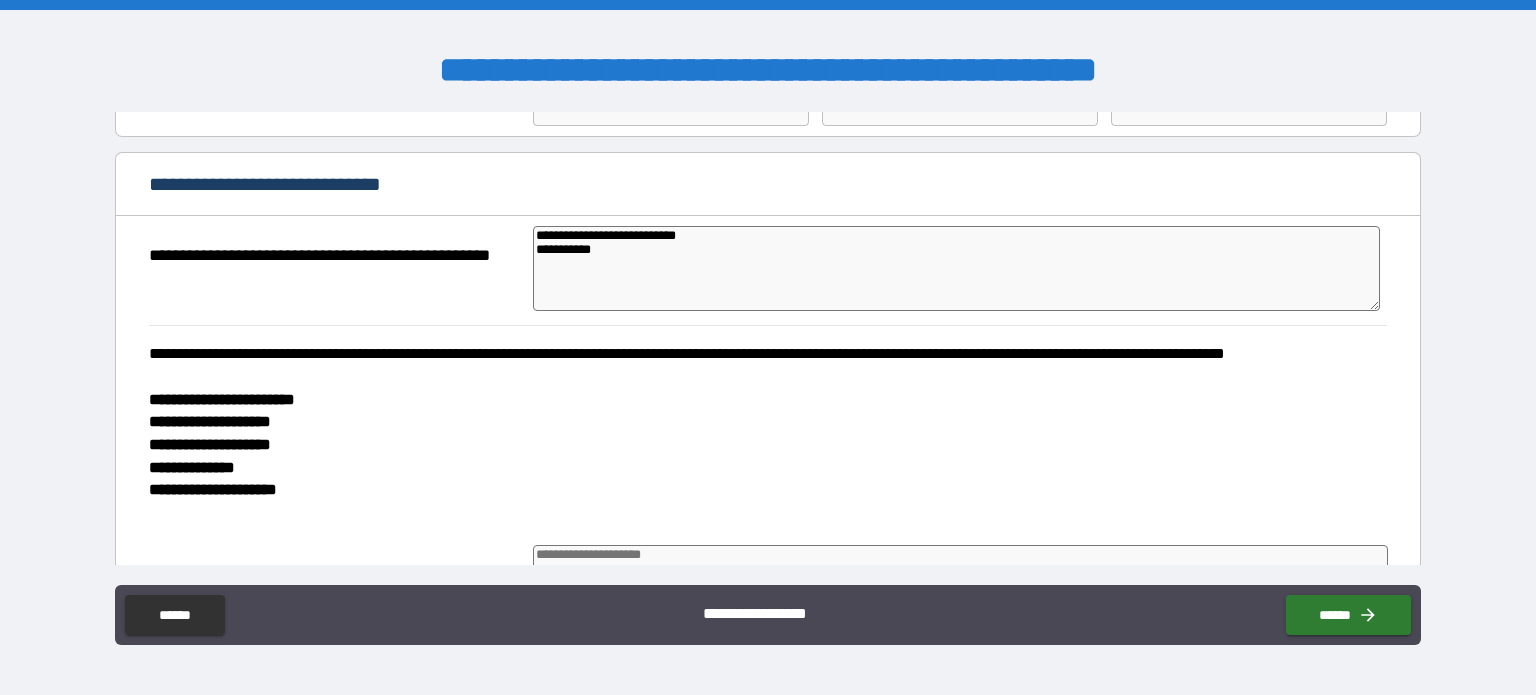 type on "*" 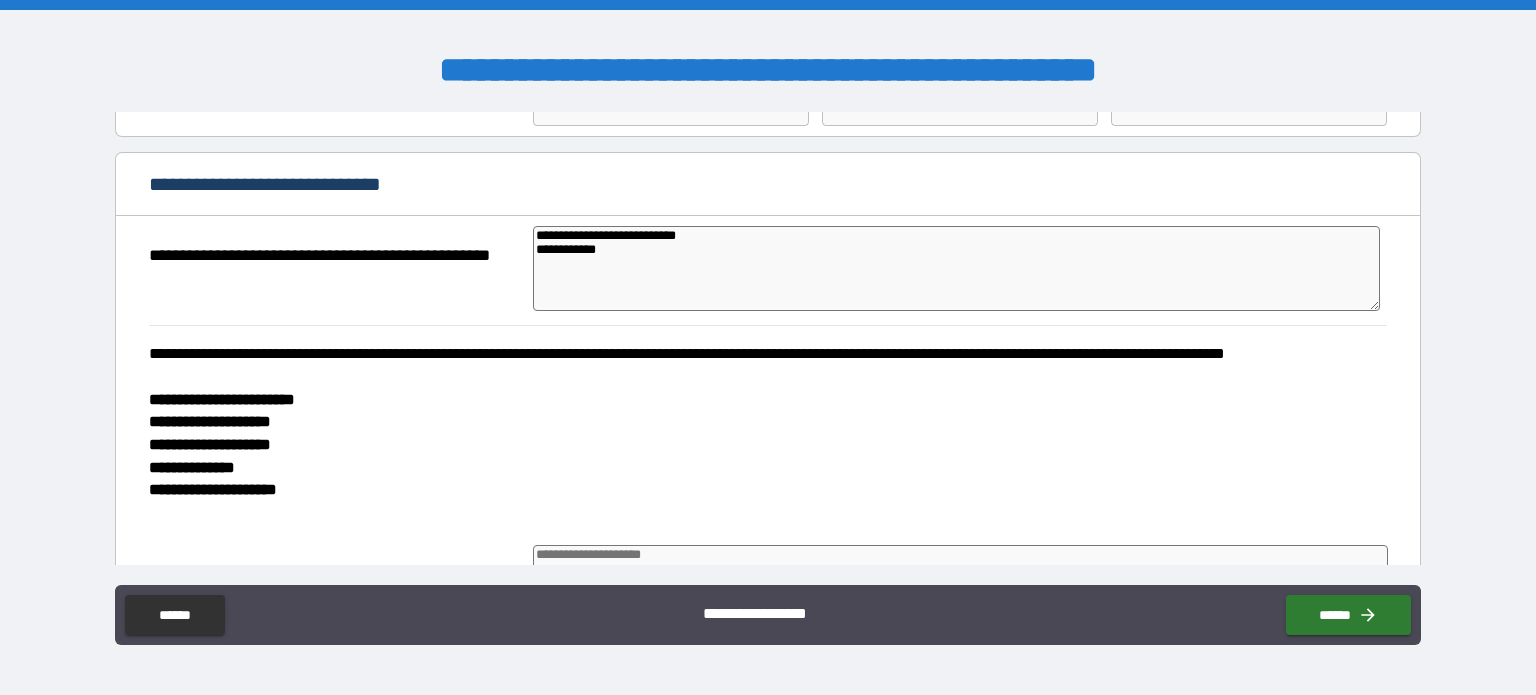 type on "**********" 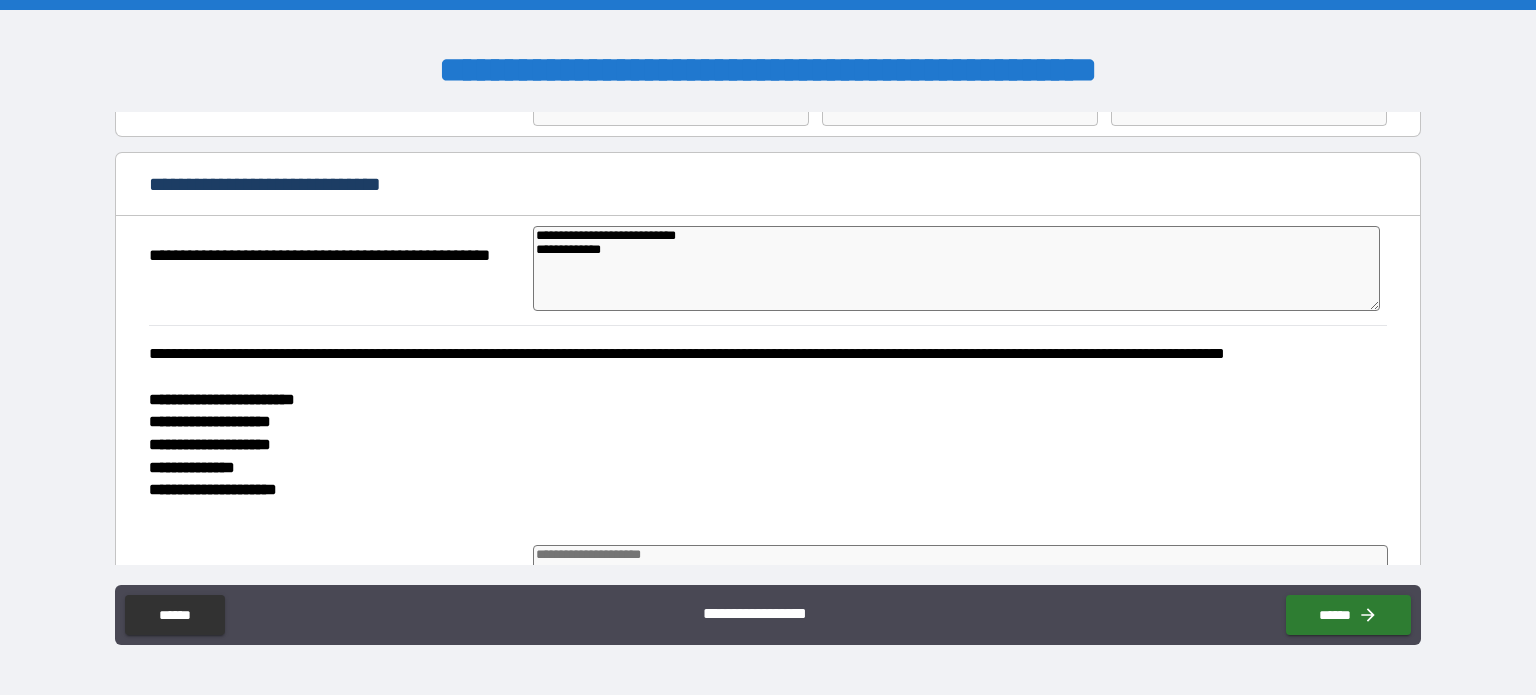 type on "**********" 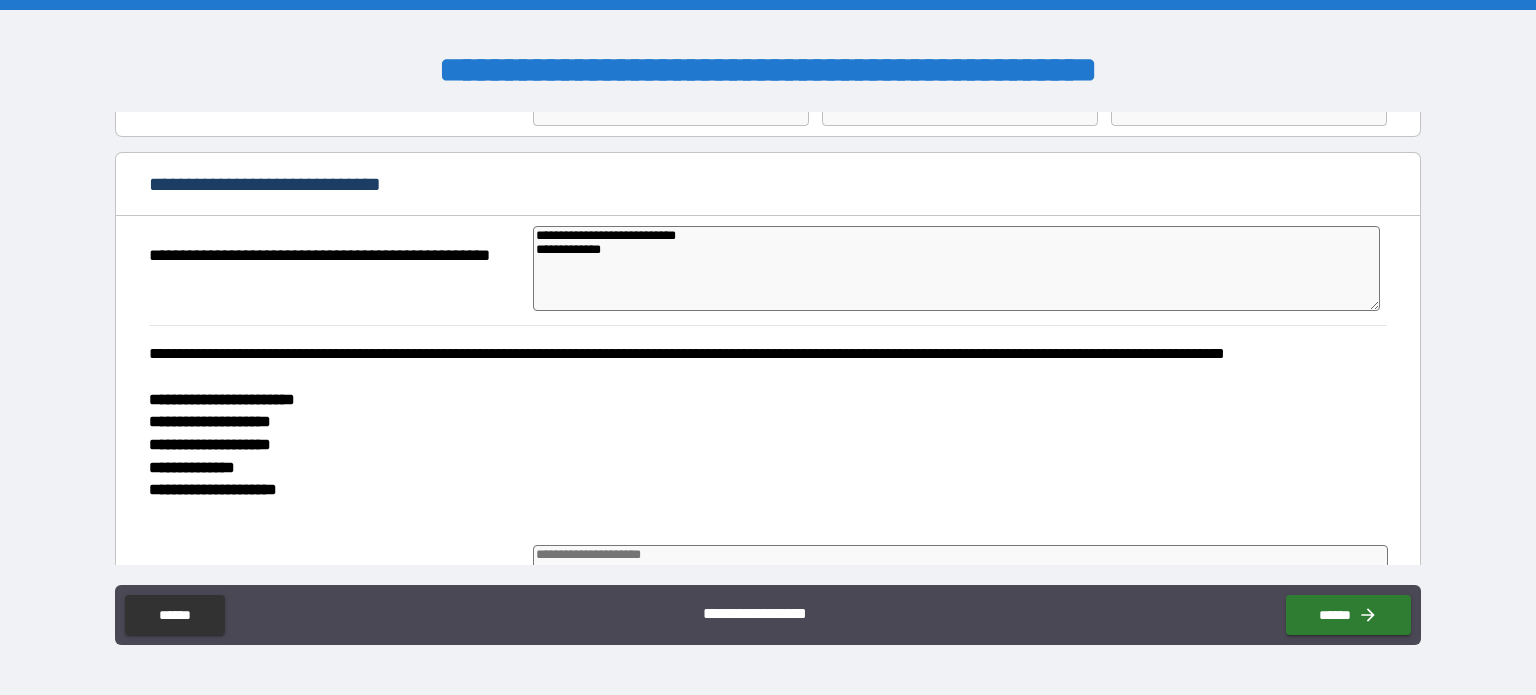 type on "*" 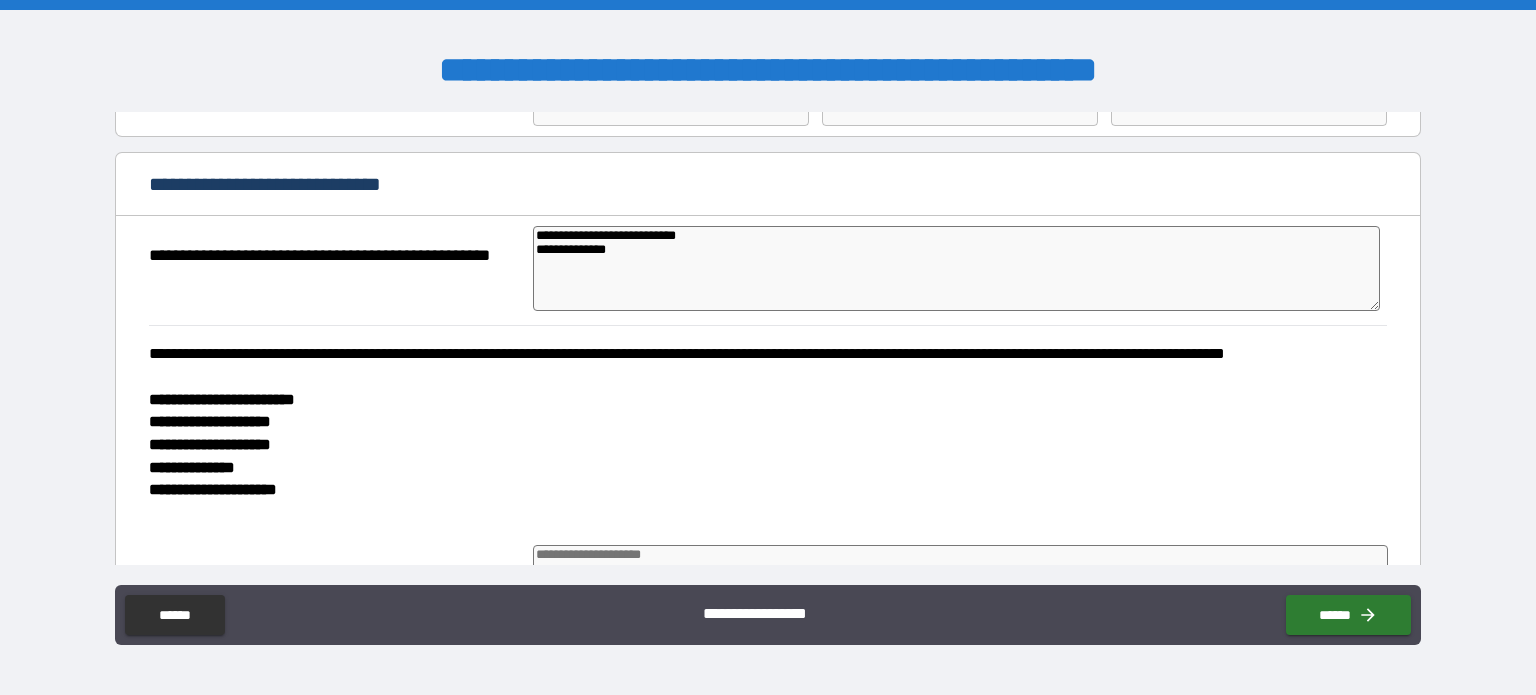 type on "*" 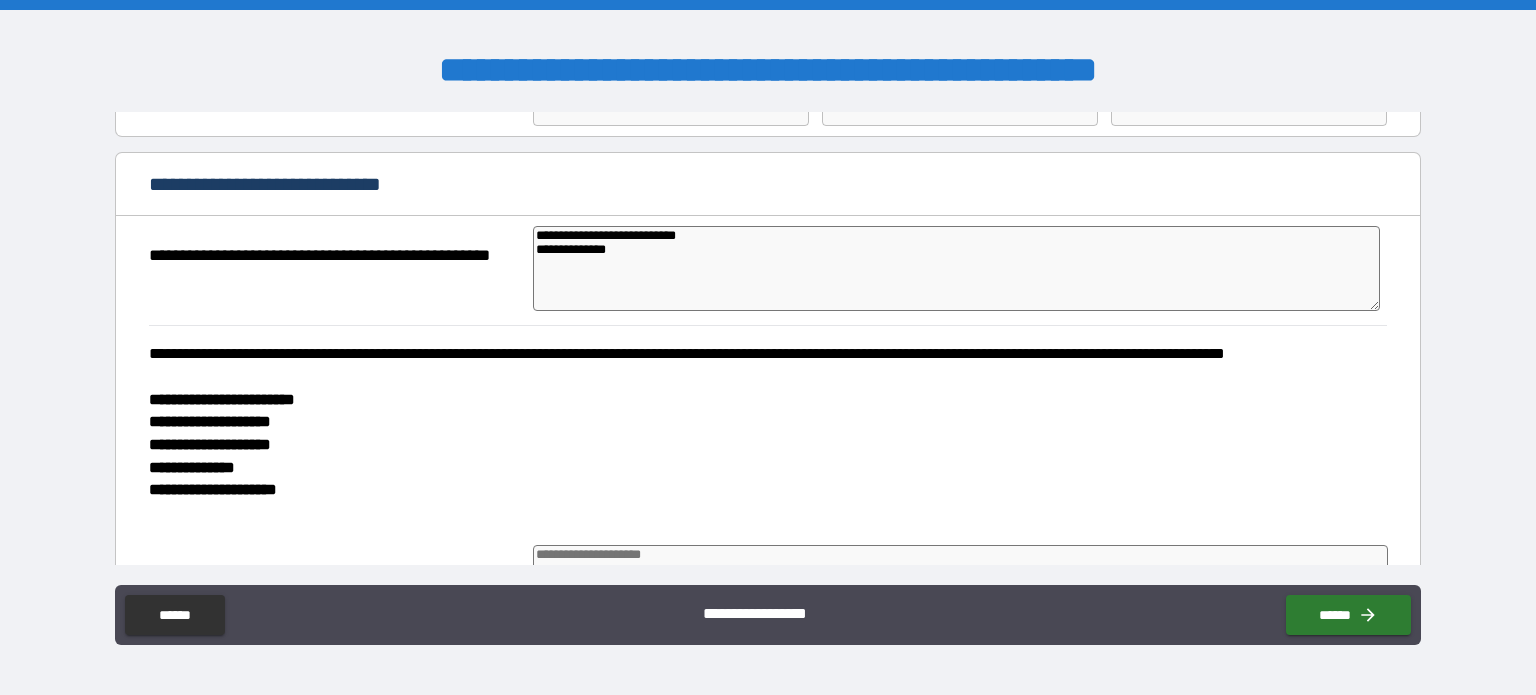 type 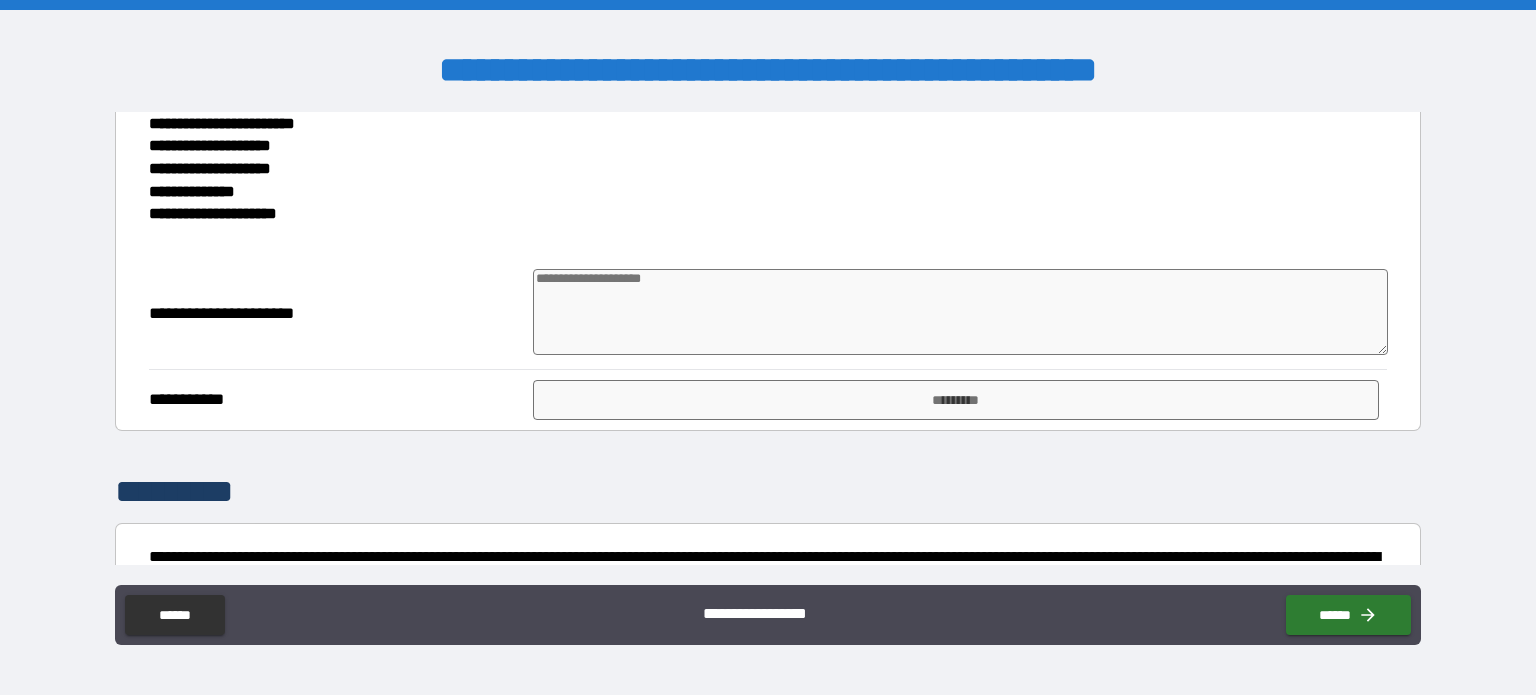 scroll, scrollTop: 400, scrollLeft: 0, axis: vertical 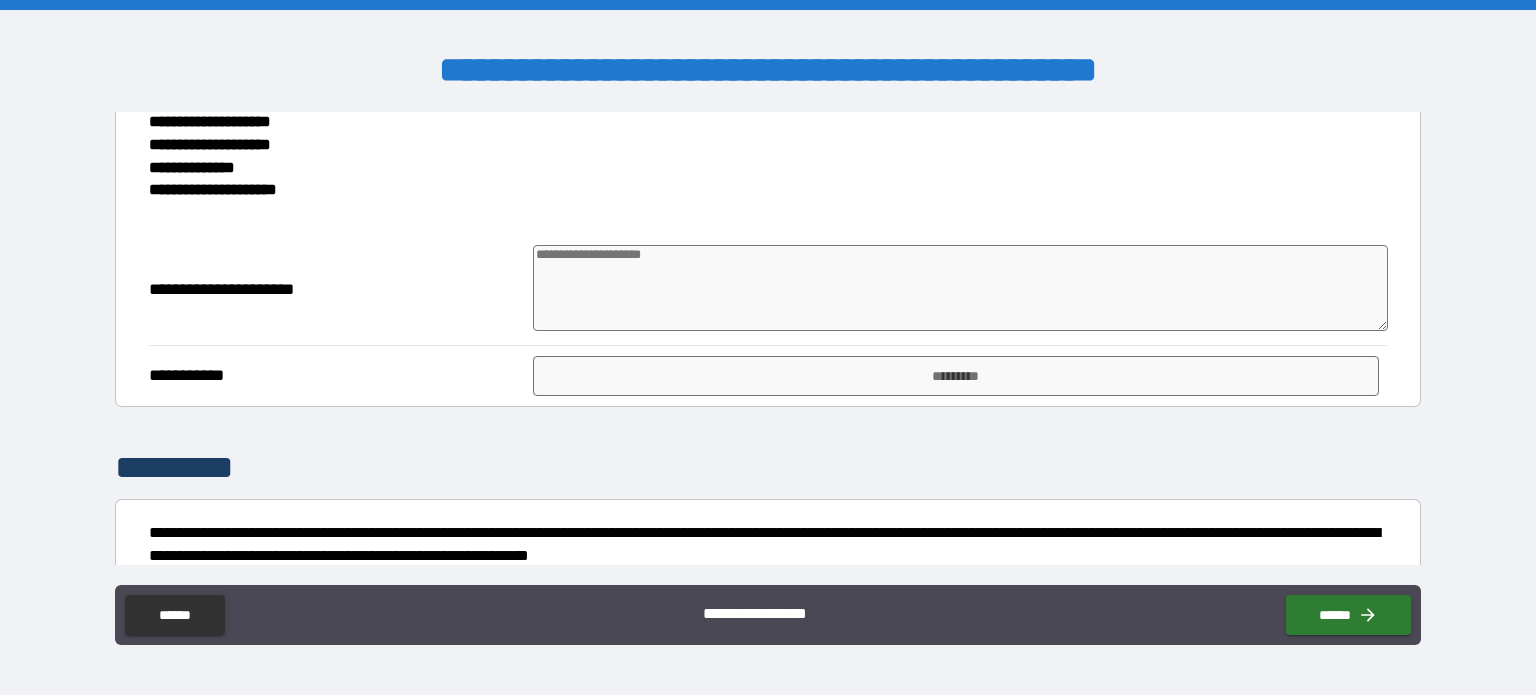 click at bounding box center [961, 288] 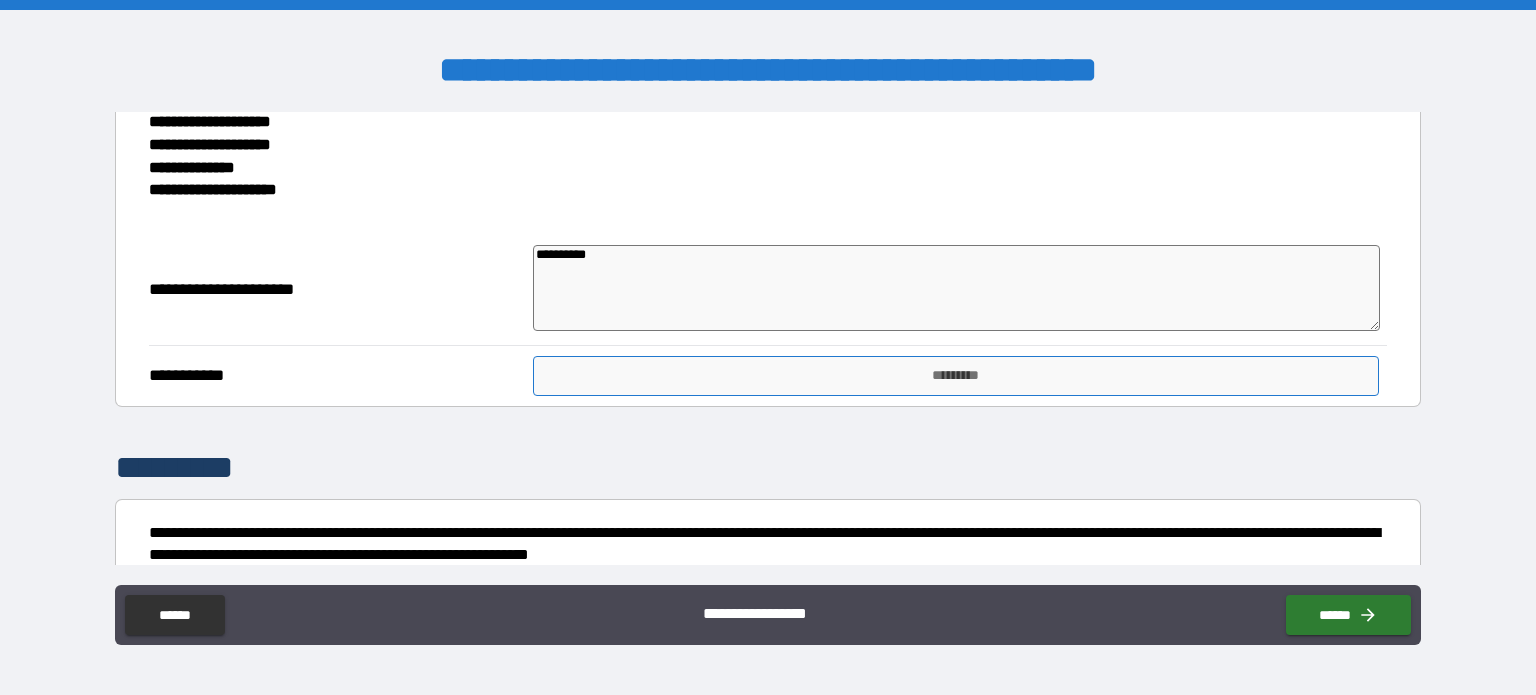 click on "*********" at bounding box center [956, 376] 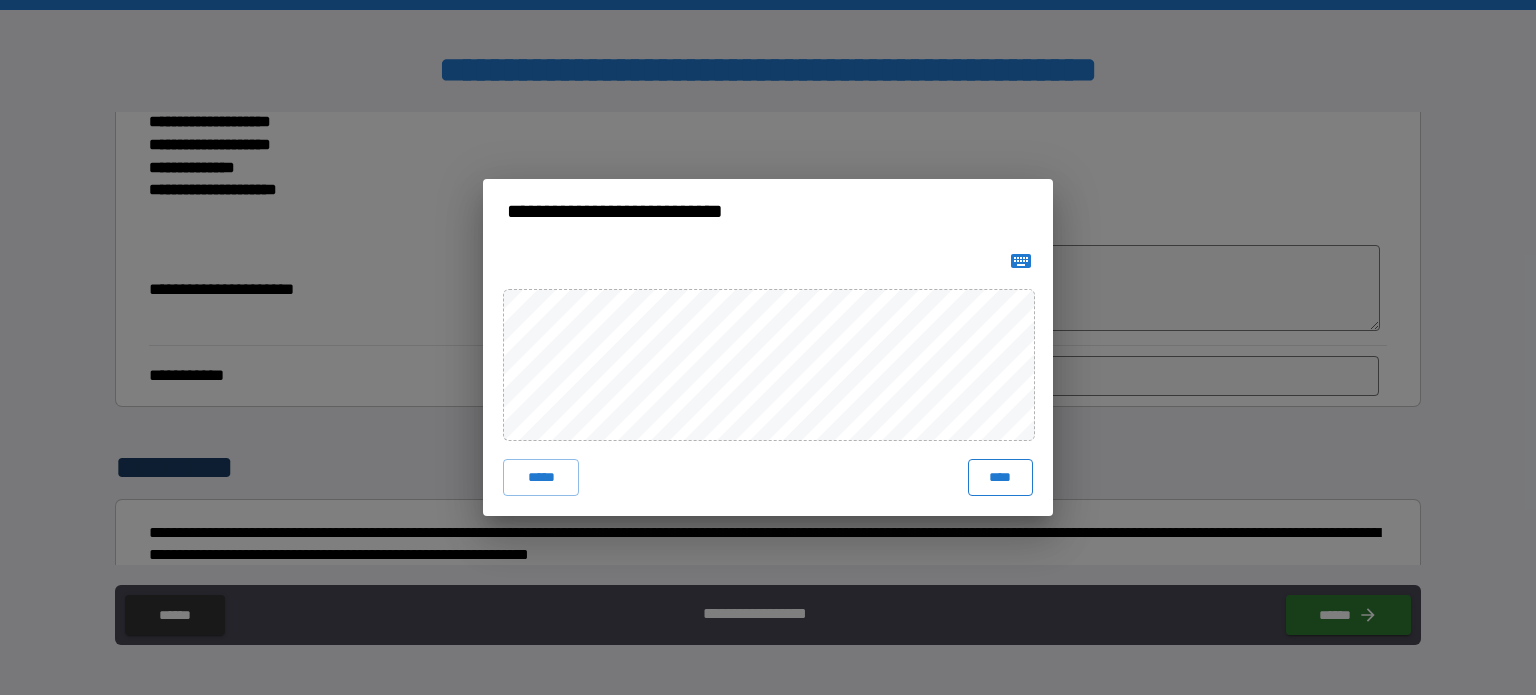 click on "****" at bounding box center (1000, 477) 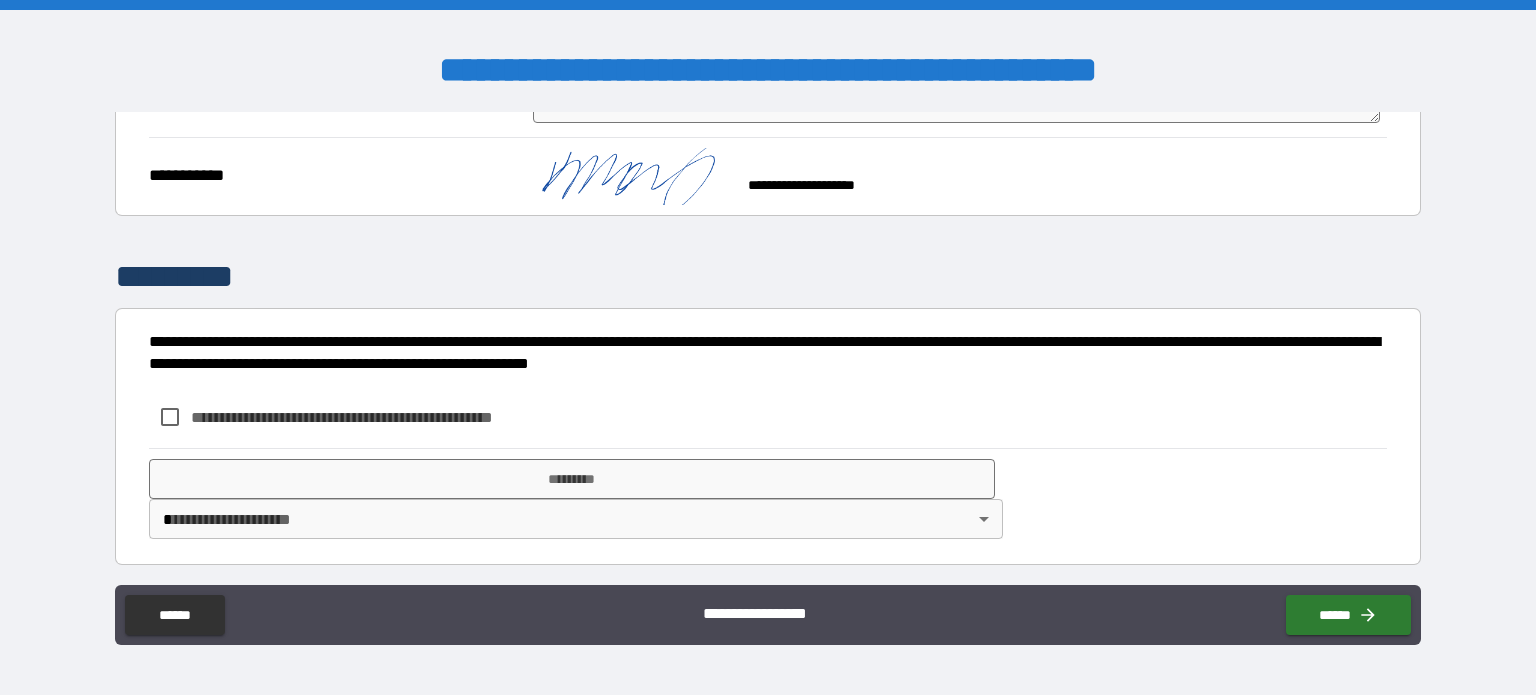 scroll, scrollTop: 611, scrollLeft: 0, axis: vertical 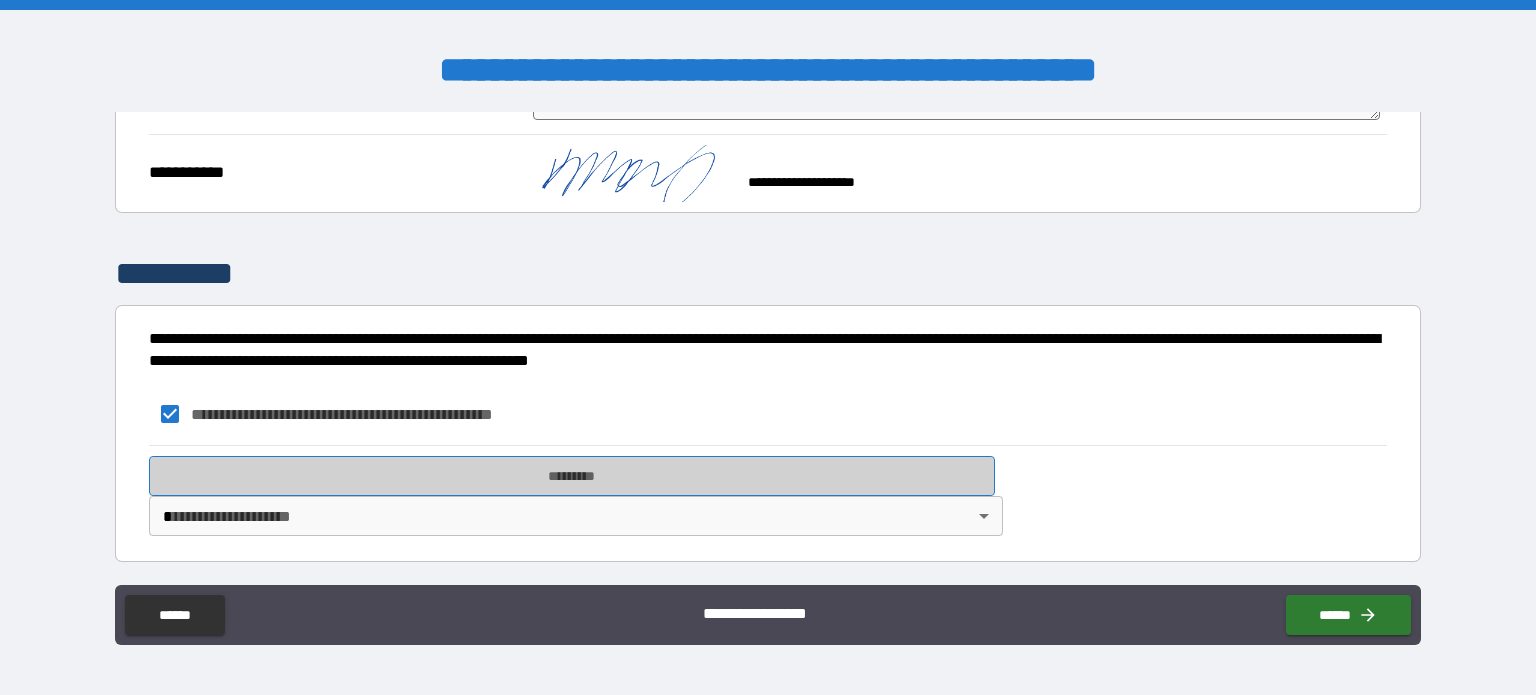 click on "*********" at bounding box center (572, 476) 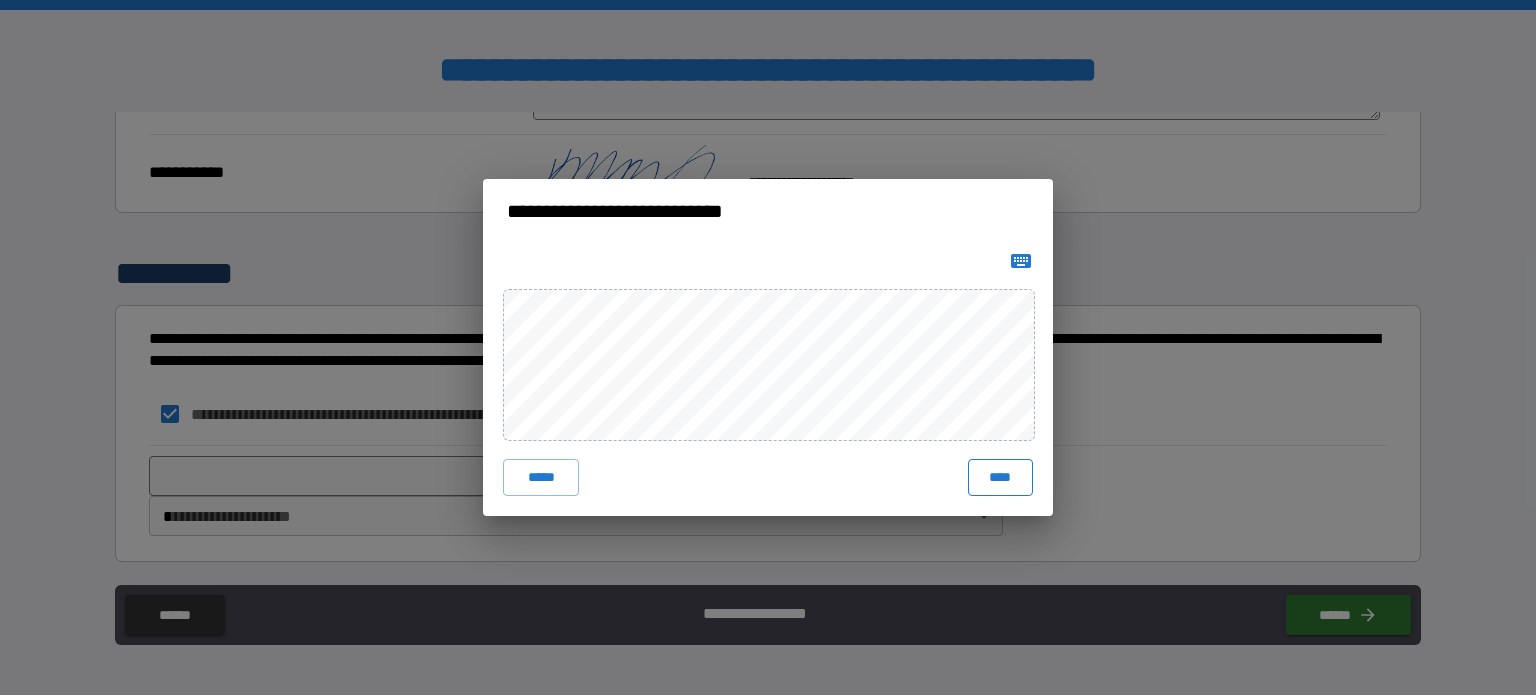 click on "***** ****" at bounding box center [768, 379] 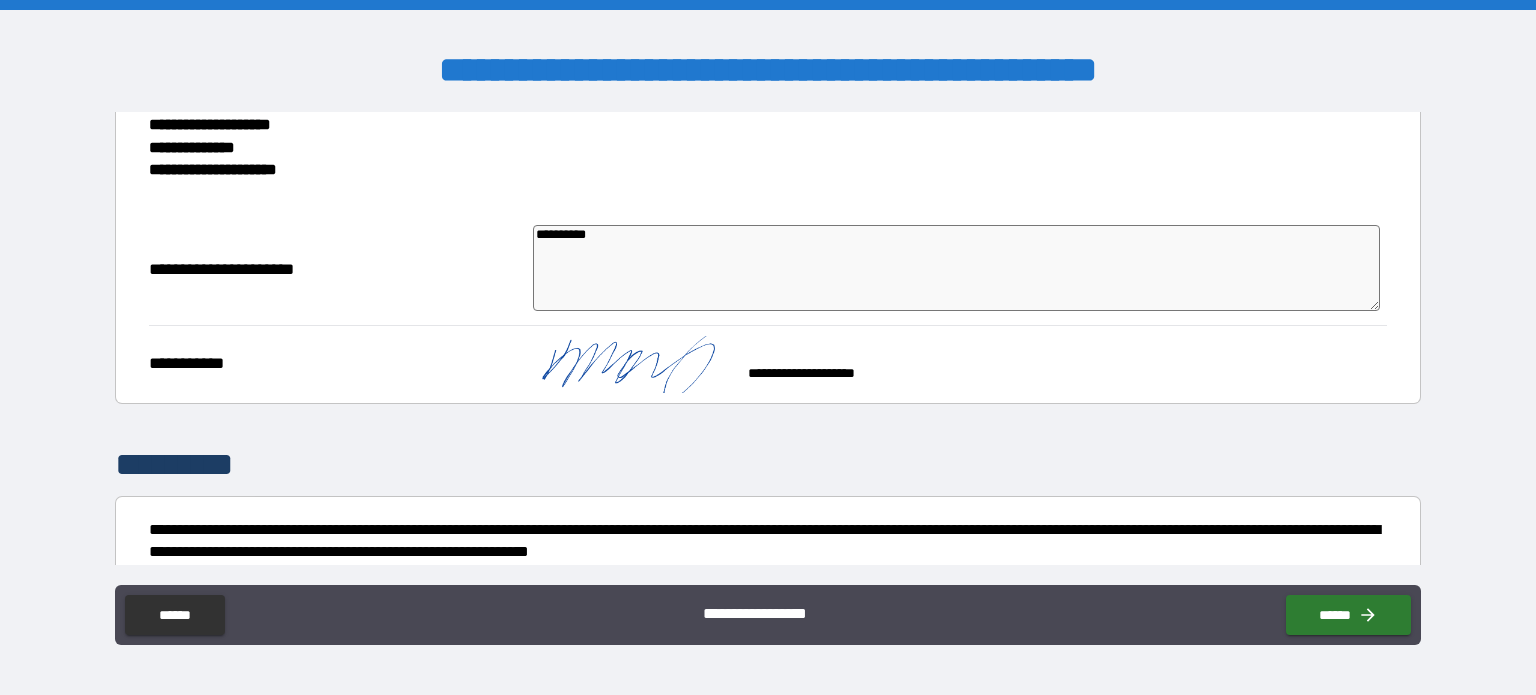 scroll, scrollTop: 411, scrollLeft: 0, axis: vertical 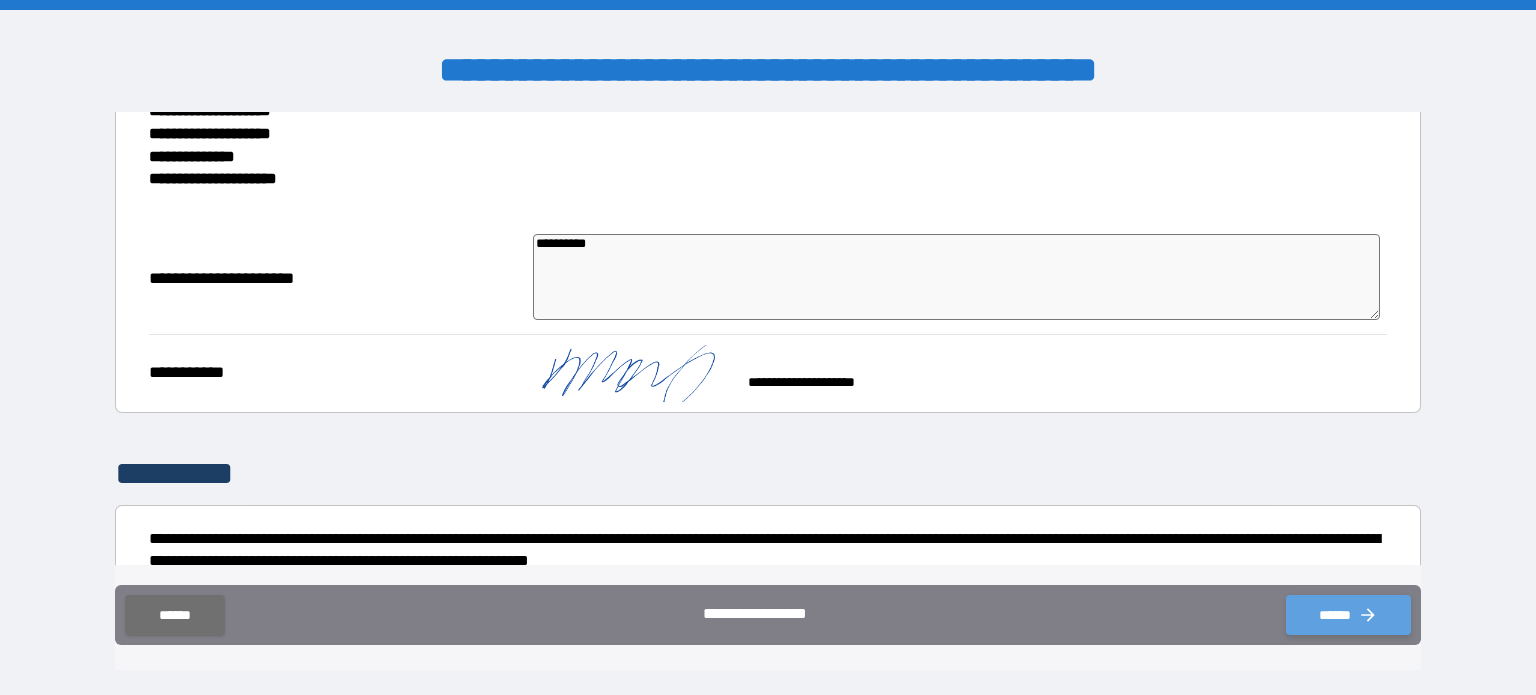 click 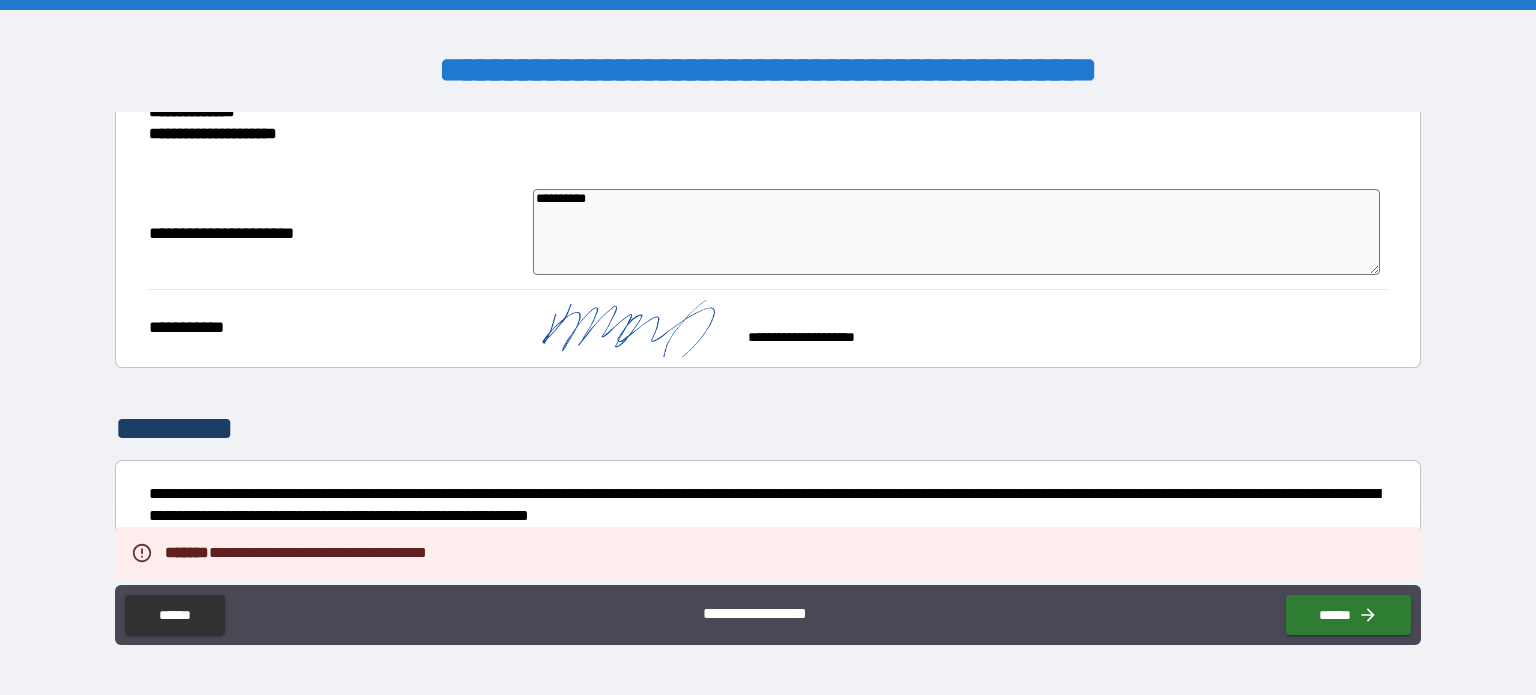 scroll, scrollTop: 628, scrollLeft: 0, axis: vertical 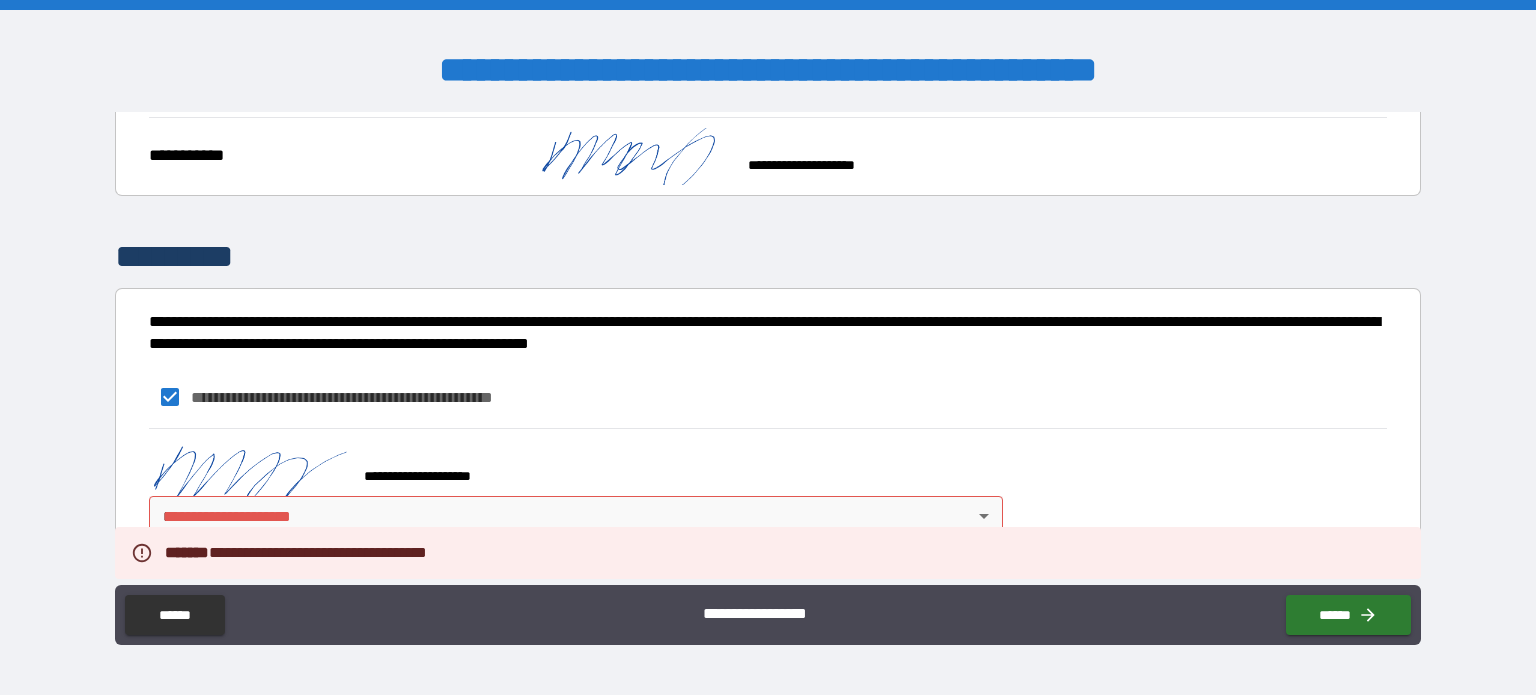 click on "[FIRST] [LAST] [CITY] [STATE] [POSTAL_CODE] [COUNTRY] [STREET] [NUMBER] [APARTMENT] [EMAIL] [PHONE] [SSN] [CREDIT_CARD] [PASSPORT] [DRIVER_LICENSE] [DATE] [AGE] [TIME]" at bounding box center (768, 347) 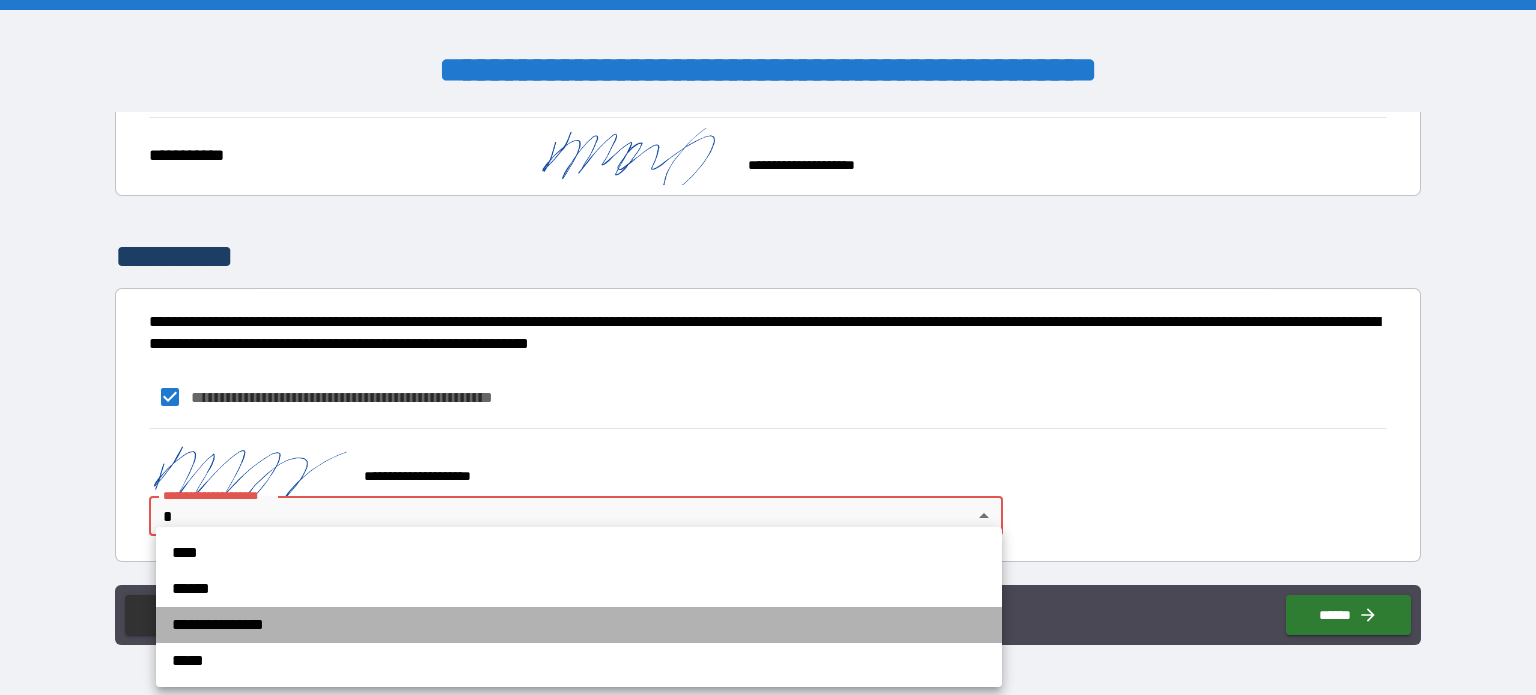click on "**********" at bounding box center [579, 625] 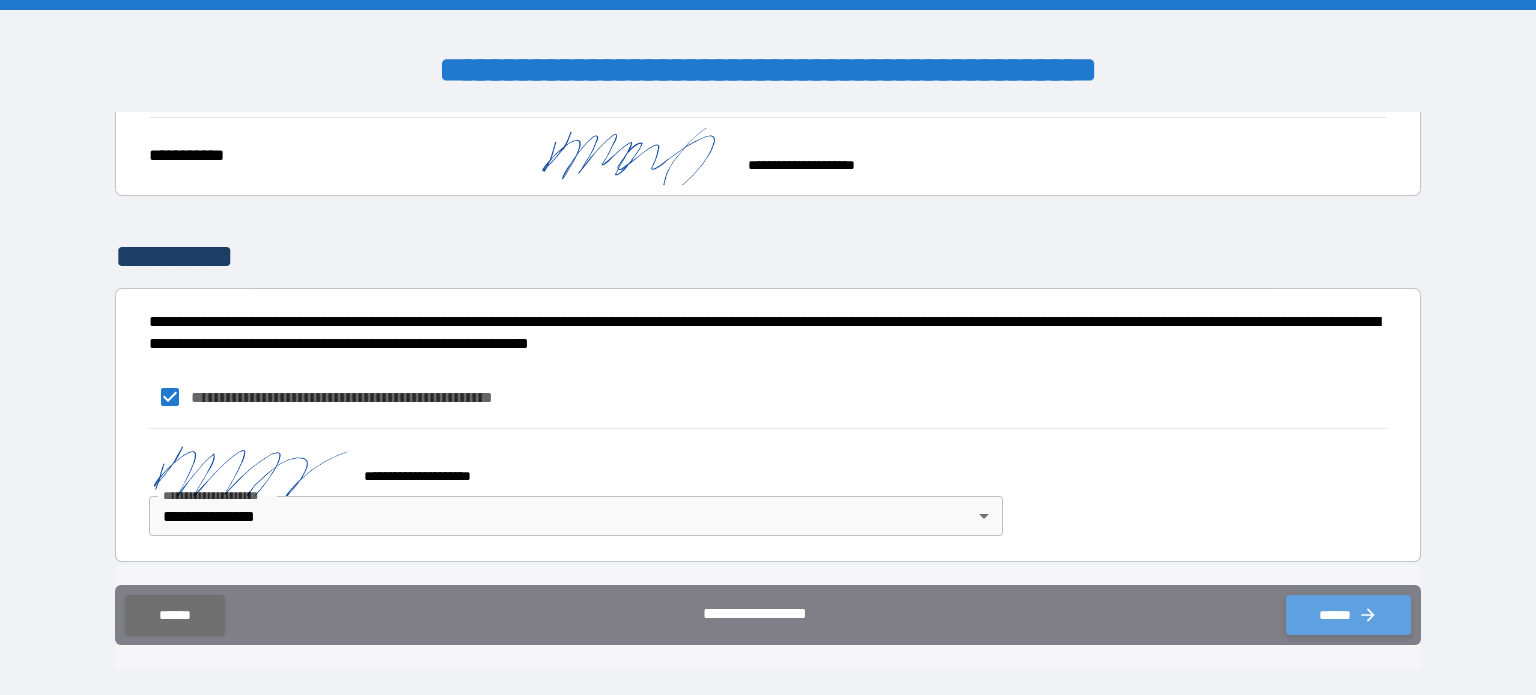 click on "******" at bounding box center (1348, 615) 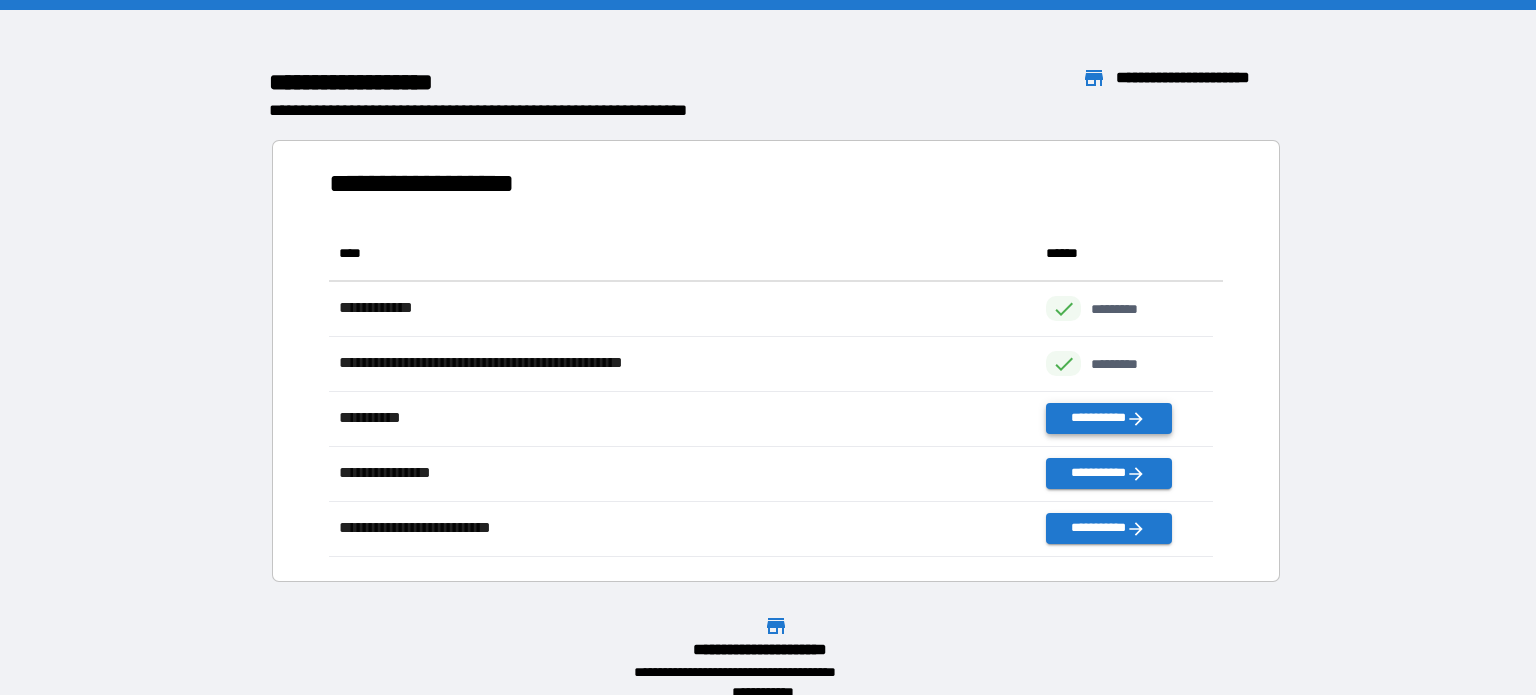 scroll, scrollTop: 16, scrollLeft: 16, axis: both 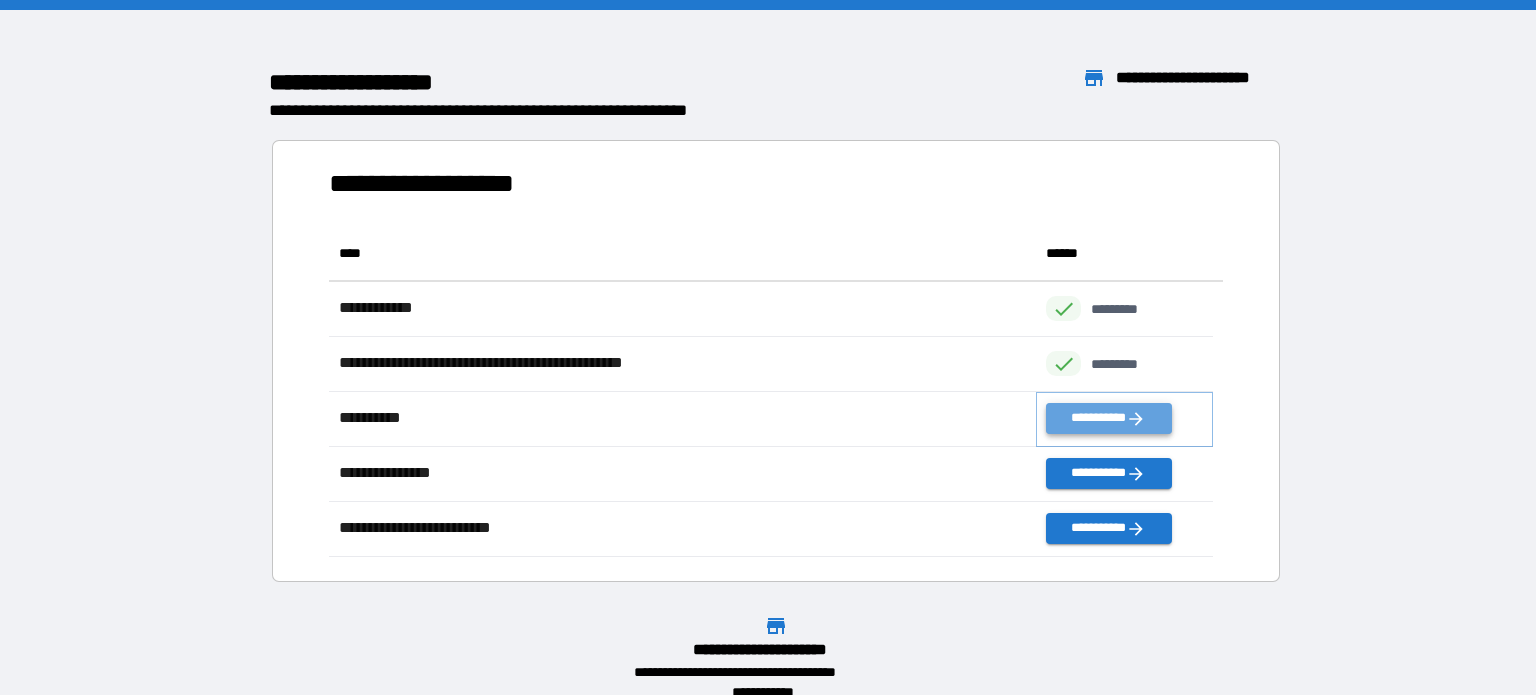 click on "**********" at bounding box center (1108, 418) 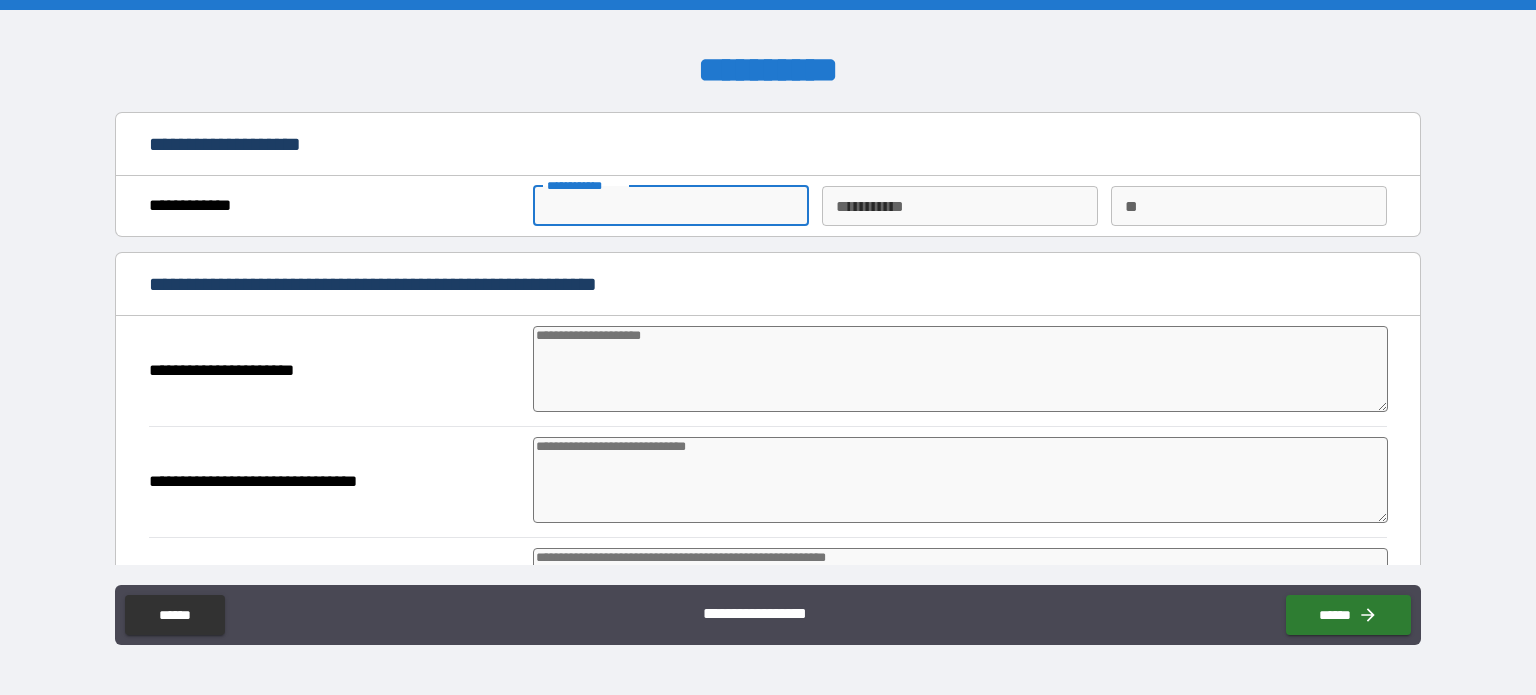 click on "**********" at bounding box center [671, 206] 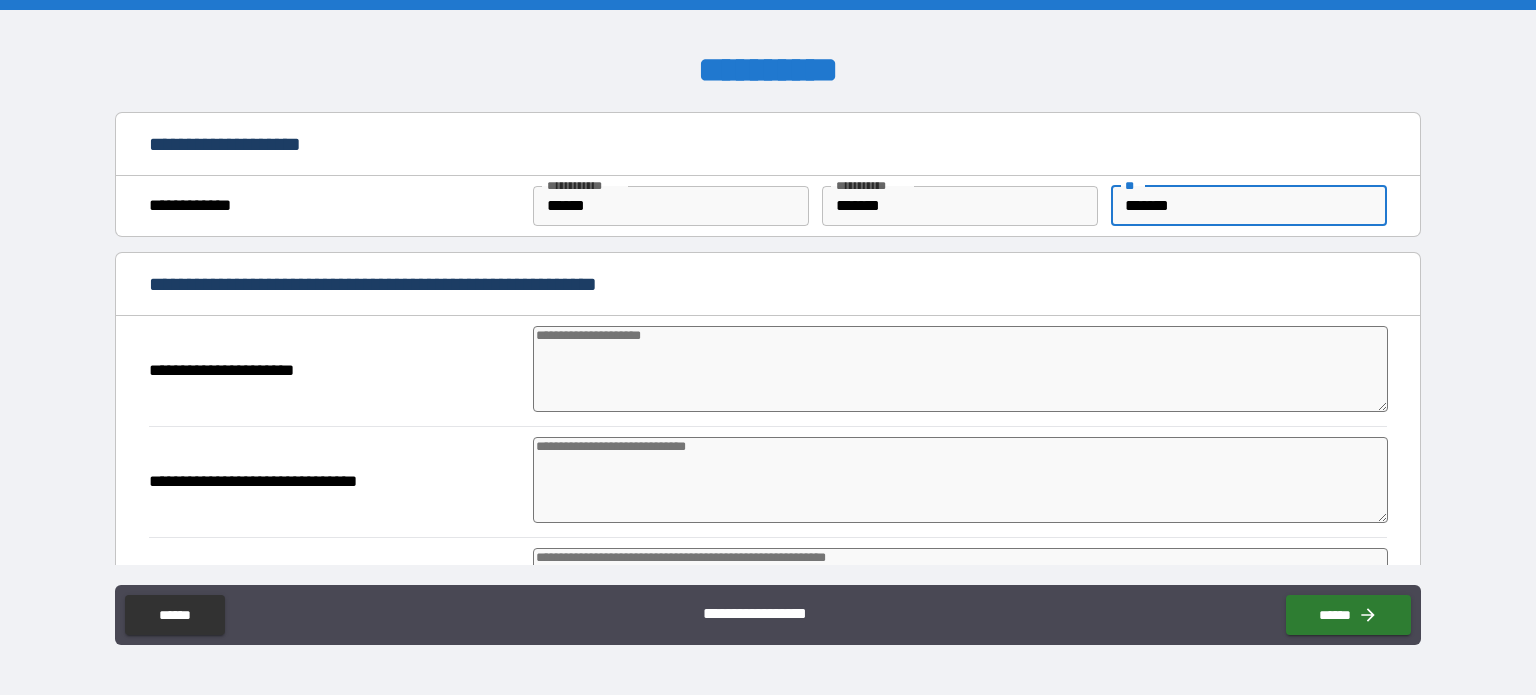 click at bounding box center (961, 369) 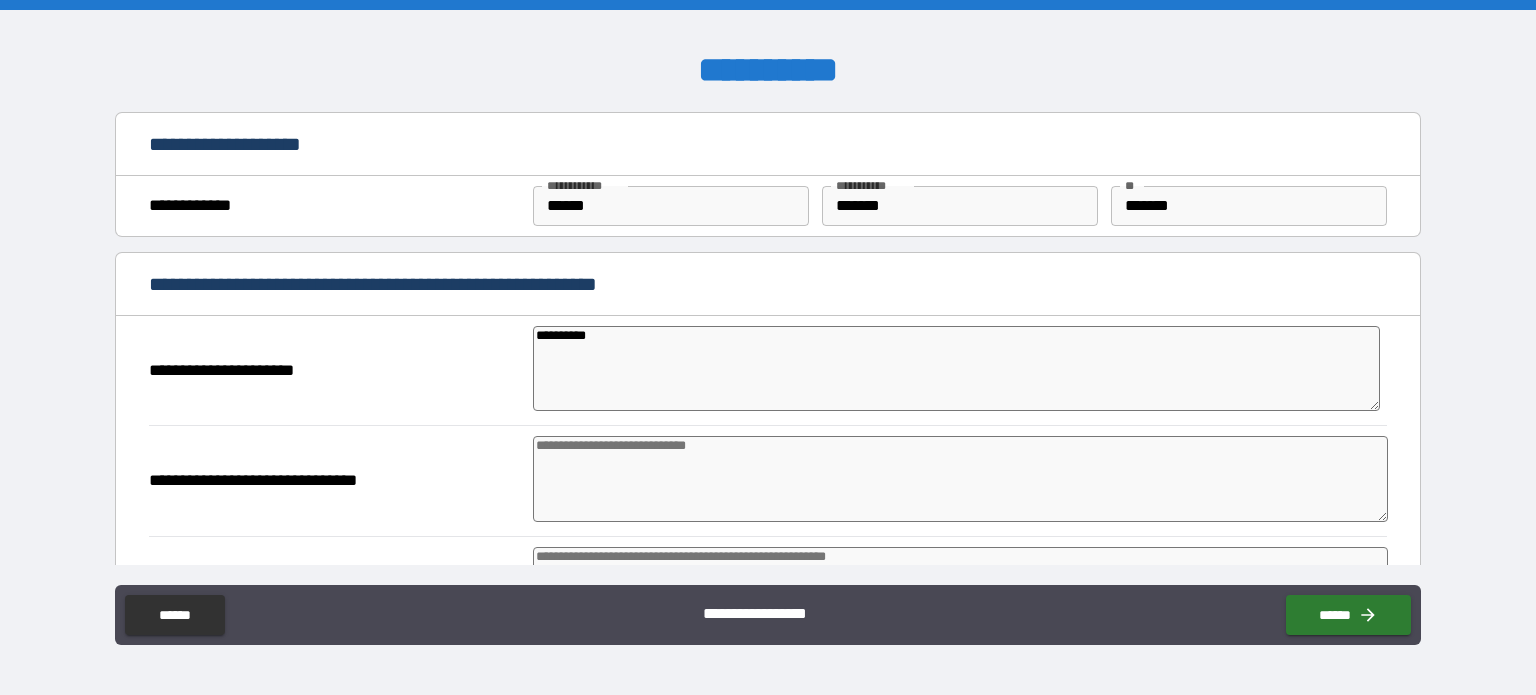 click on "**********" at bounding box center [335, 481] 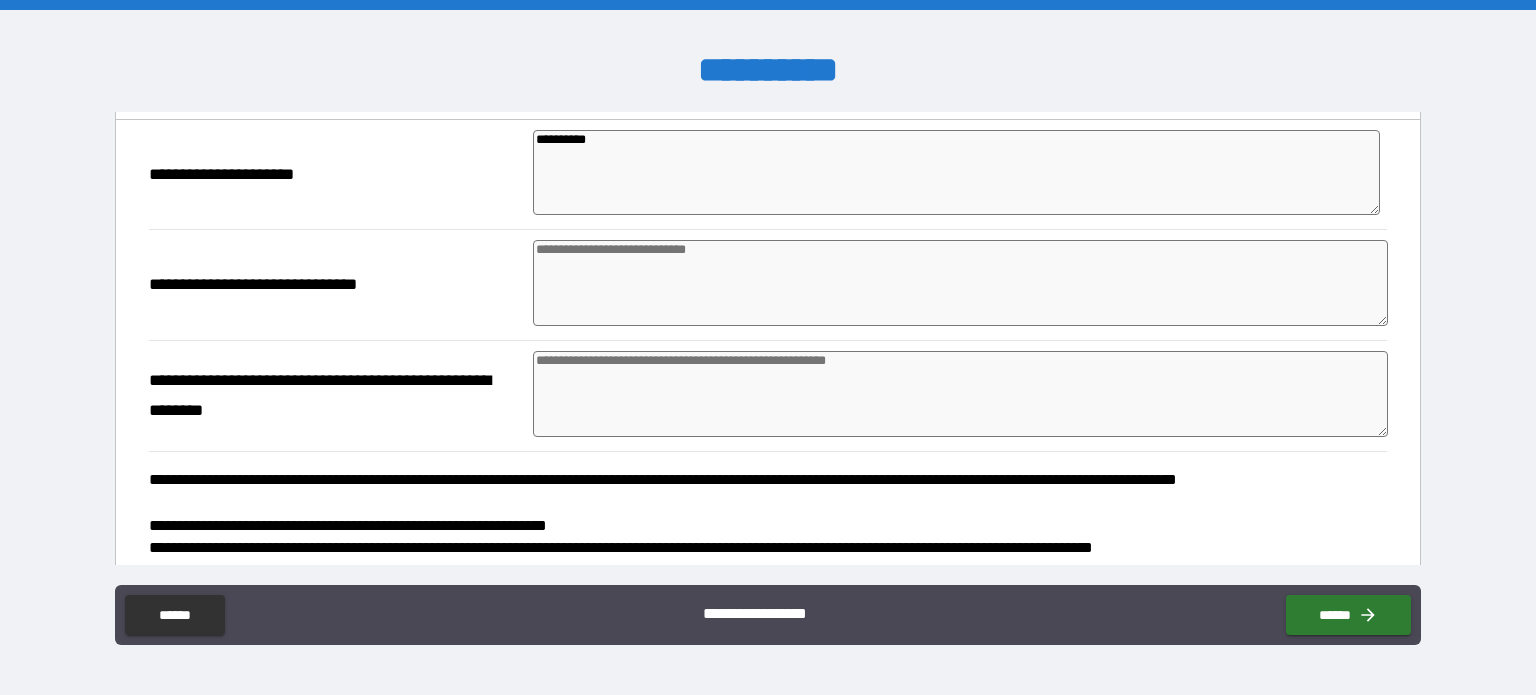 scroll, scrollTop: 200, scrollLeft: 0, axis: vertical 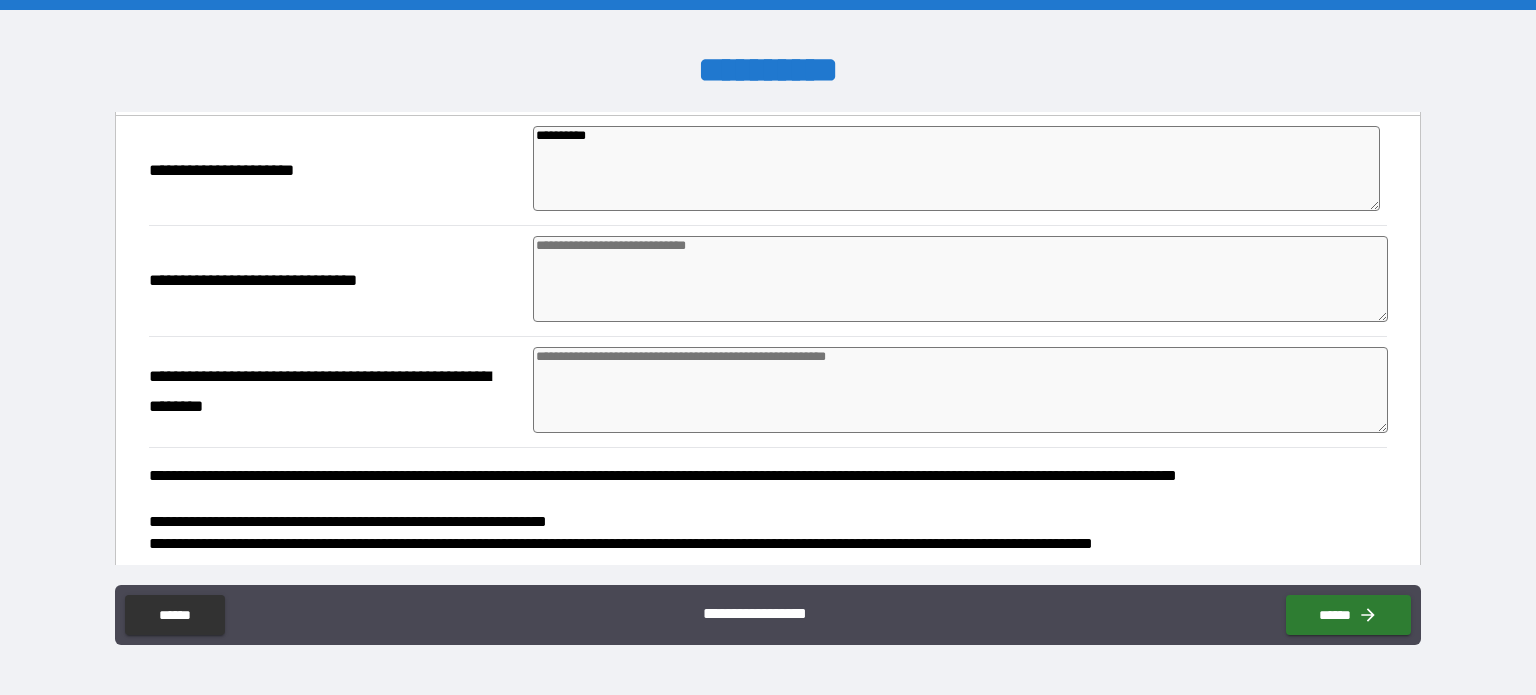 click at bounding box center [961, 279] 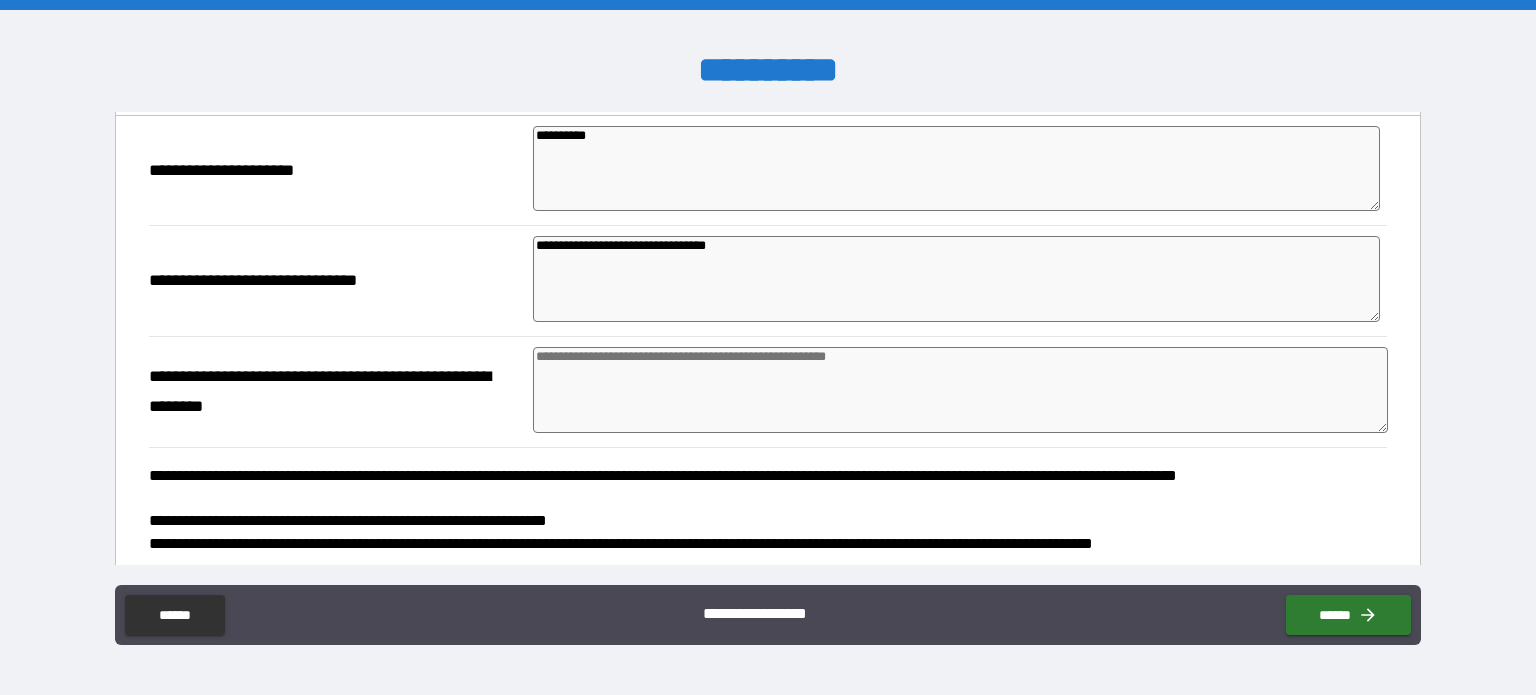 click on "**********" at bounding box center [956, 279] 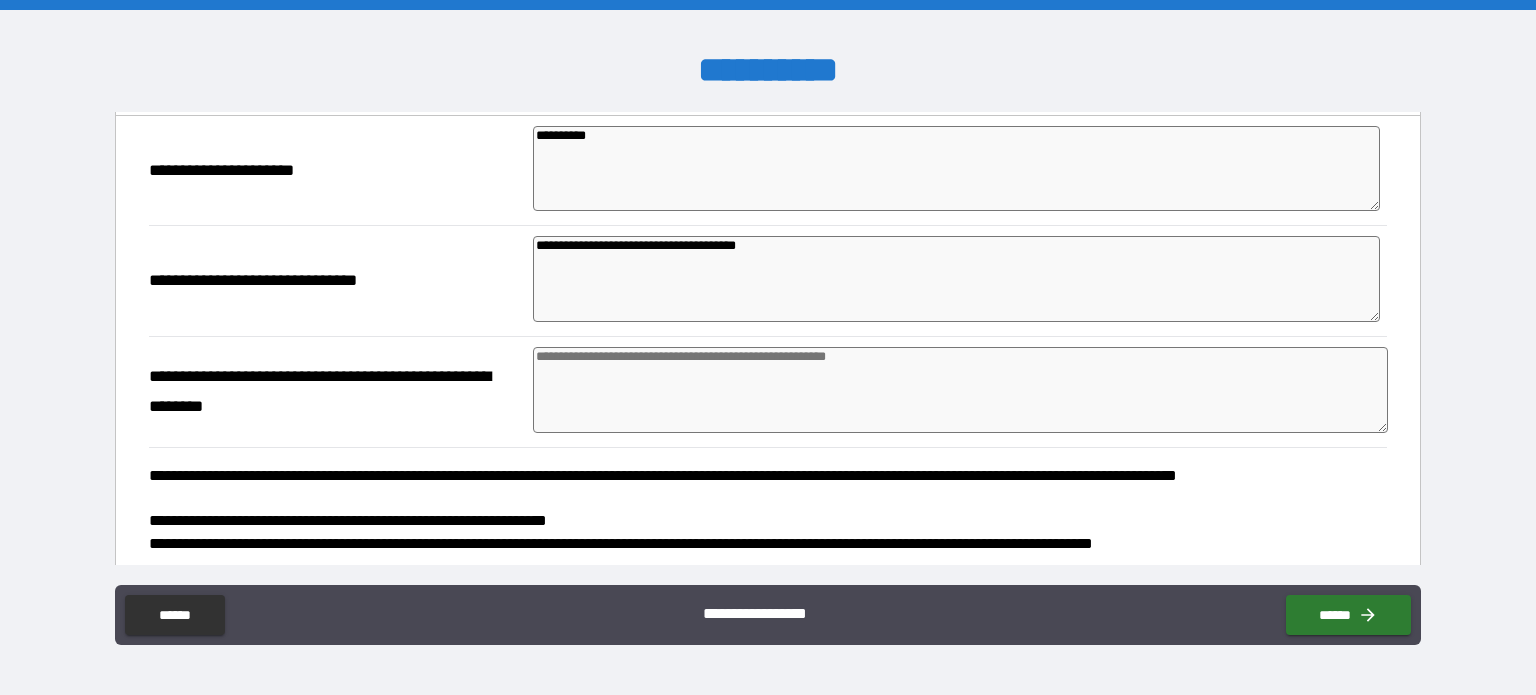 drag, startPoint x: 792, startPoint y: 247, endPoint x: 530, endPoint y: 238, distance: 262.15454 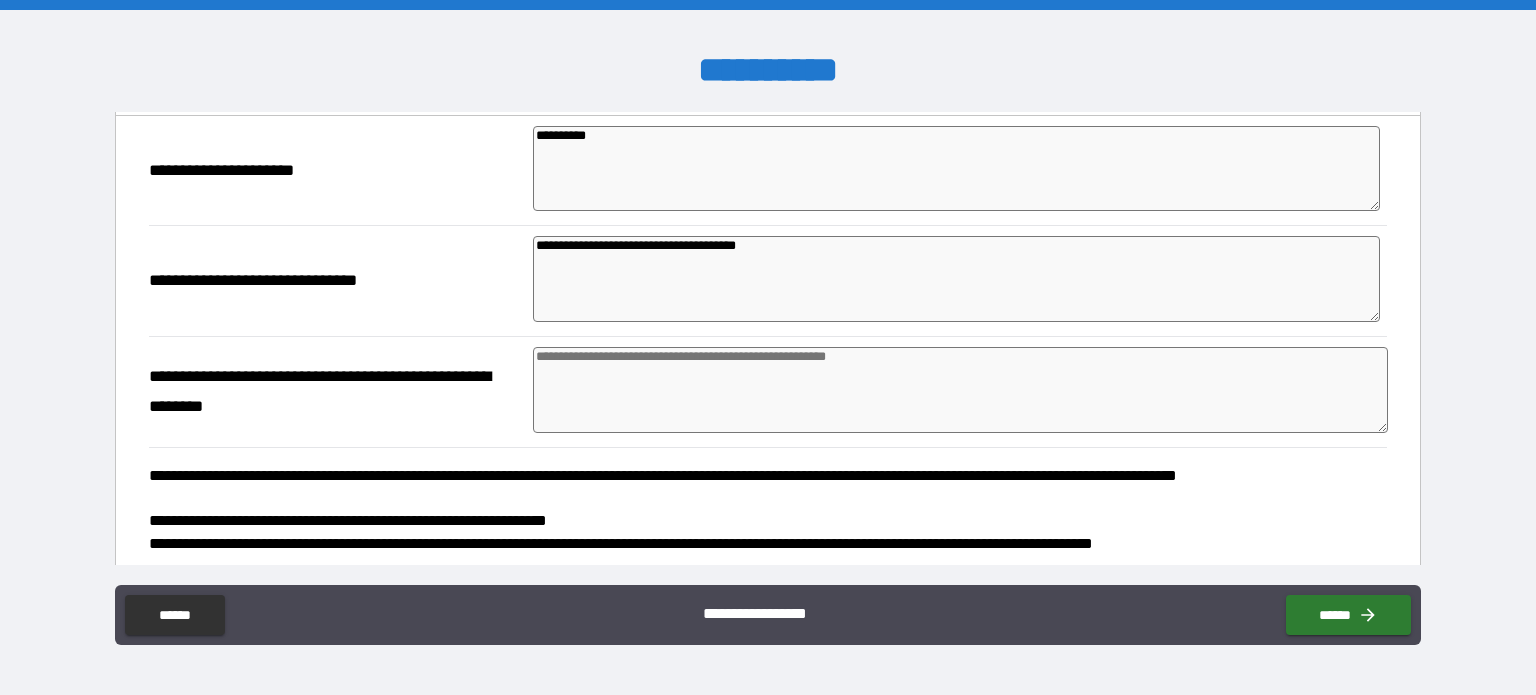 click on "**********" at bounding box center (956, 279) 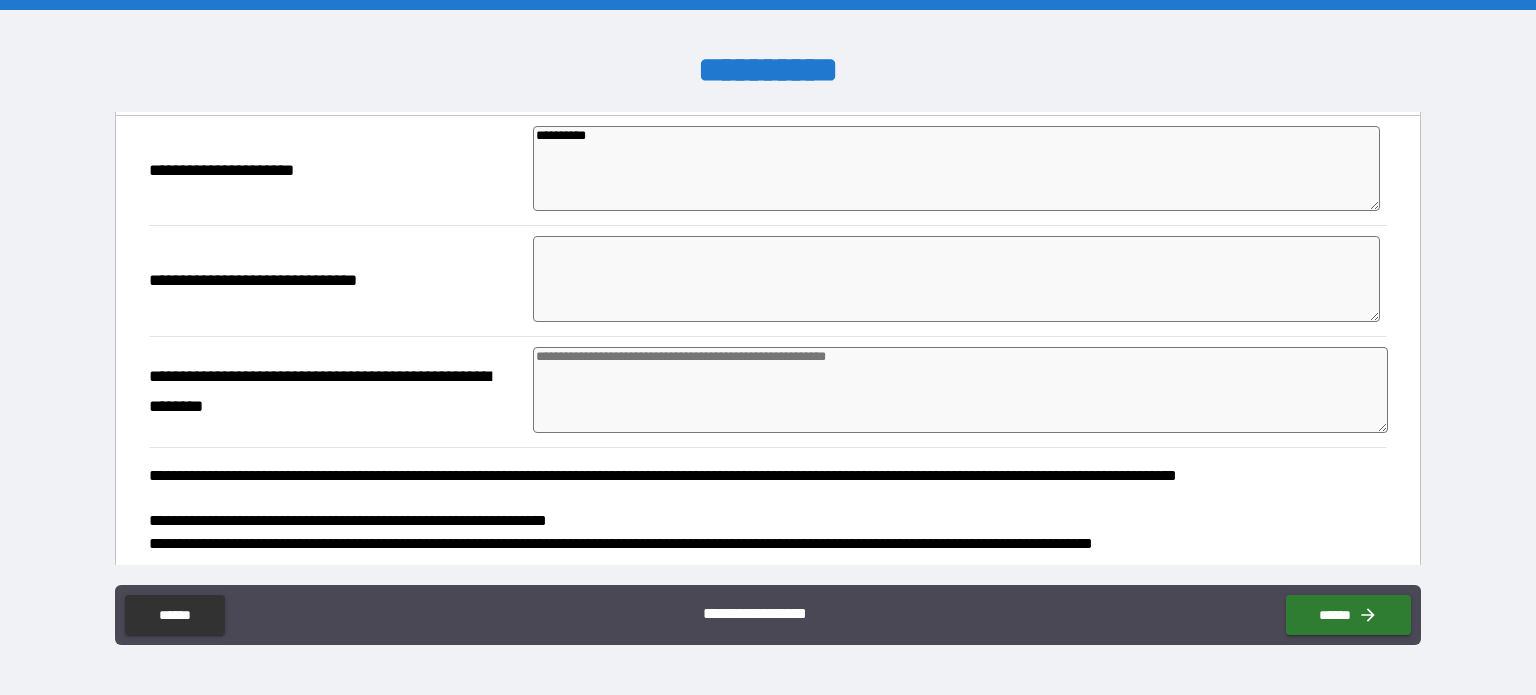 click at bounding box center (961, 390) 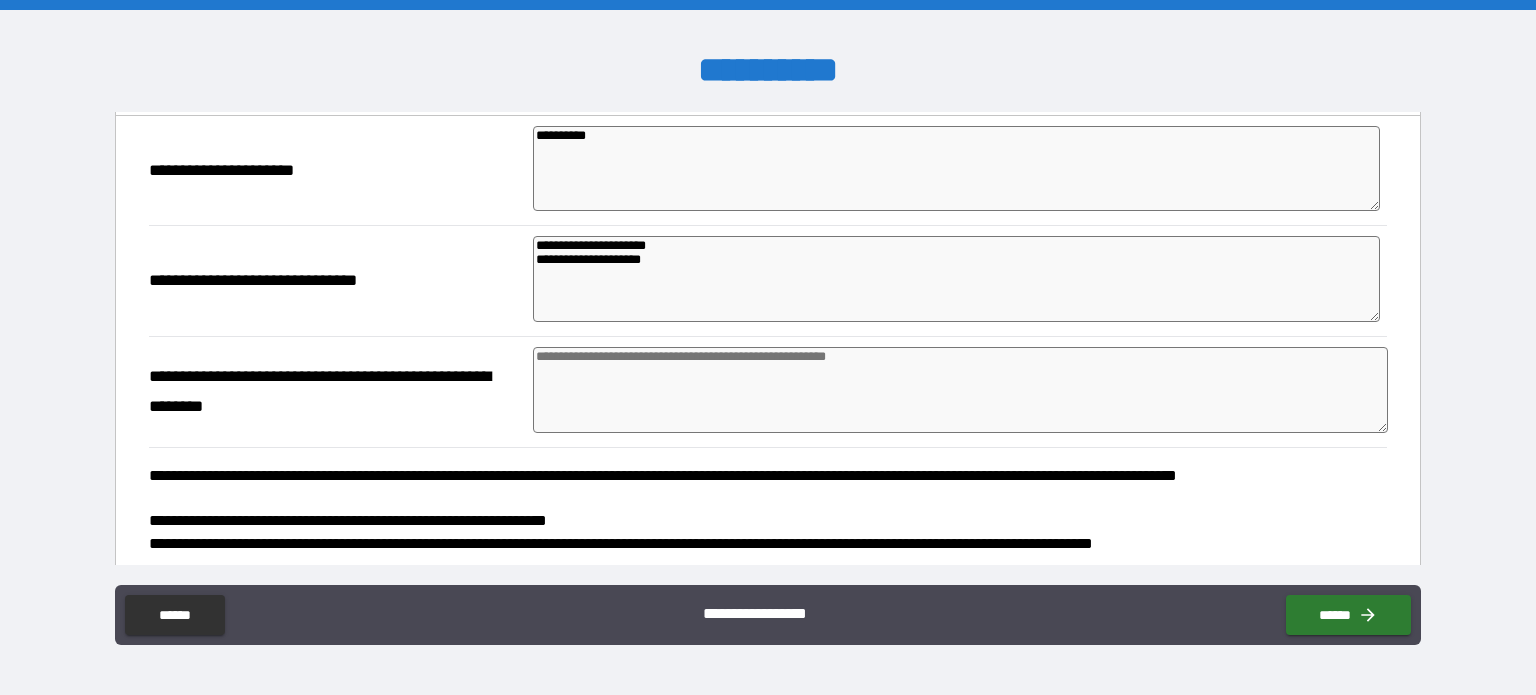click at bounding box center [961, 390] 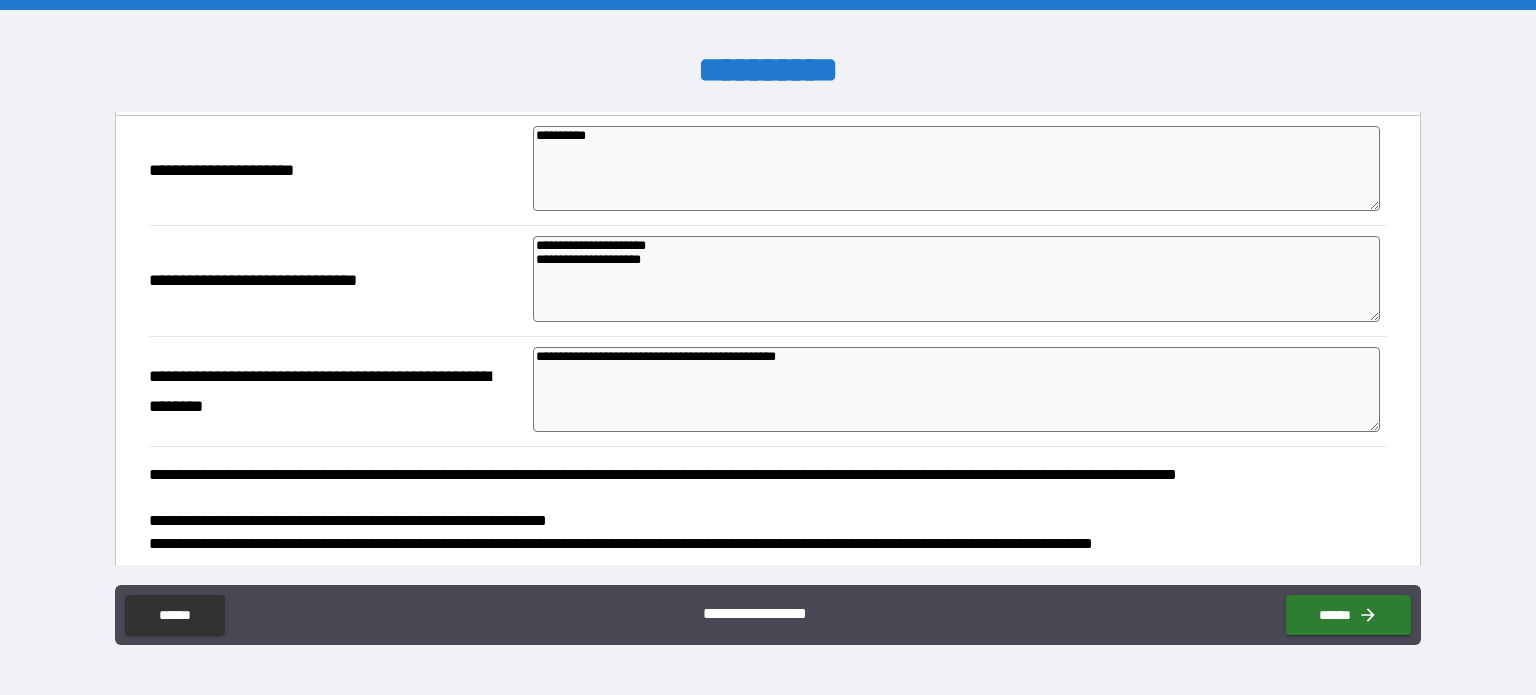 drag, startPoint x: 671, startPoint y: 259, endPoint x: 523, endPoint y: 265, distance: 148.12157 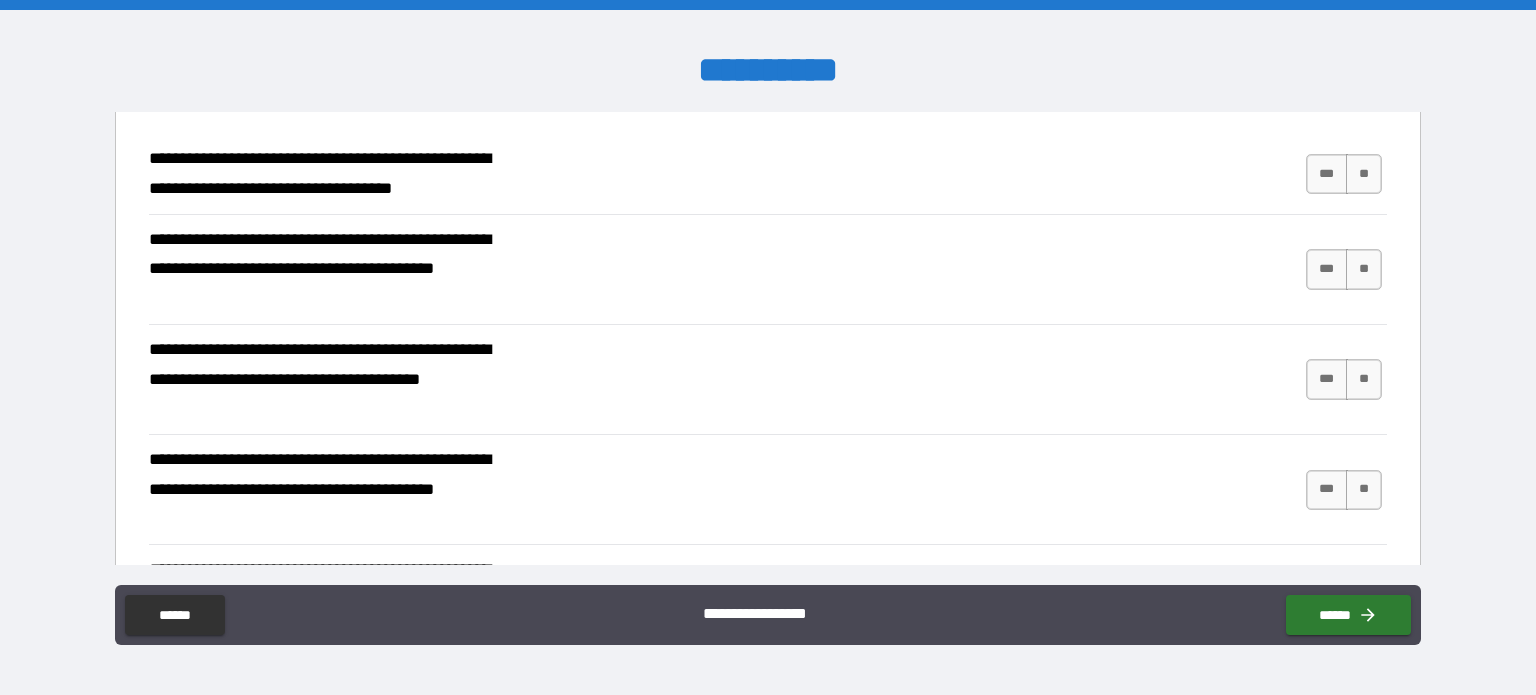 scroll, scrollTop: 2100, scrollLeft: 0, axis: vertical 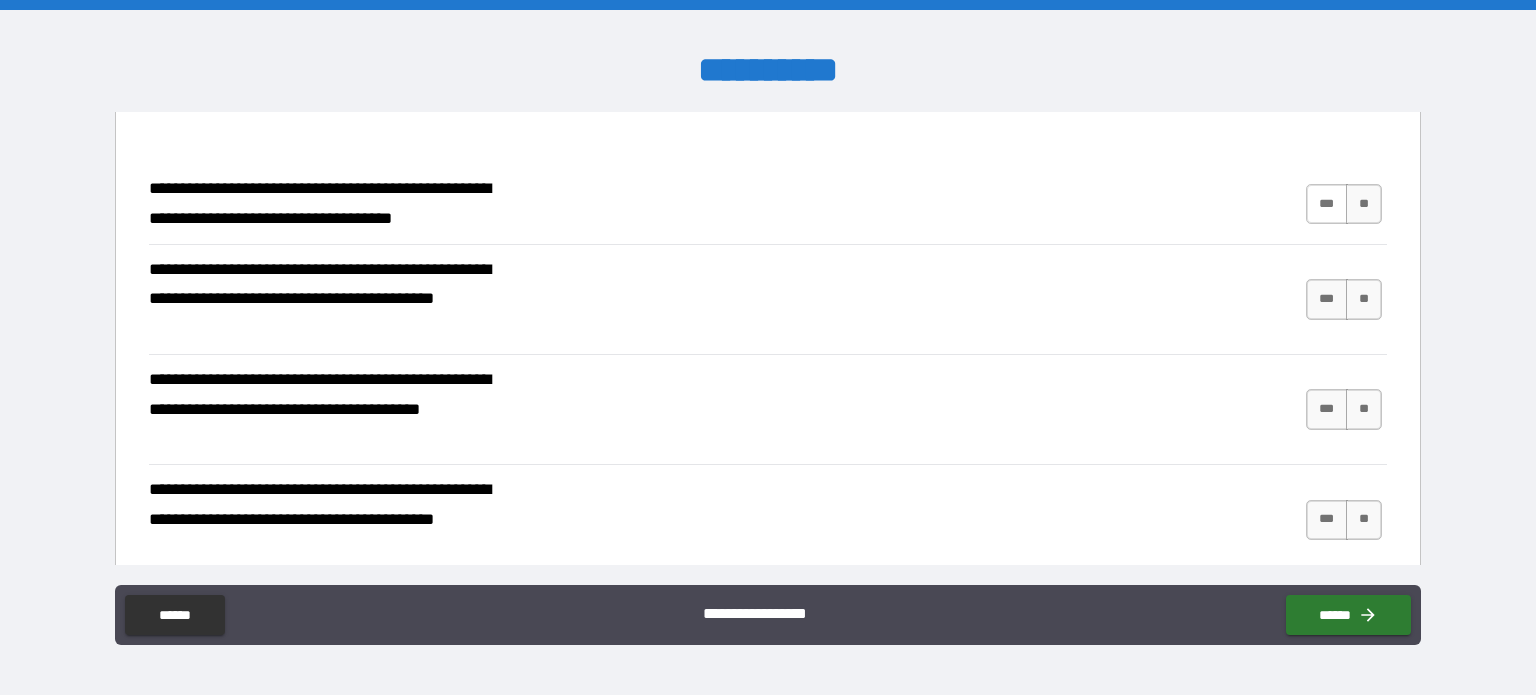 click on "***" at bounding box center (1327, 204) 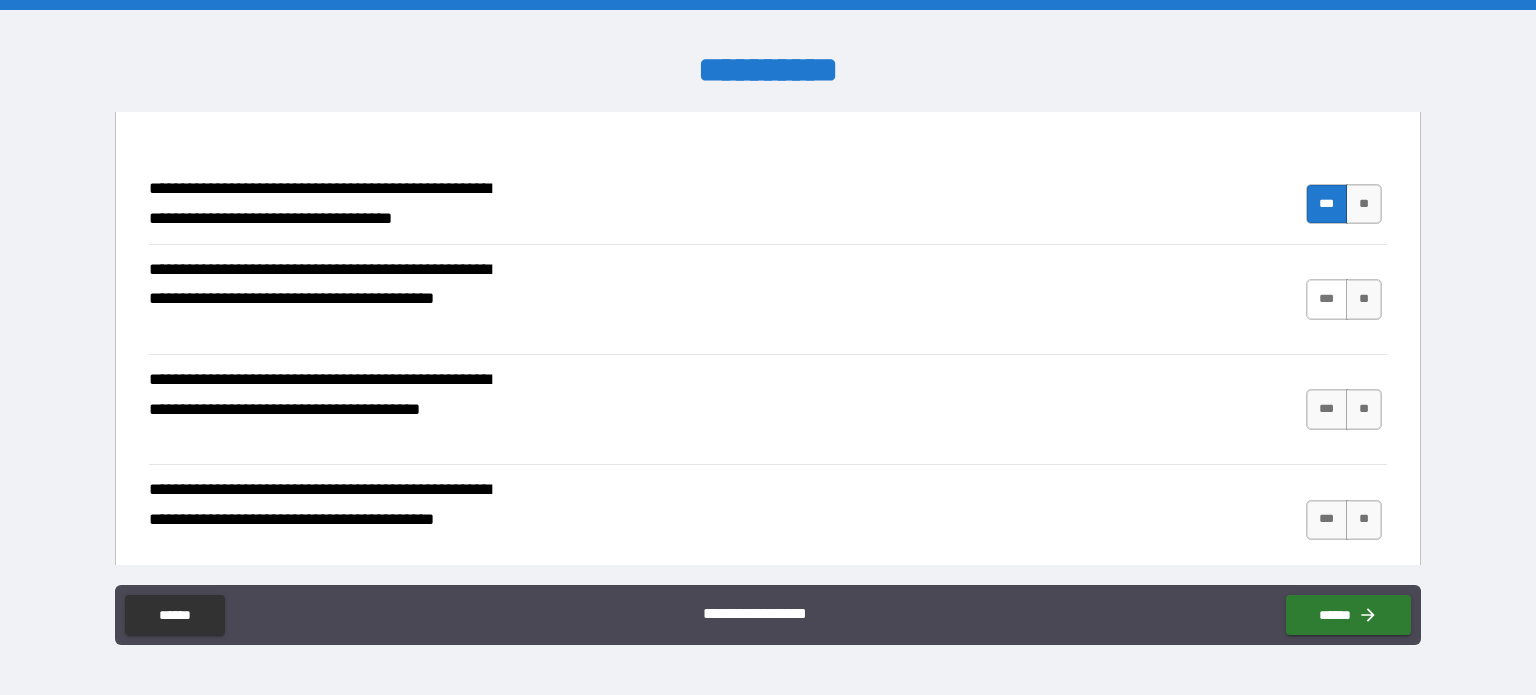 click on "***" at bounding box center [1327, 299] 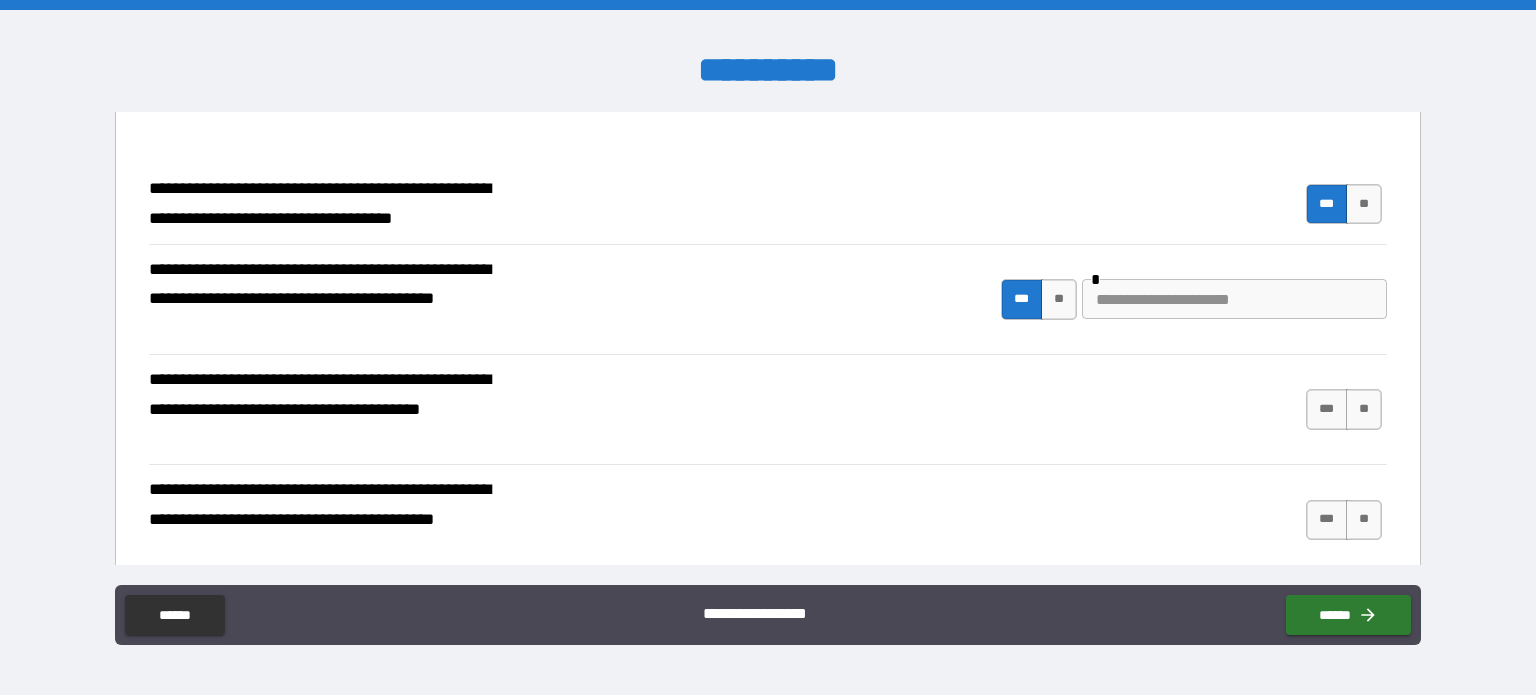 click at bounding box center (1234, 299) 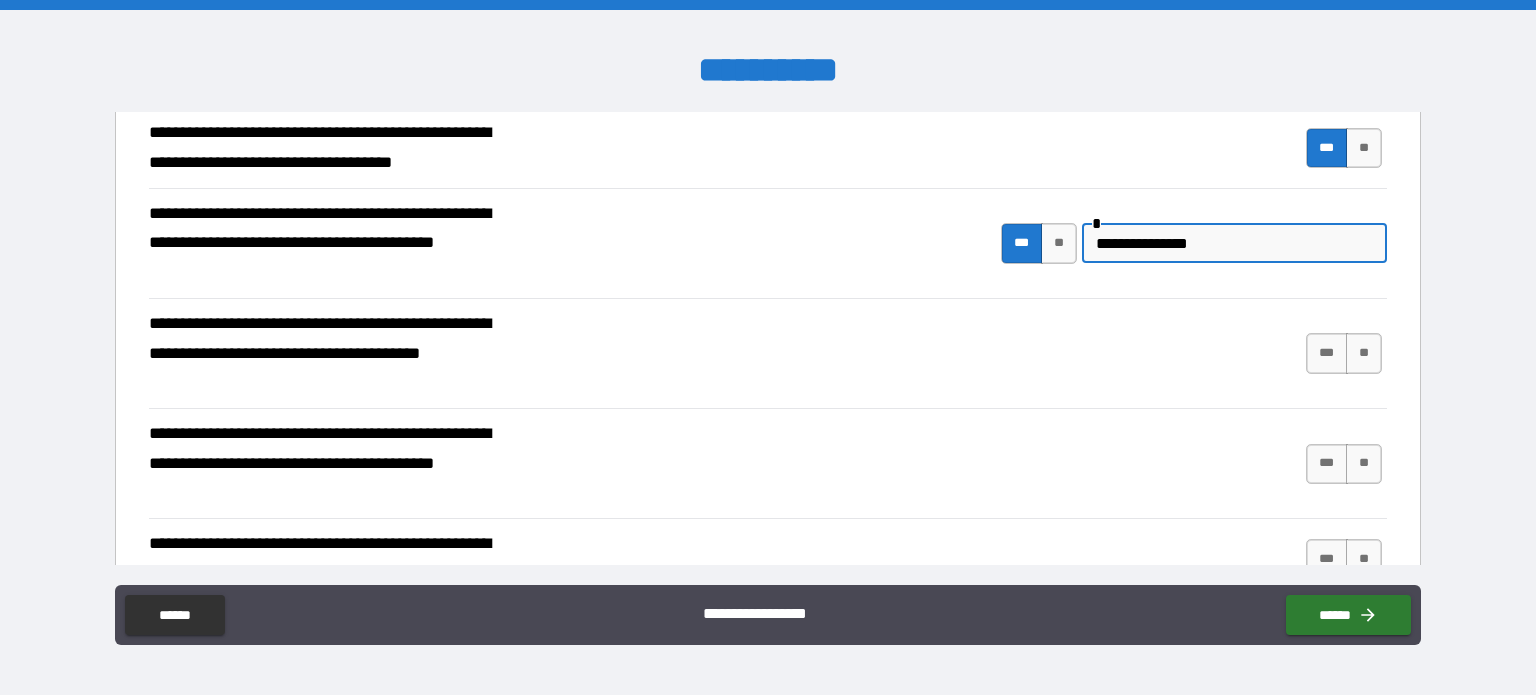scroll, scrollTop: 2200, scrollLeft: 0, axis: vertical 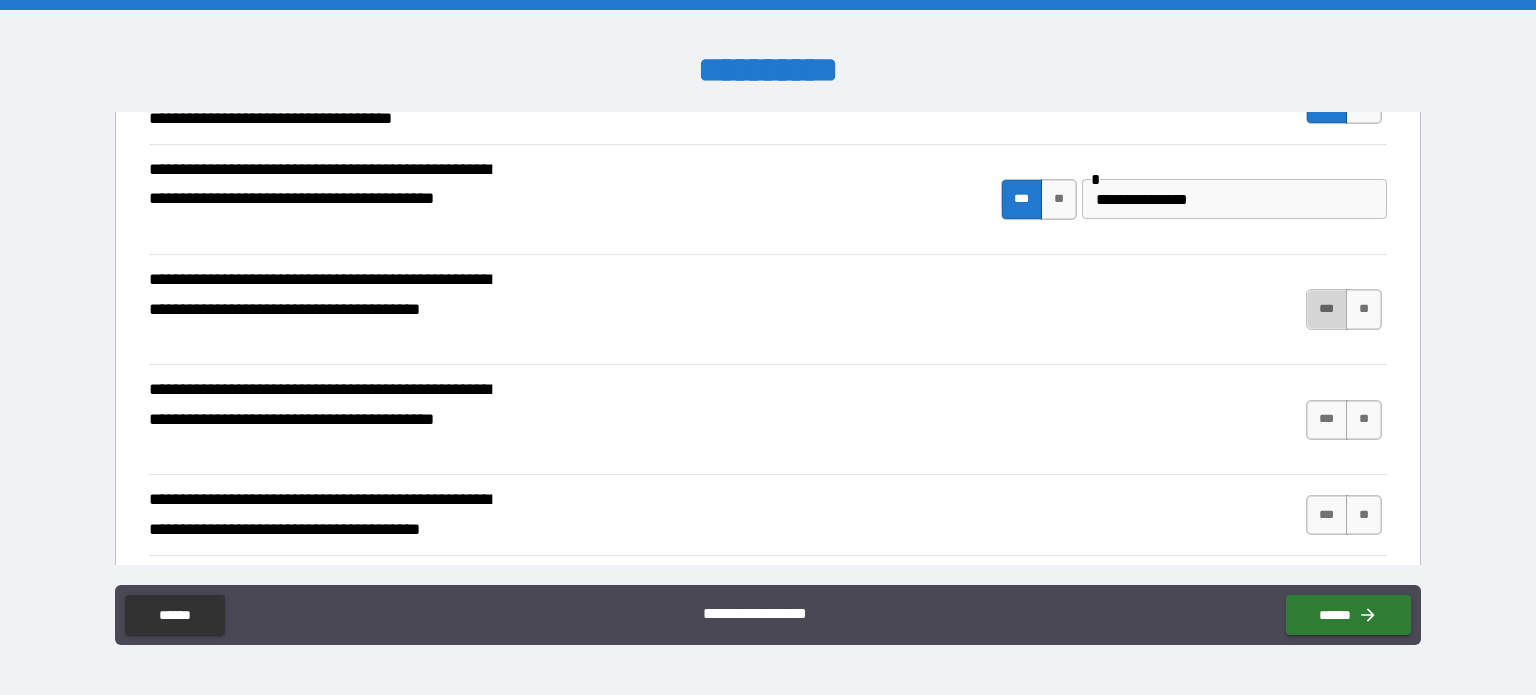 click on "***" at bounding box center [1327, 309] 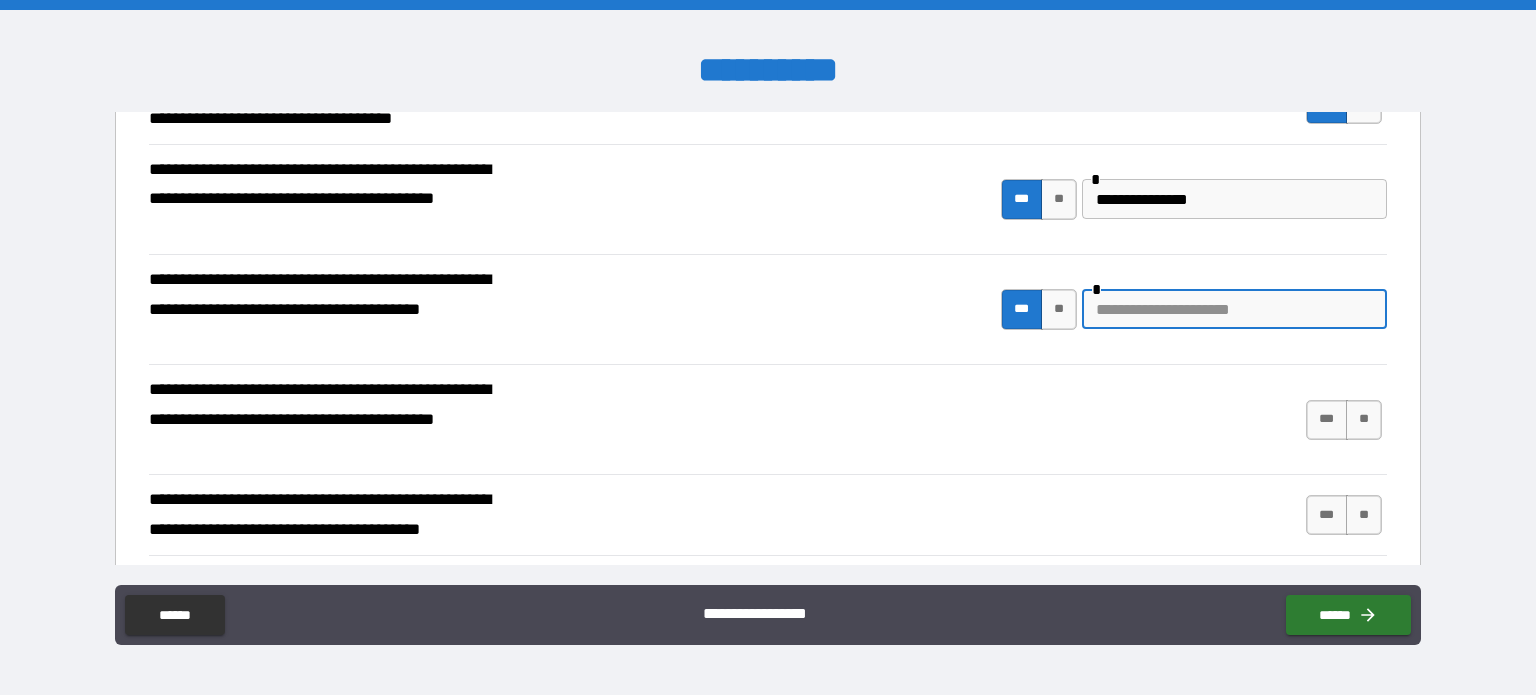 click at bounding box center (1234, 309) 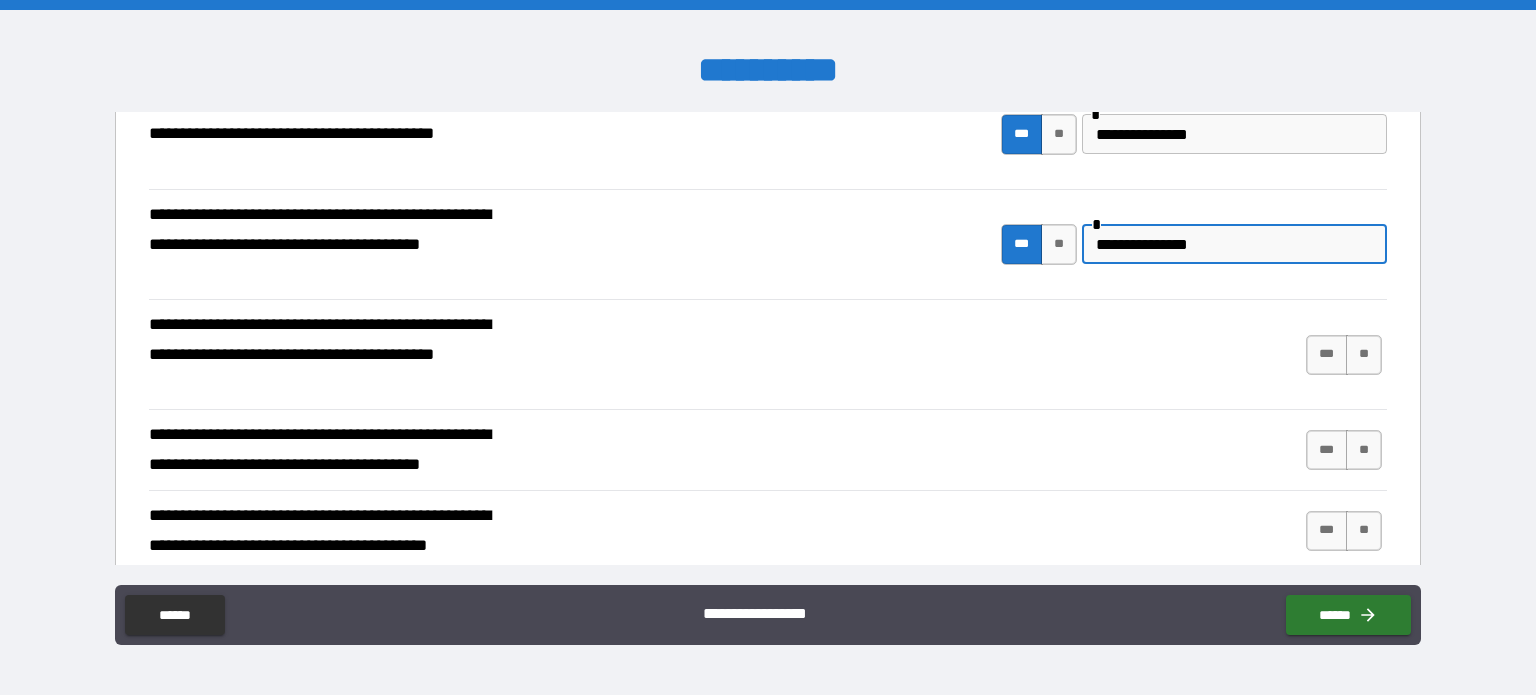 scroll, scrollTop: 2300, scrollLeft: 0, axis: vertical 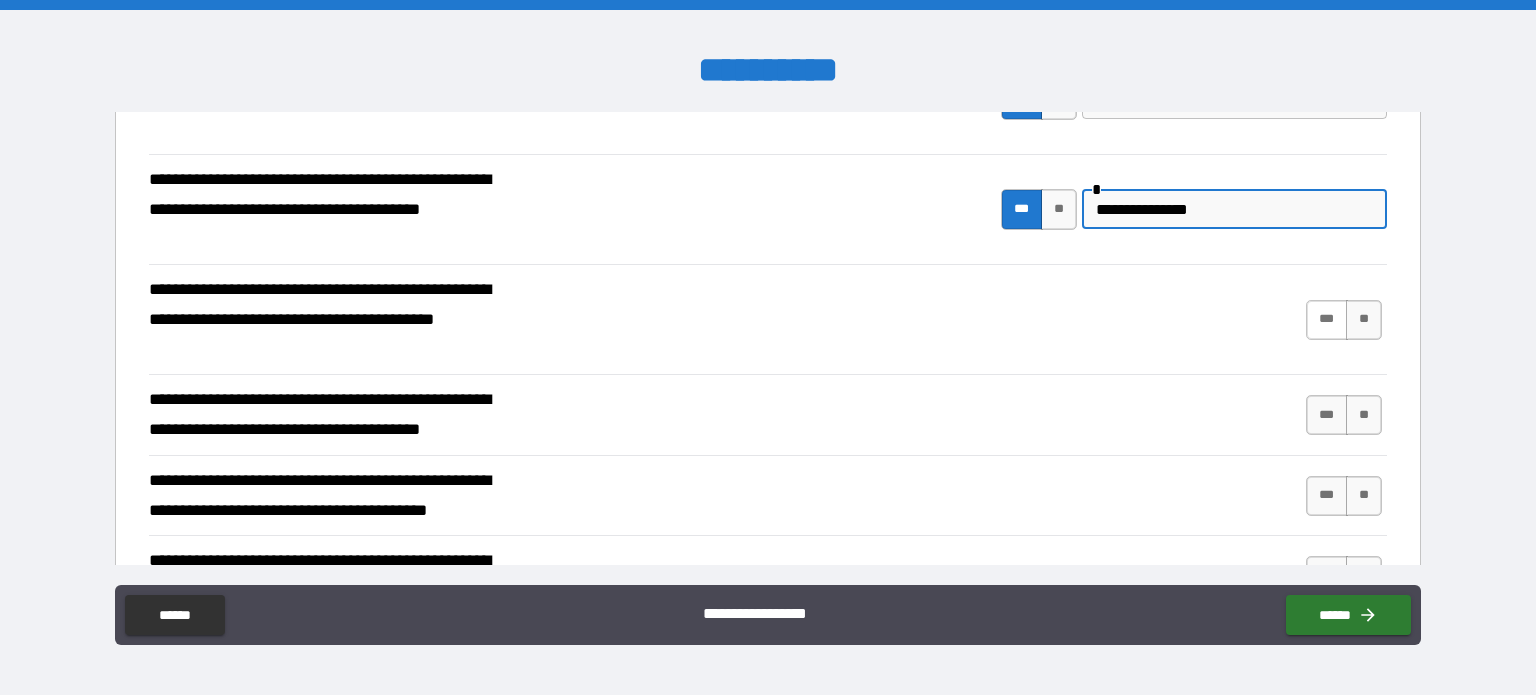 click on "***" at bounding box center (1327, 320) 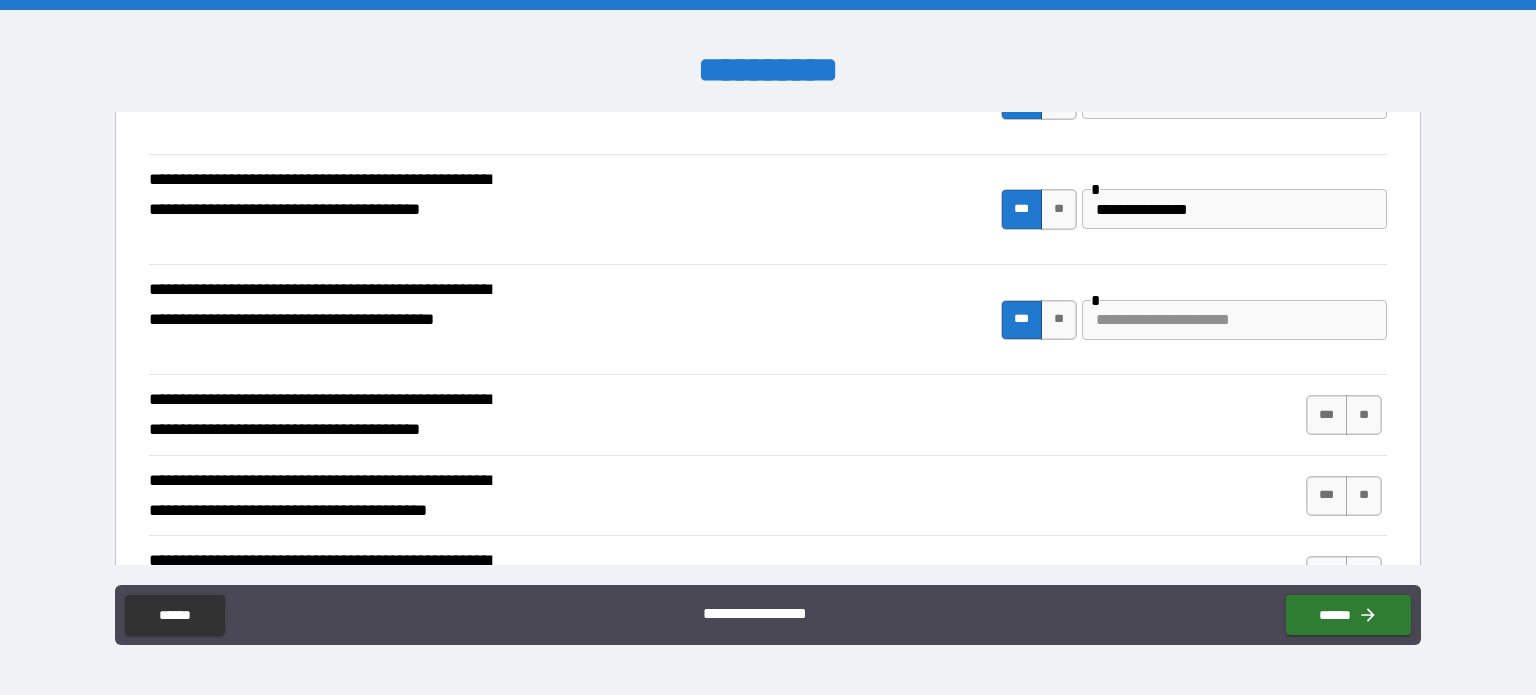 click on "**********" at bounding box center (1234, 209) 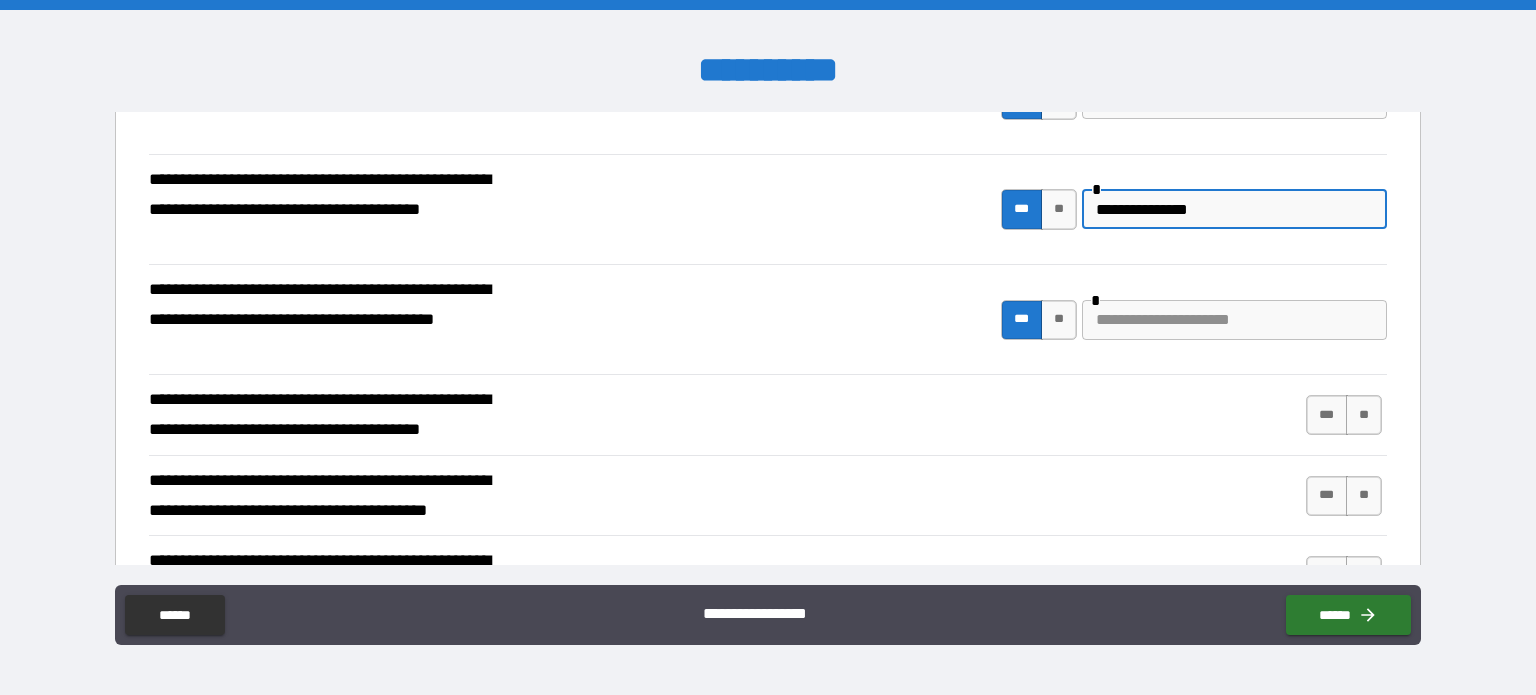 click on "**********" at bounding box center [1234, 209] 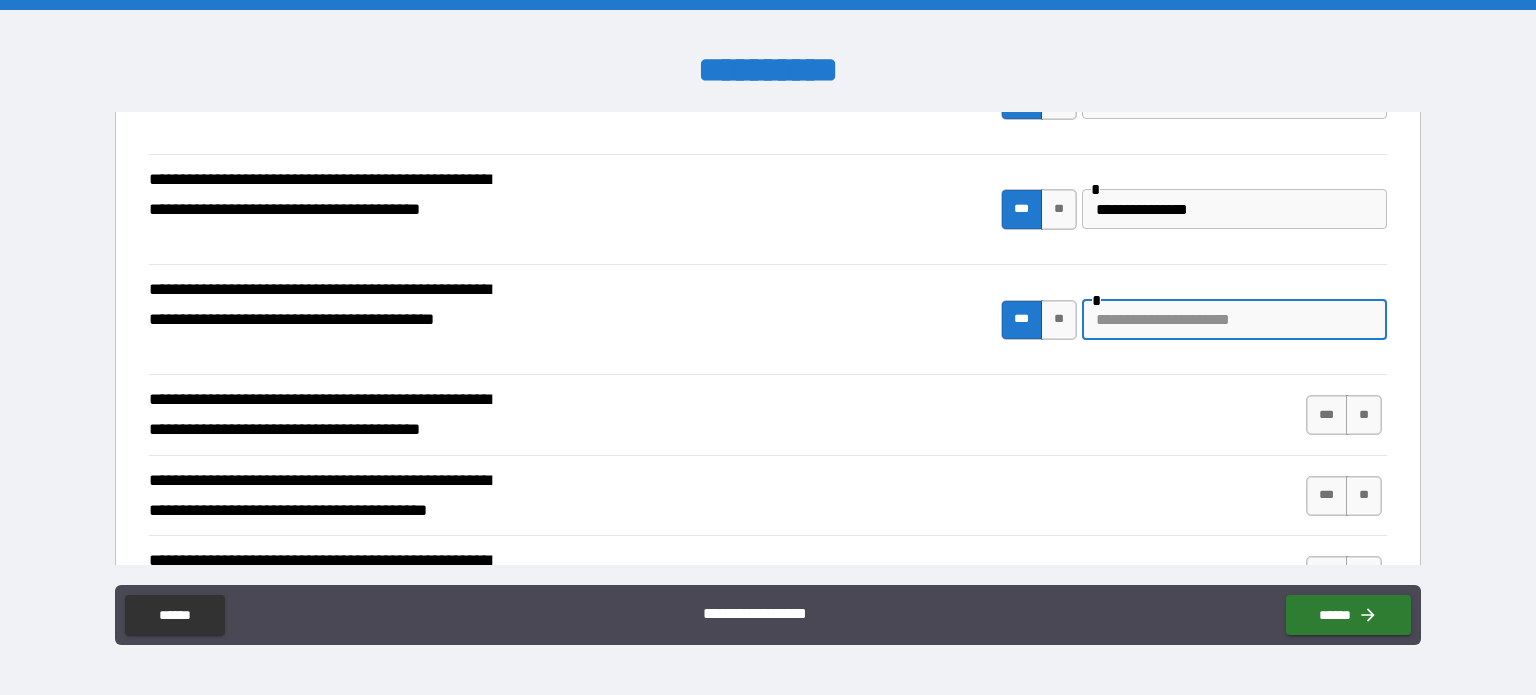 paste on "**********" 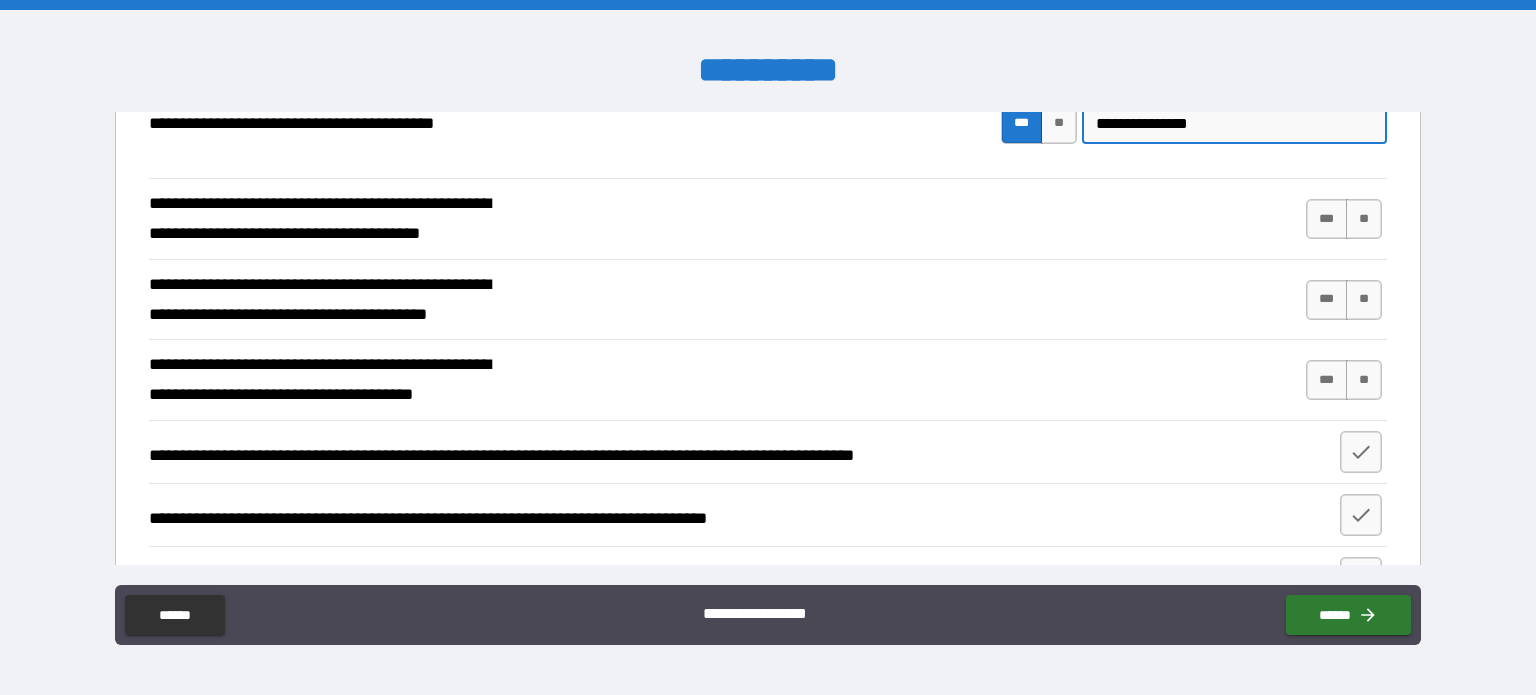 scroll, scrollTop: 2500, scrollLeft: 0, axis: vertical 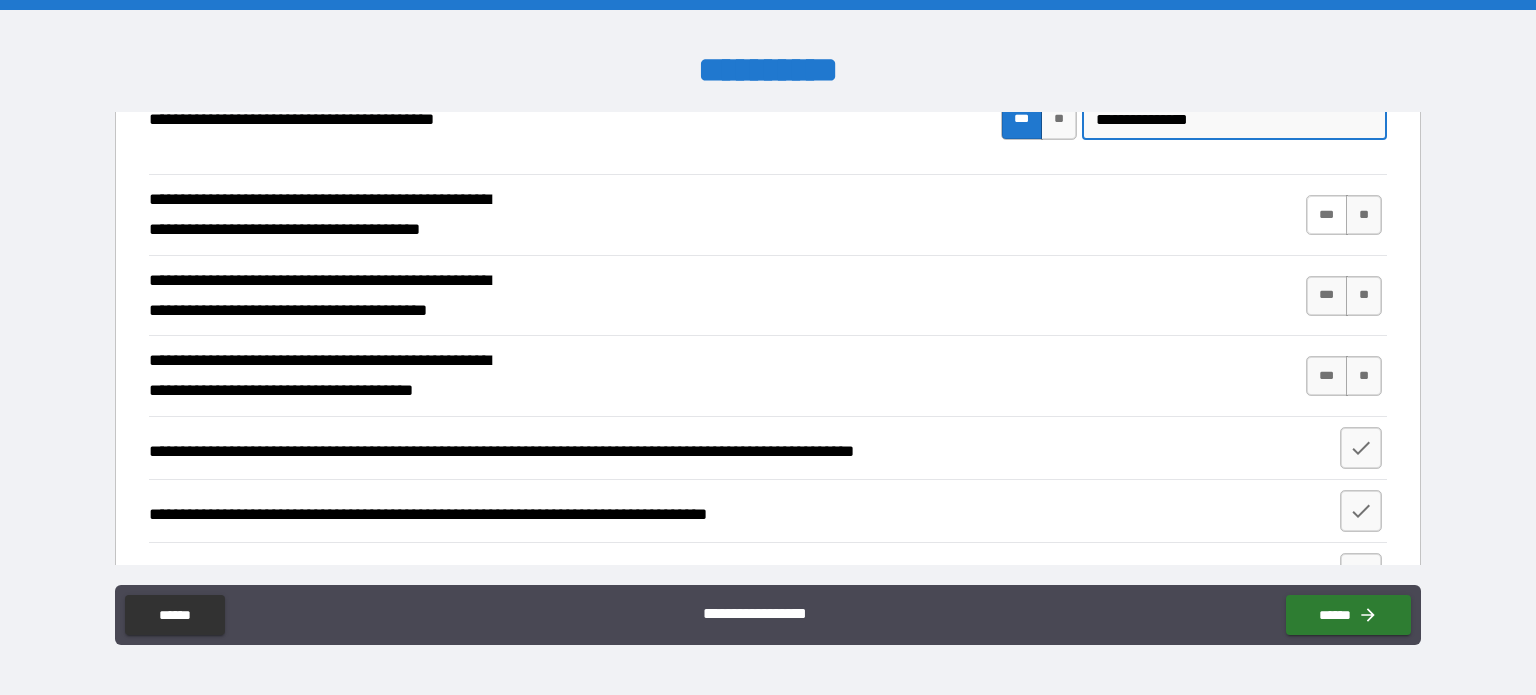 click on "***" at bounding box center [1327, 215] 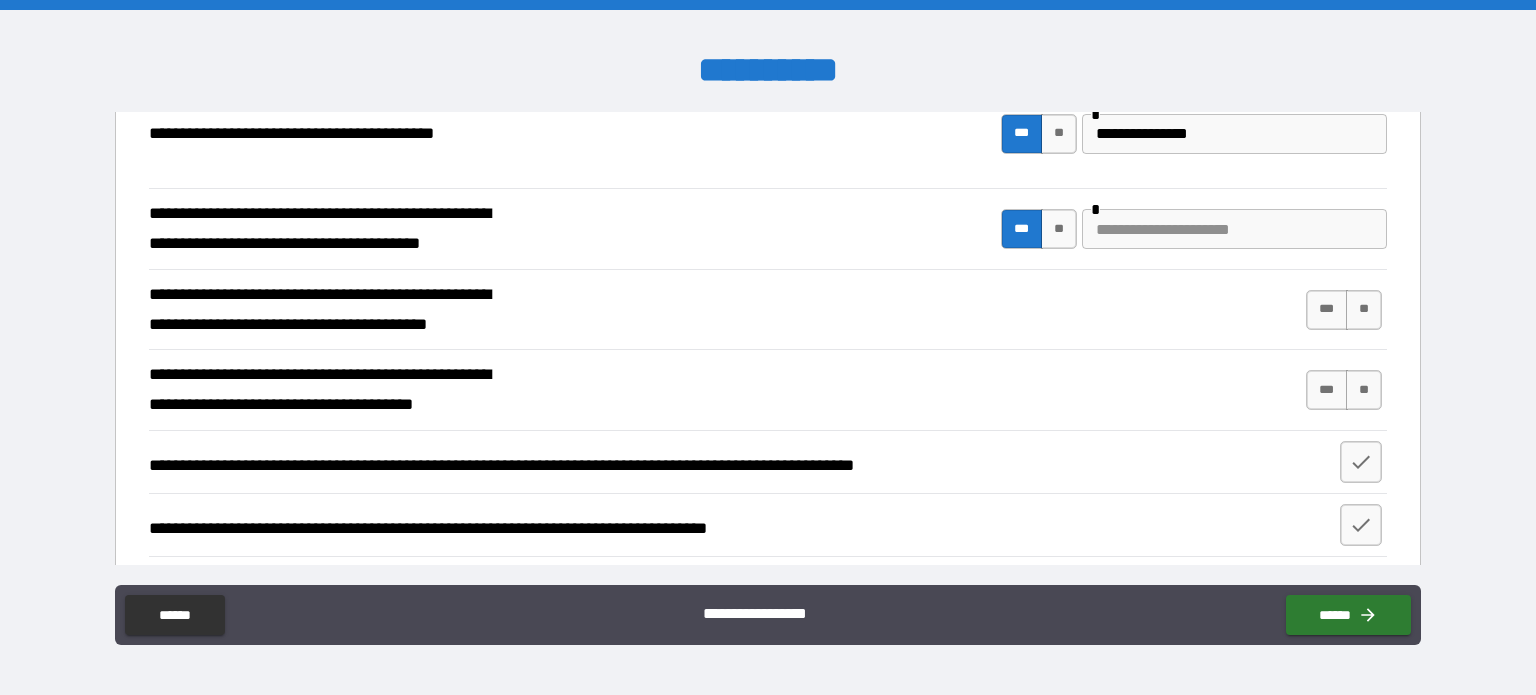 scroll, scrollTop: 2500, scrollLeft: 0, axis: vertical 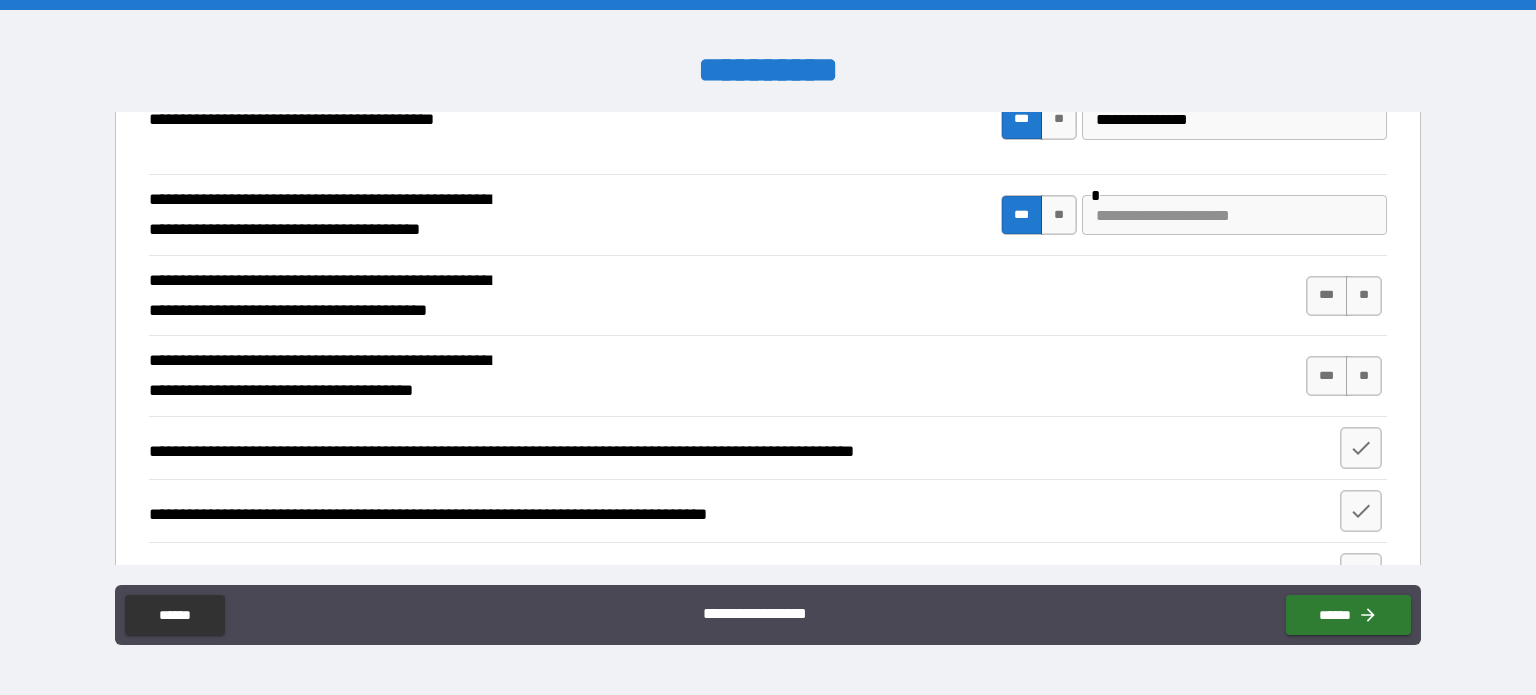 click at bounding box center (1234, 215) 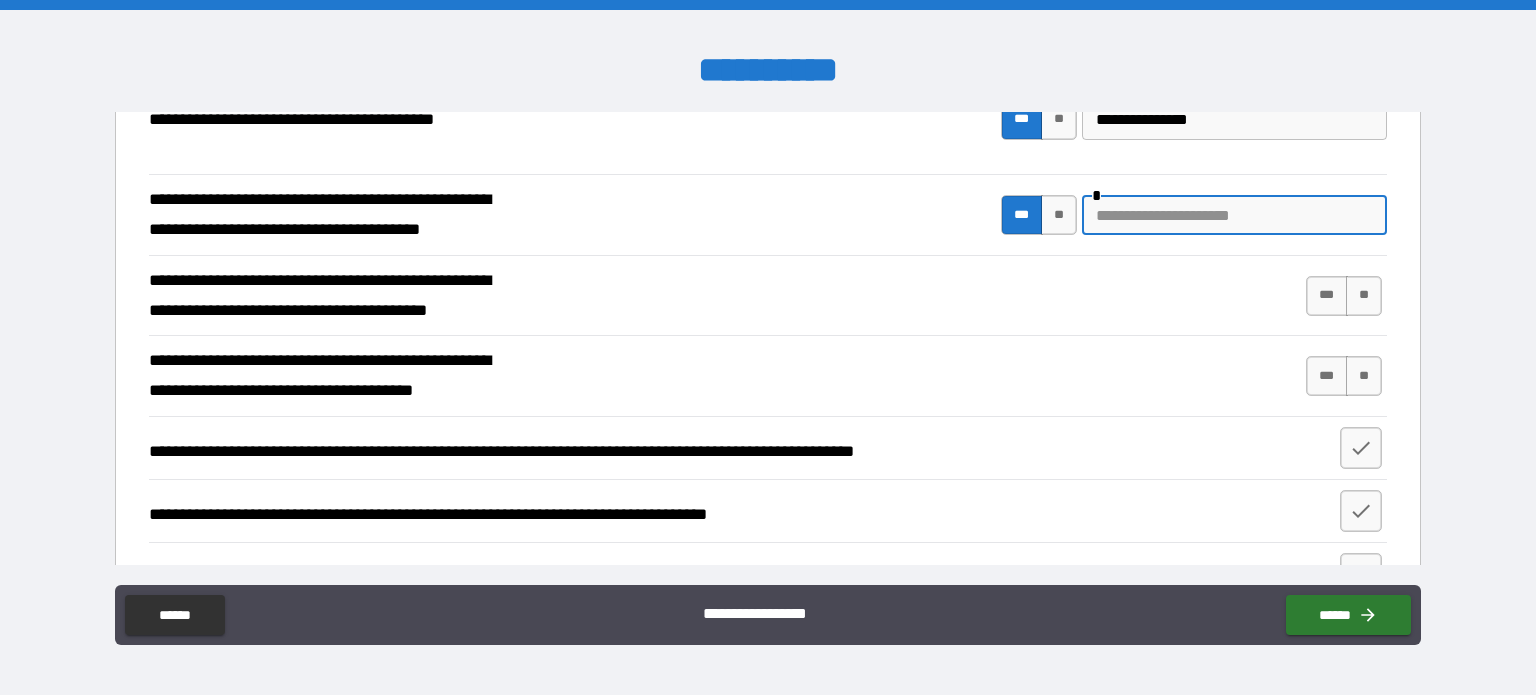 paste on "**********" 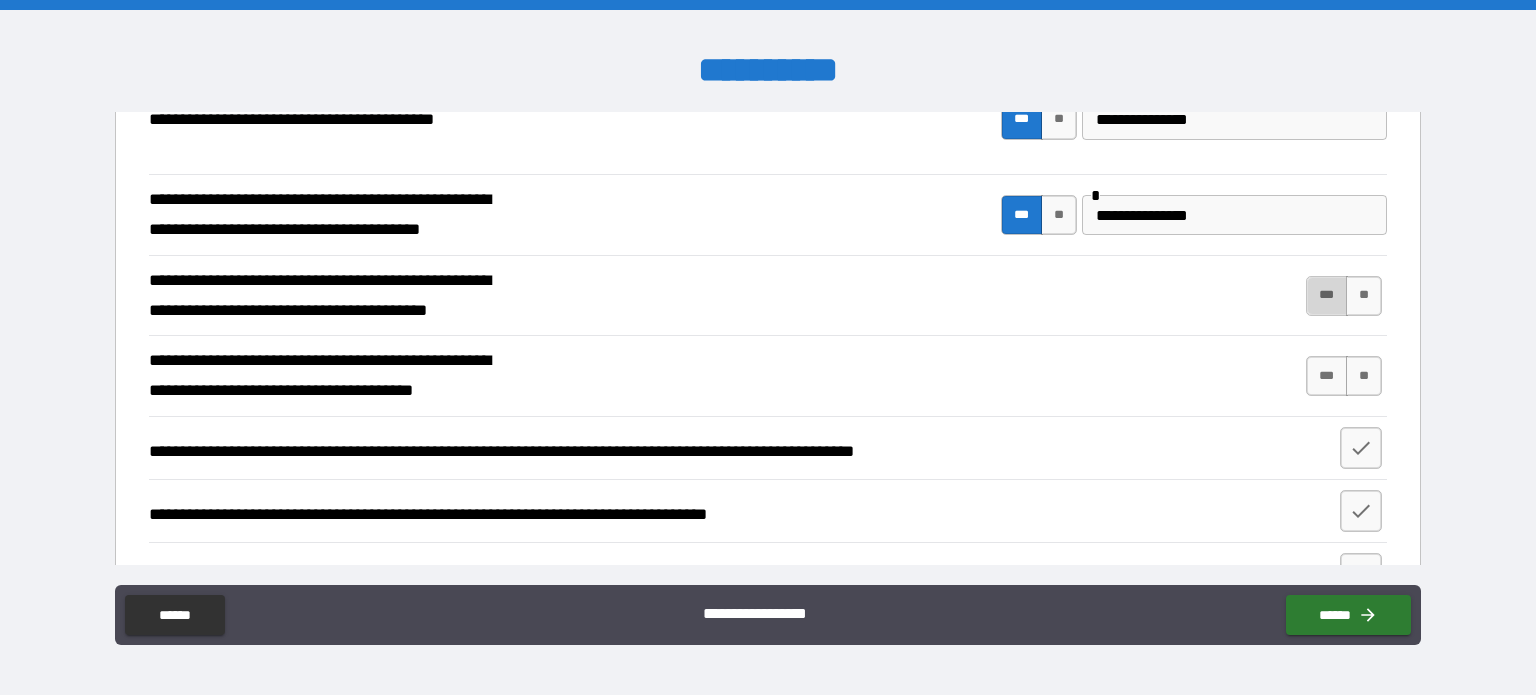 click on "***" at bounding box center [1327, 296] 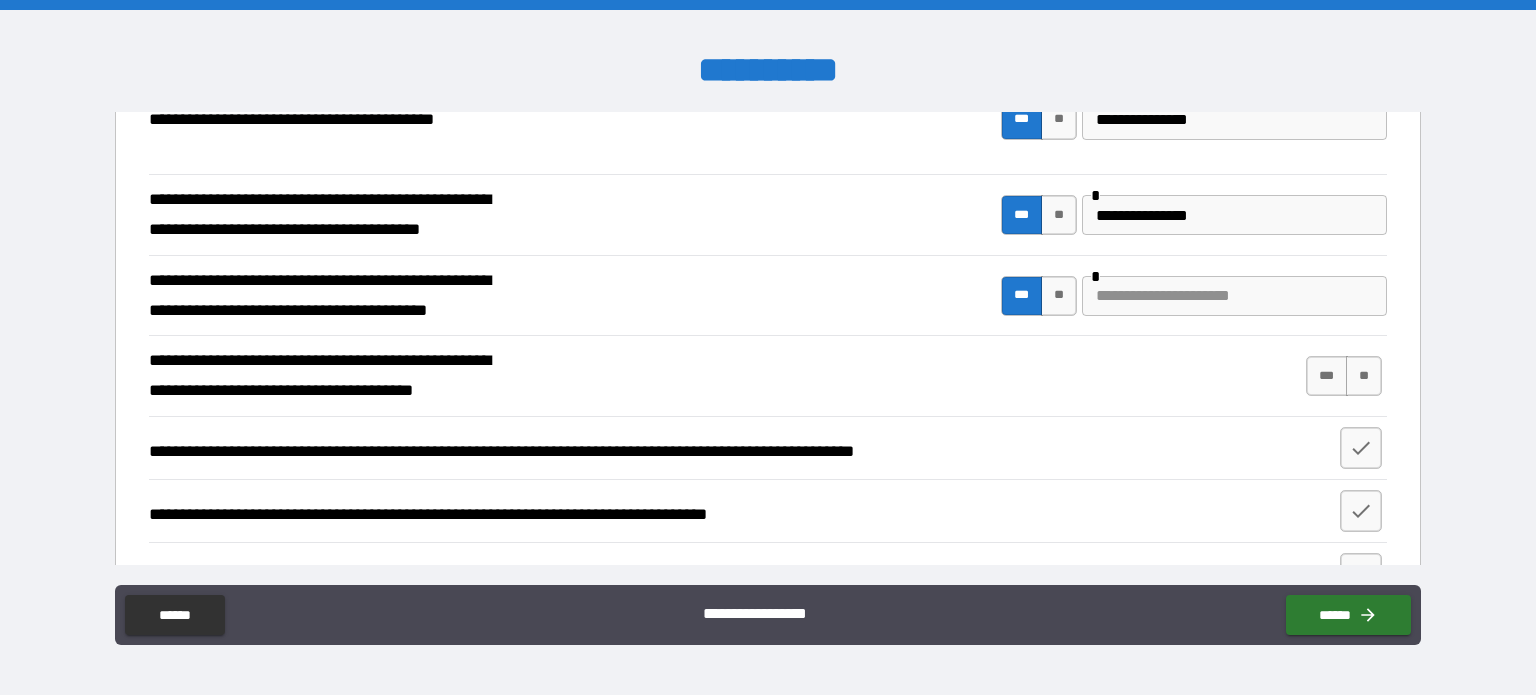 click at bounding box center (1234, 296) 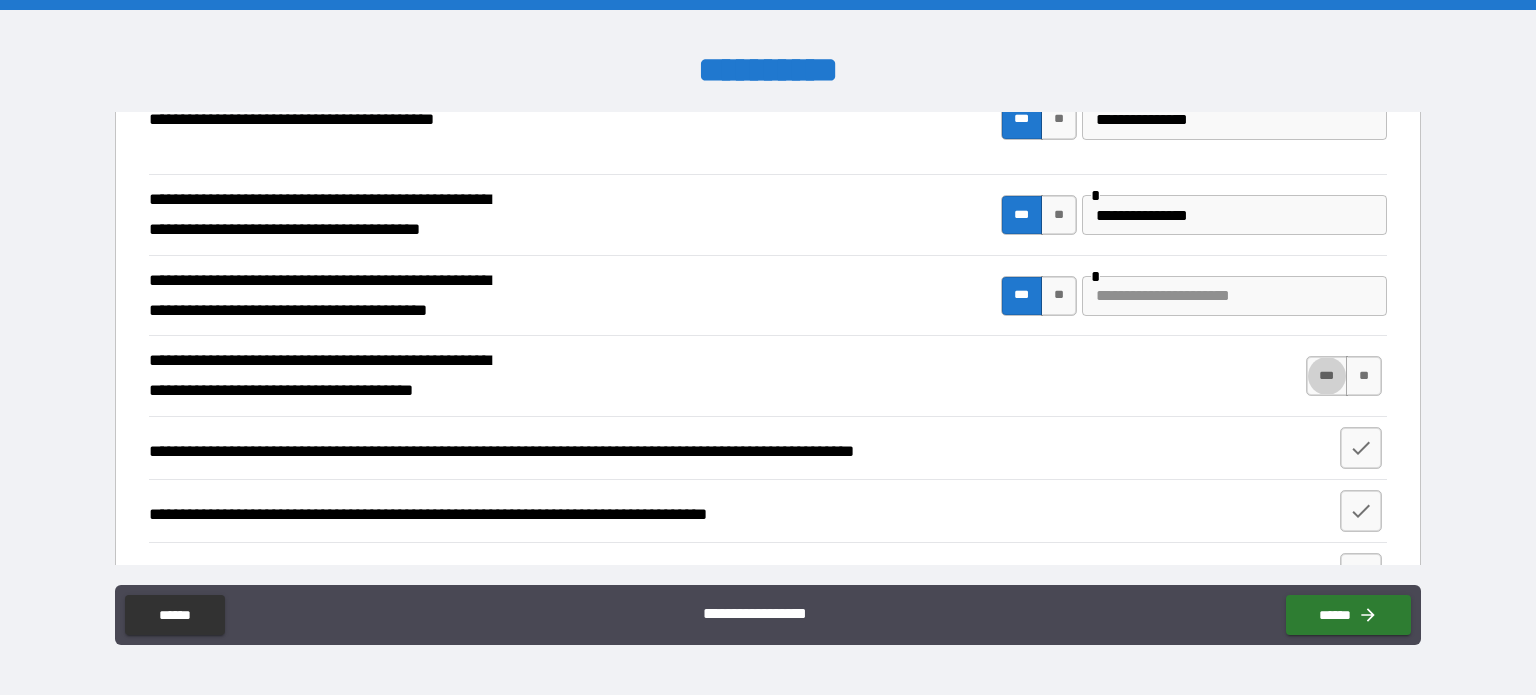 click at bounding box center [1234, 296] 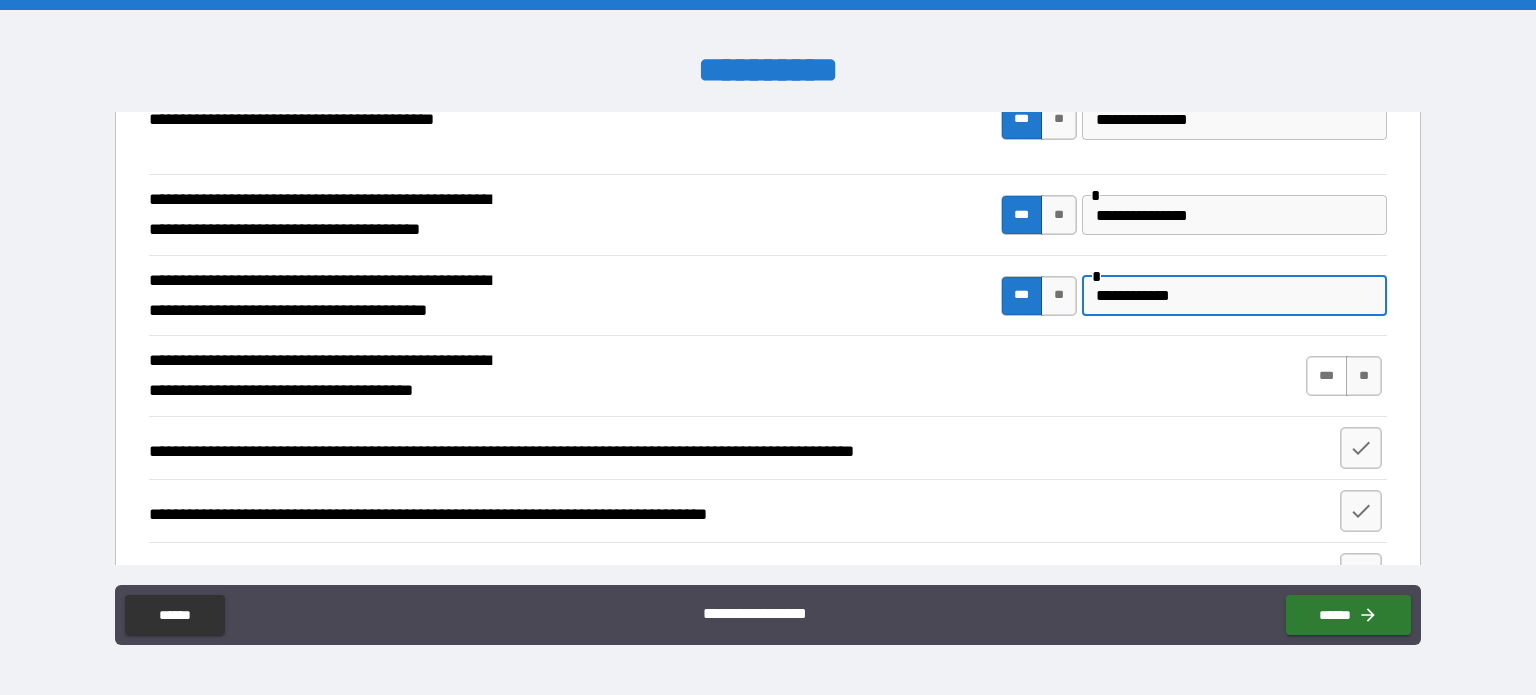 click on "***" at bounding box center [1327, 376] 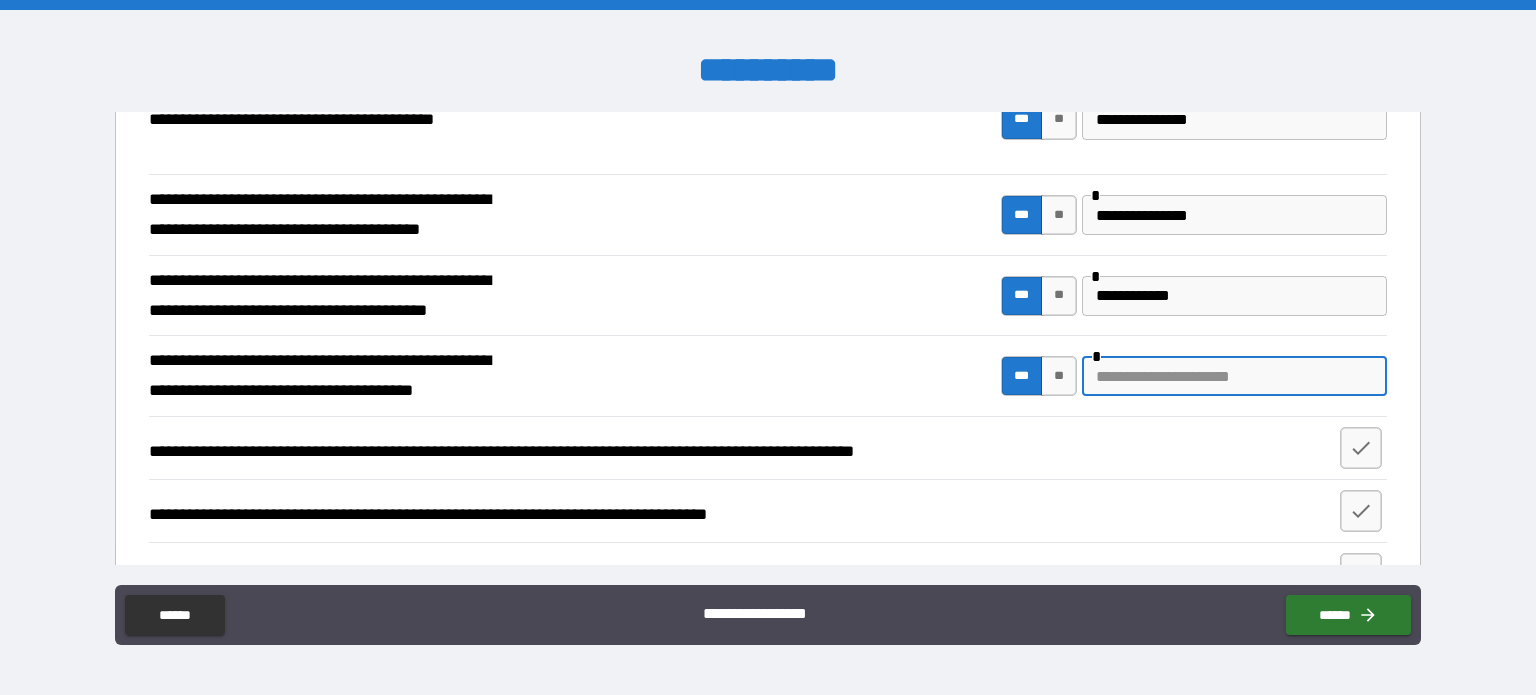 click at bounding box center (1234, 376) 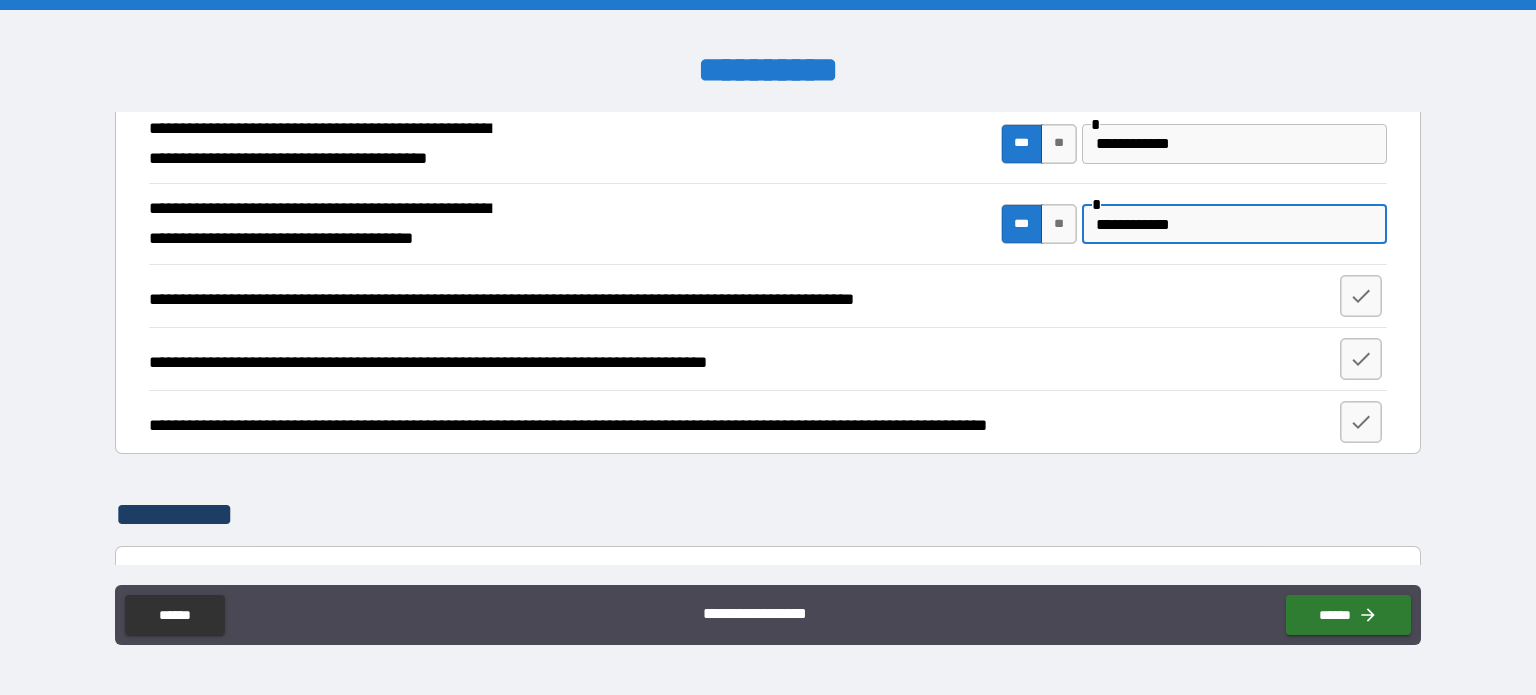 scroll, scrollTop: 2700, scrollLeft: 0, axis: vertical 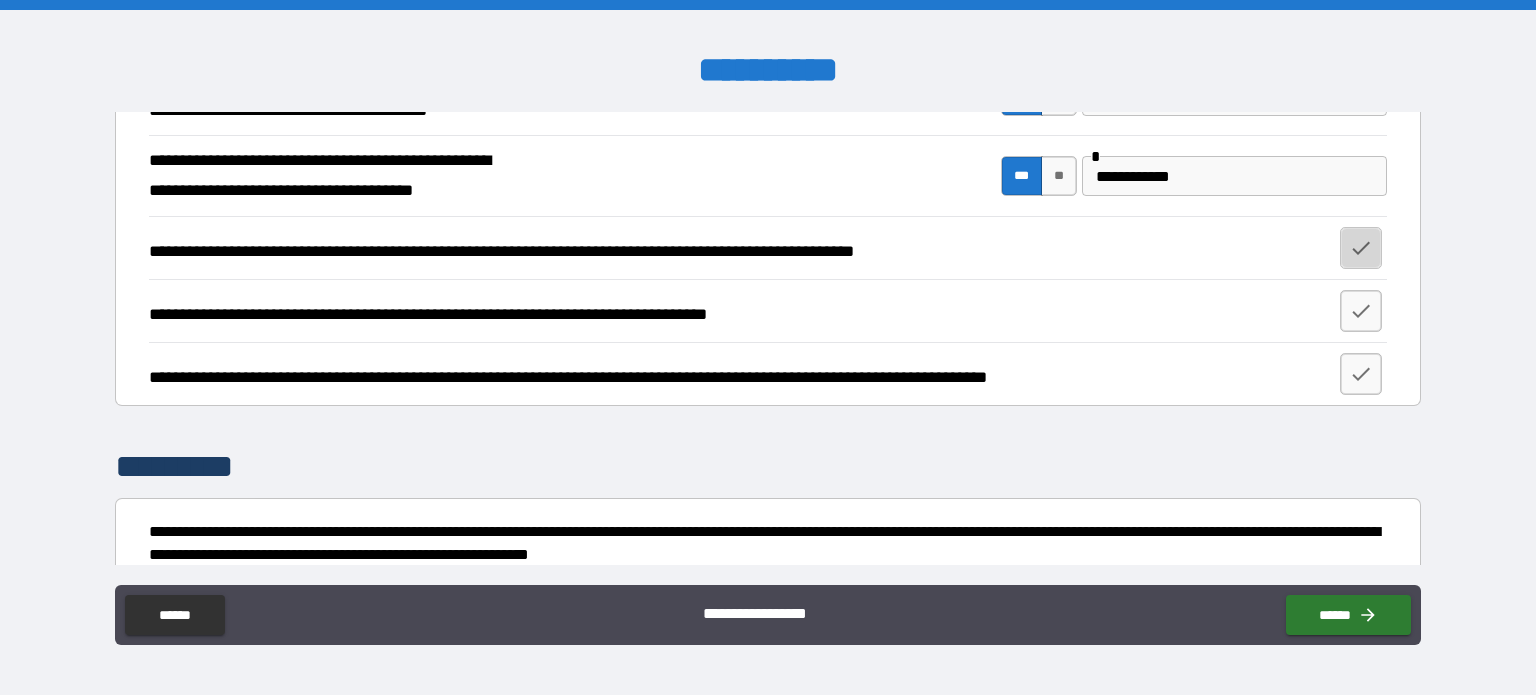 click 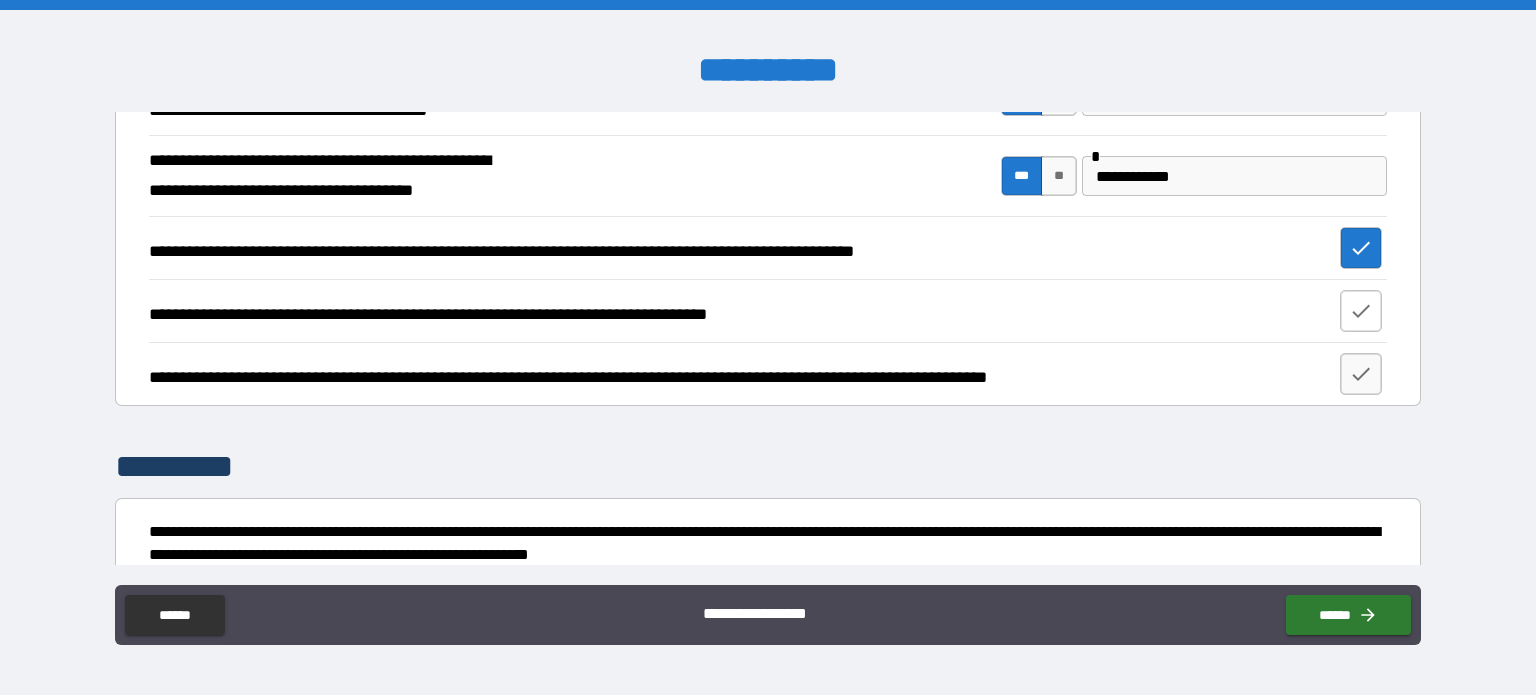 click 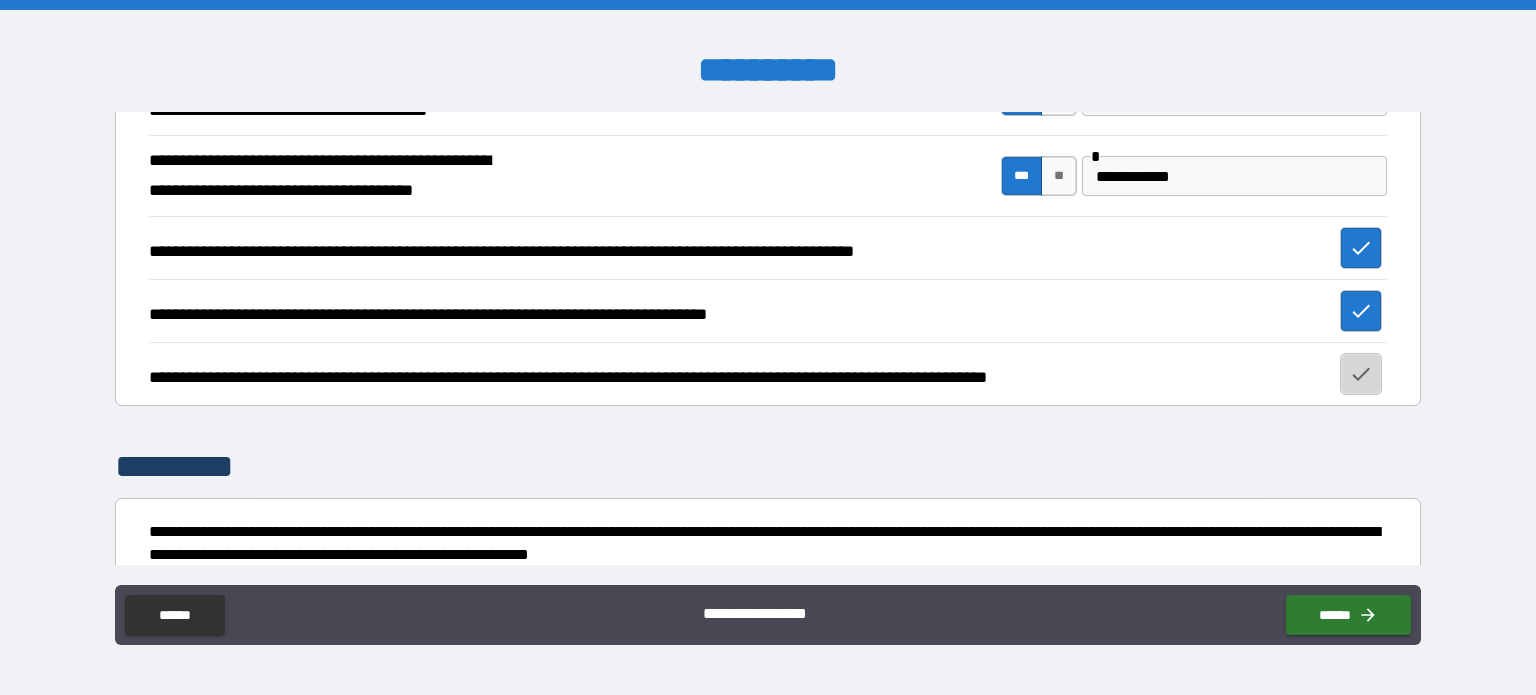 click 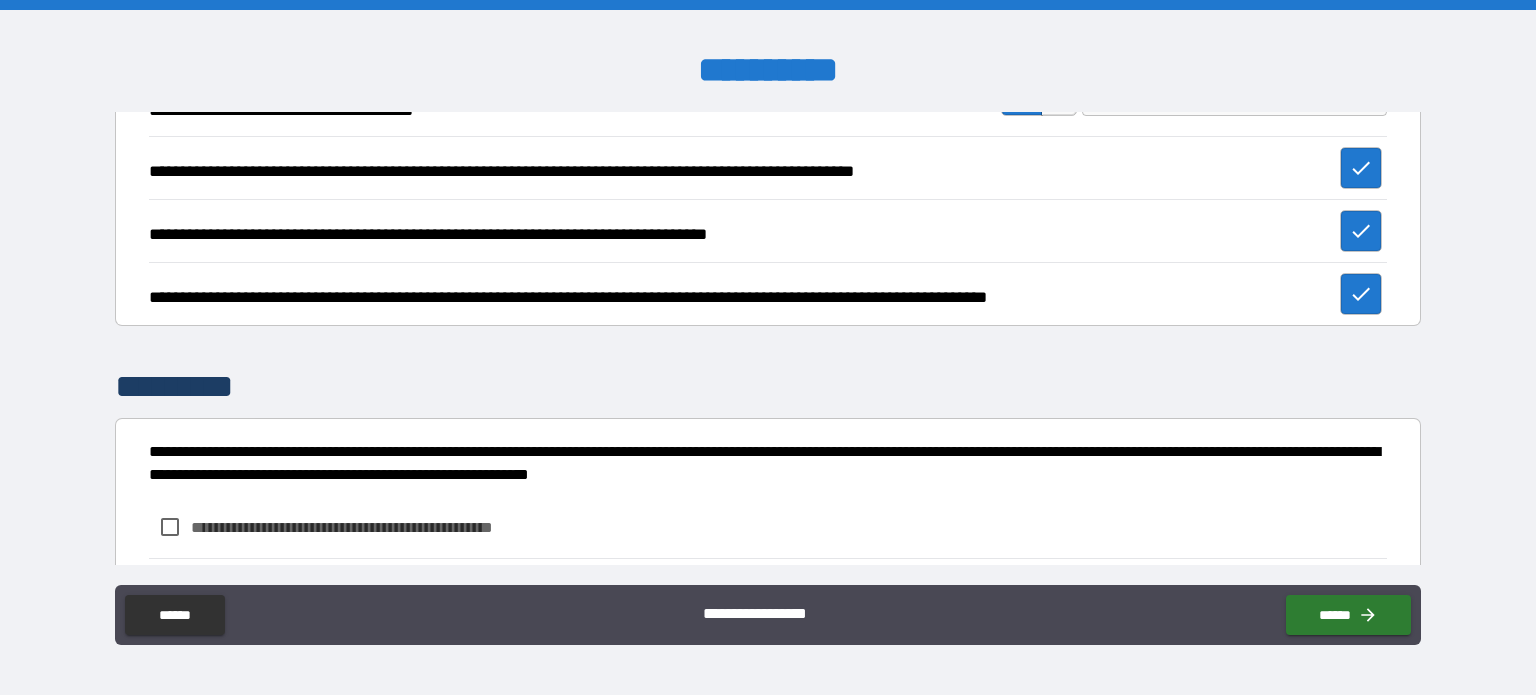 scroll, scrollTop: 2890, scrollLeft: 0, axis: vertical 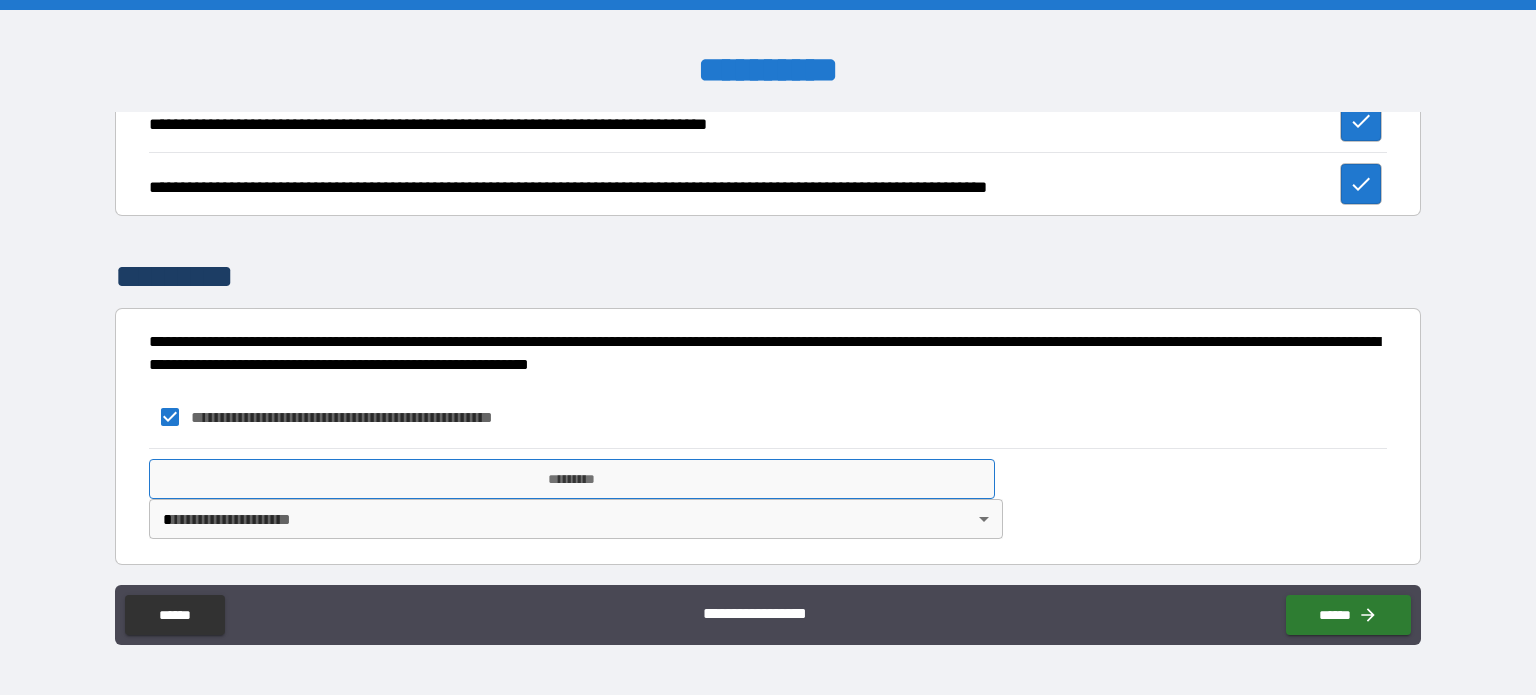 click on "*********" at bounding box center (572, 479) 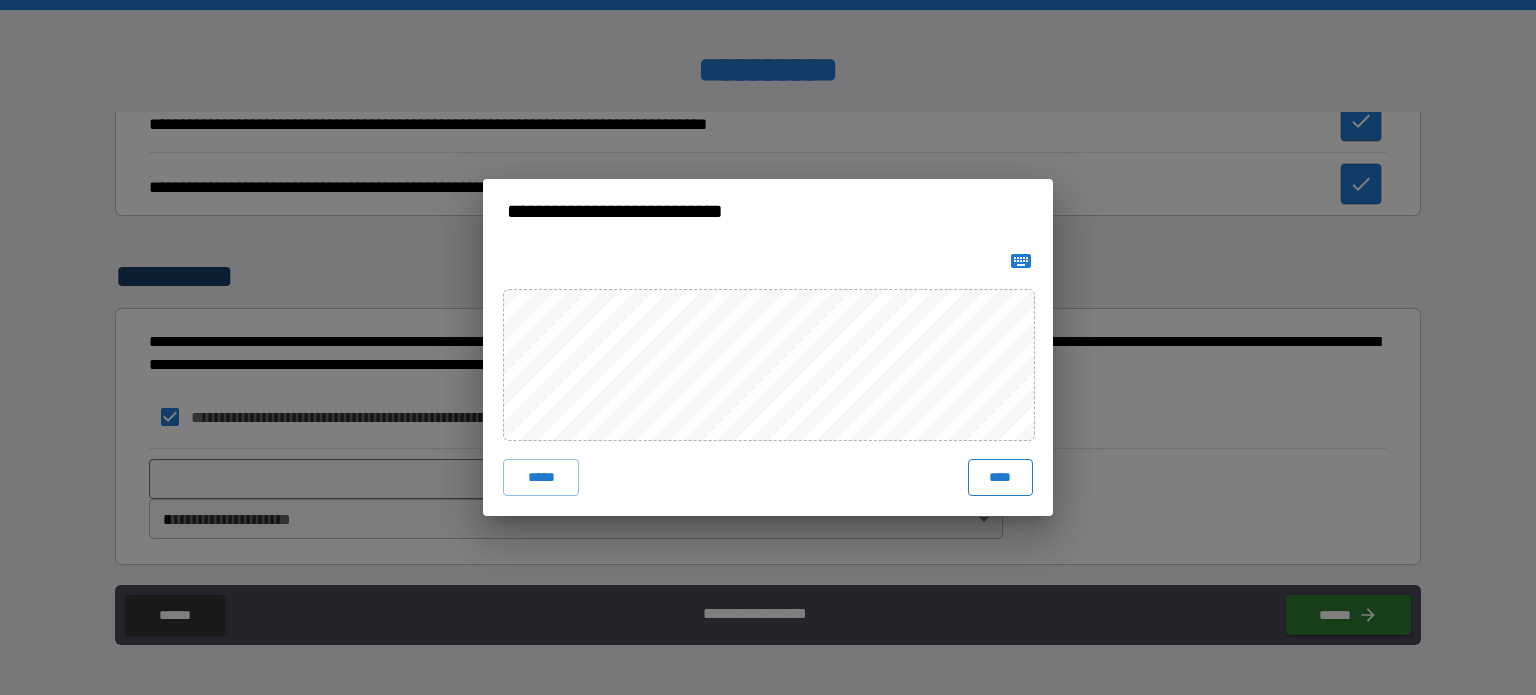 click on "****" at bounding box center [1000, 477] 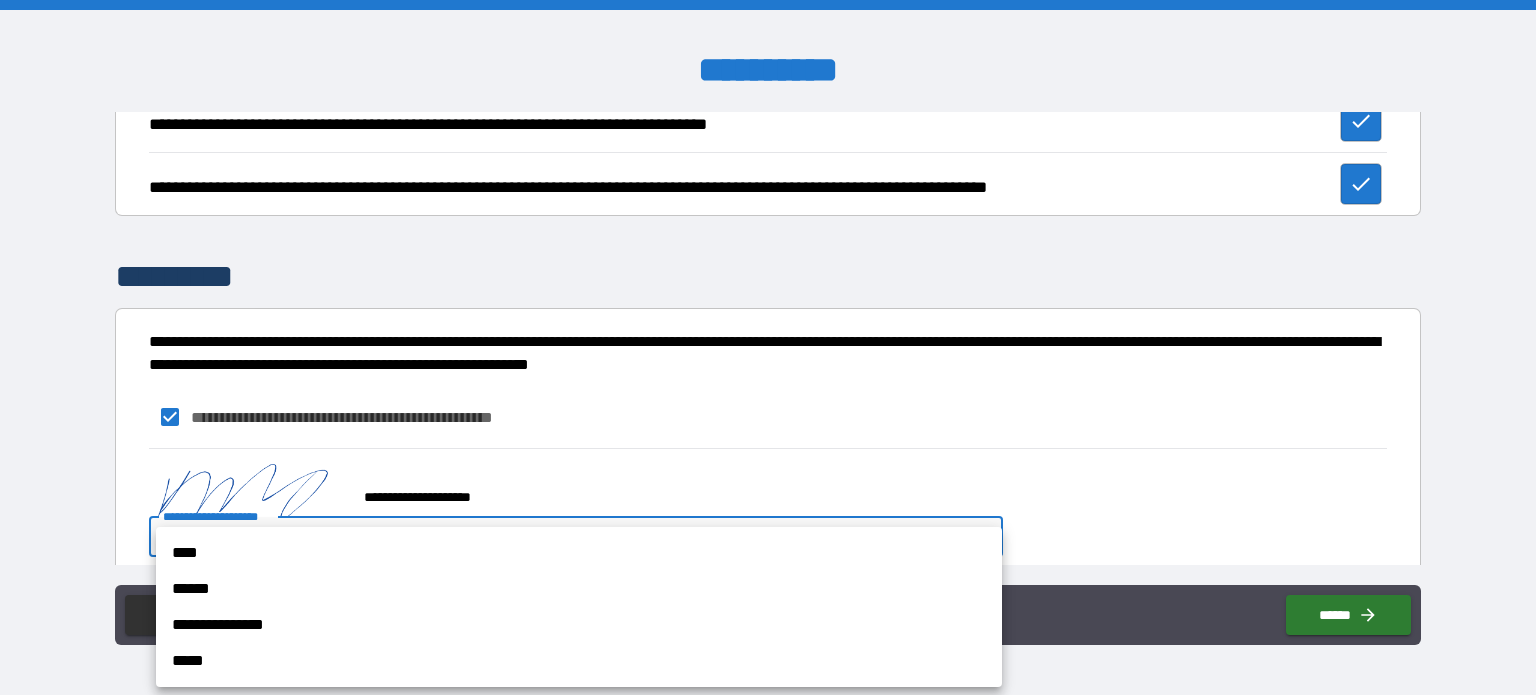 click on "[FIRST] [LAST] [CITY] [STATE] [POSTAL_CODE] [COUNTRY] [STREET] [NUMBER] [APARTMENT] [EMAIL] [PHONE] [SSN] [CREDIT_CARD] [PASSPORT] [DRIVER_LICENSE] [DATE] [AGE] [TIME]" at bounding box center (768, 347) 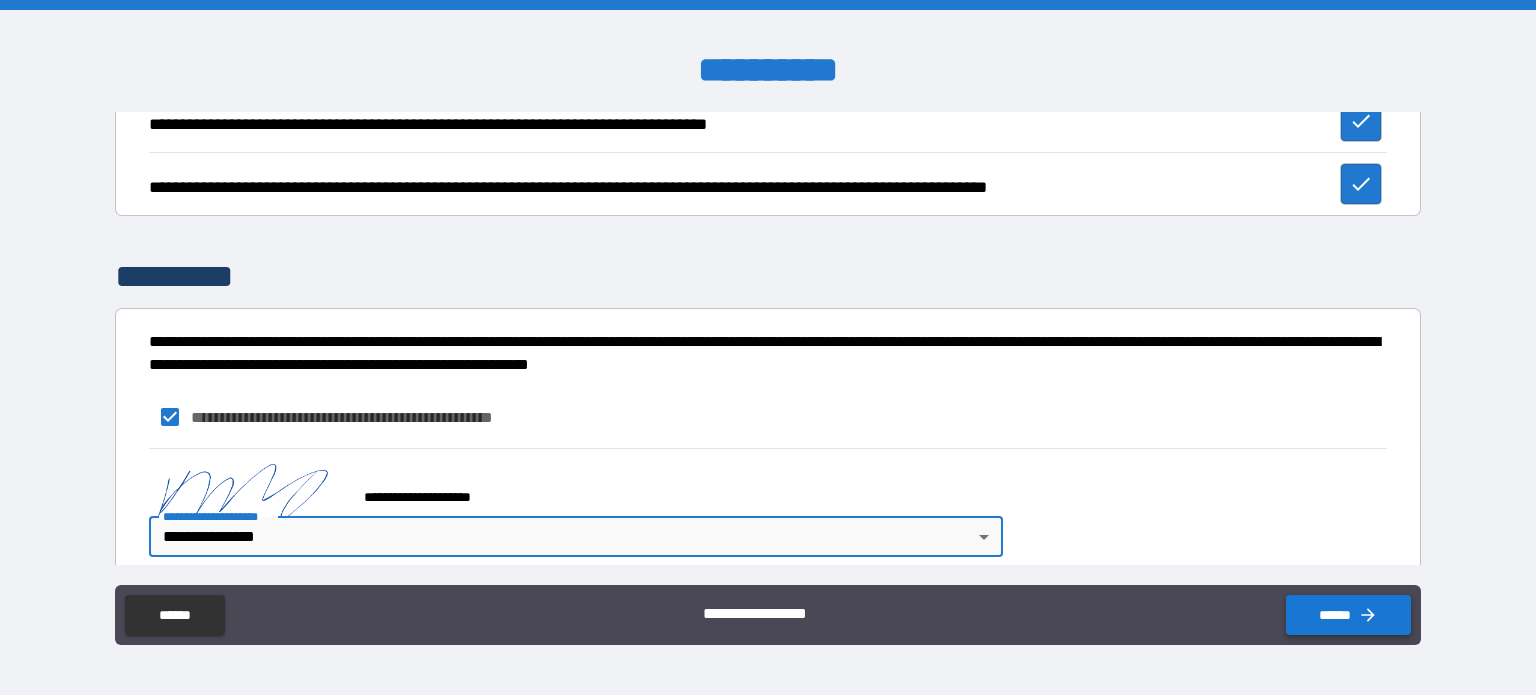 click 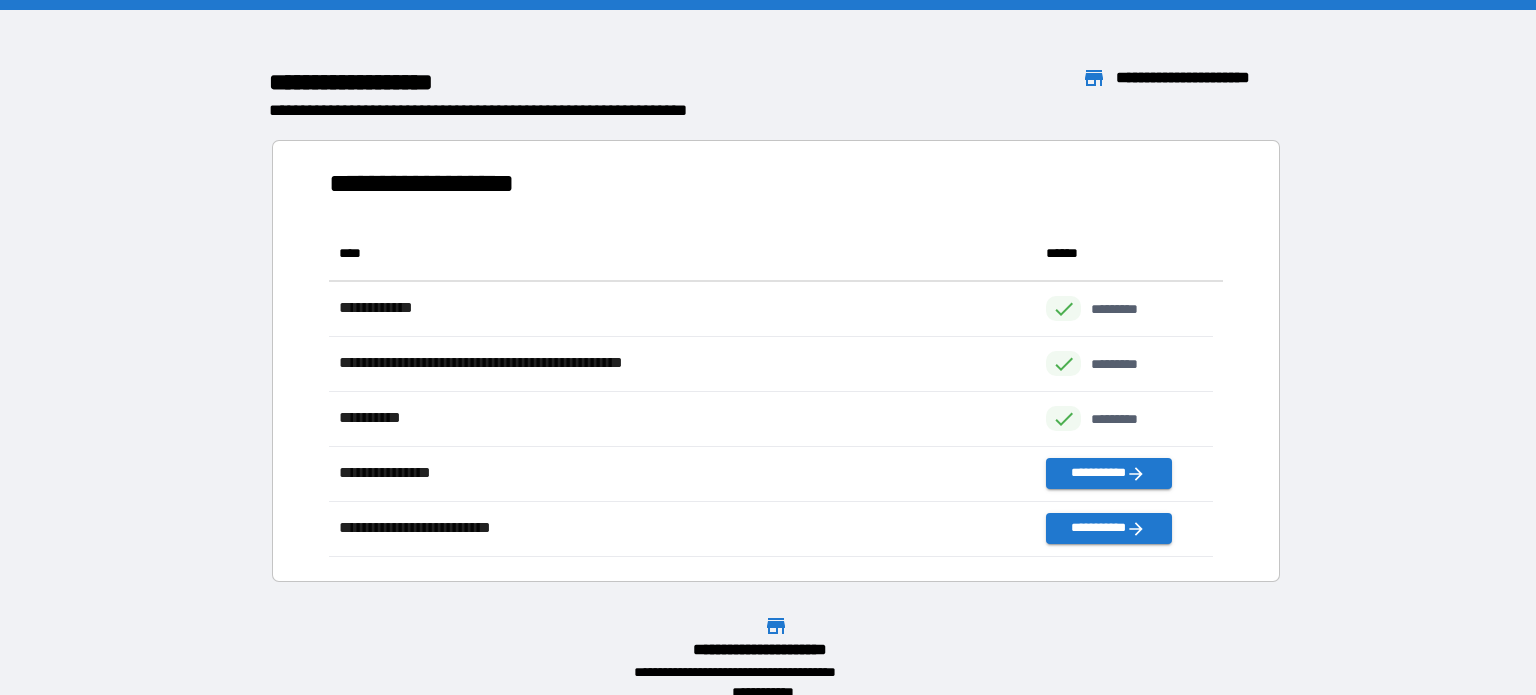 scroll, scrollTop: 16, scrollLeft: 16, axis: both 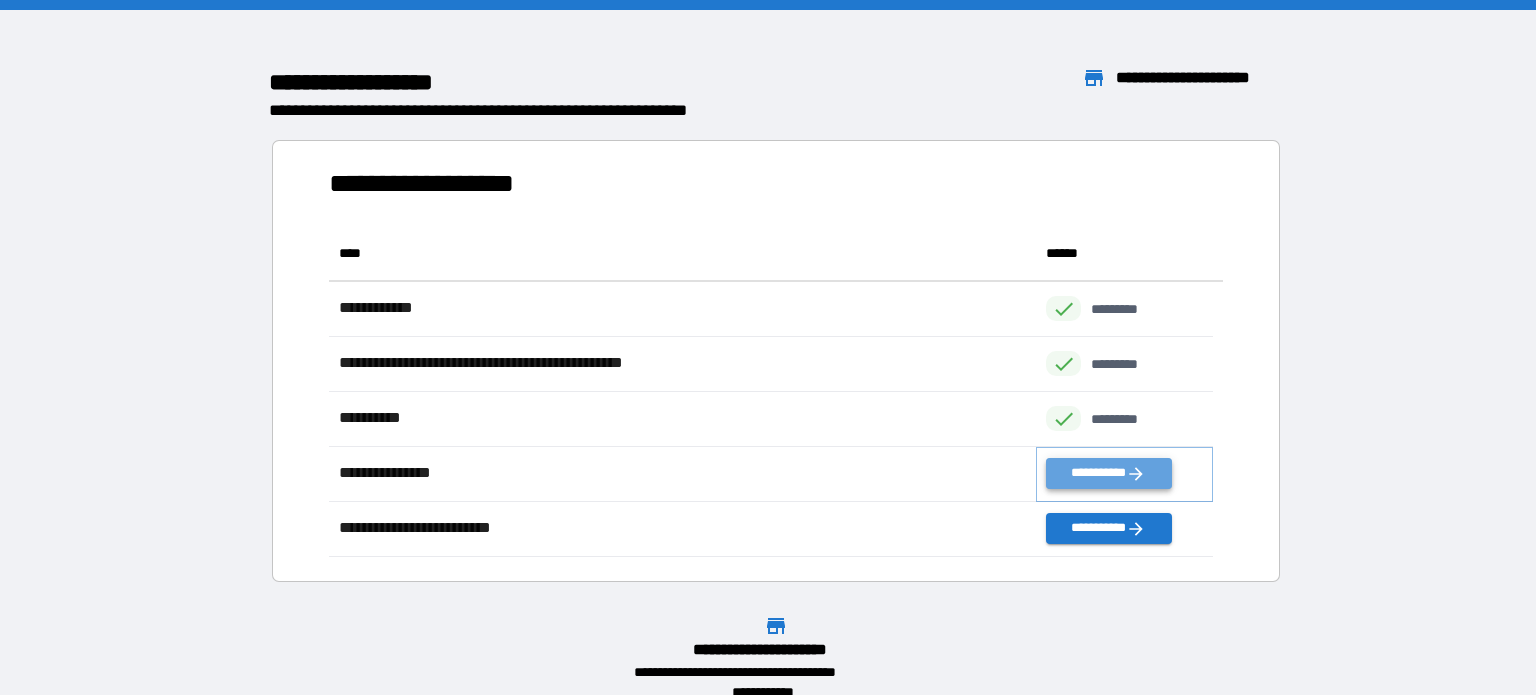 click on "**********" at bounding box center (1108, 473) 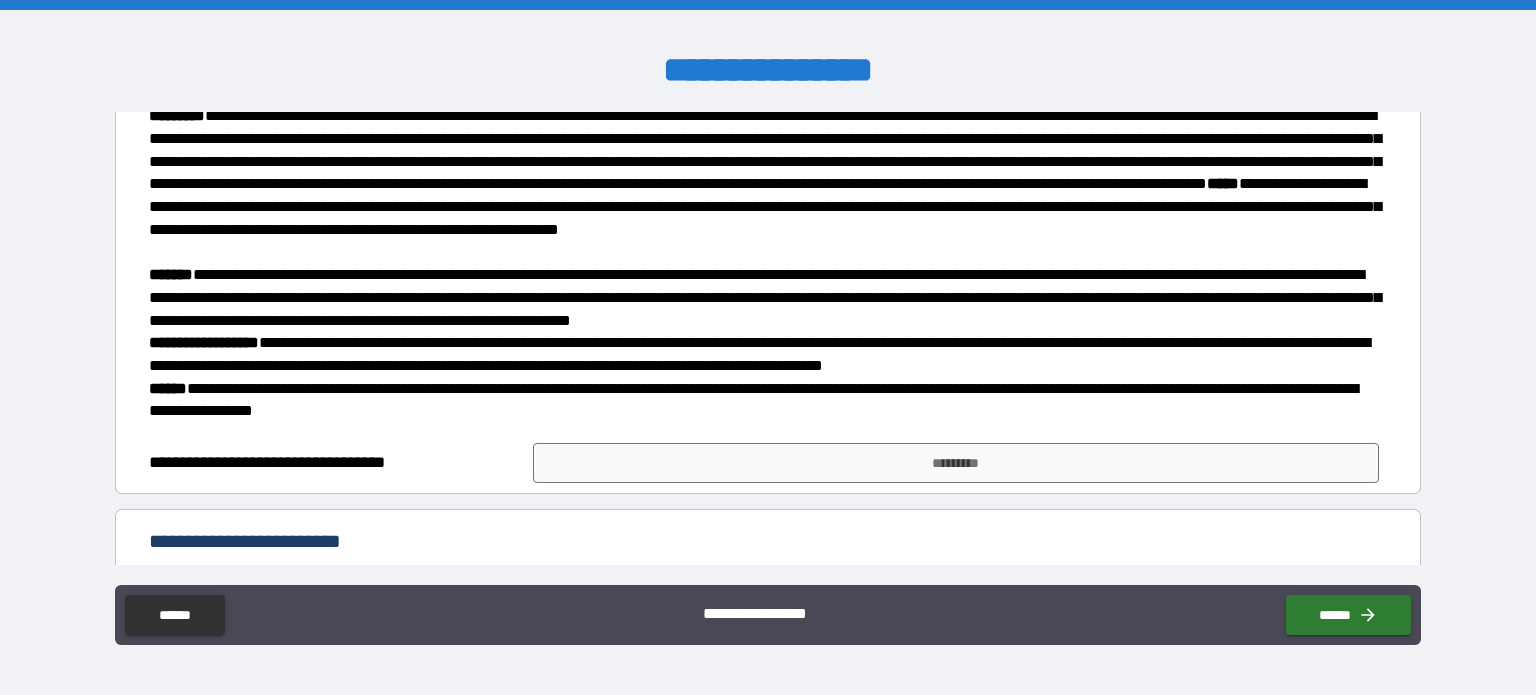 scroll, scrollTop: 600, scrollLeft: 0, axis: vertical 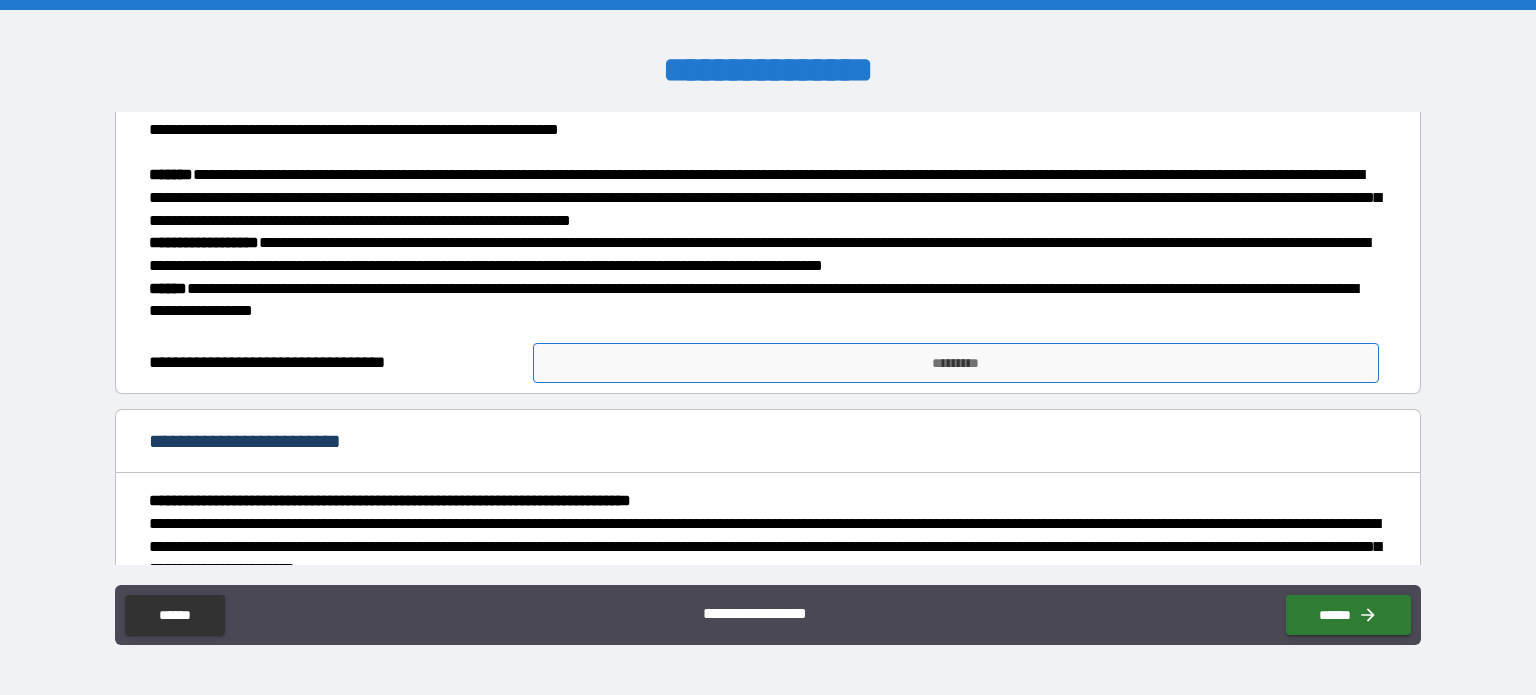 click on "*********" at bounding box center (956, 363) 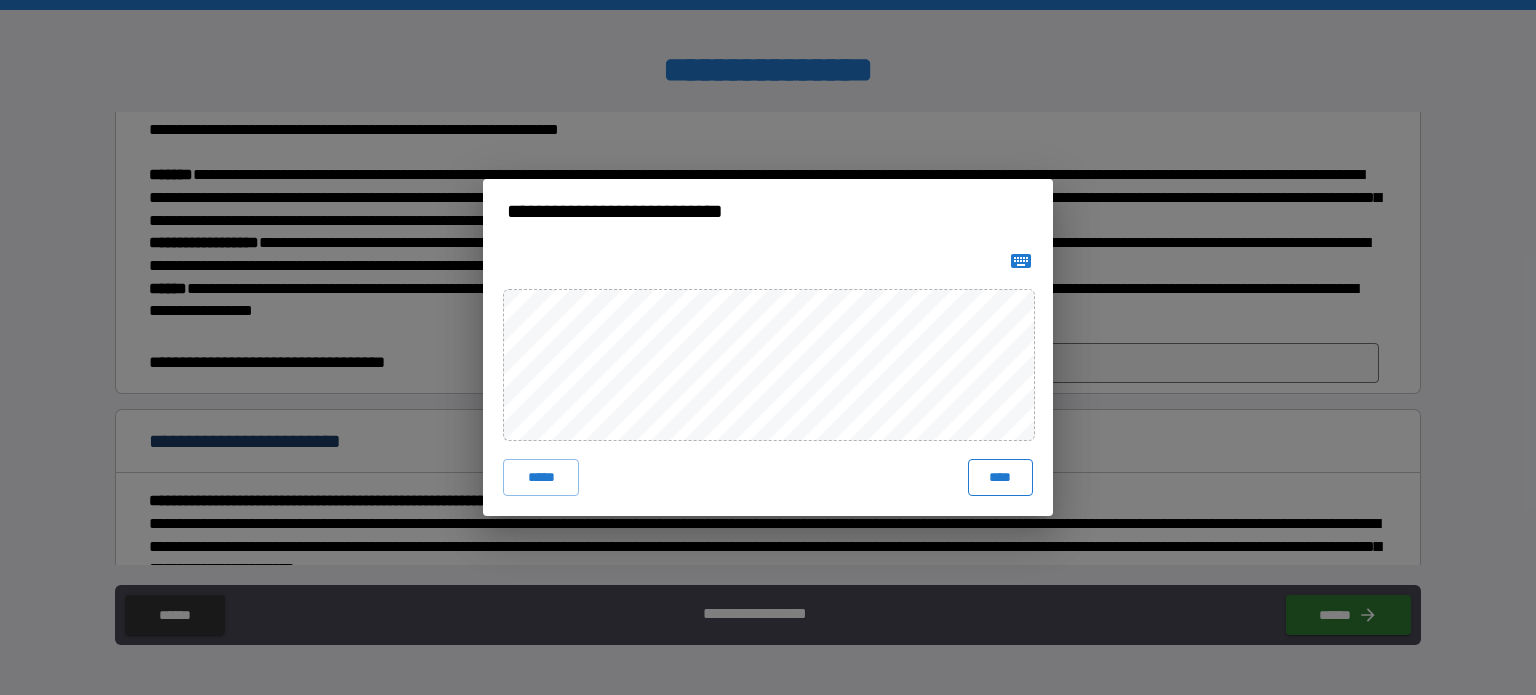click on "****" at bounding box center [1000, 477] 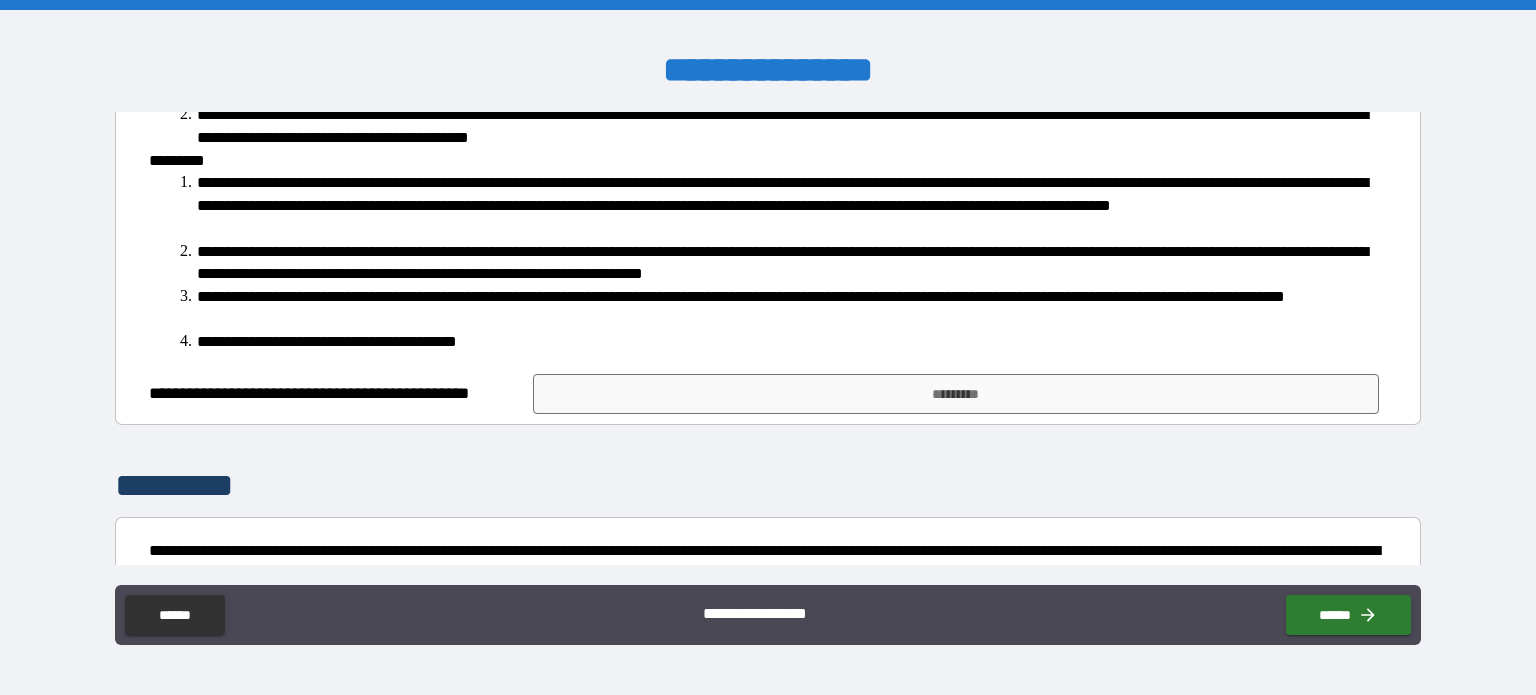 scroll, scrollTop: 1400, scrollLeft: 0, axis: vertical 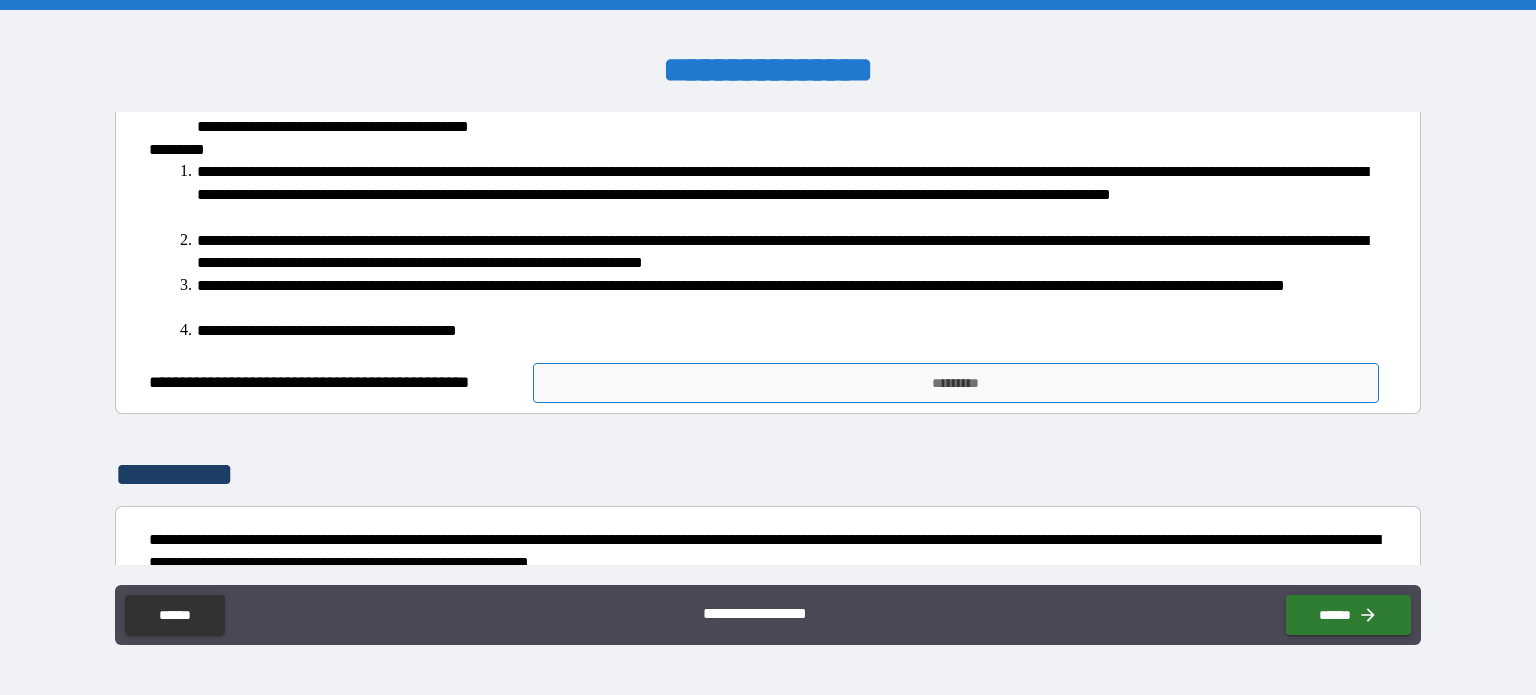 click on "*********" at bounding box center [956, 383] 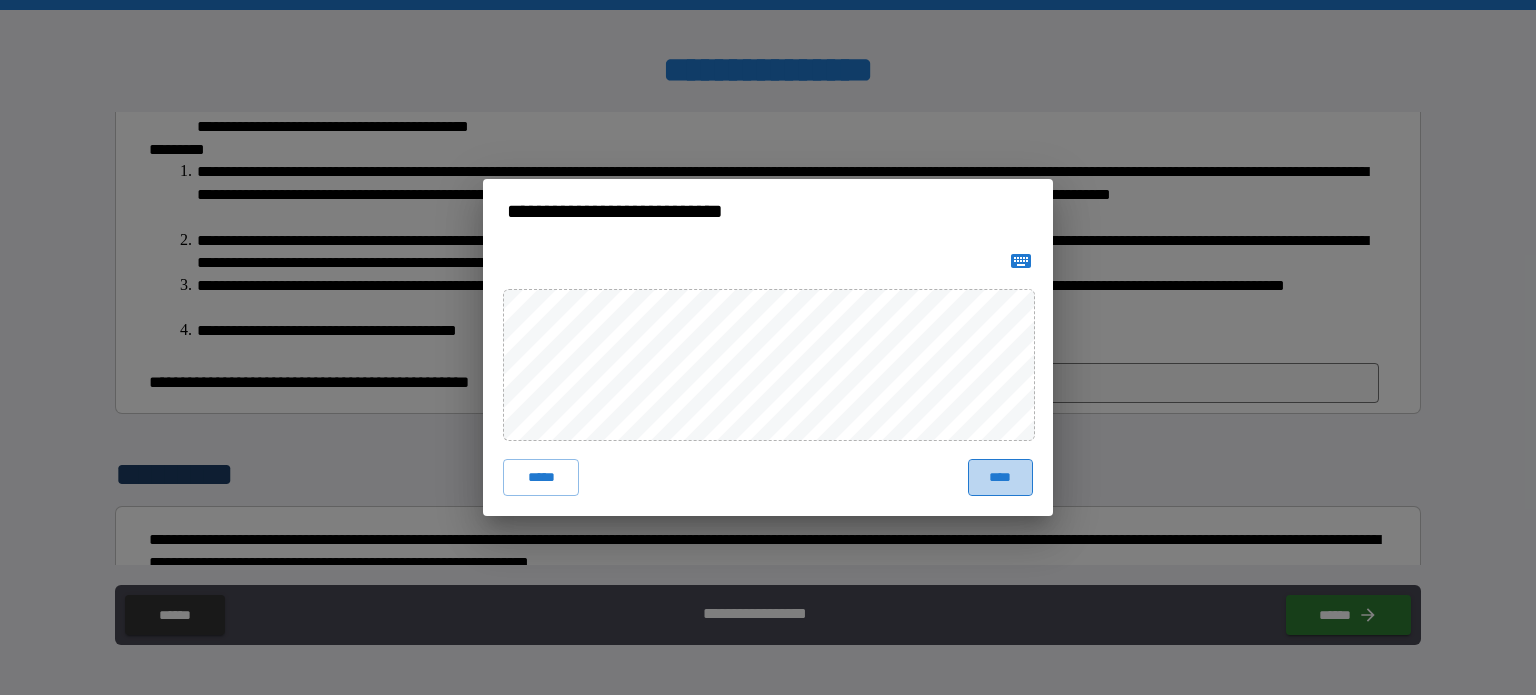 click on "****" at bounding box center [1000, 477] 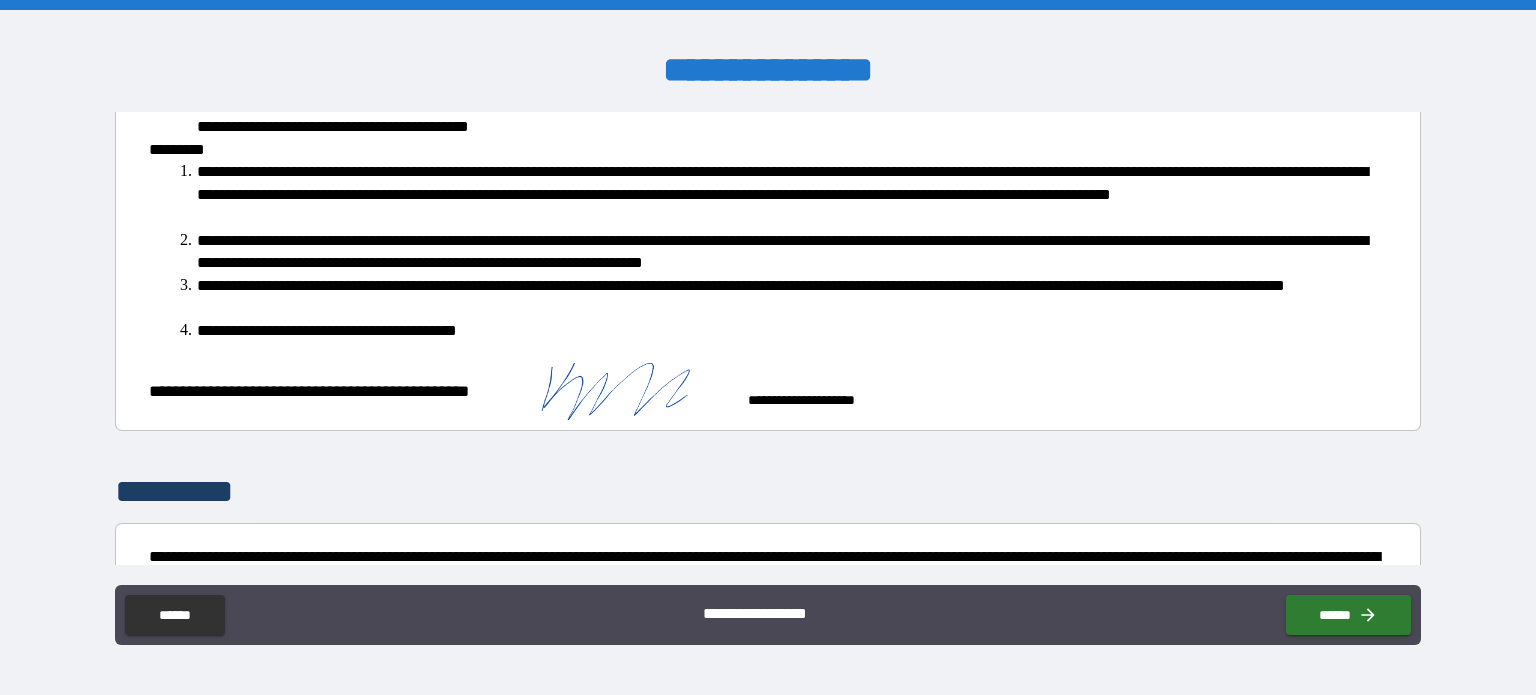 scroll, scrollTop: 1618, scrollLeft: 0, axis: vertical 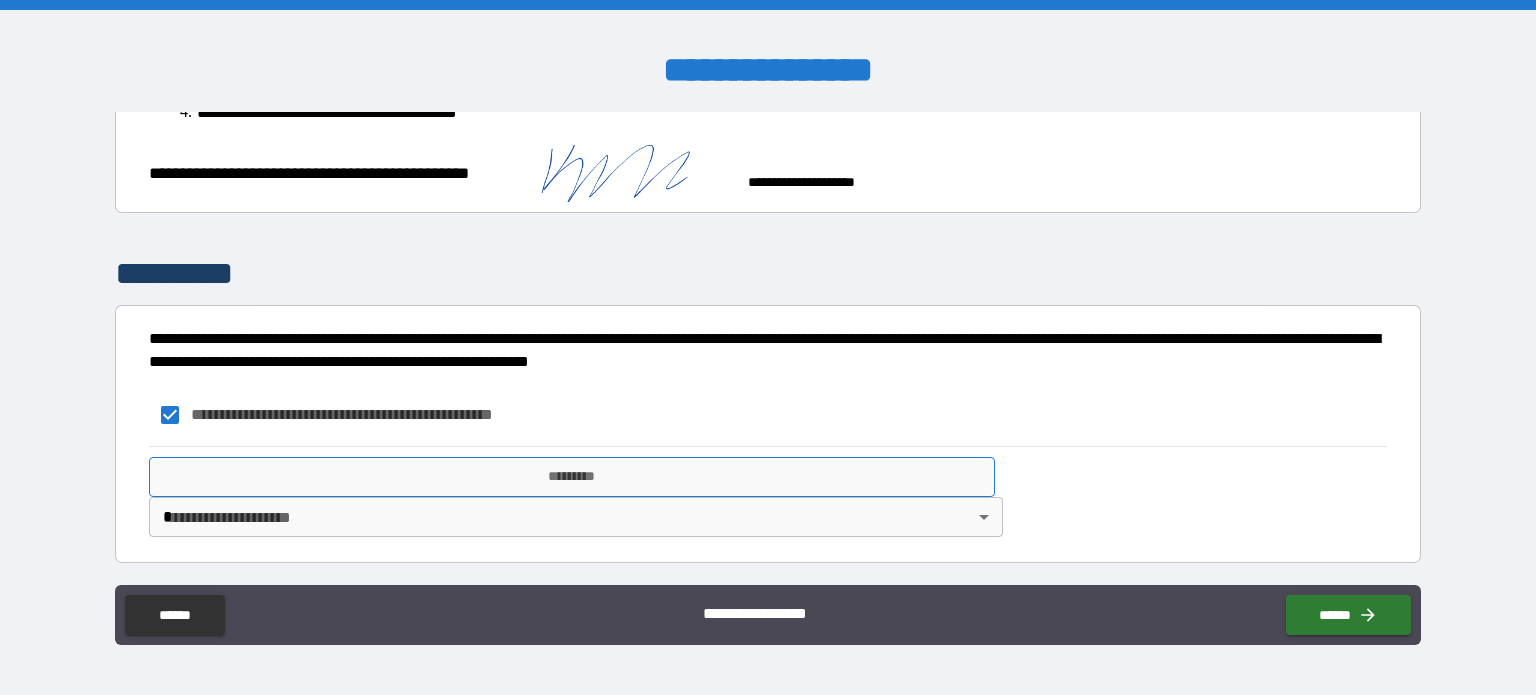 click on "*********" at bounding box center [572, 477] 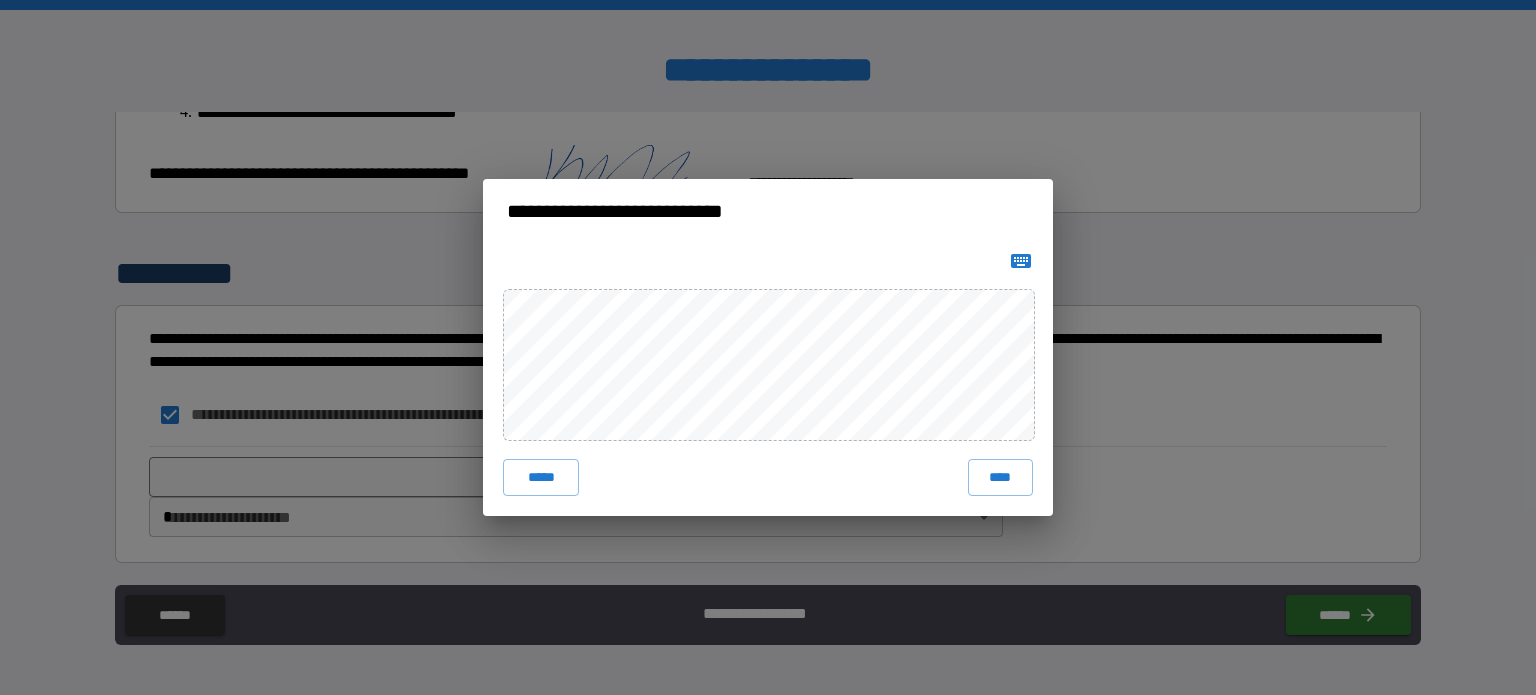 click on "***** ****" at bounding box center (768, 379) 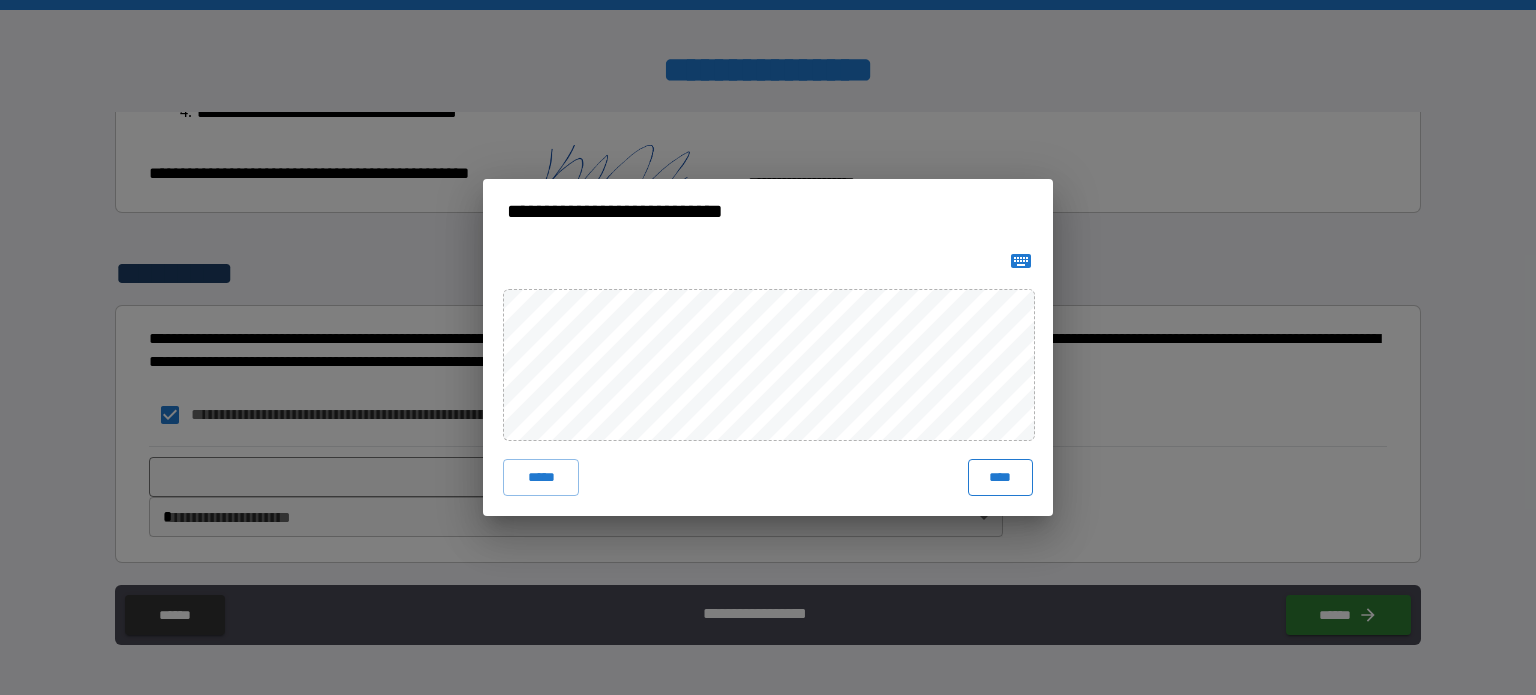 click on "****" at bounding box center [1000, 477] 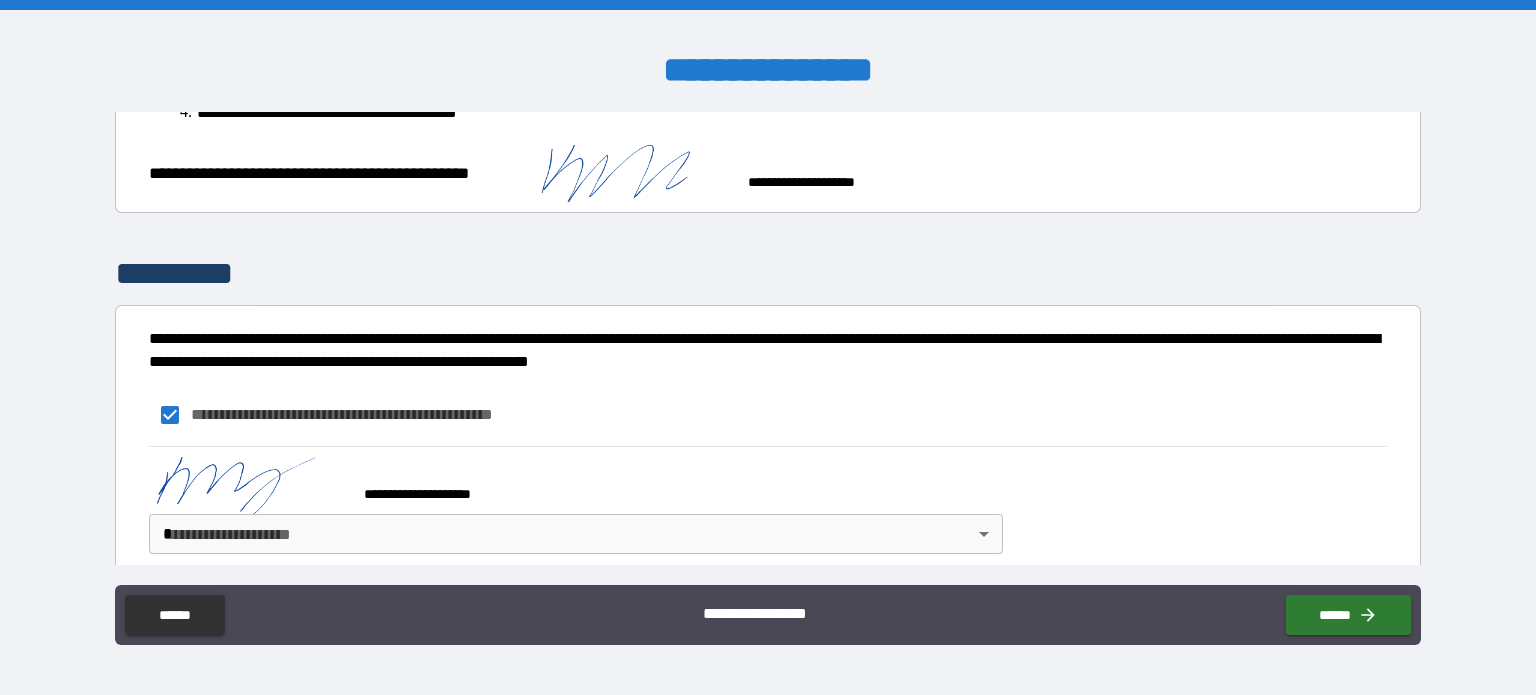 click on "[FIRST] [LAST] [CITY] [STATE] [POSTAL_CODE] [COUNTRY] [STREET] [NUMBER] [APARTMENT] [EMAIL] [PHONE] [SSN] [CREDIT_CARD] [PASSPORT] [DRIVER_LICENSE] [DATE] [AGE] [TIME]" at bounding box center (768, 347) 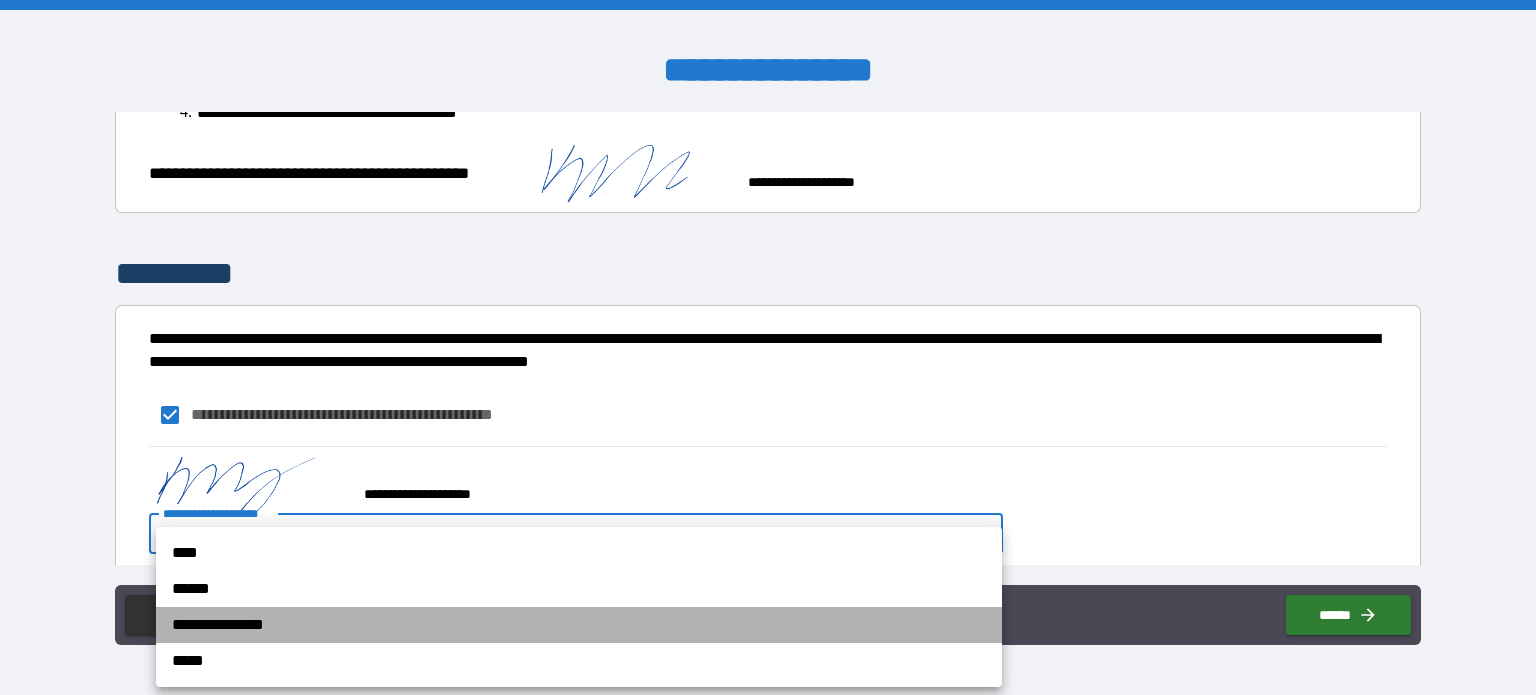 click on "**********" at bounding box center [579, 625] 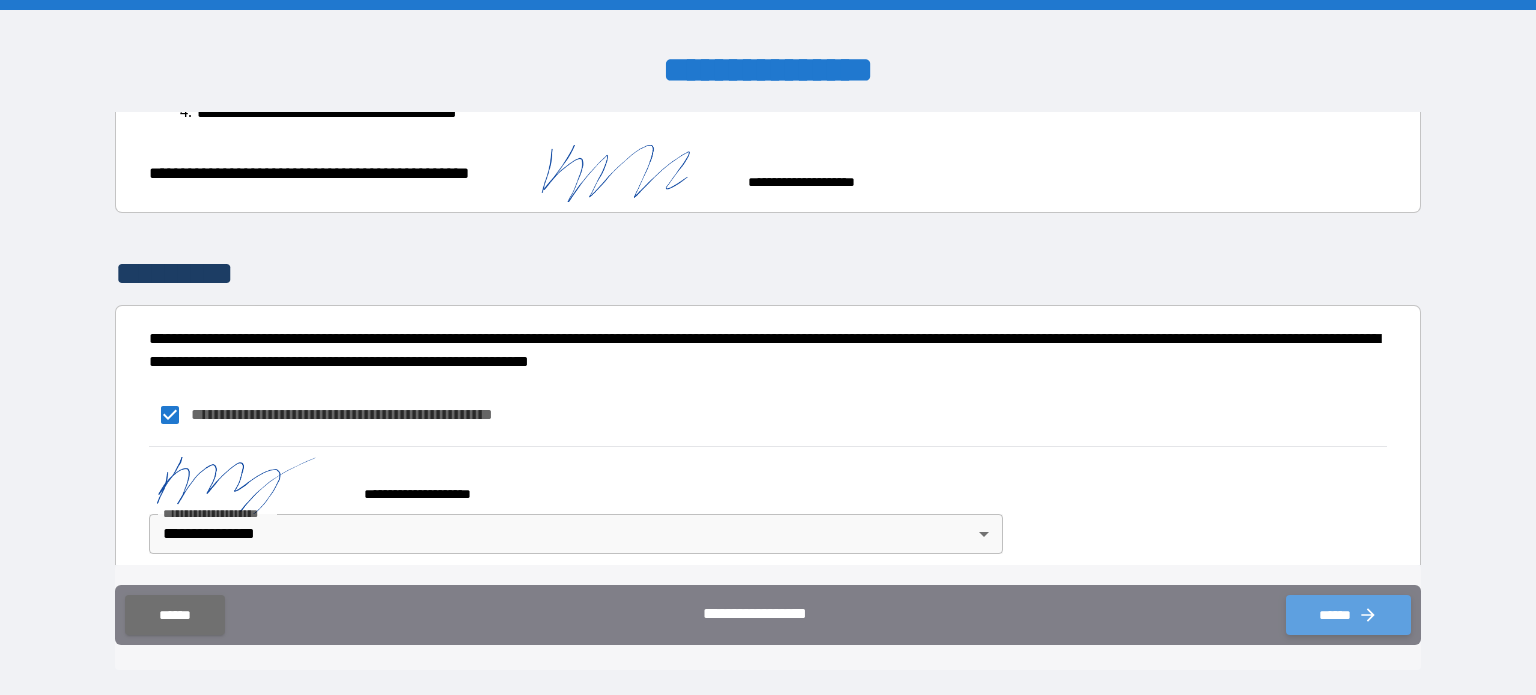 click on "******" at bounding box center [1348, 615] 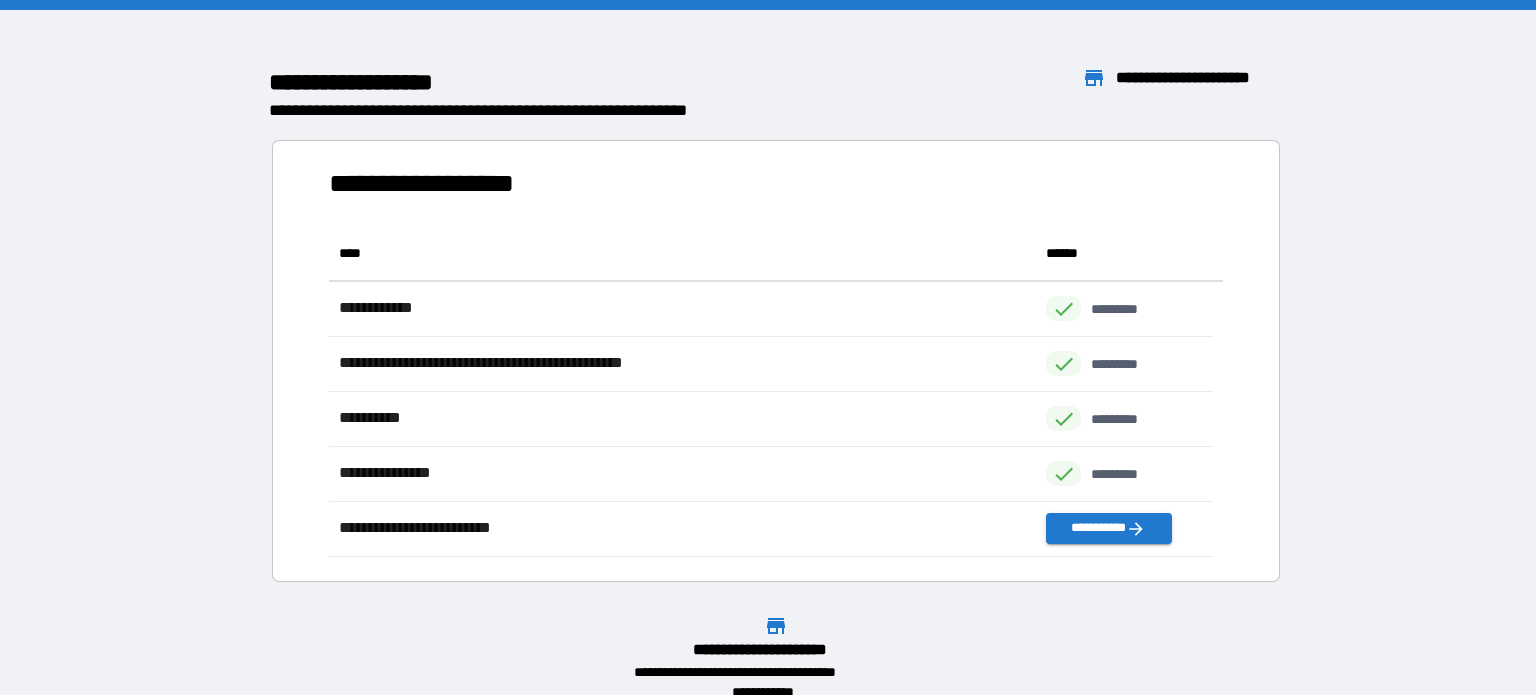scroll, scrollTop: 16, scrollLeft: 16, axis: both 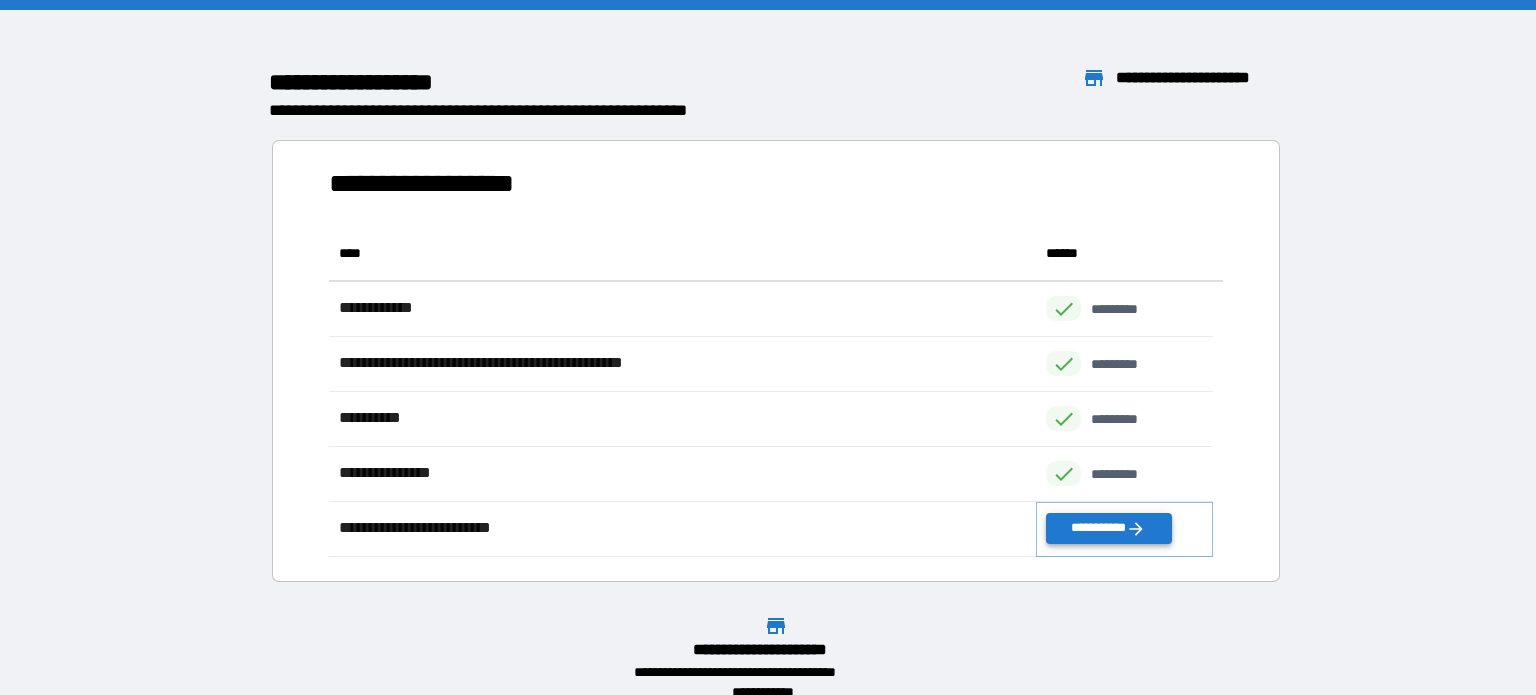 click on "**********" at bounding box center [1108, 528] 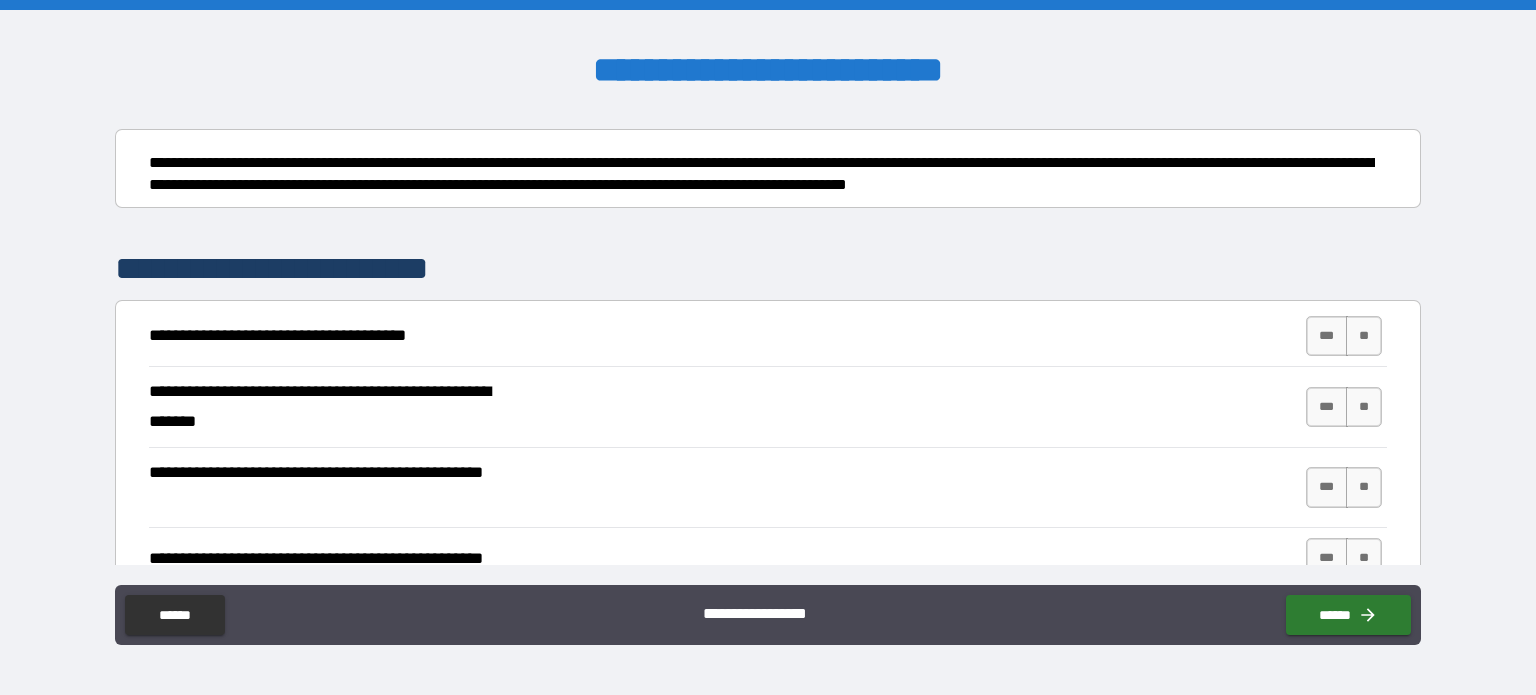 scroll, scrollTop: 300, scrollLeft: 0, axis: vertical 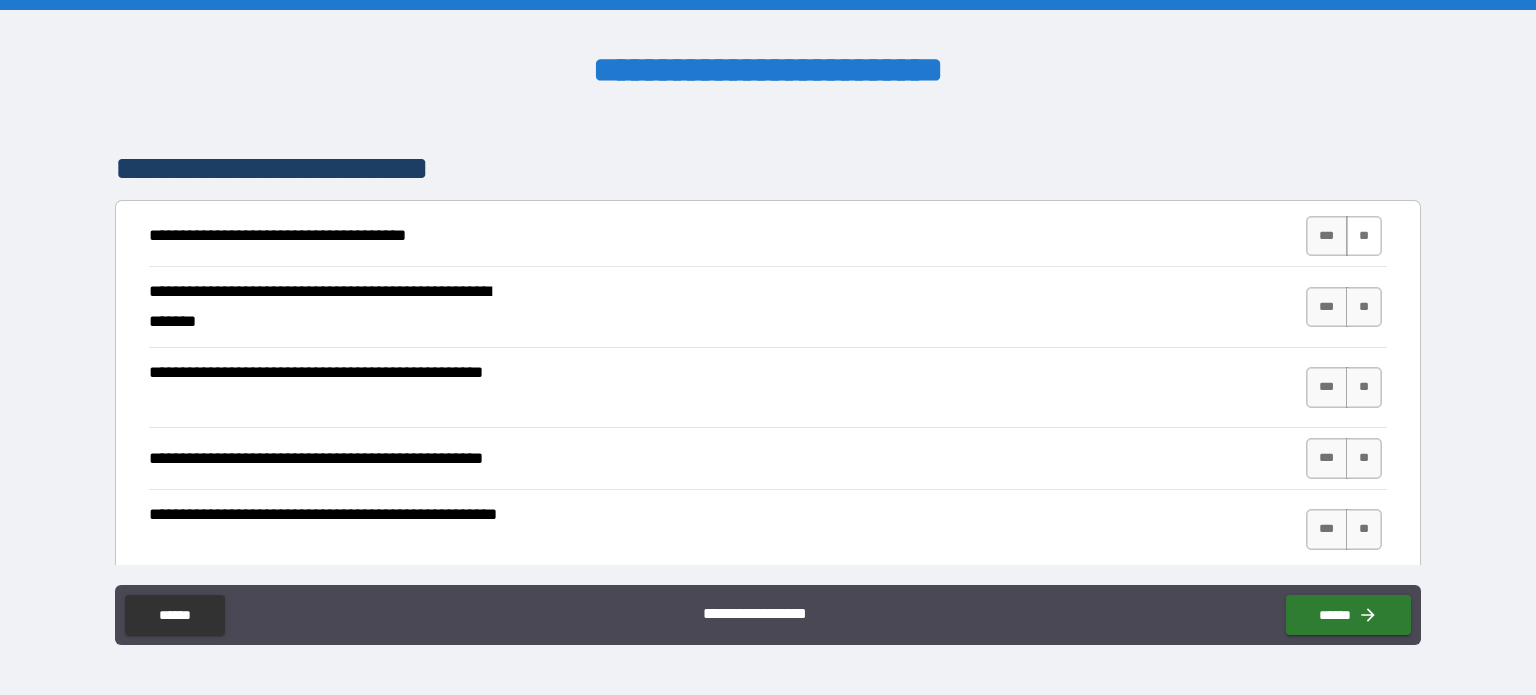 click on "**" at bounding box center [1364, 236] 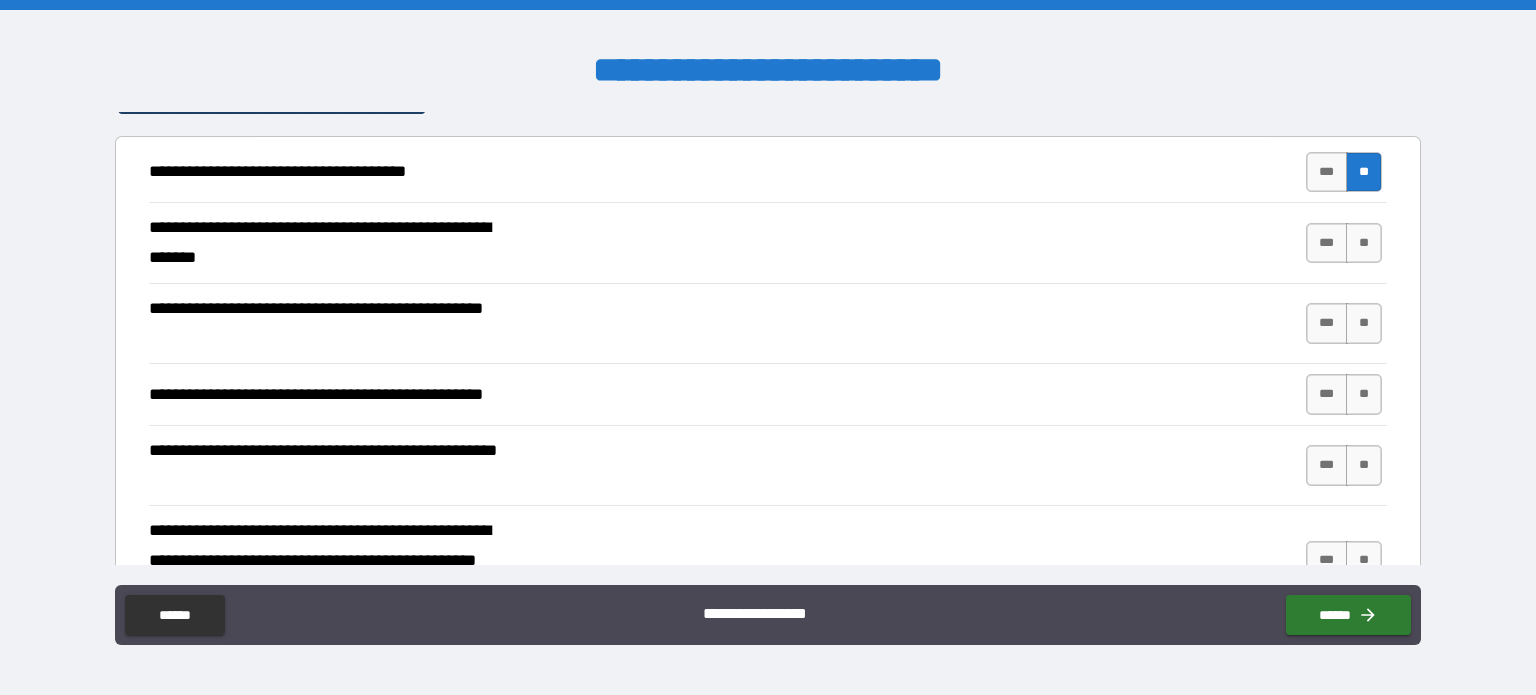 scroll, scrollTop: 400, scrollLeft: 0, axis: vertical 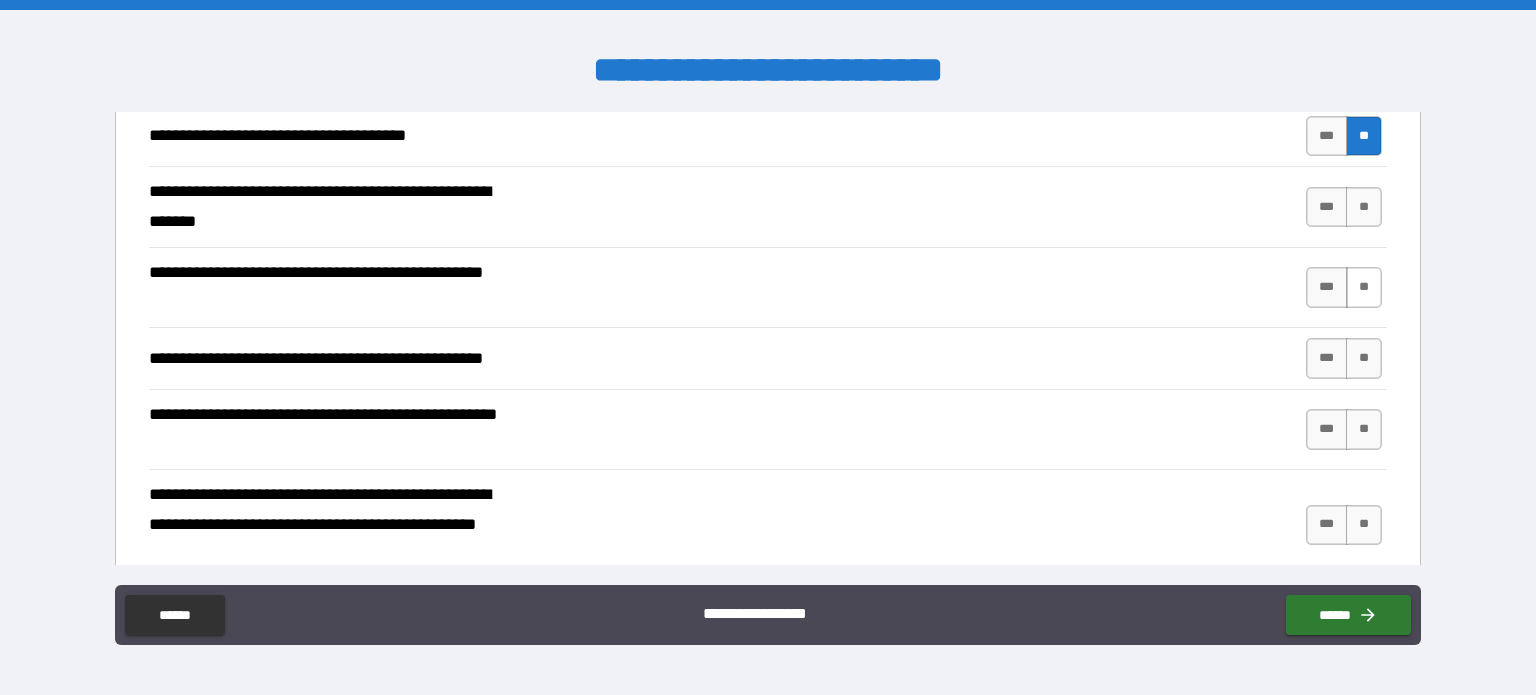 click on "**" at bounding box center [1364, 287] 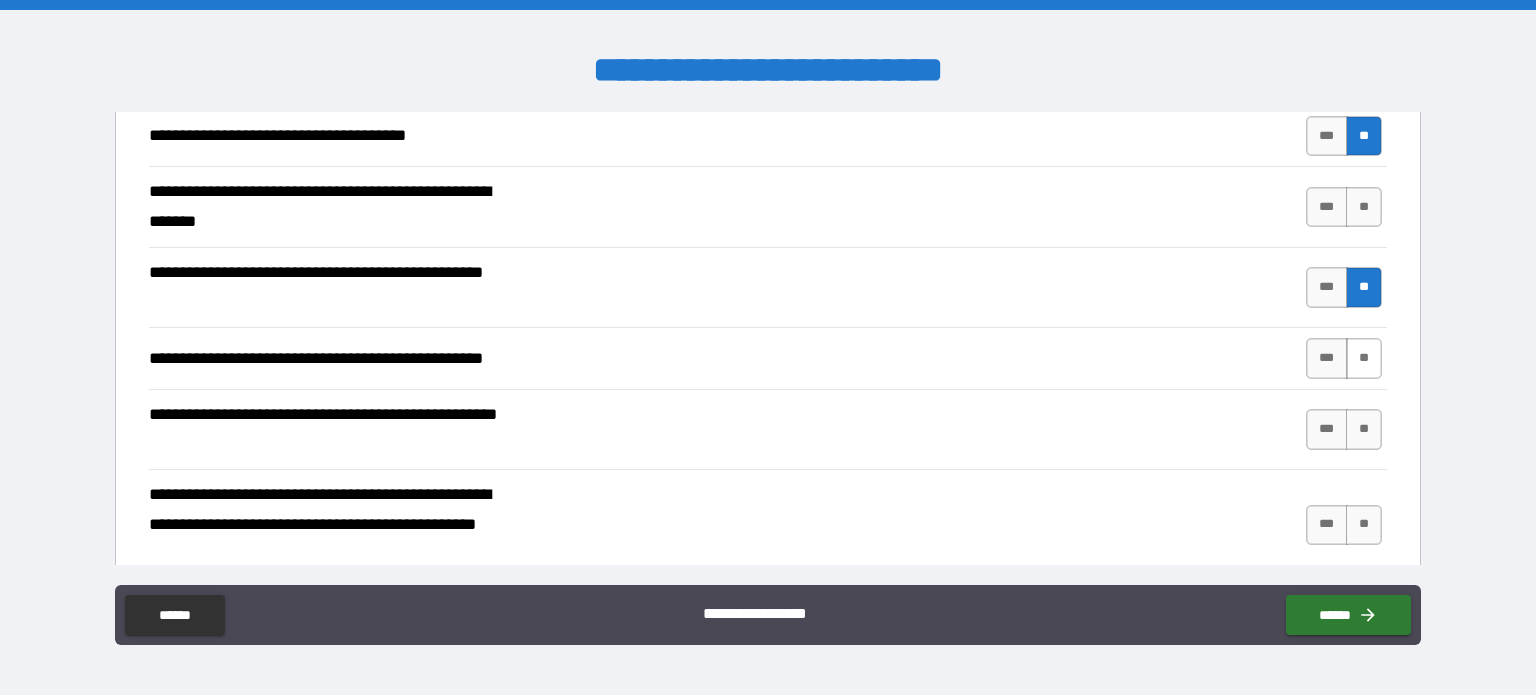 click on "**" at bounding box center [1364, 358] 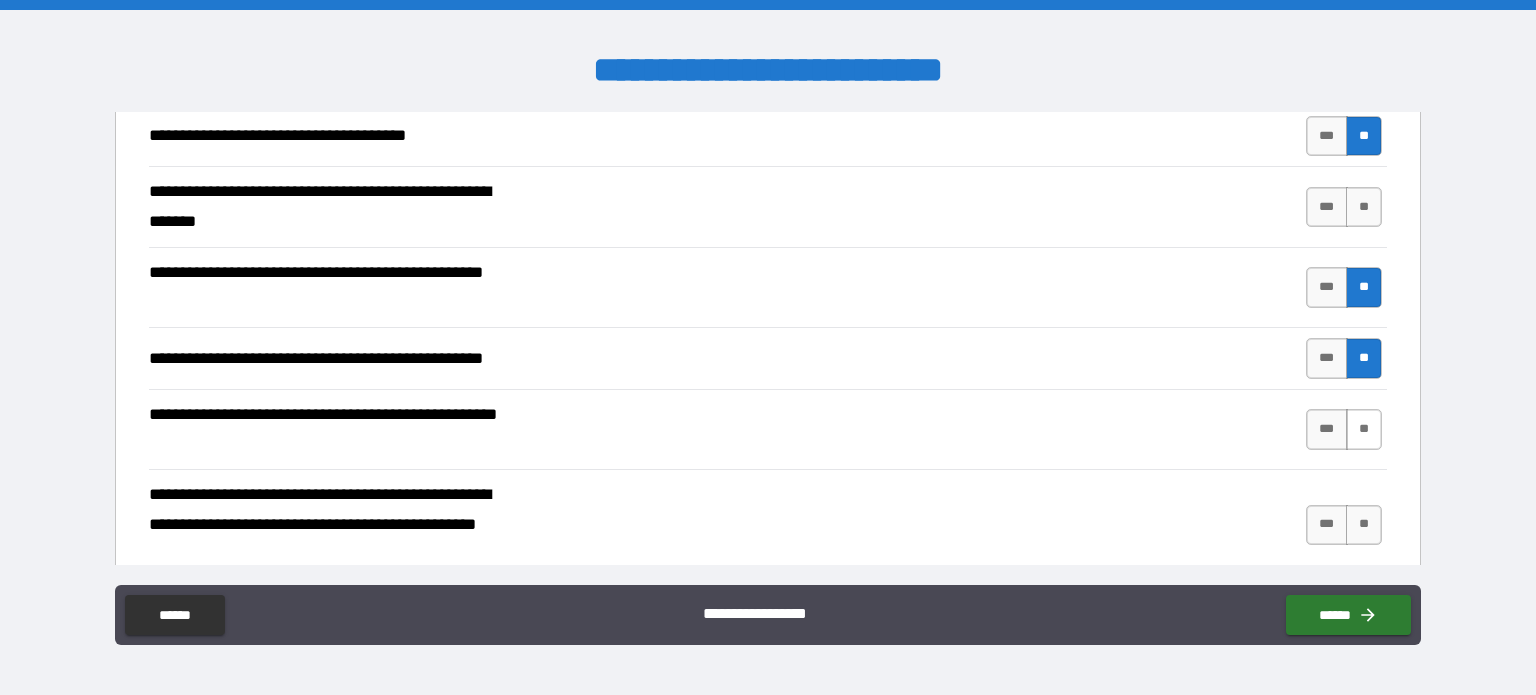 click on "**" at bounding box center (1364, 429) 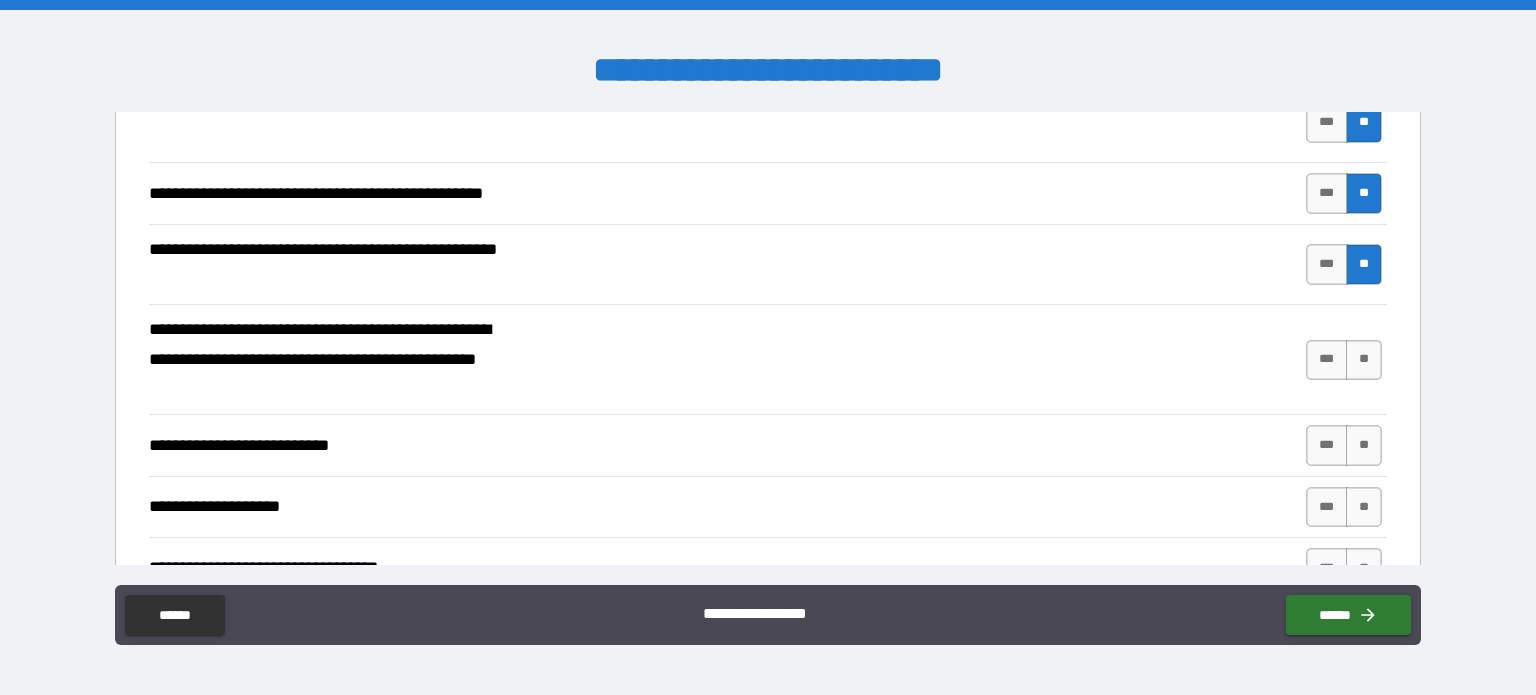 scroll, scrollTop: 600, scrollLeft: 0, axis: vertical 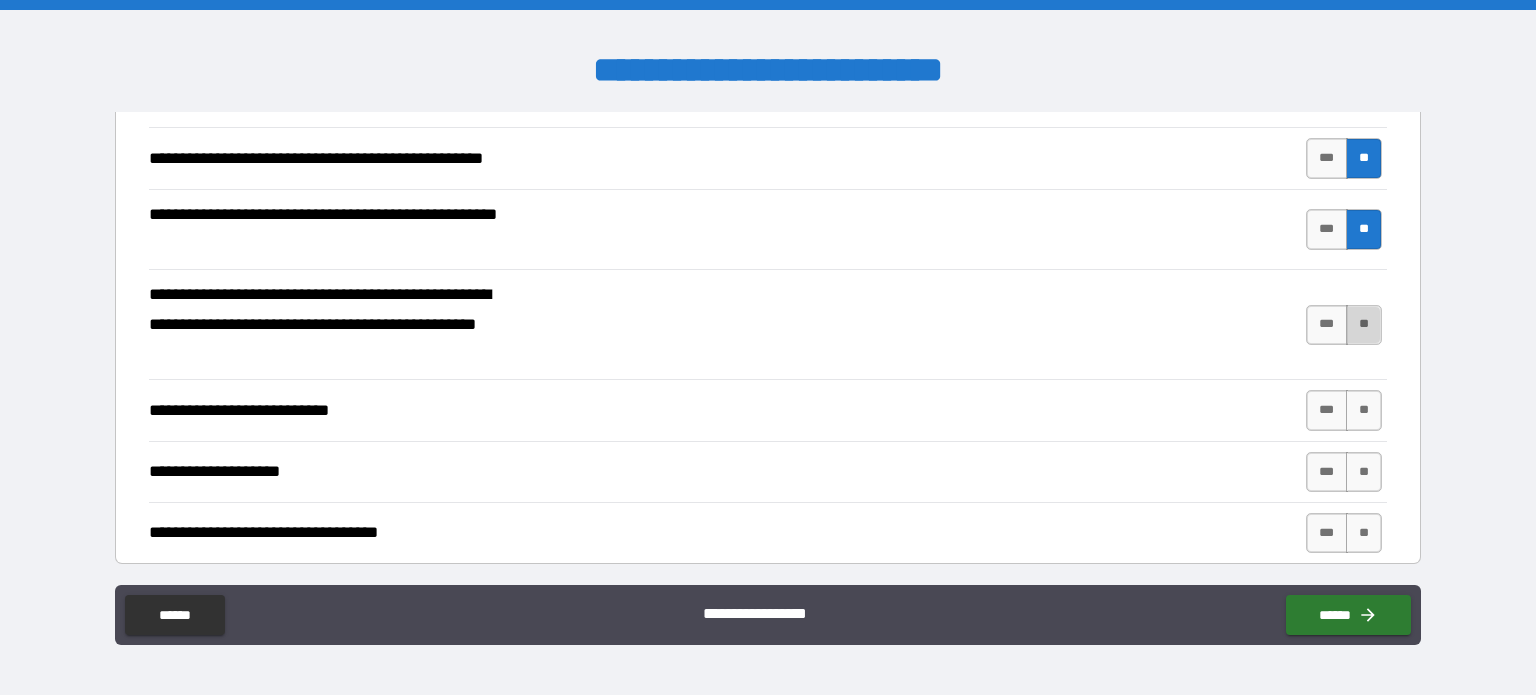 click on "**" at bounding box center (1364, 325) 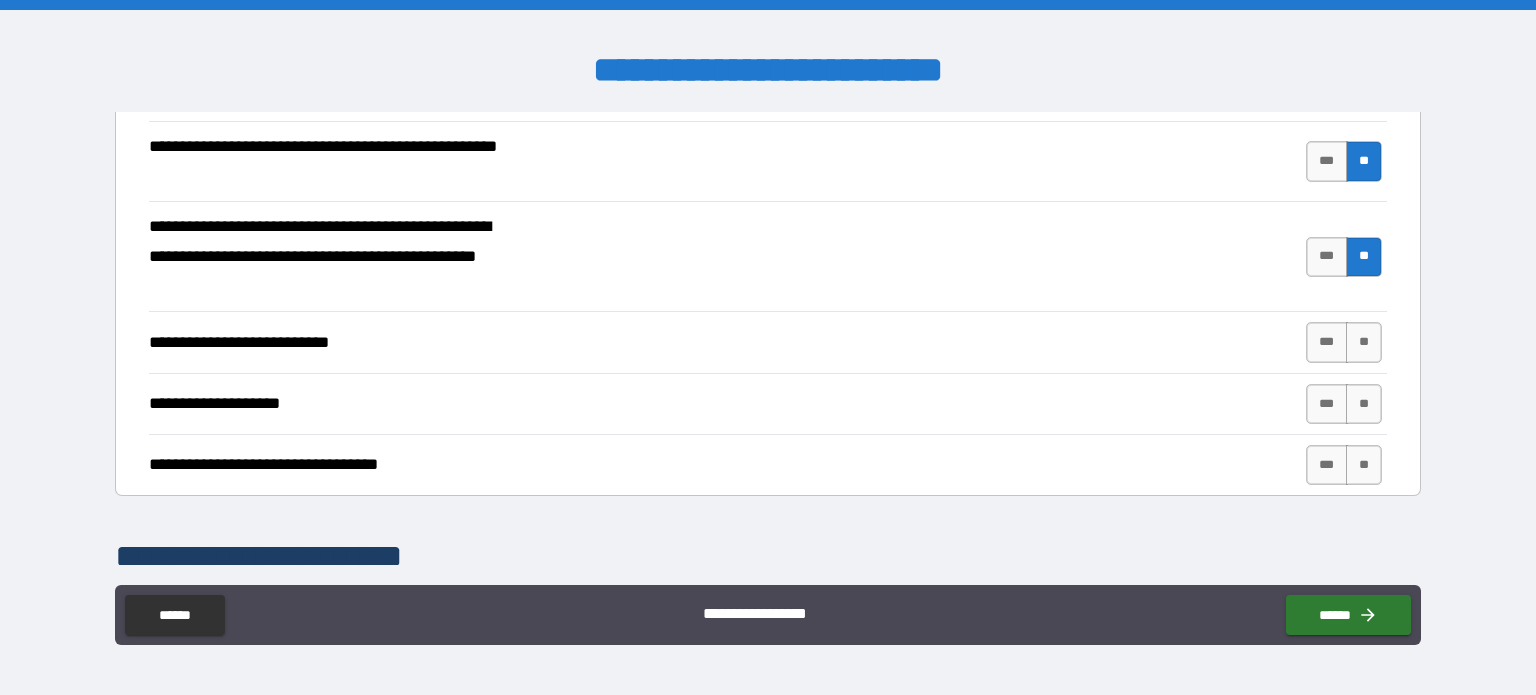 scroll, scrollTop: 700, scrollLeft: 0, axis: vertical 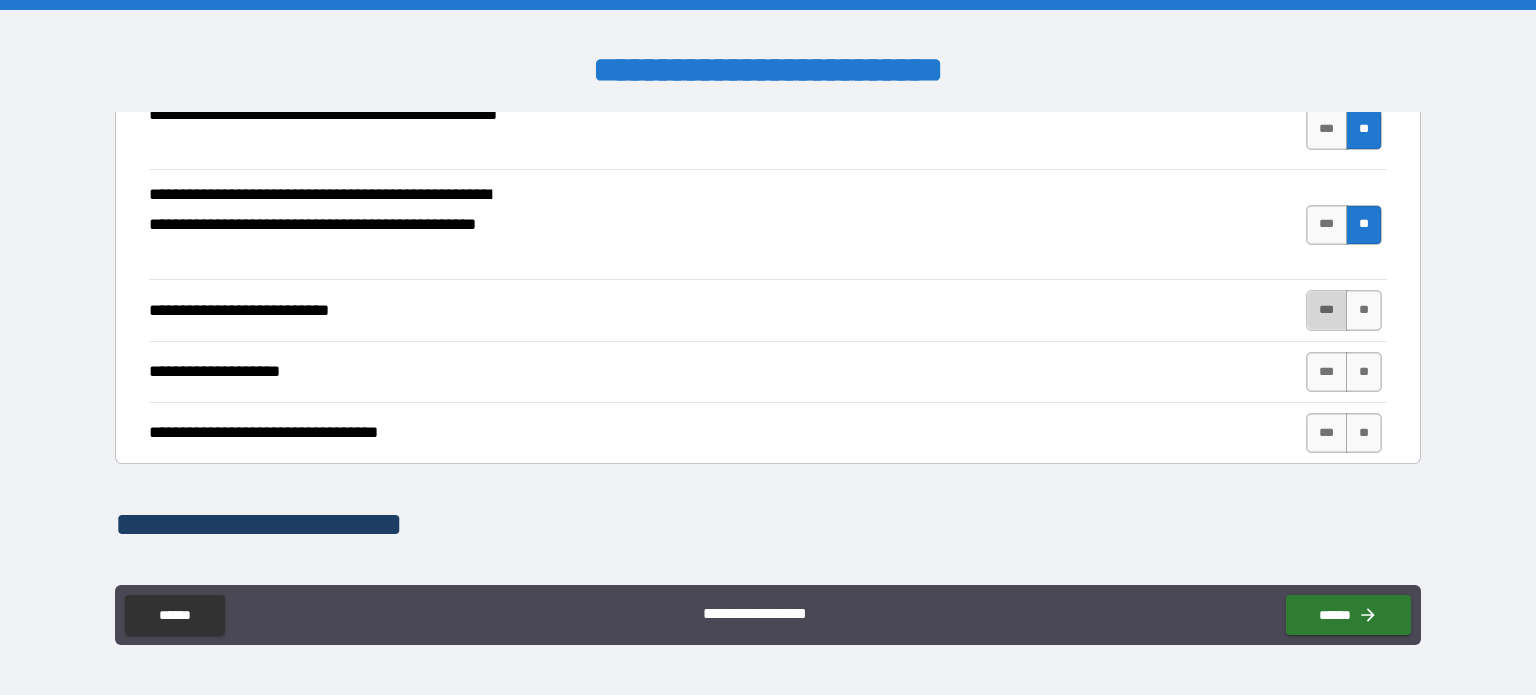 click on "***" at bounding box center (1327, 310) 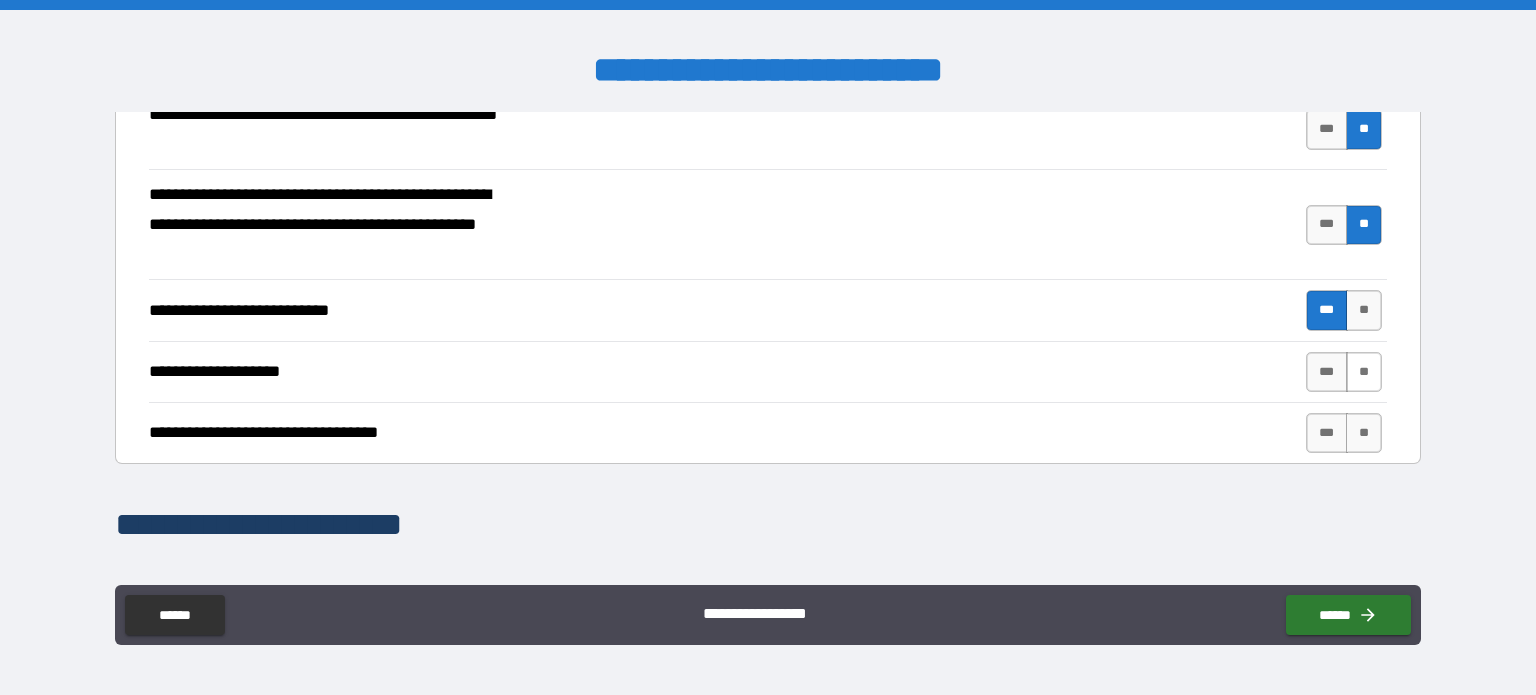 click on "**" at bounding box center (1364, 372) 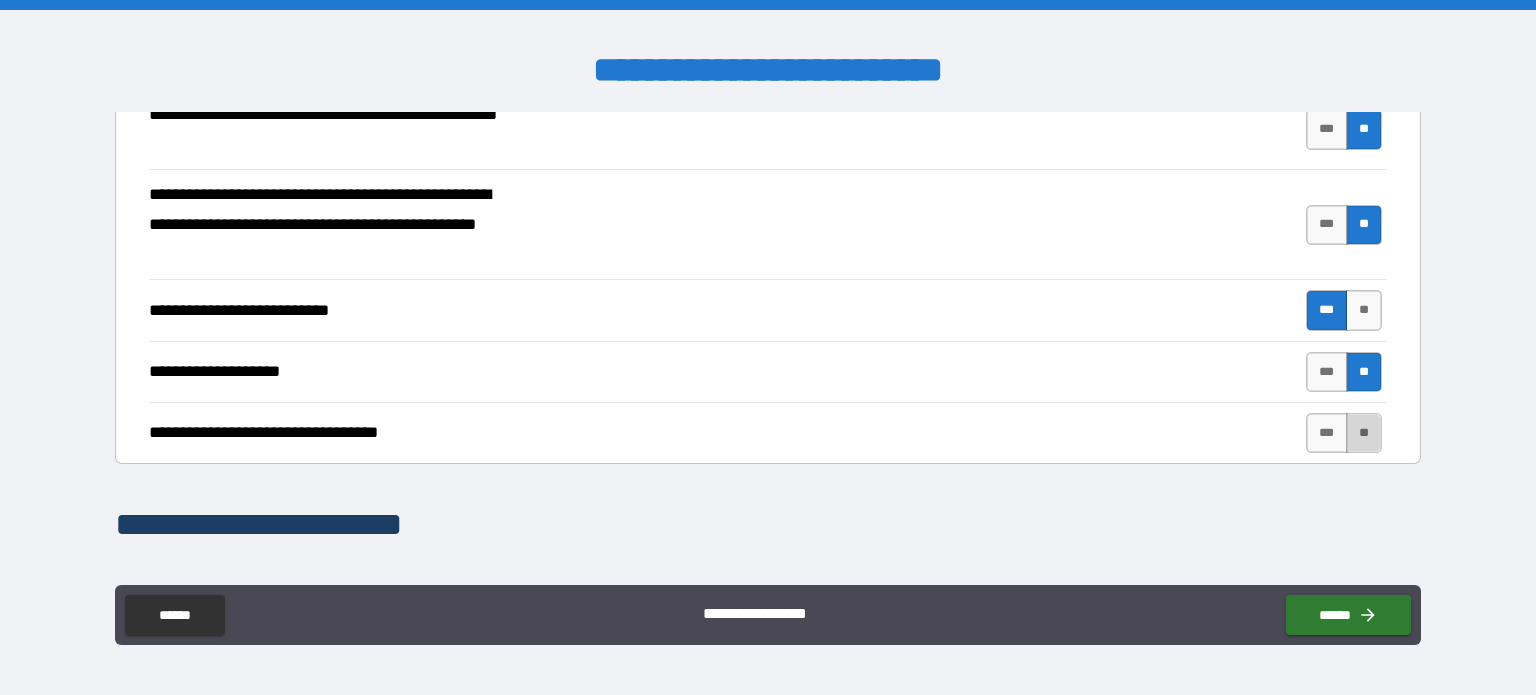 click on "**" at bounding box center (1364, 433) 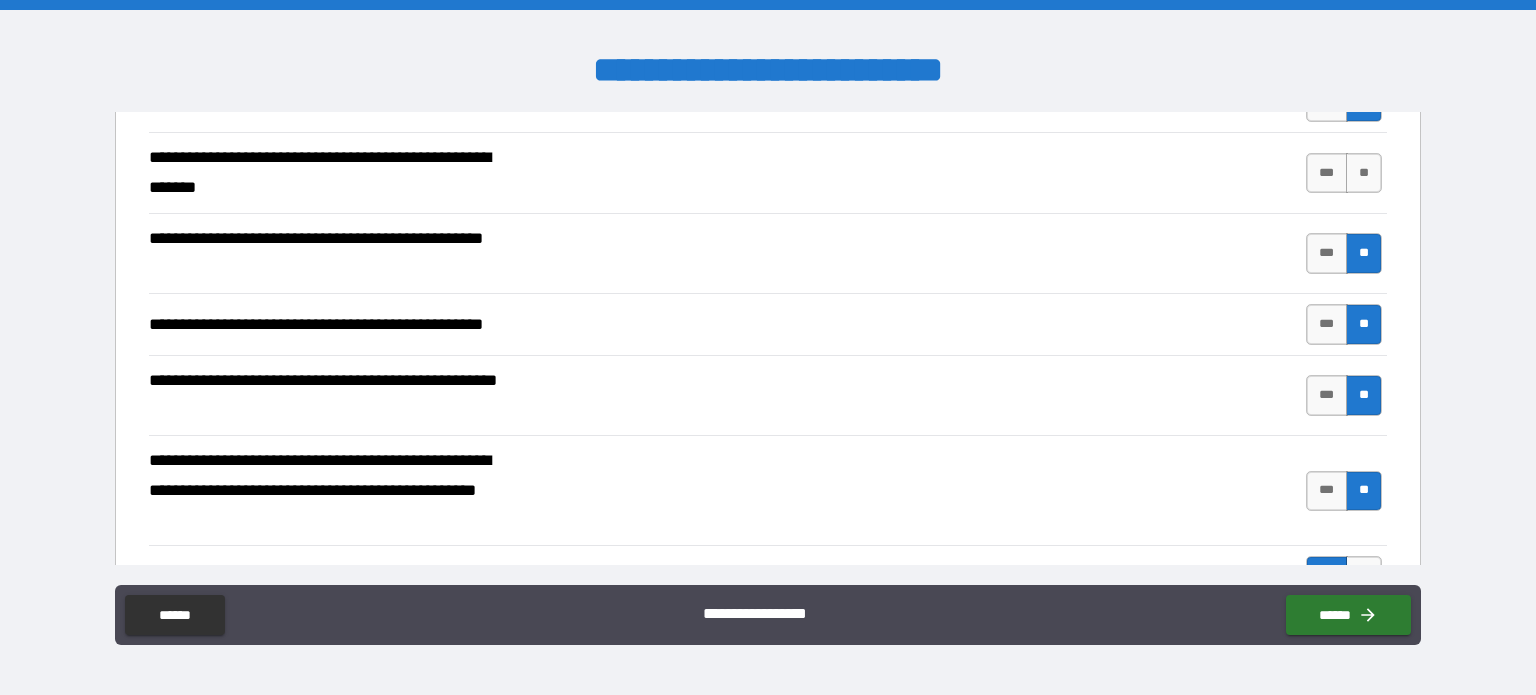 scroll, scrollTop: 400, scrollLeft: 0, axis: vertical 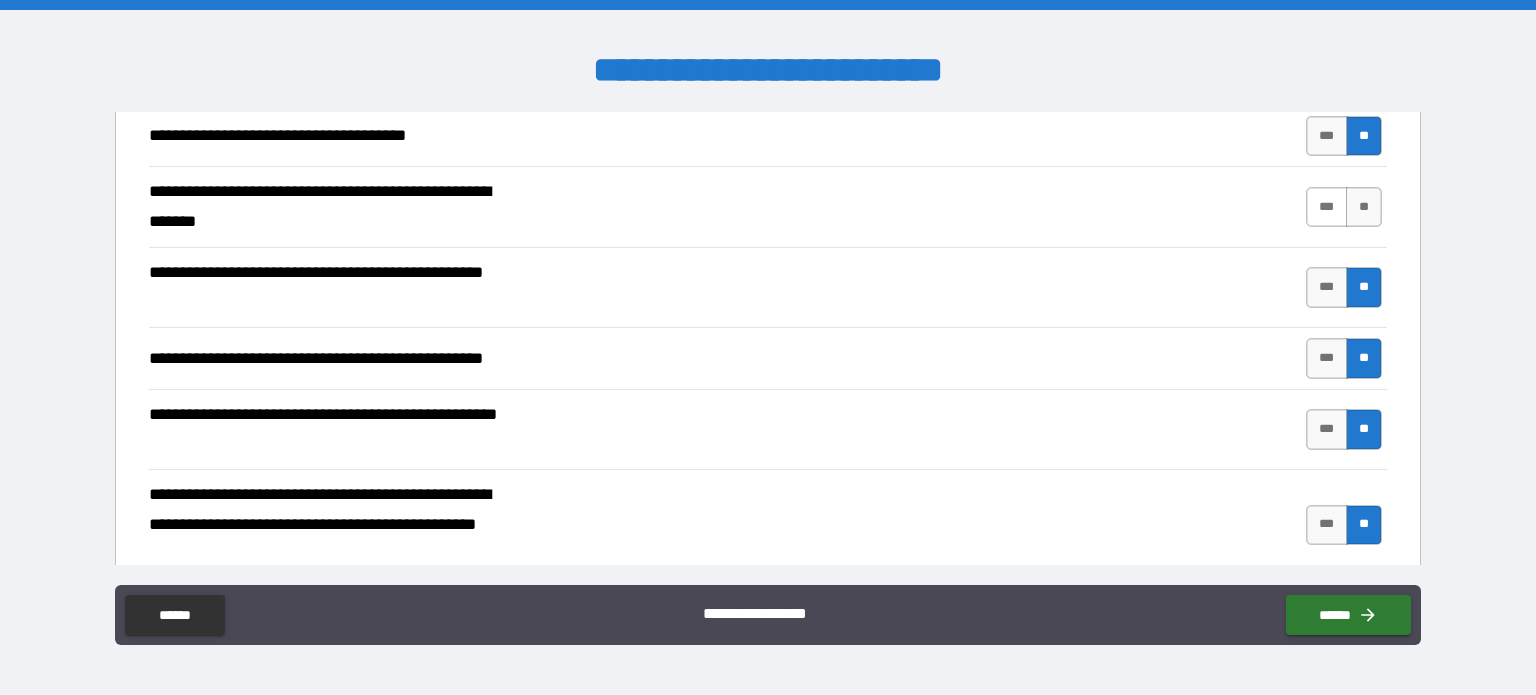 click on "***" at bounding box center (1327, 207) 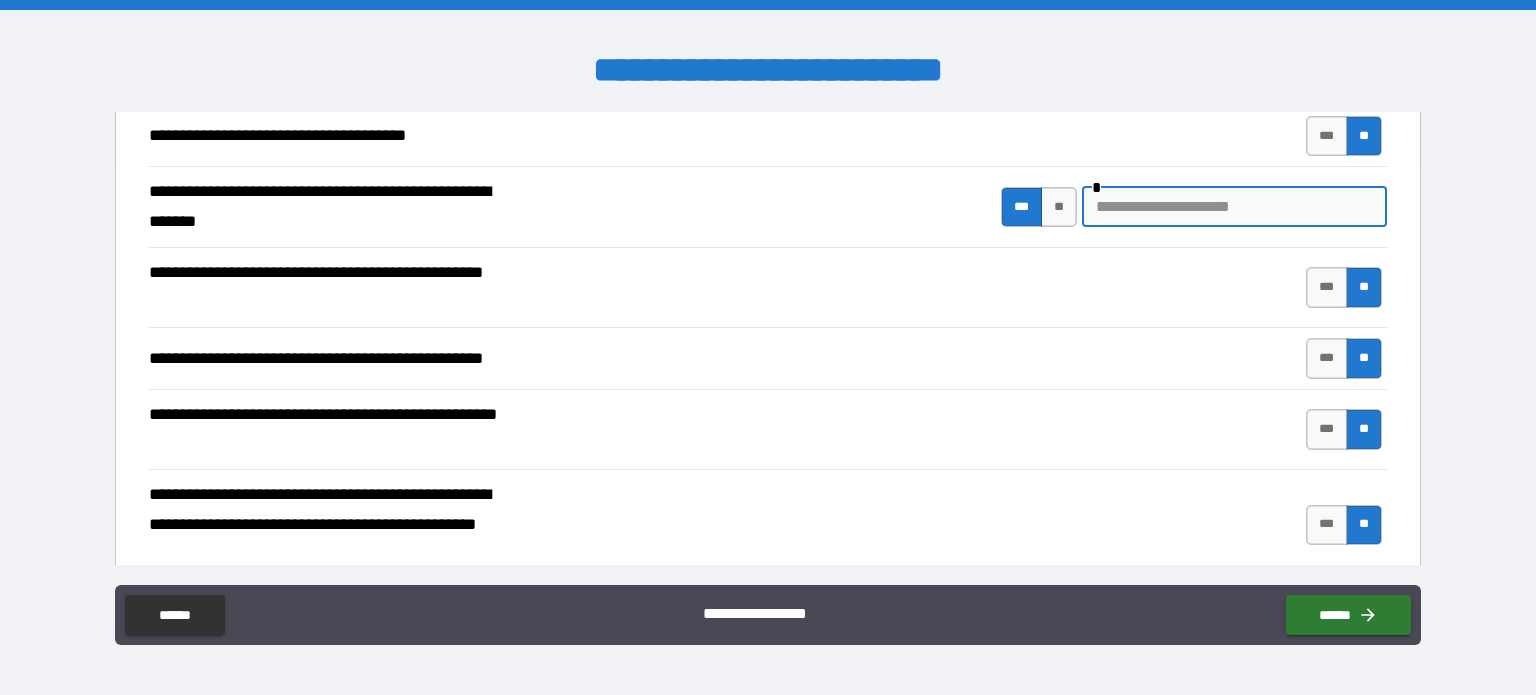 click at bounding box center [1234, 207] 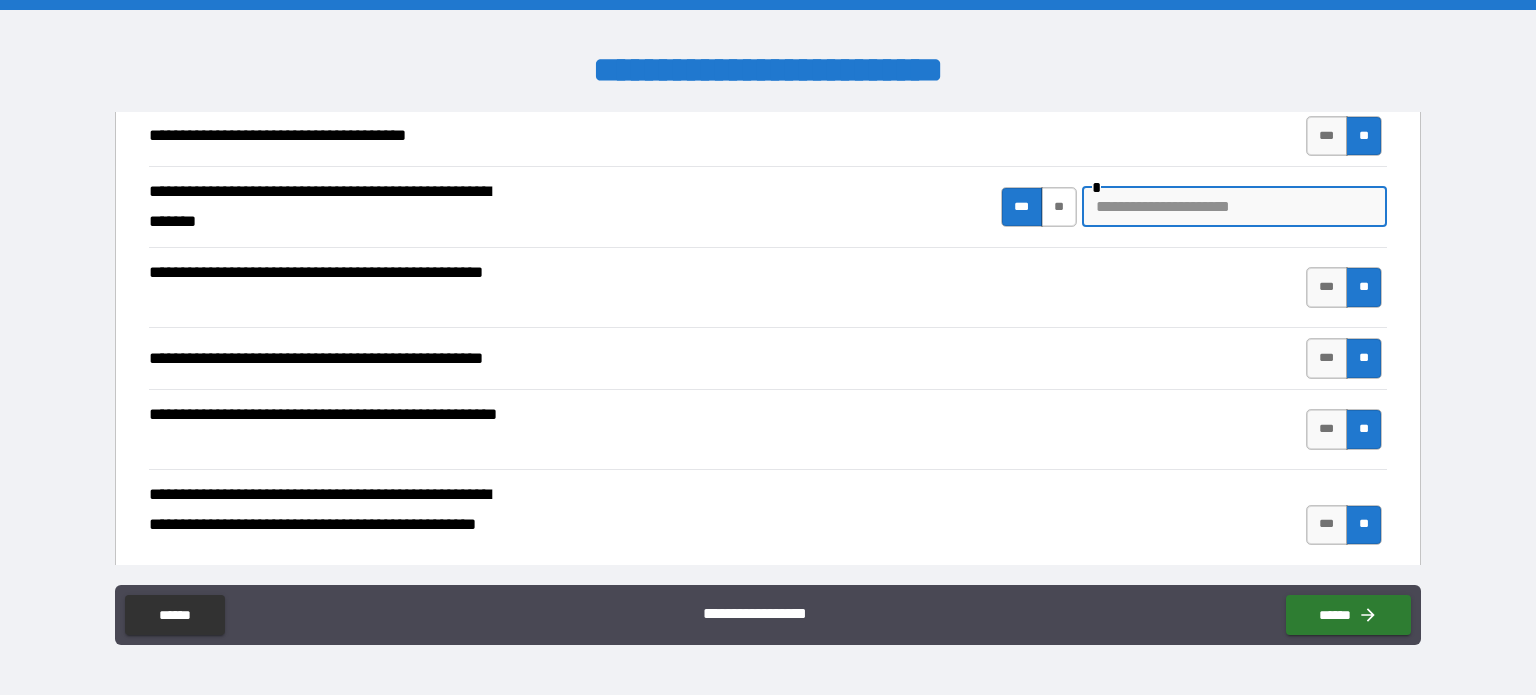 click on "**" at bounding box center [1059, 207] 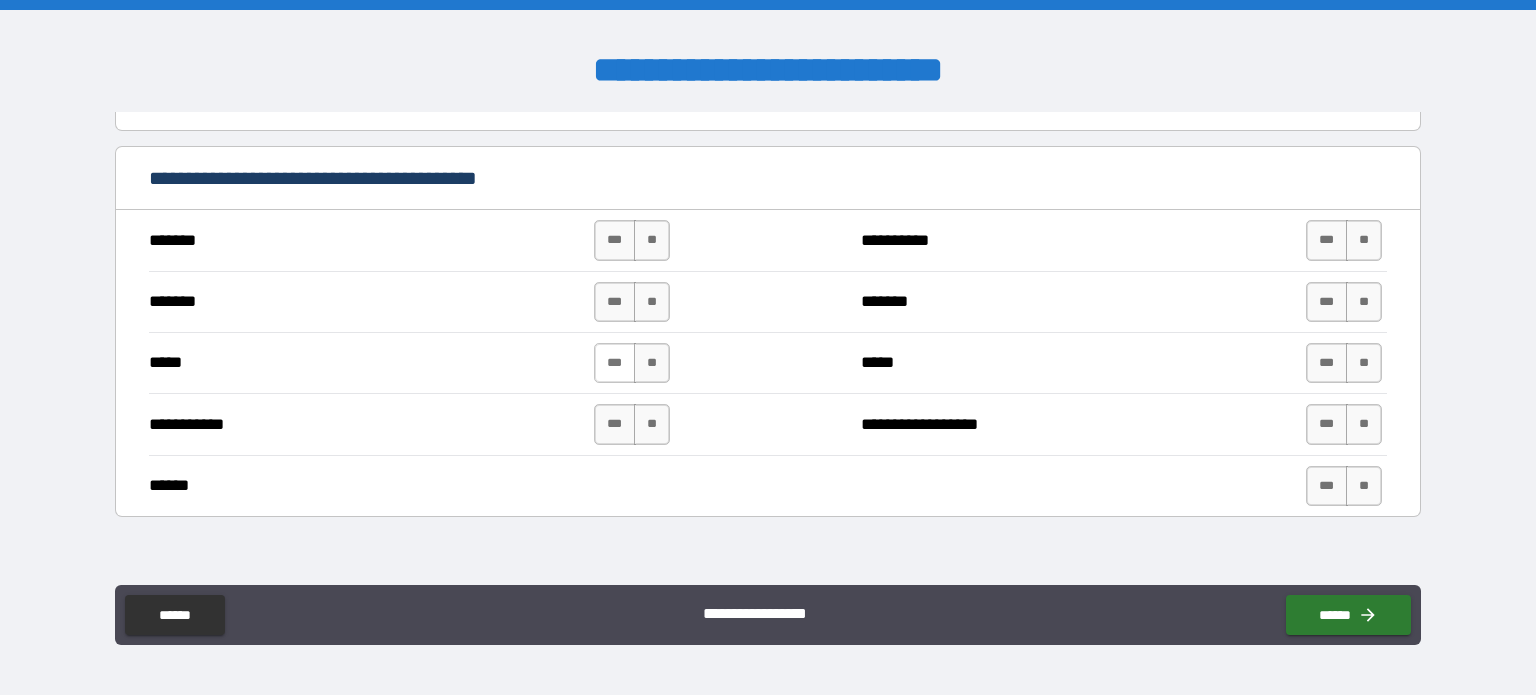 scroll, scrollTop: 1400, scrollLeft: 0, axis: vertical 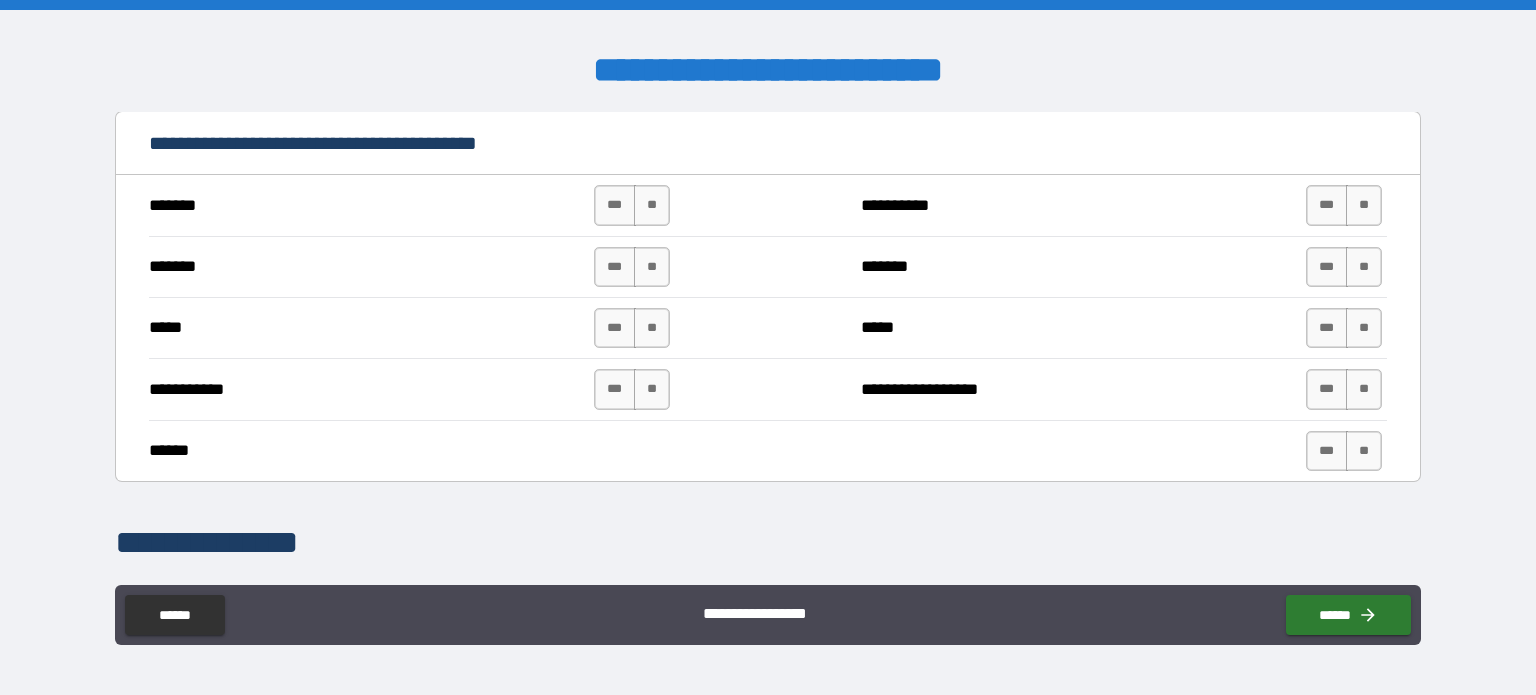 drag, startPoint x: 644, startPoint y: 209, endPoint x: 644, endPoint y: 224, distance: 15 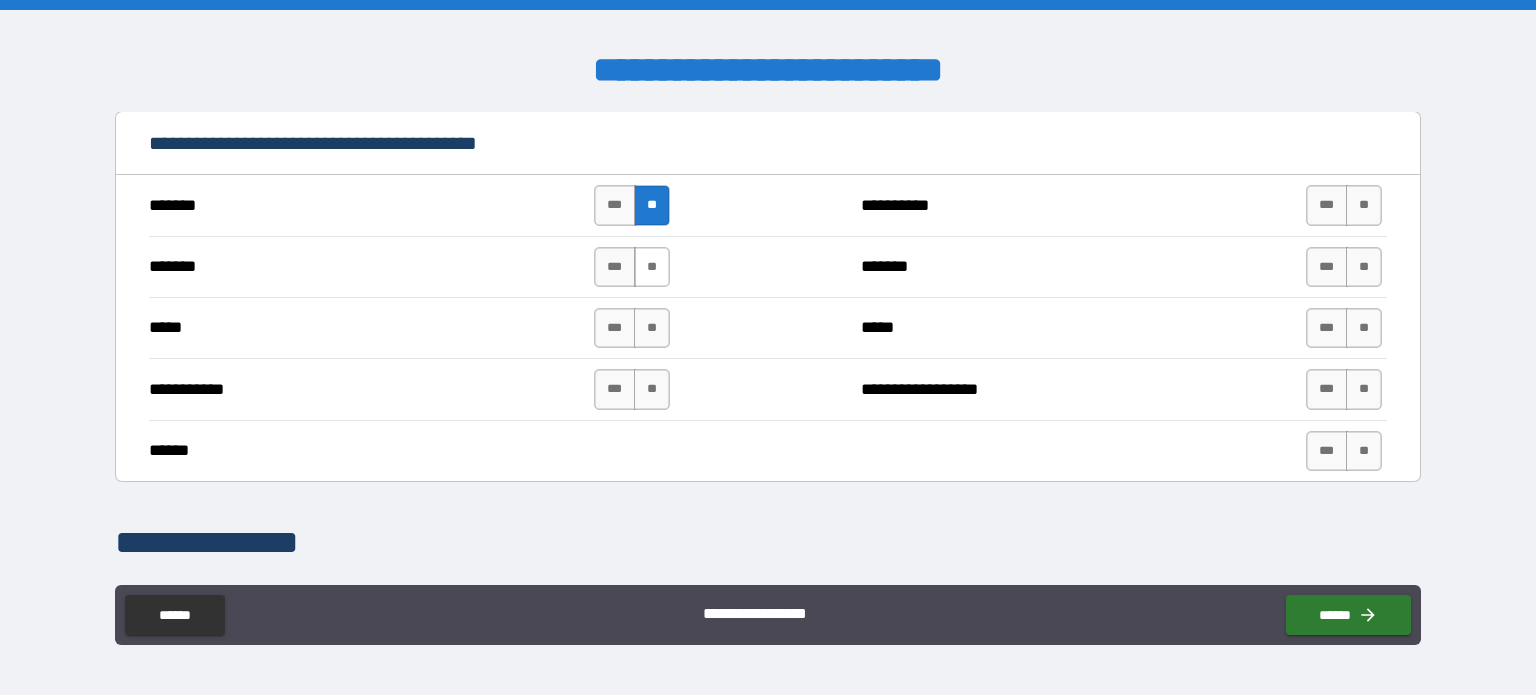 click on "**" at bounding box center (652, 267) 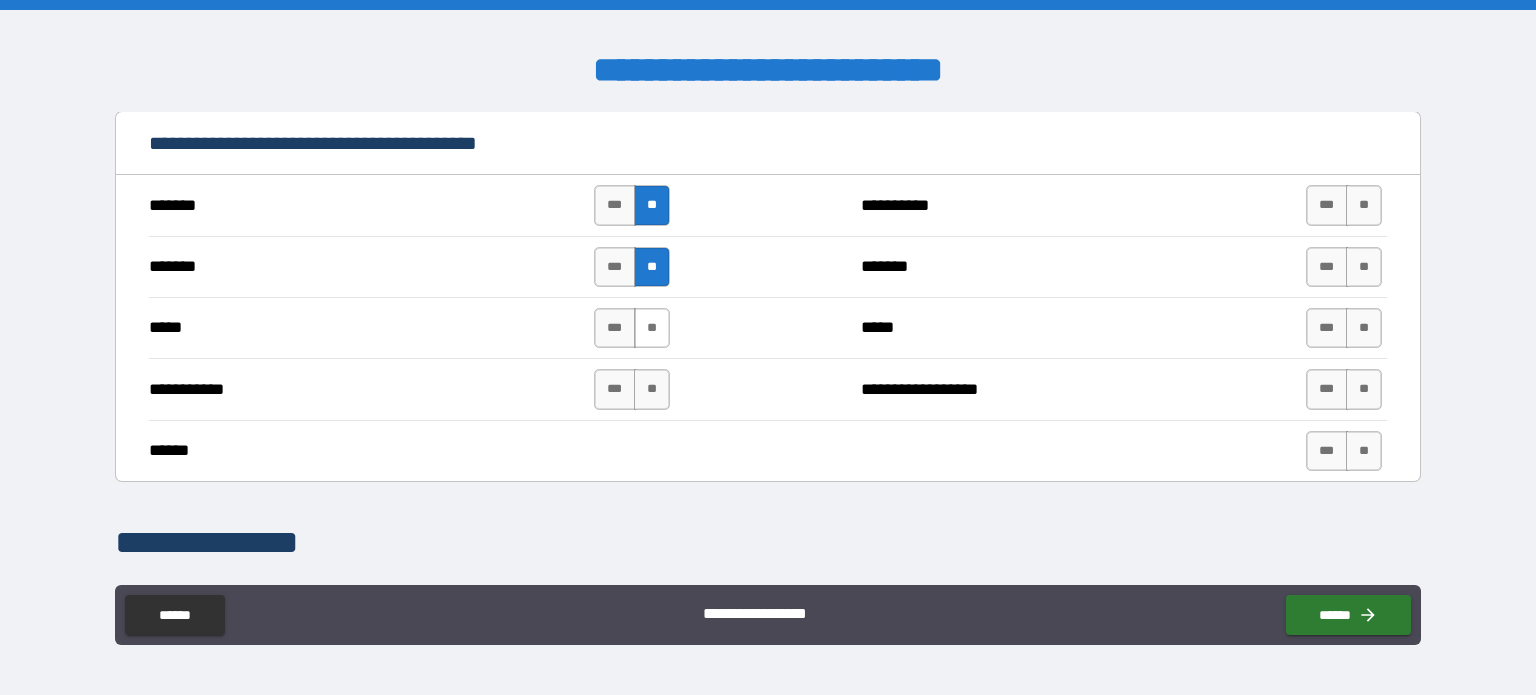 click on "**" at bounding box center (652, 328) 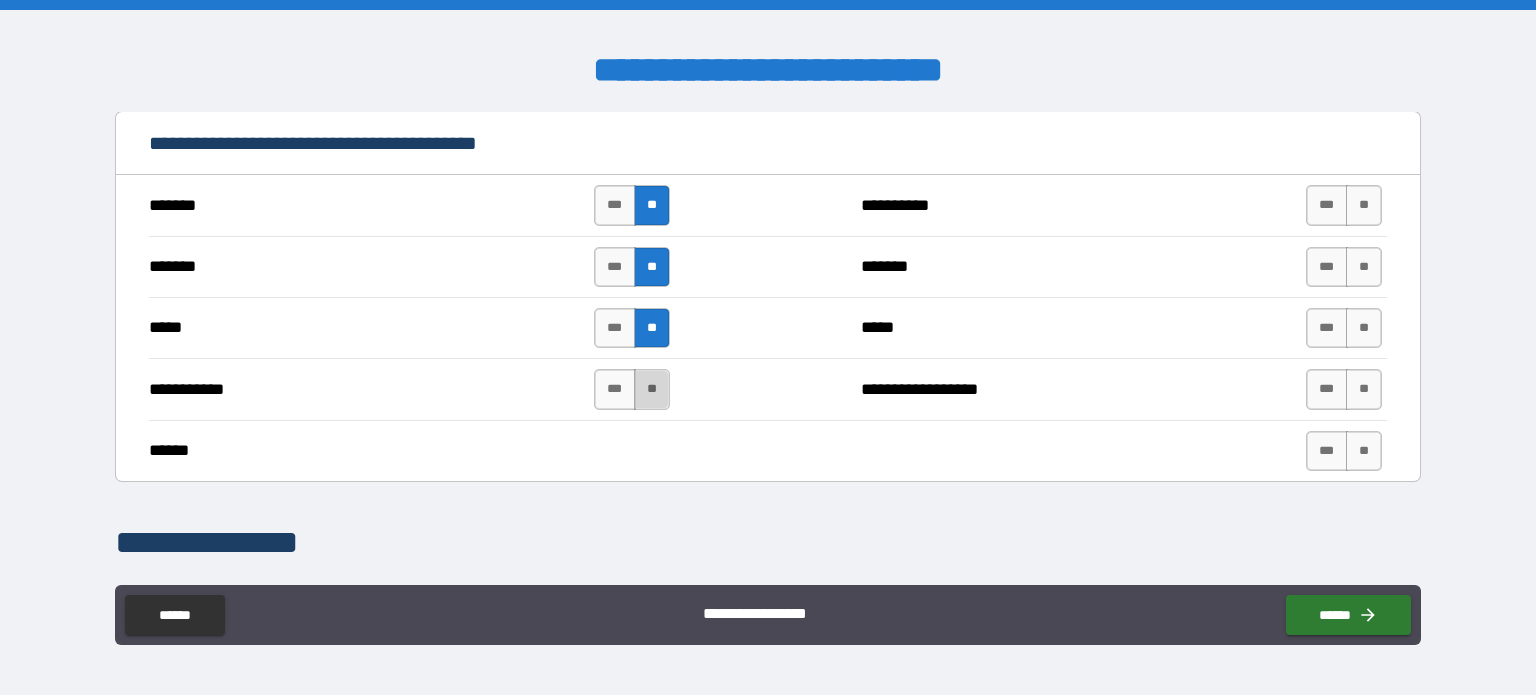 click on "**" at bounding box center (652, 389) 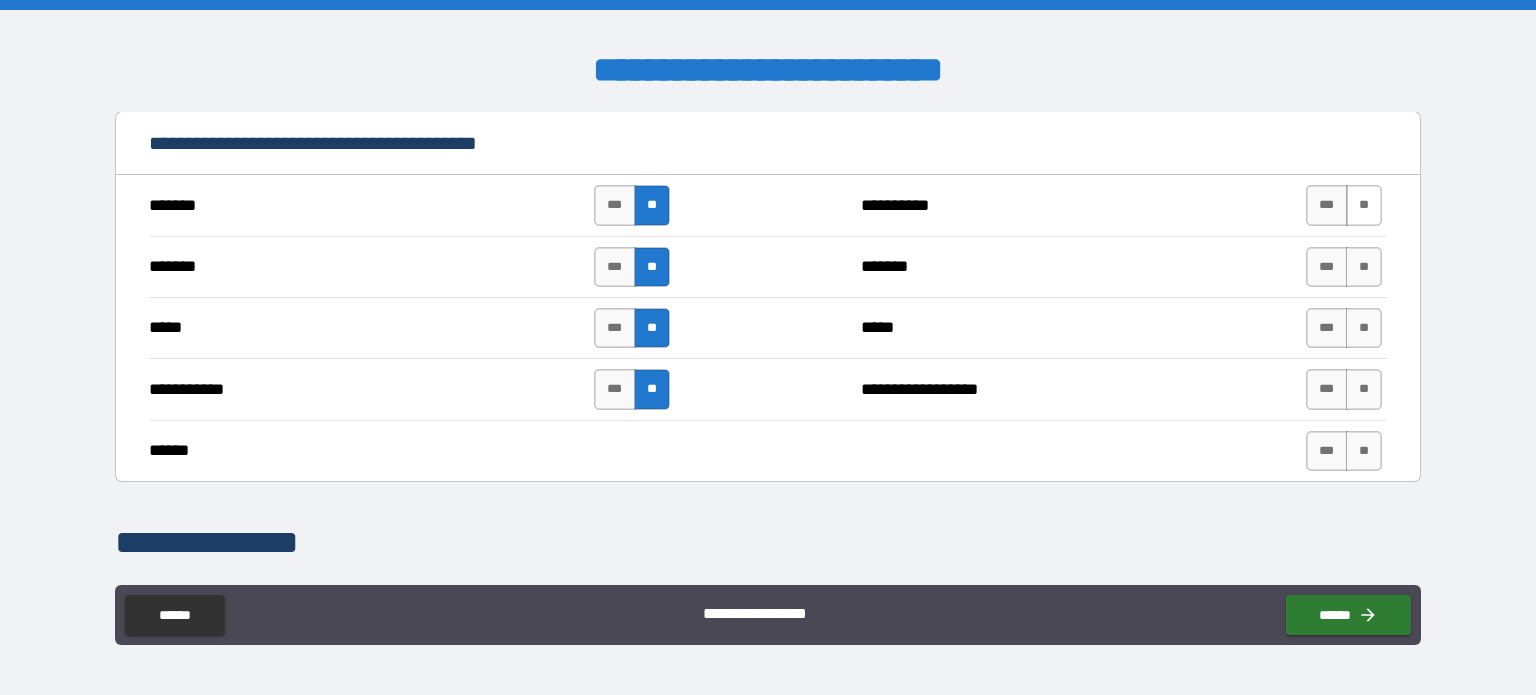 click on "**" at bounding box center [1364, 205] 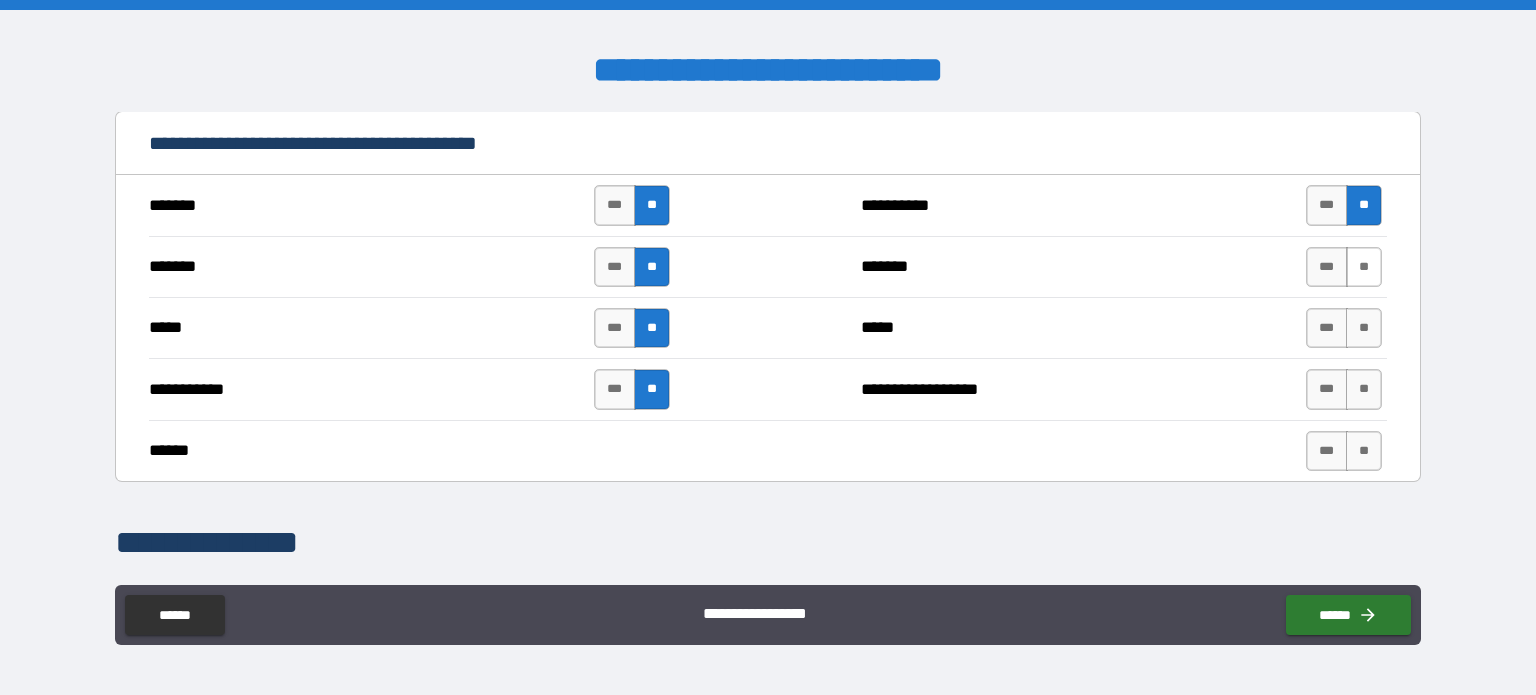 click on "**" at bounding box center (1364, 267) 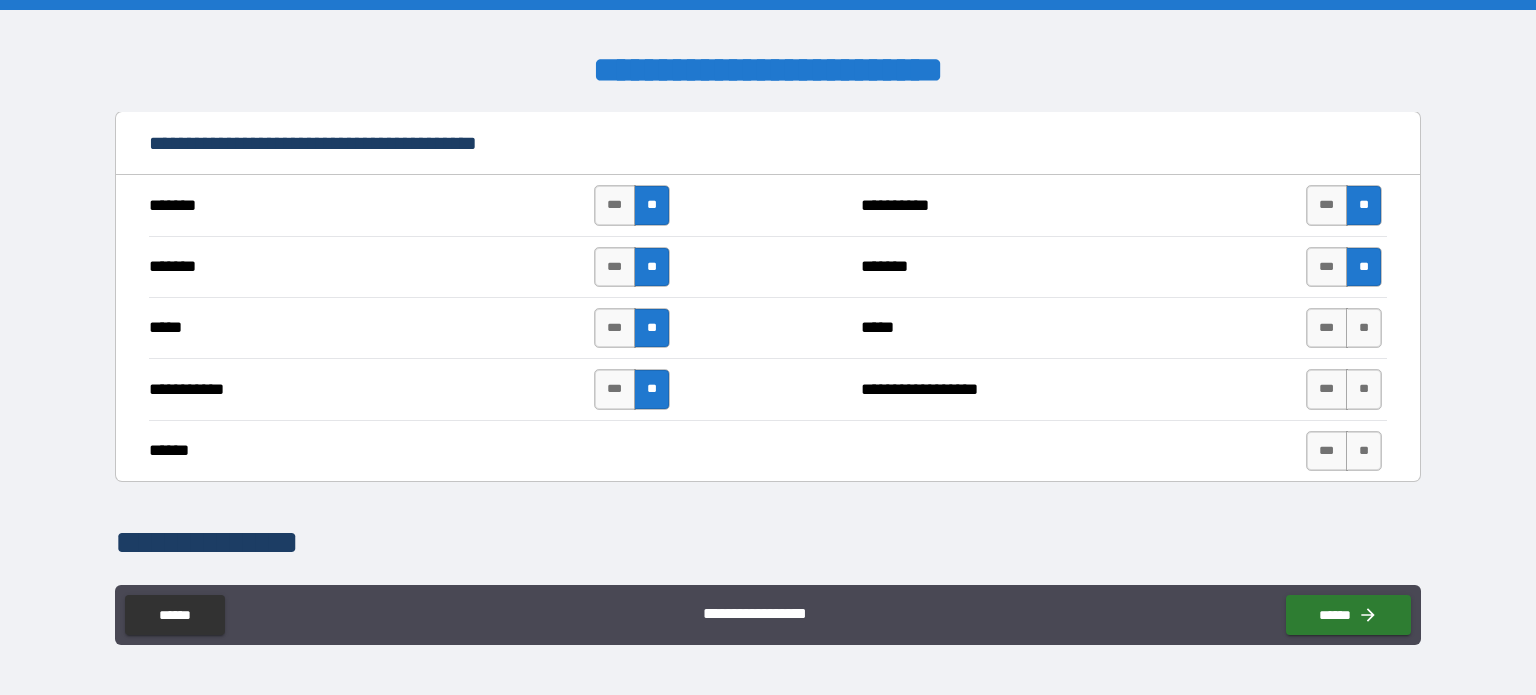 click on "**" at bounding box center [1364, 328] 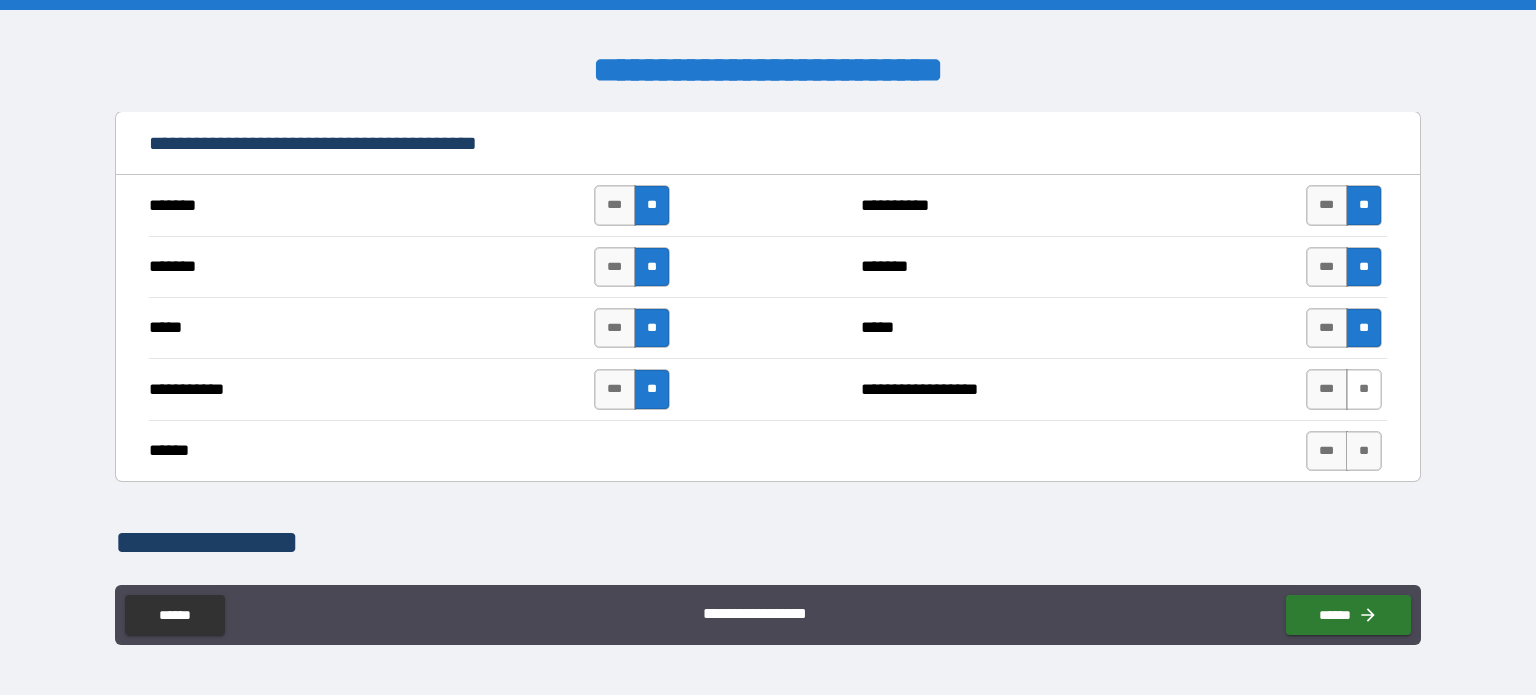 click on "**" at bounding box center (1364, 389) 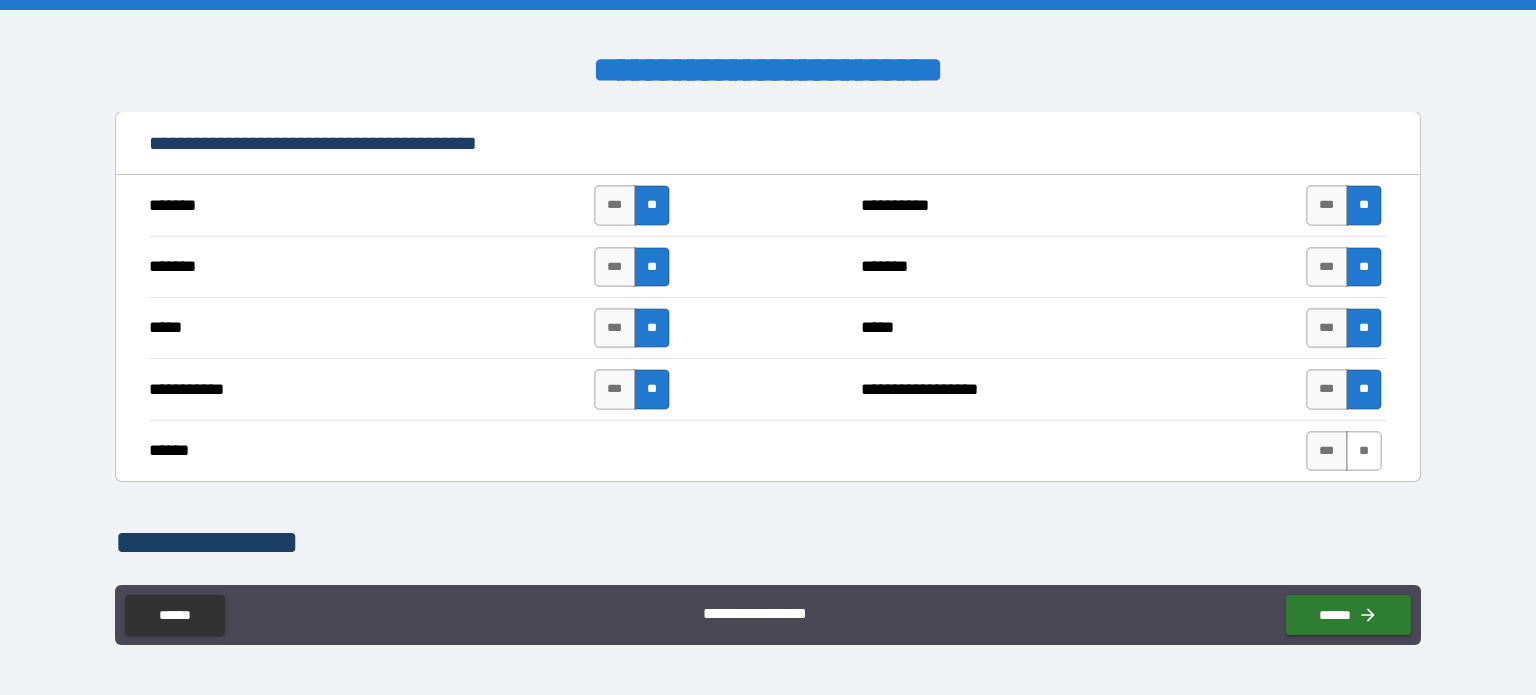 click on "**" at bounding box center [1364, 451] 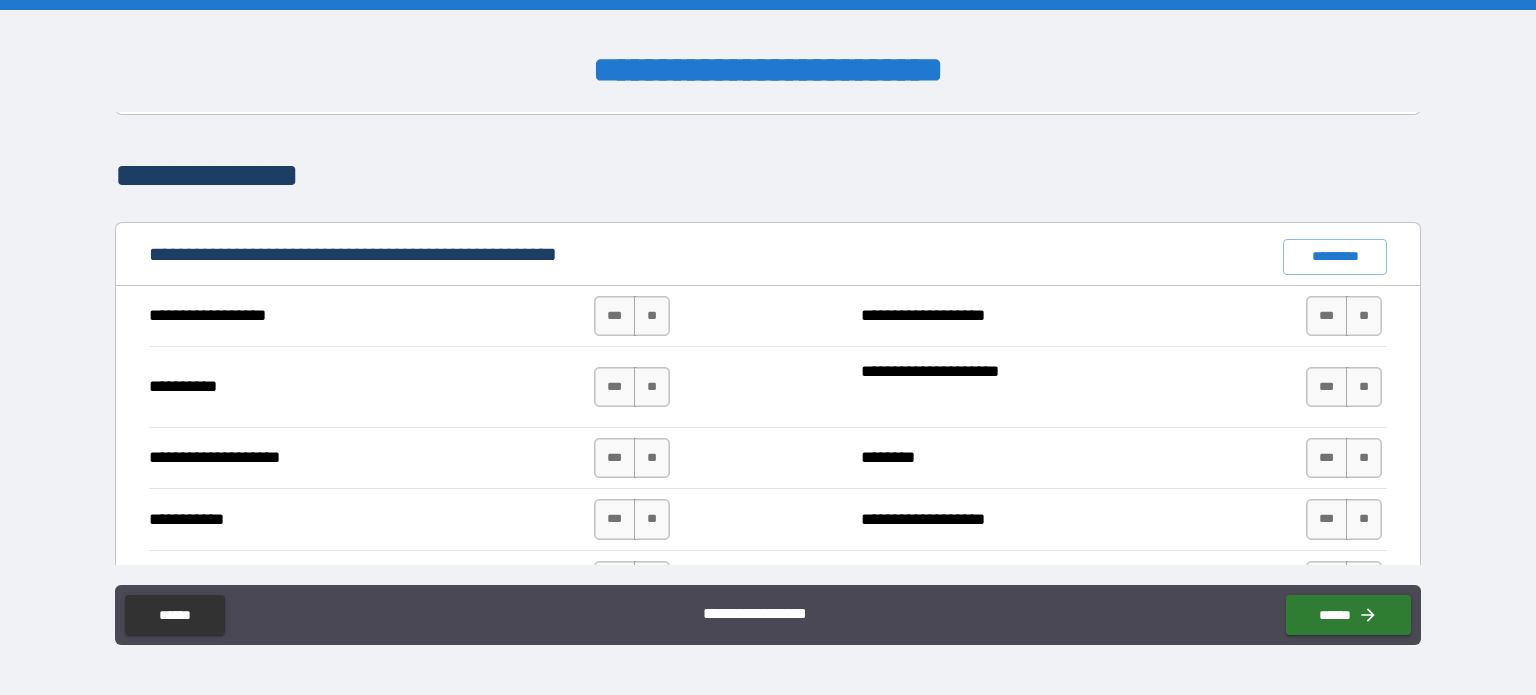 scroll, scrollTop: 1800, scrollLeft: 0, axis: vertical 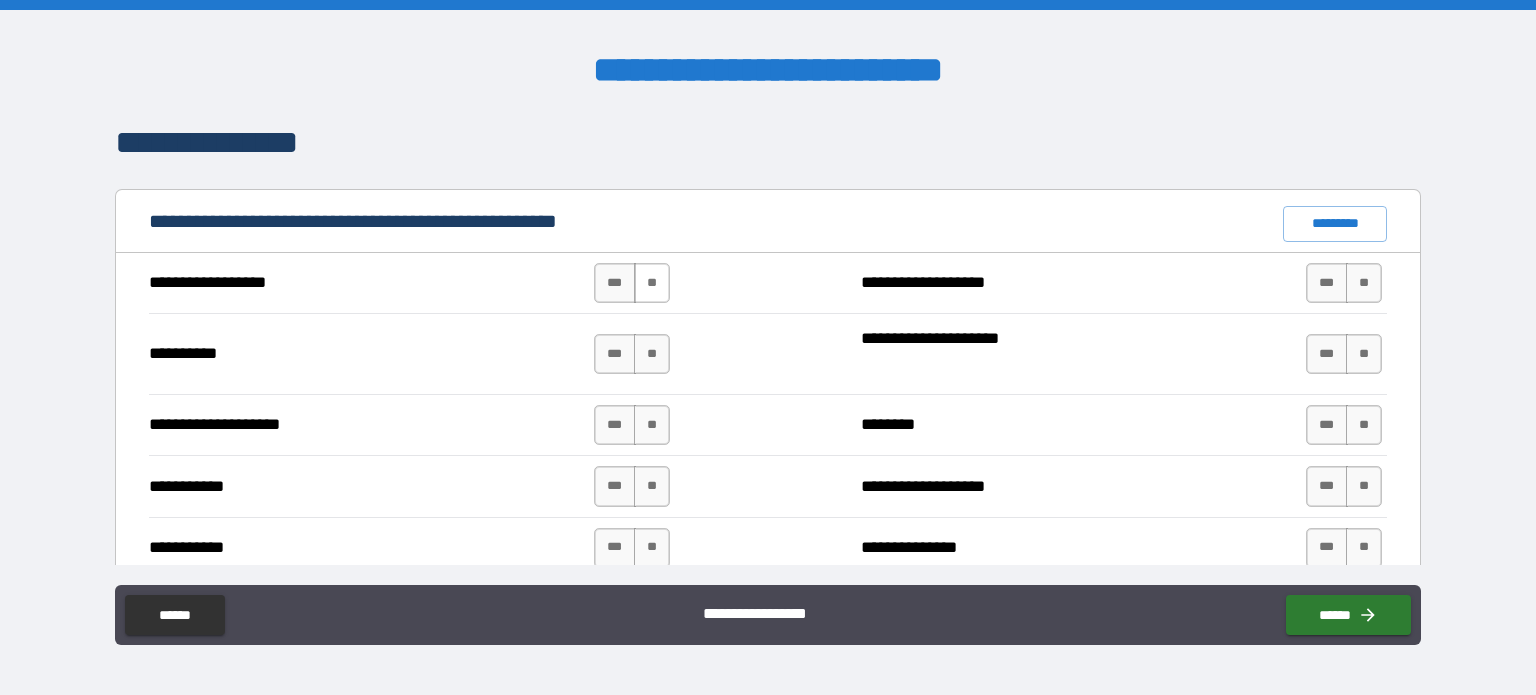 click on "**" at bounding box center [652, 283] 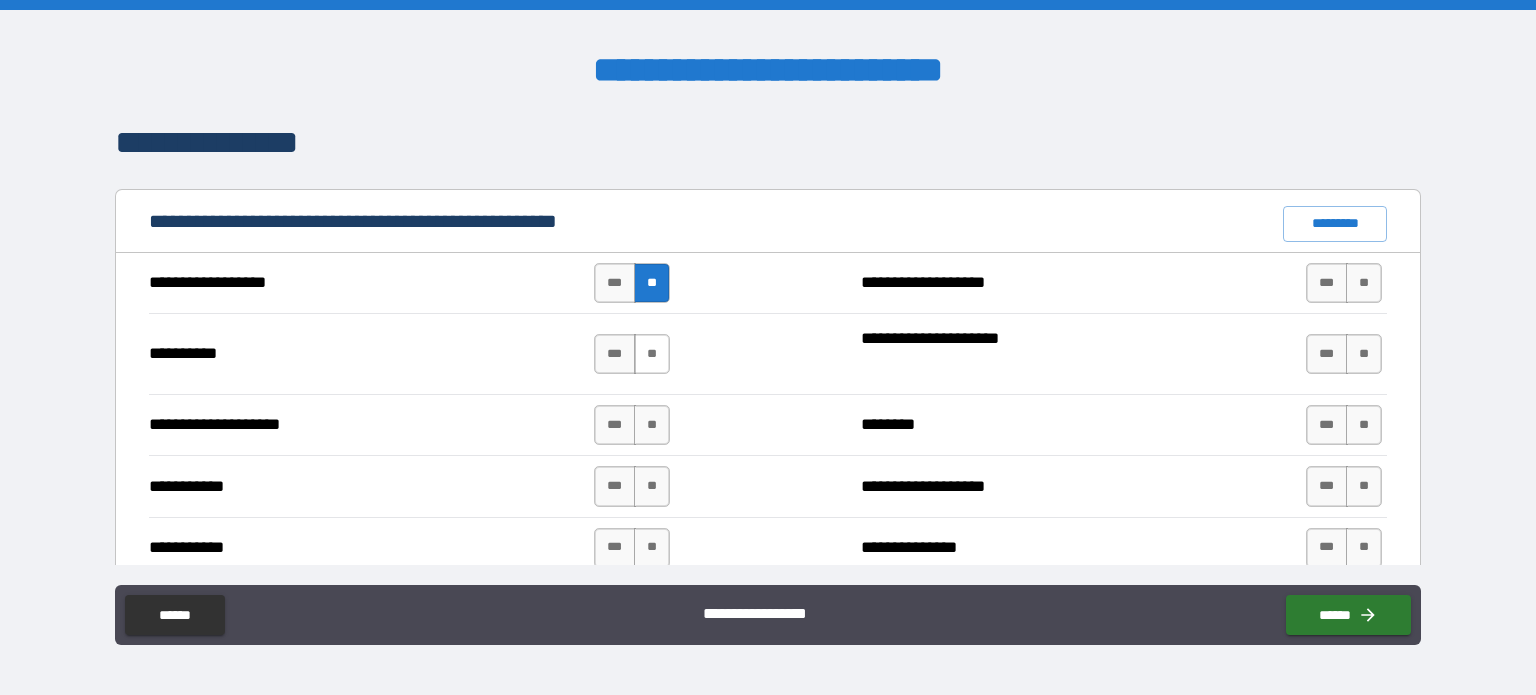 click on "**" at bounding box center [652, 354] 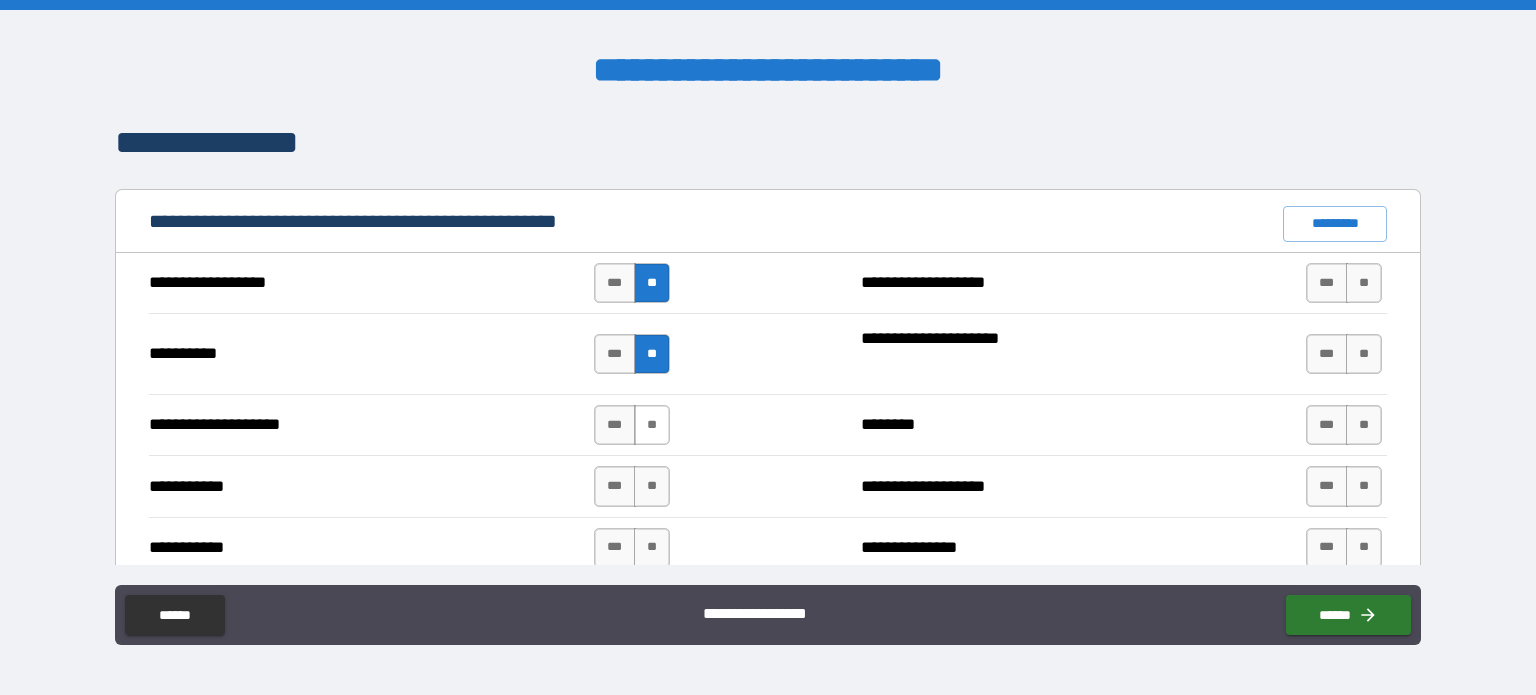 click on "**" at bounding box center [652, 425] 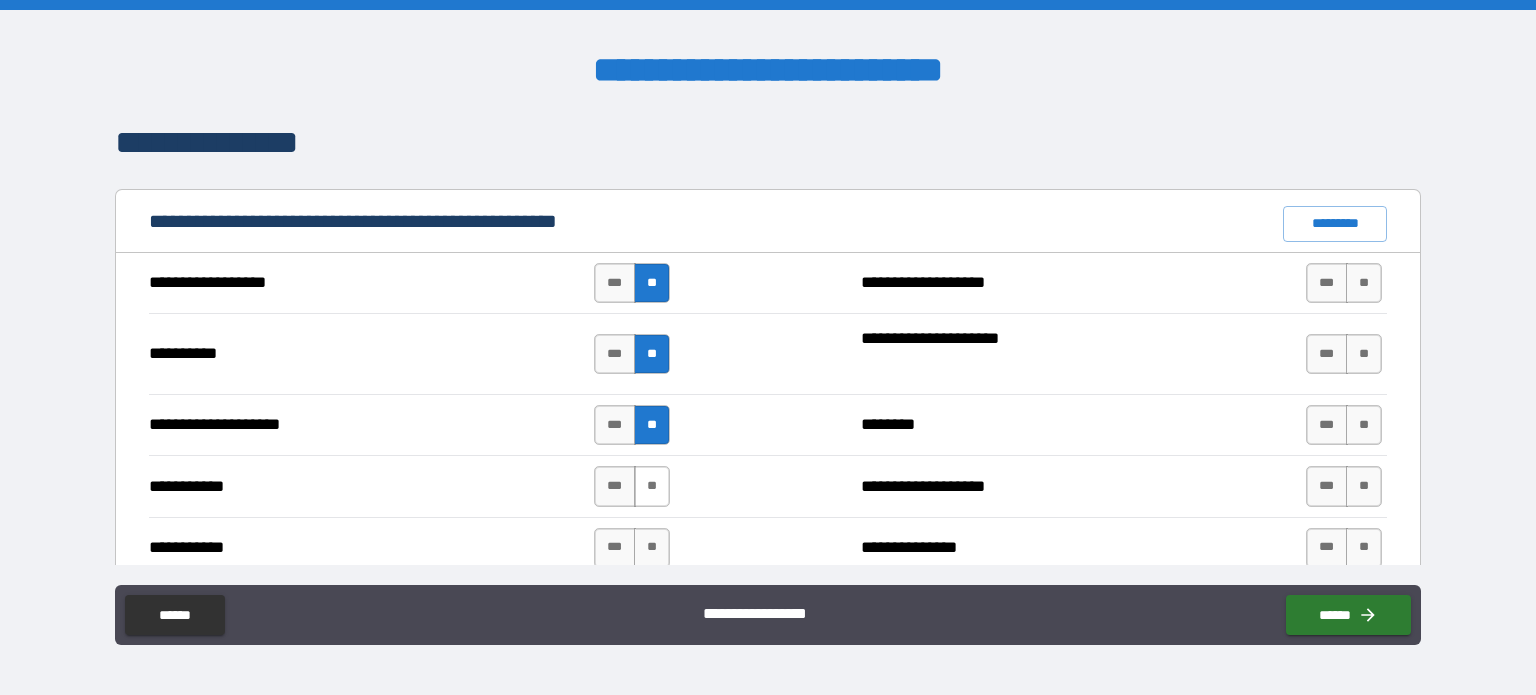 click on "**" at bounding box center [652, 486] 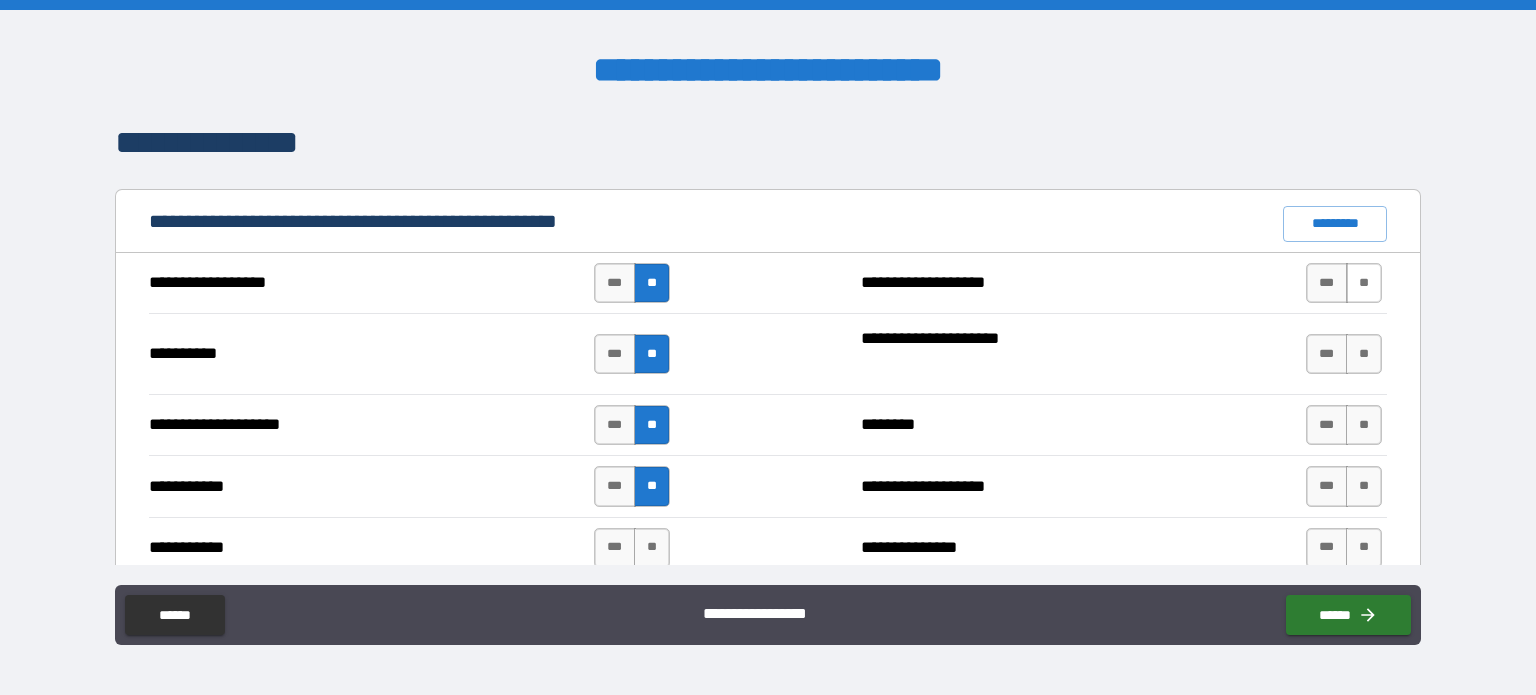 click on "**" at bounding box center [1364, 283] 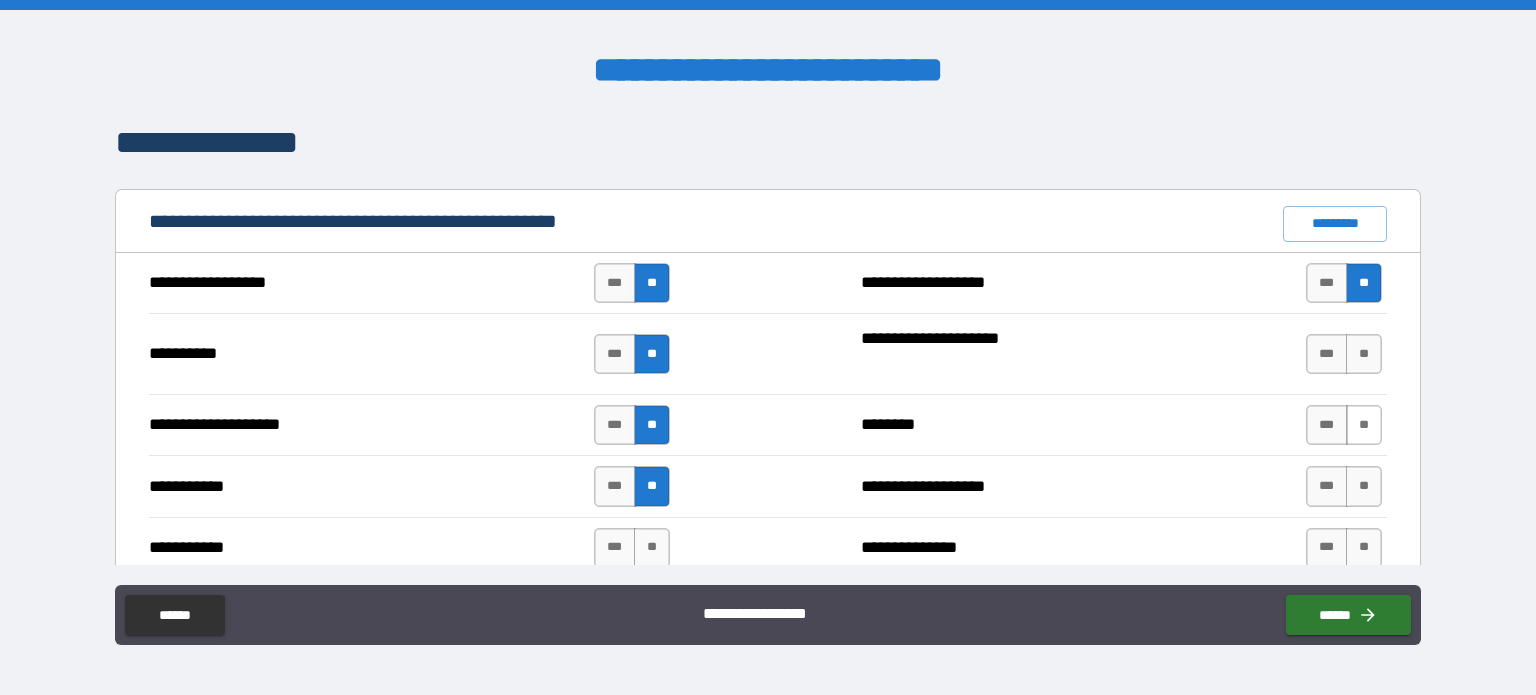 drag, startPoint x: 1356, startPoint y: 351, endPoint x: 1356, endPoint y: 399, distance: 48 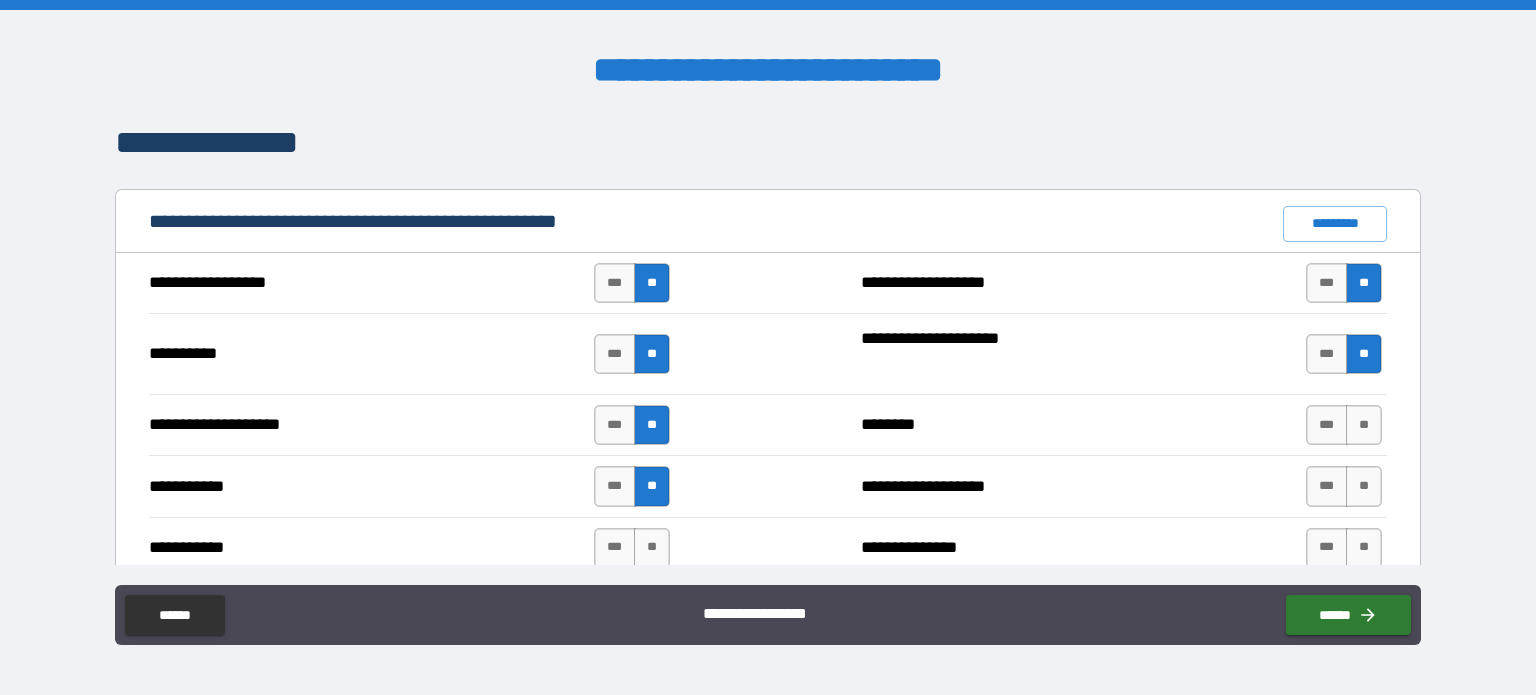 click on "**********" at bounding box center [768, 424] 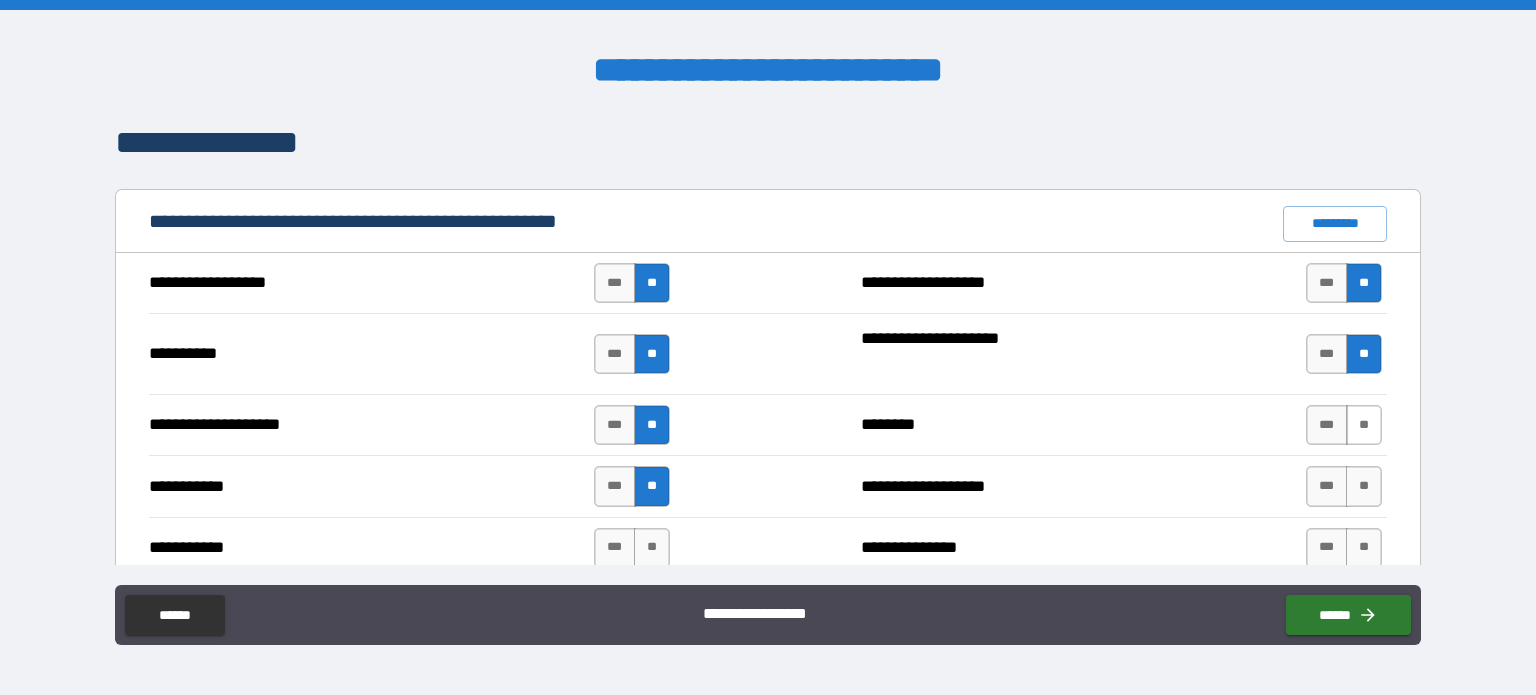 click on "**" at bounding box center (1364, 425) 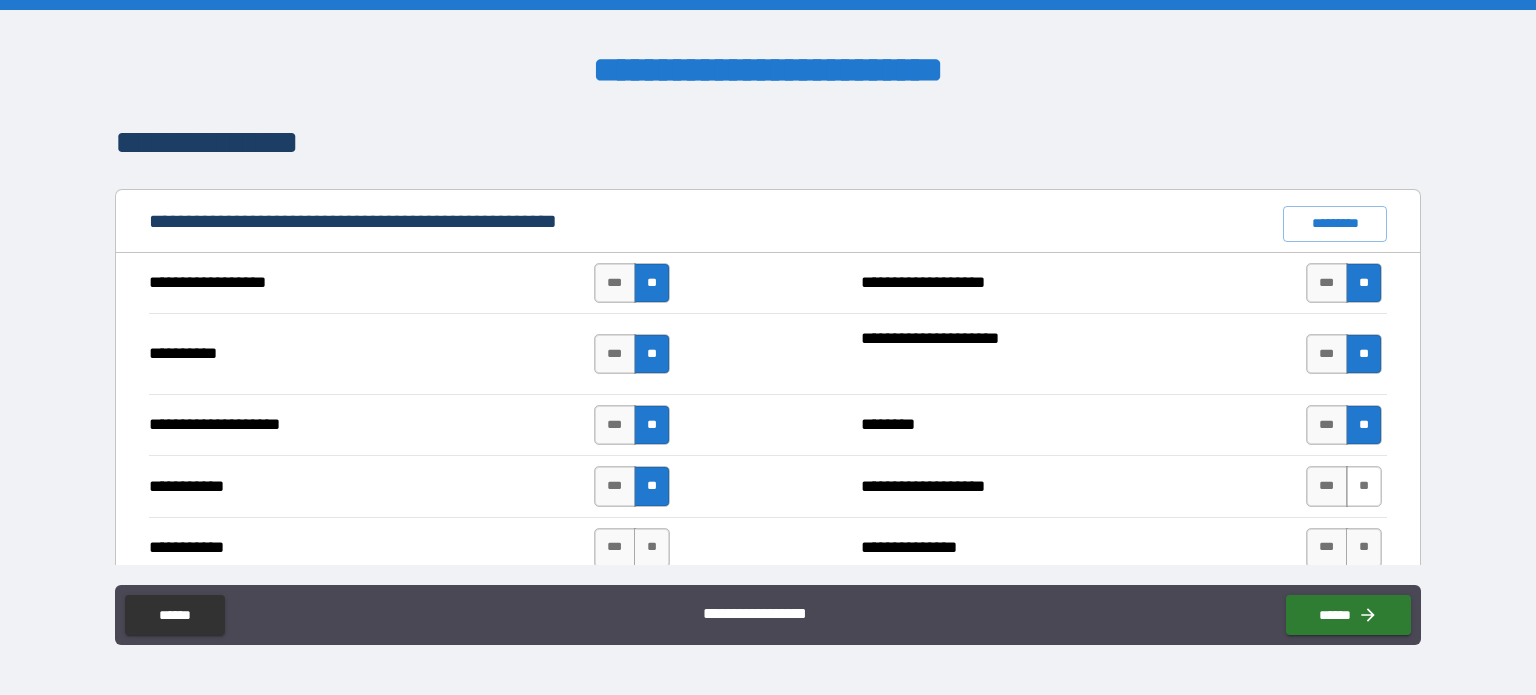 click on "**" at bounding box center (1364, 486) 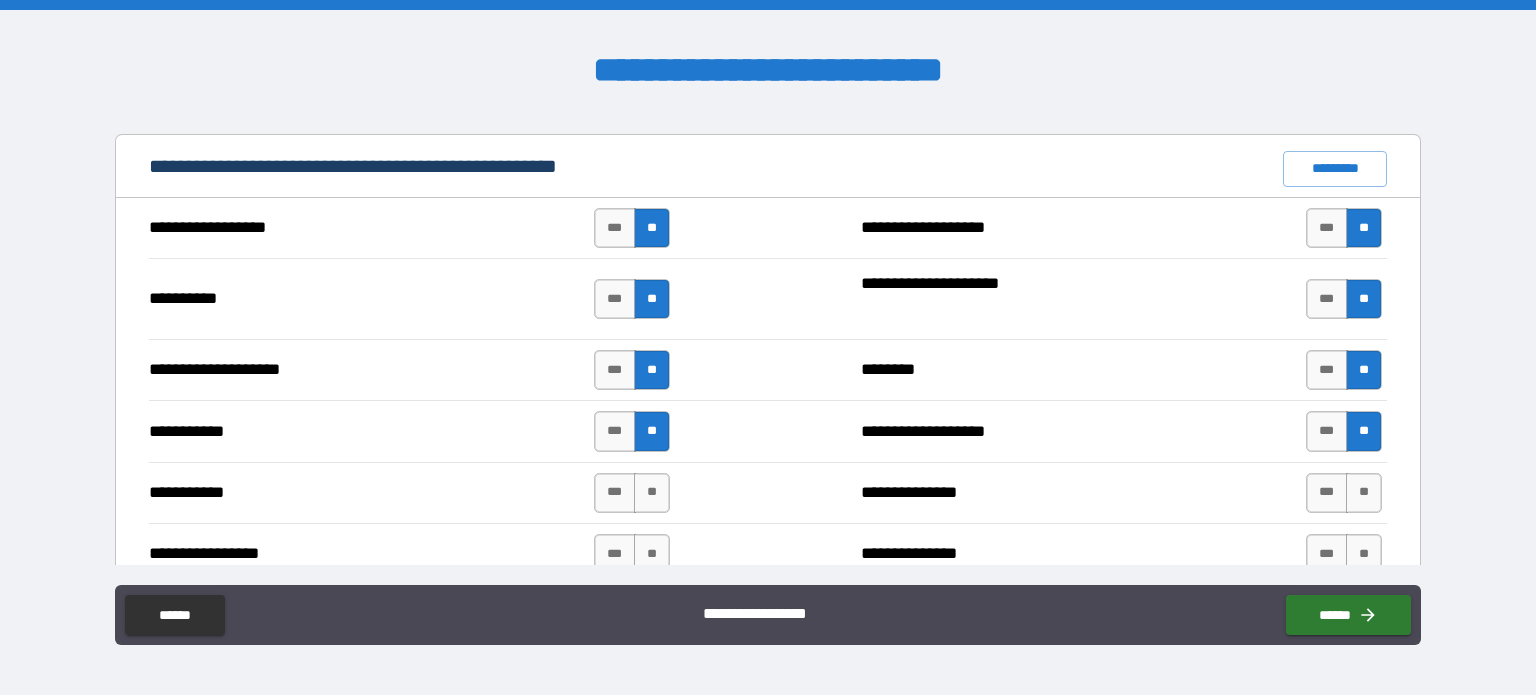 scroll, scrollTop: 1900, scrollLeft: 0, axis: vertical 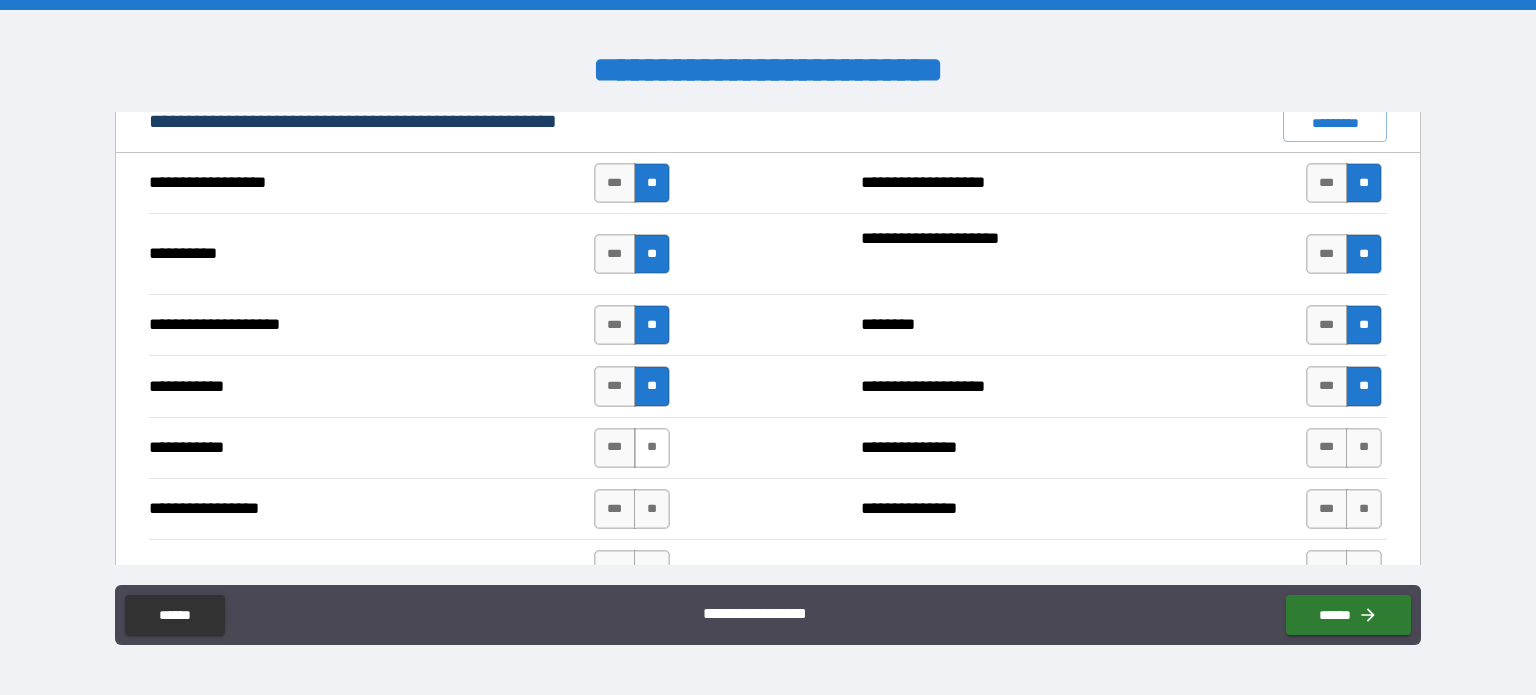 click on "**" at bounding box center (652, 448) 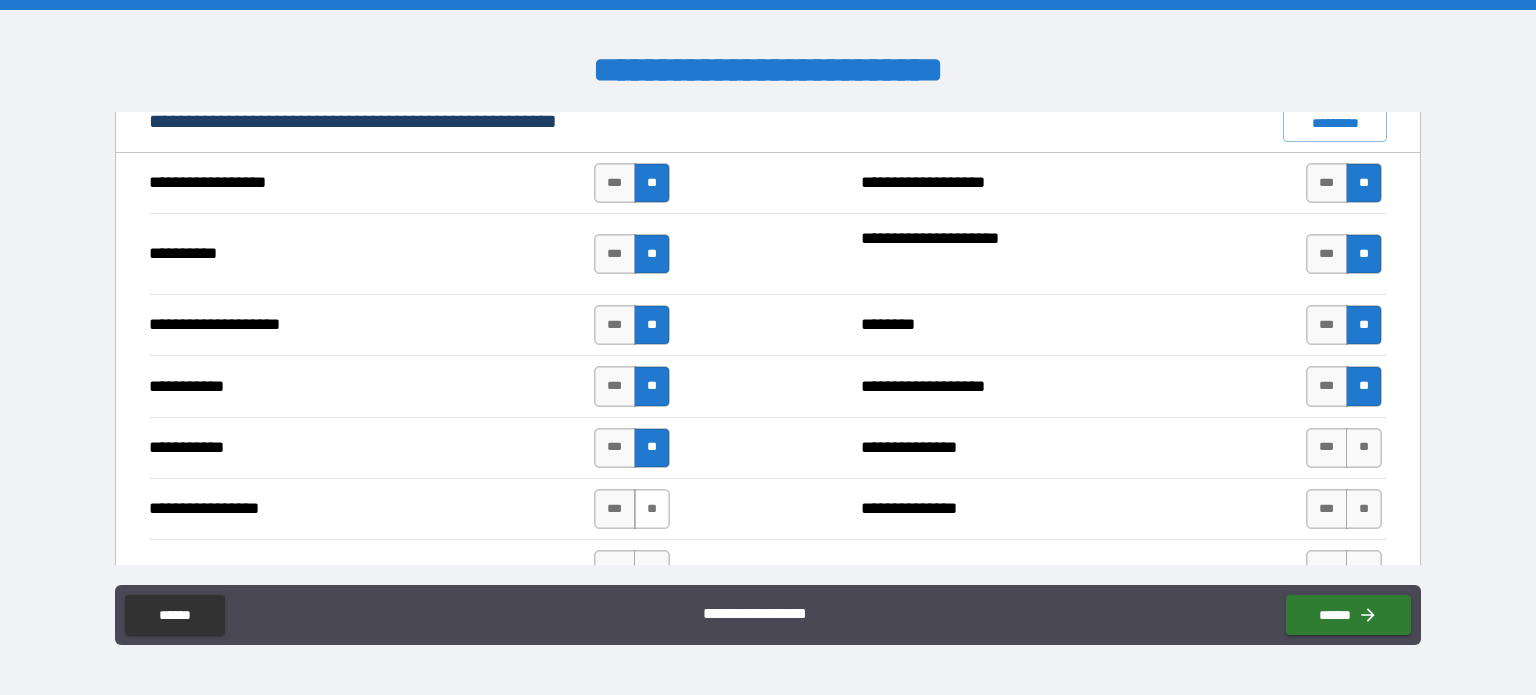 click on "**" at bounding box center (652, 509) 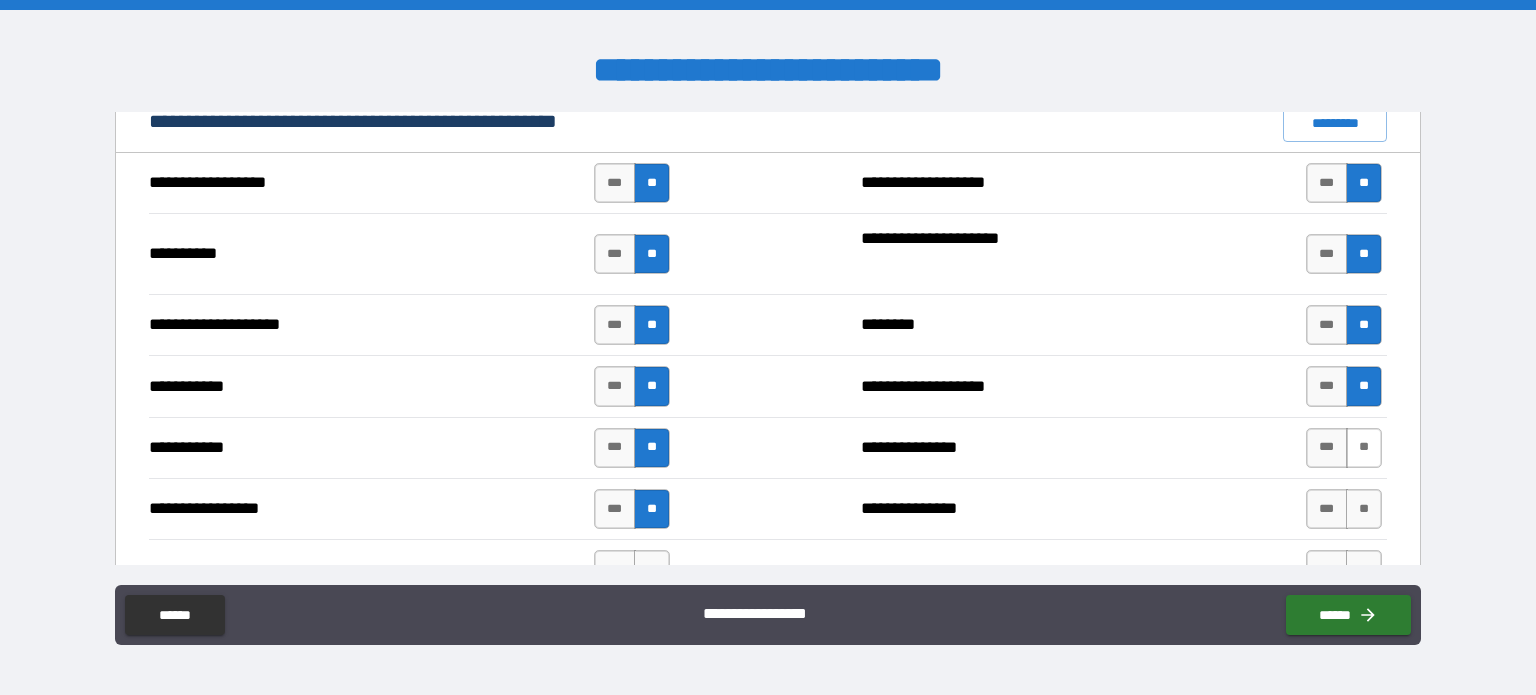 click on "**" at bounding box center [1364, 448] 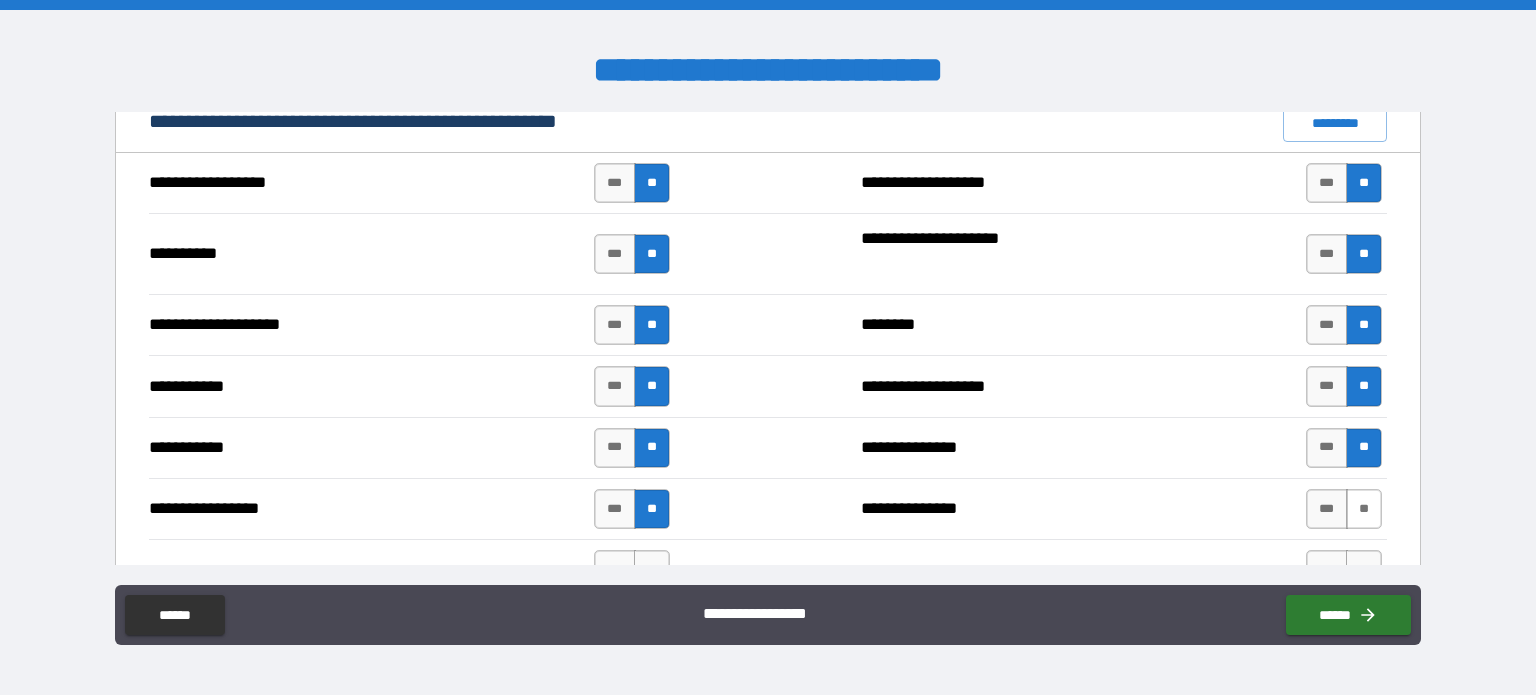 click on "**" at bounding box center [1364, 509] 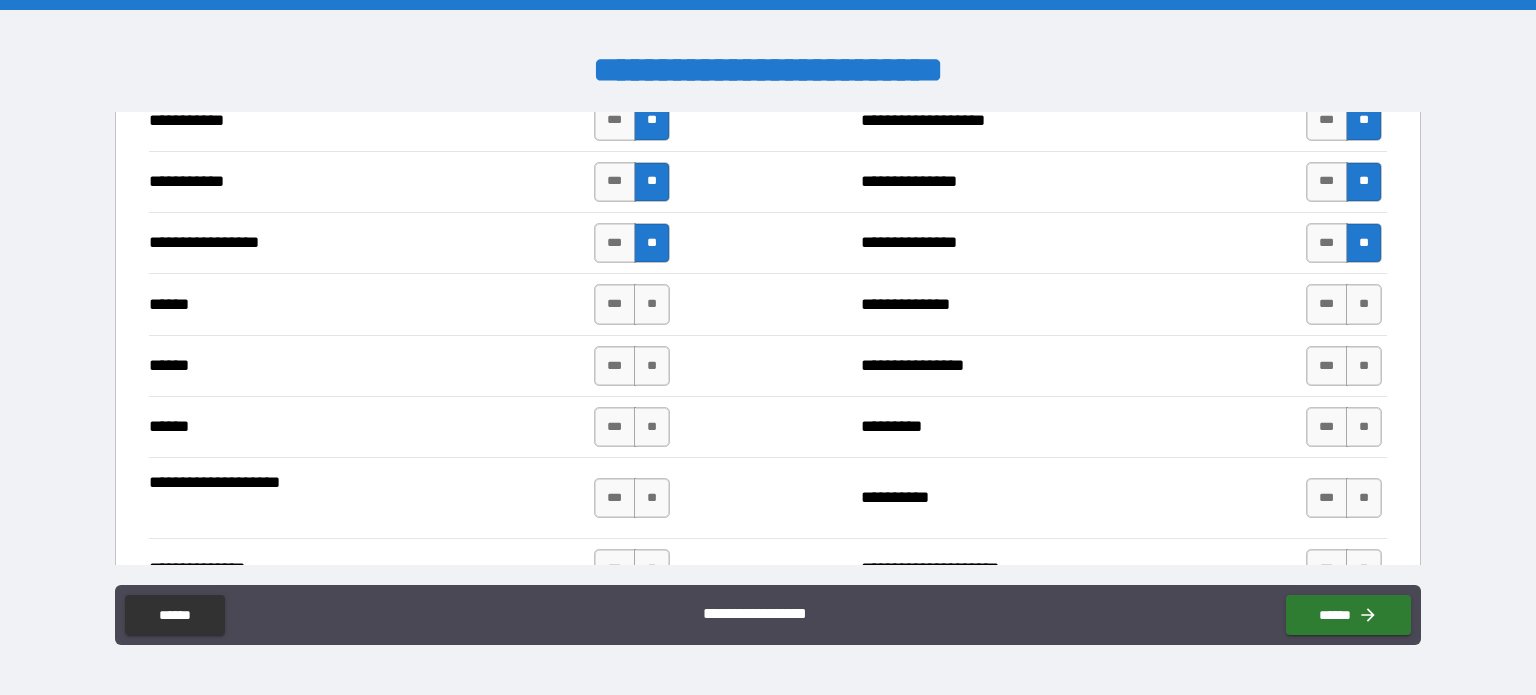 scroll, scrollTop: 2200, scrollLeft: 0, axis: vertical 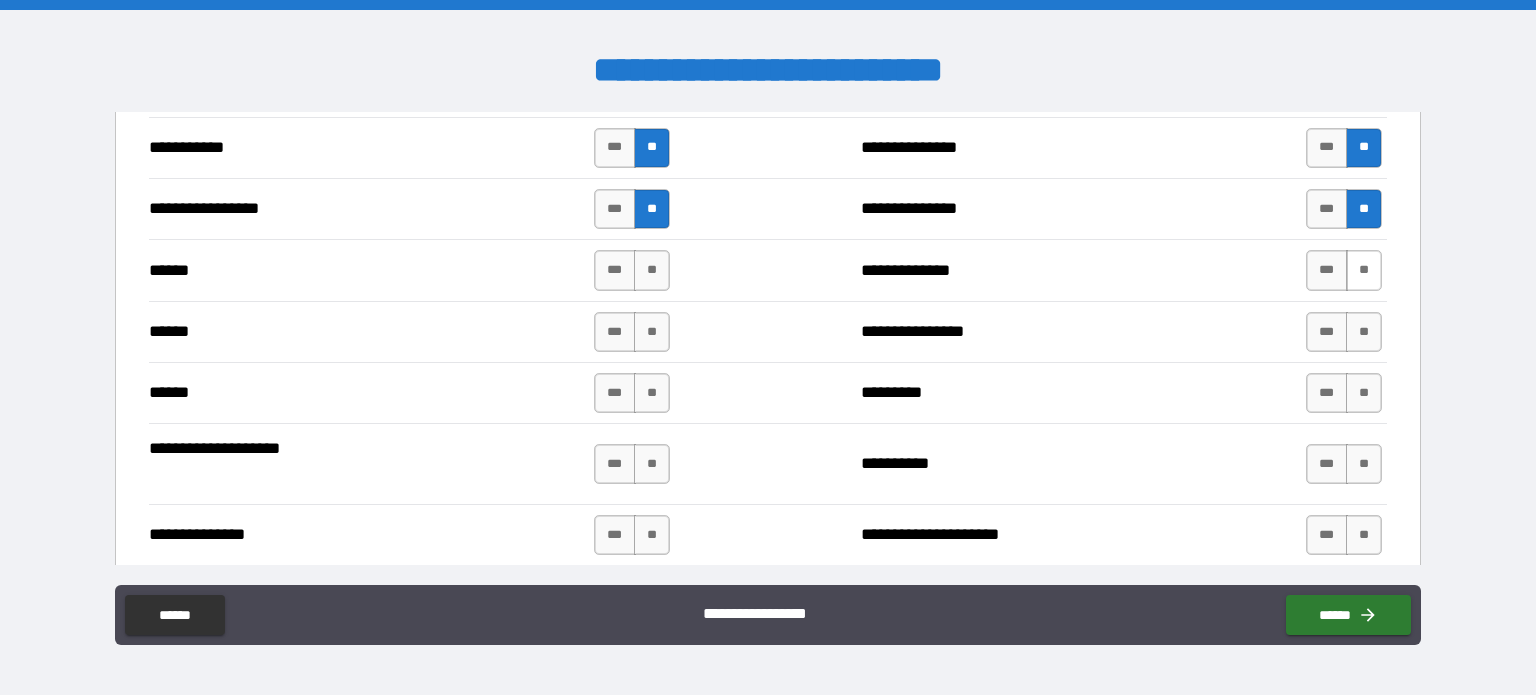 click on "**" at bounding box center (1364, 270) 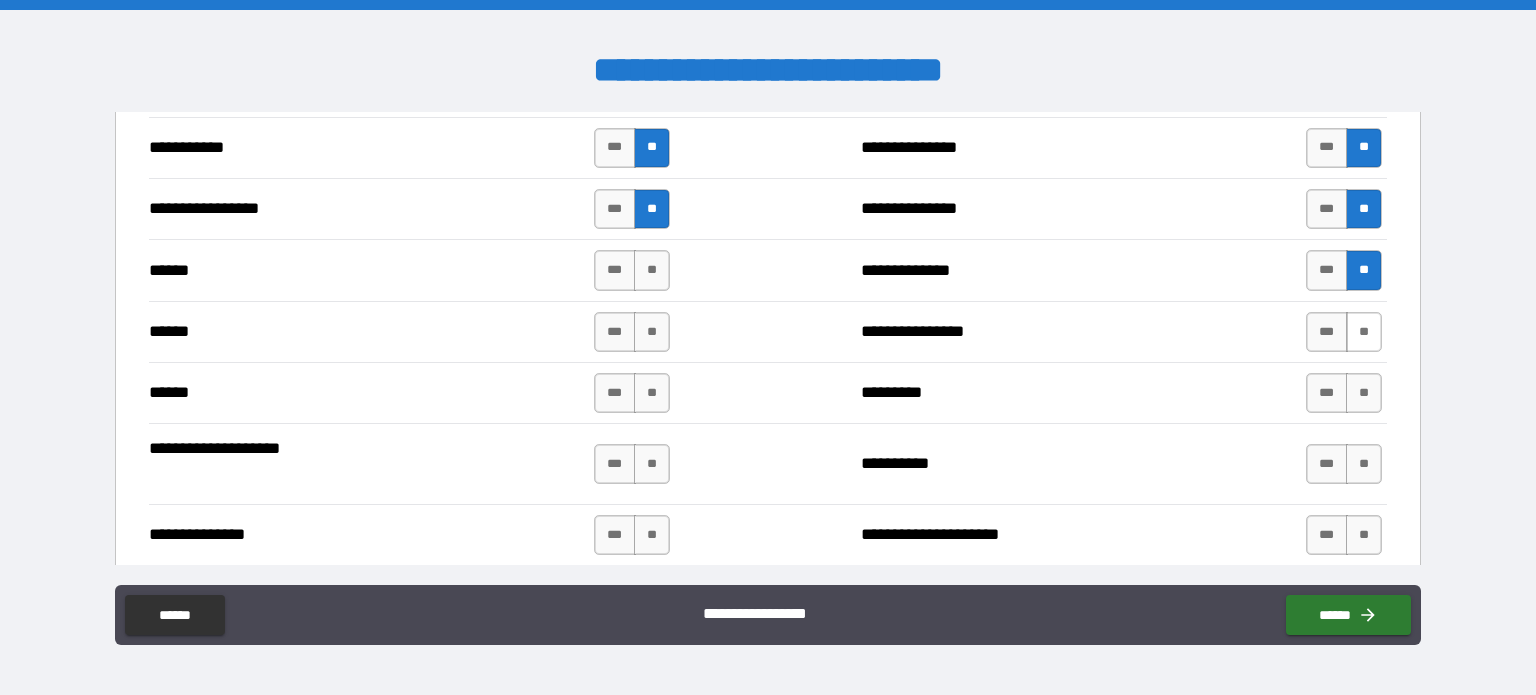 click on "**" at bounding box center [1364, 332] 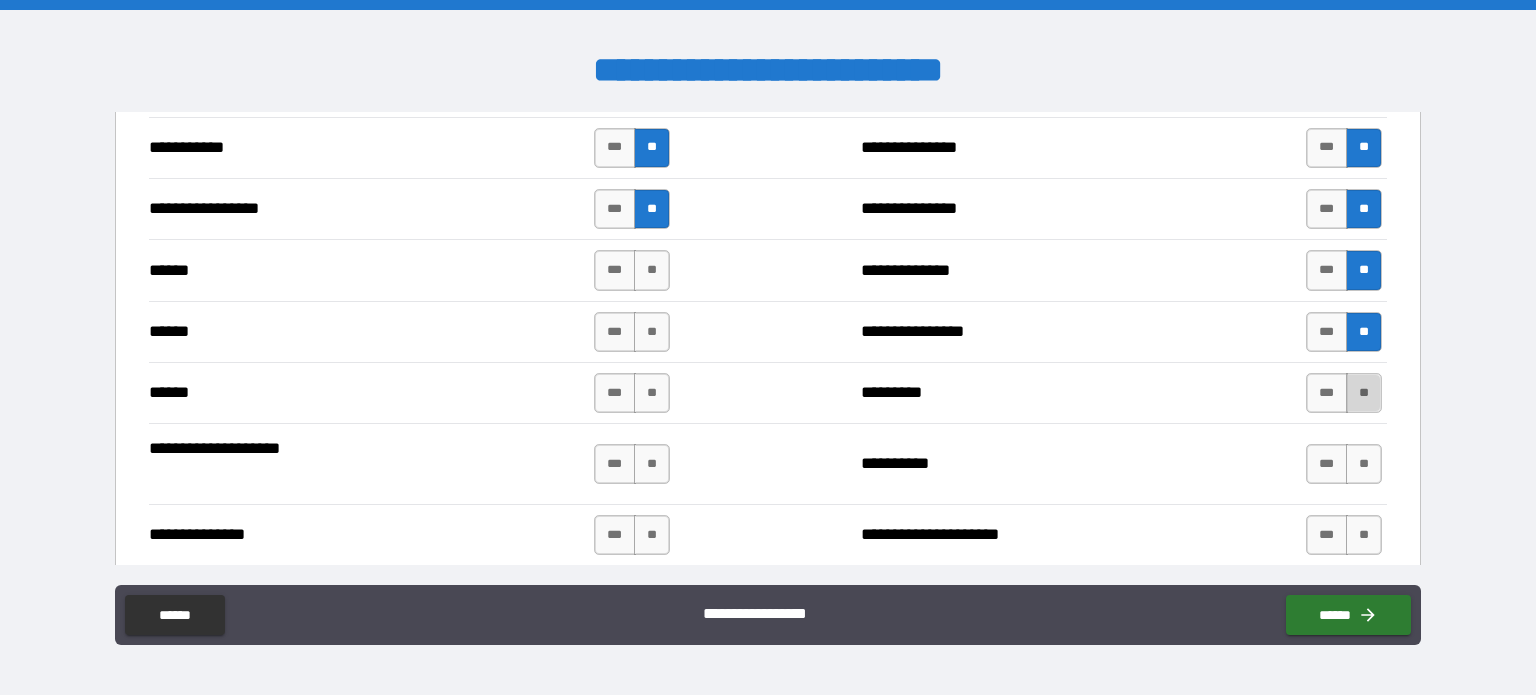 click on "**" at bounding box center [1364, 393] 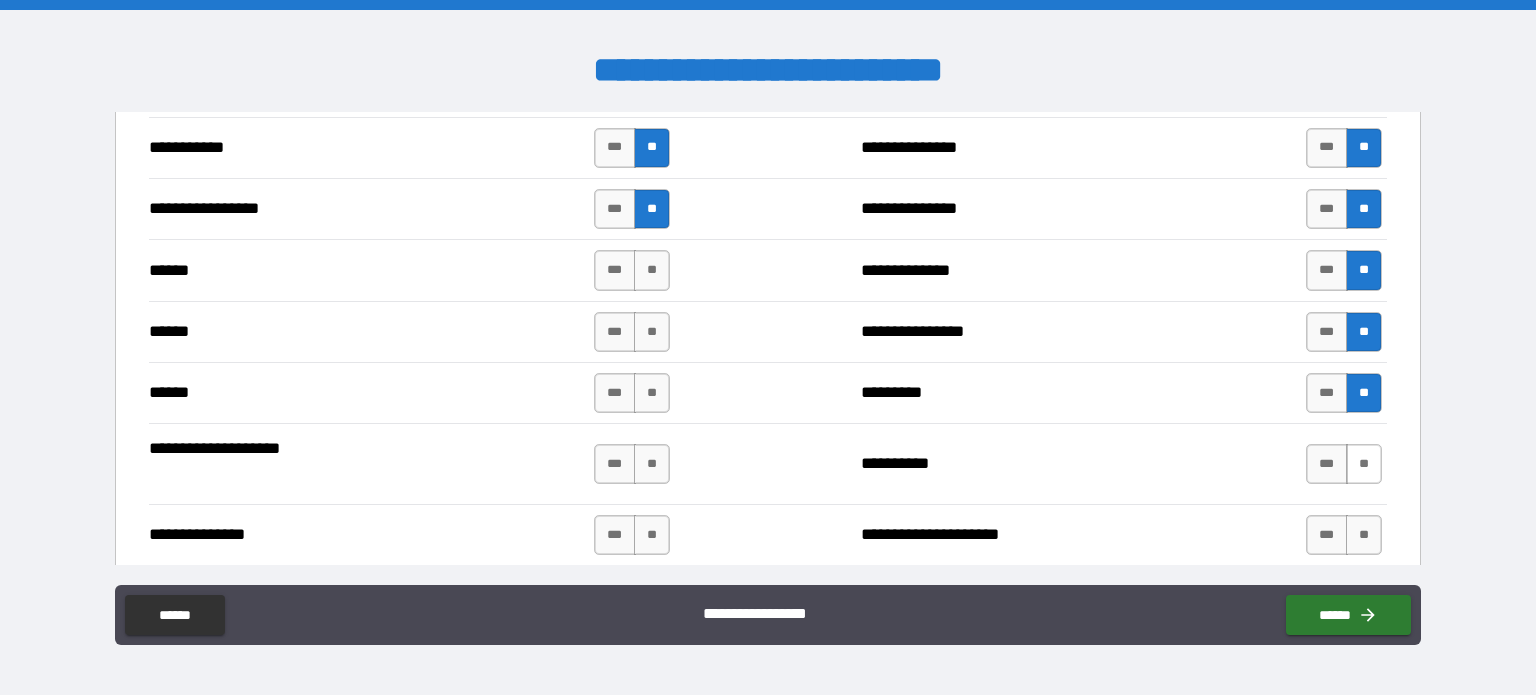 click on "**" at bounding box center [1364, 464] 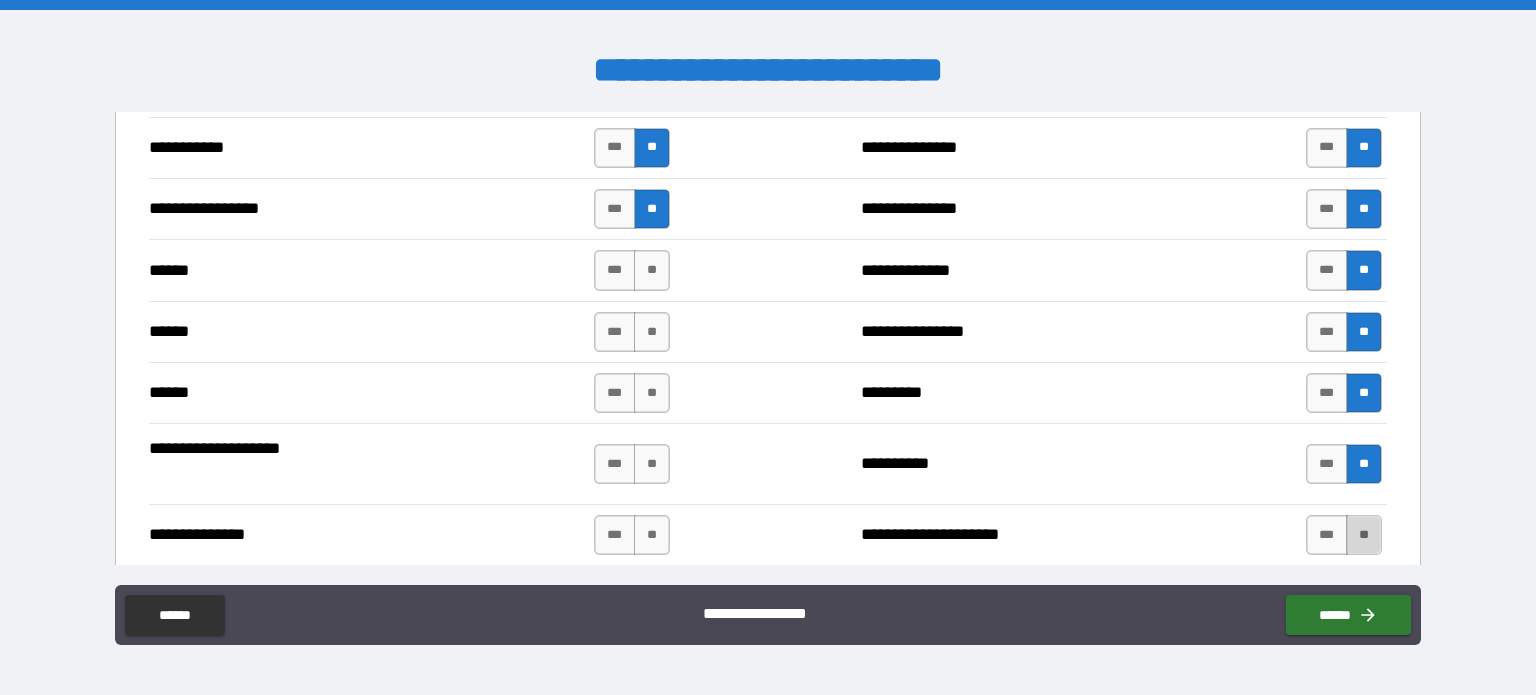 click on "**" at bounding box center [1364, 535] 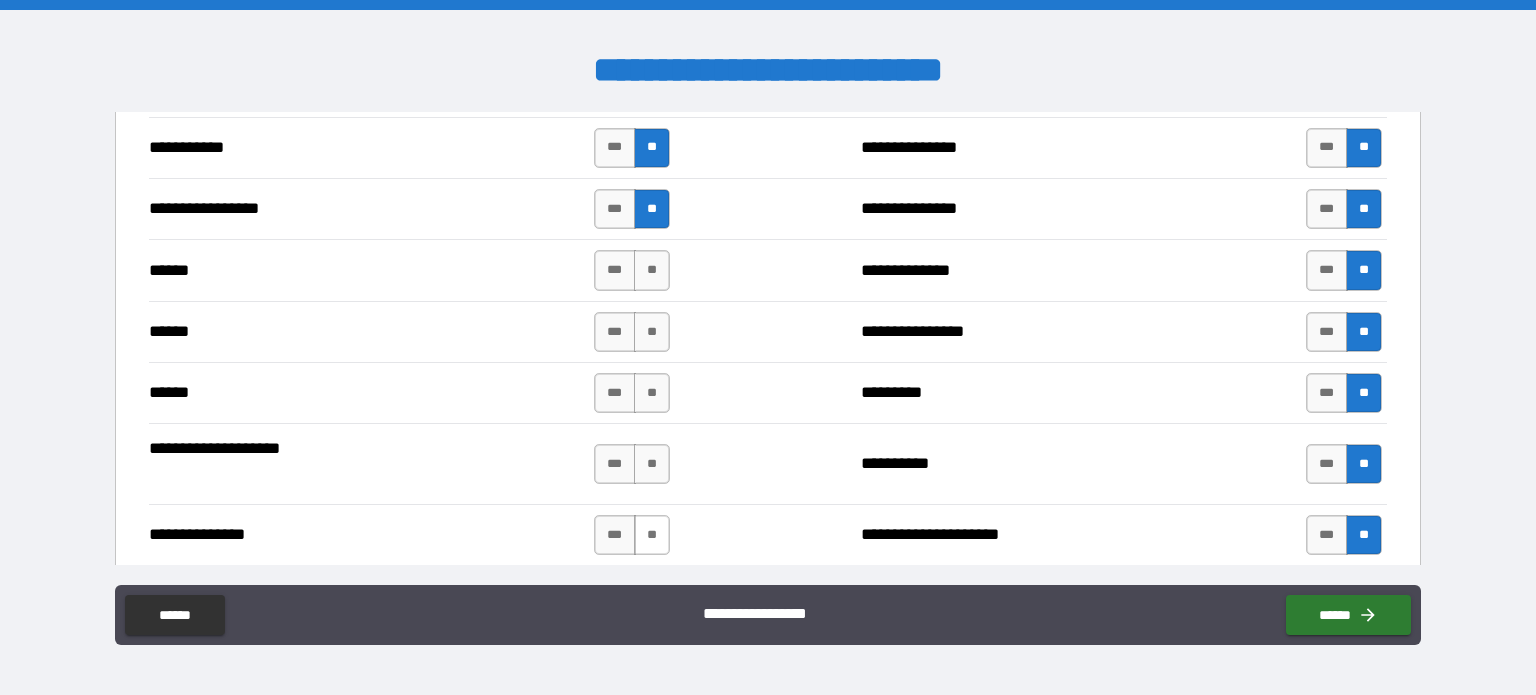 click on "**" at bounding box center [652, 535] 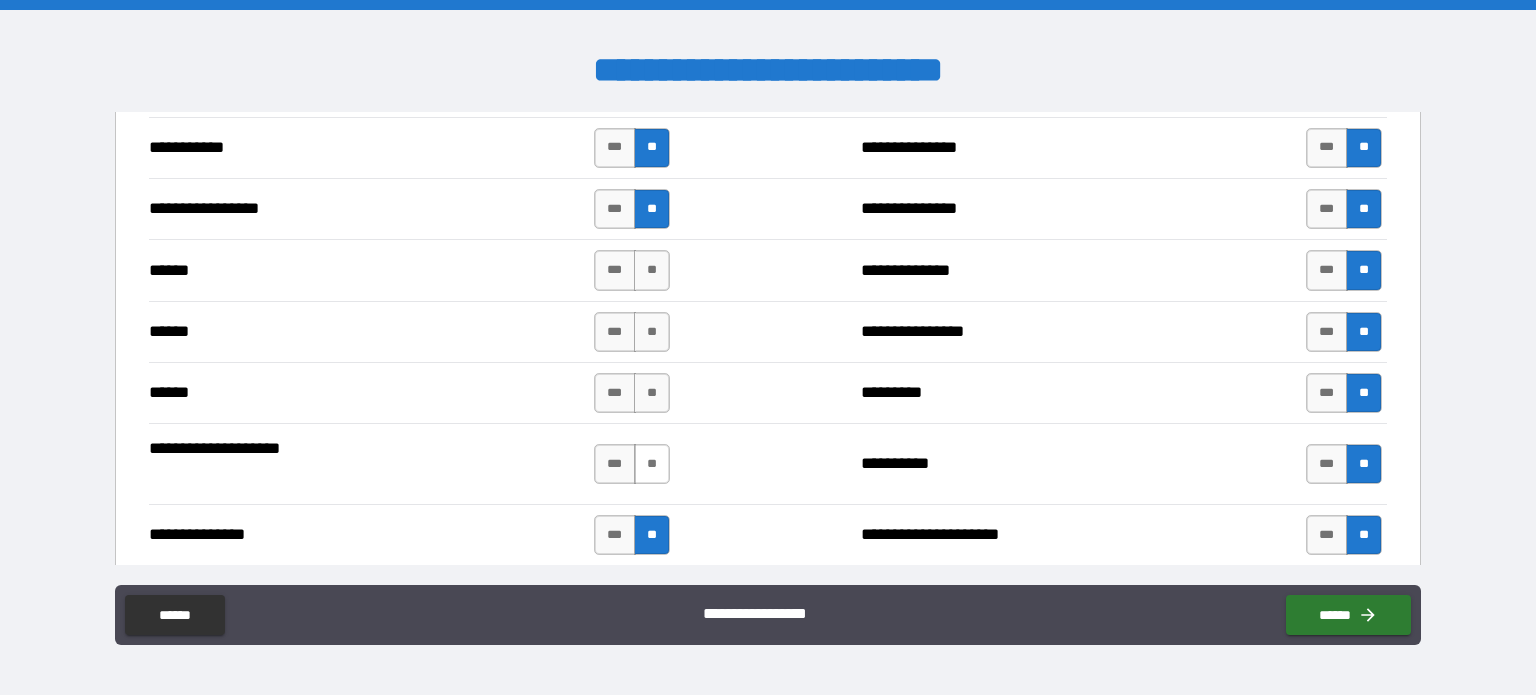 click on "**" at bounding box center [652, 464] 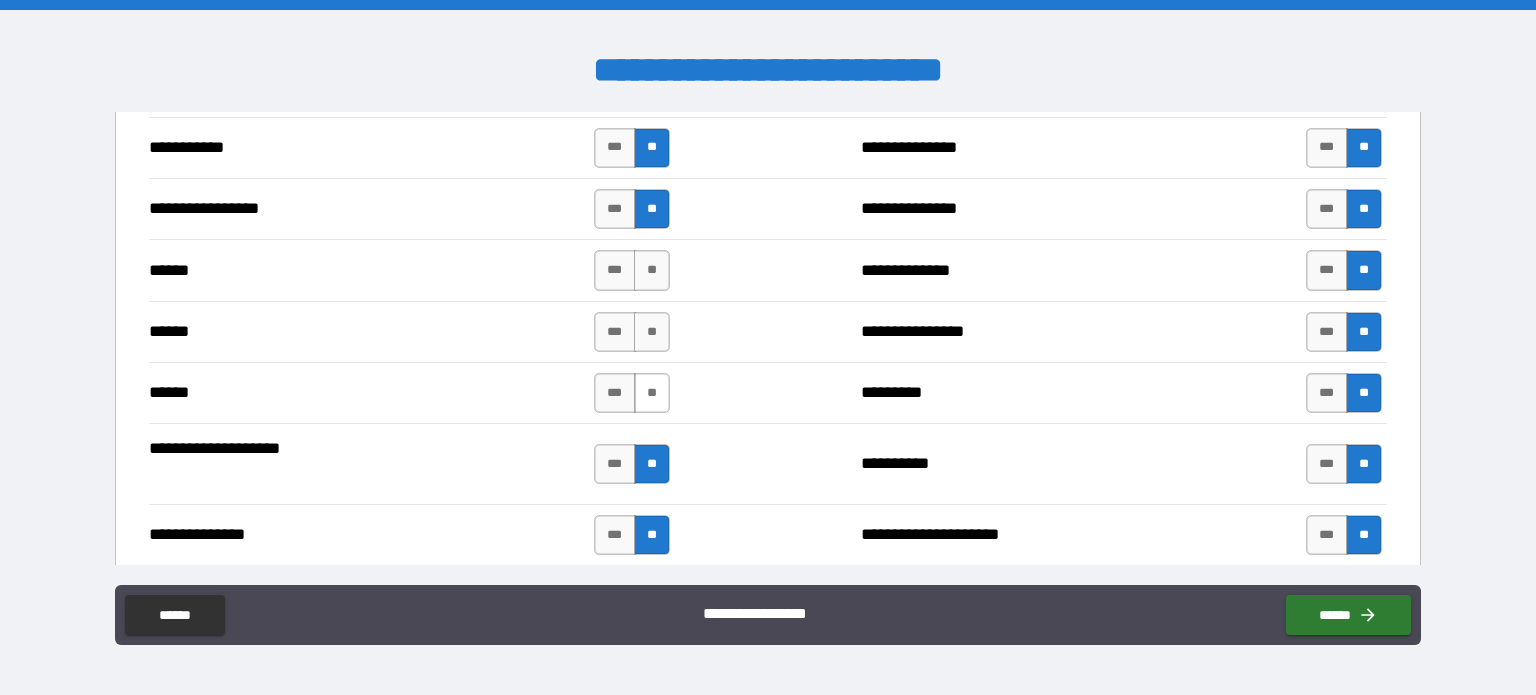 click on "**" at bounding box center [652, 393] 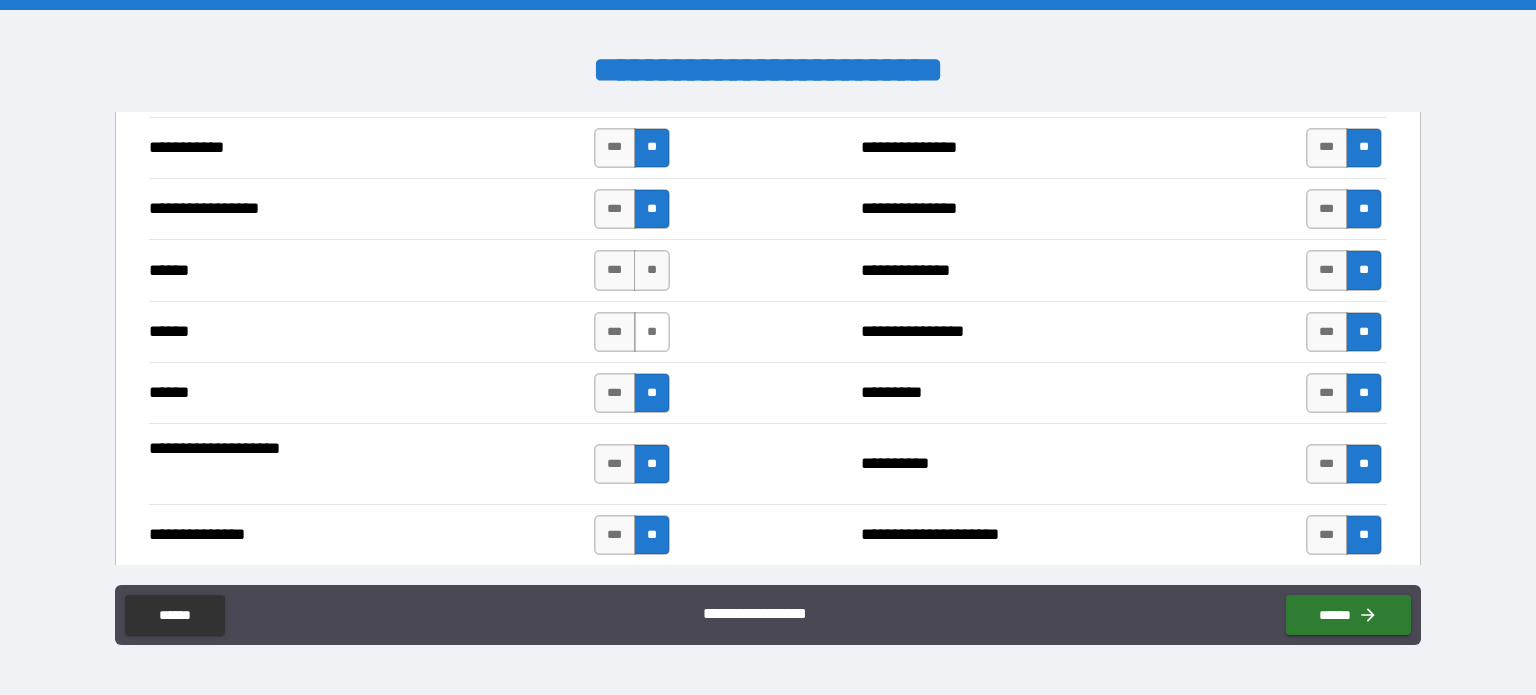 click on "**" at bounding box center [652, 332] 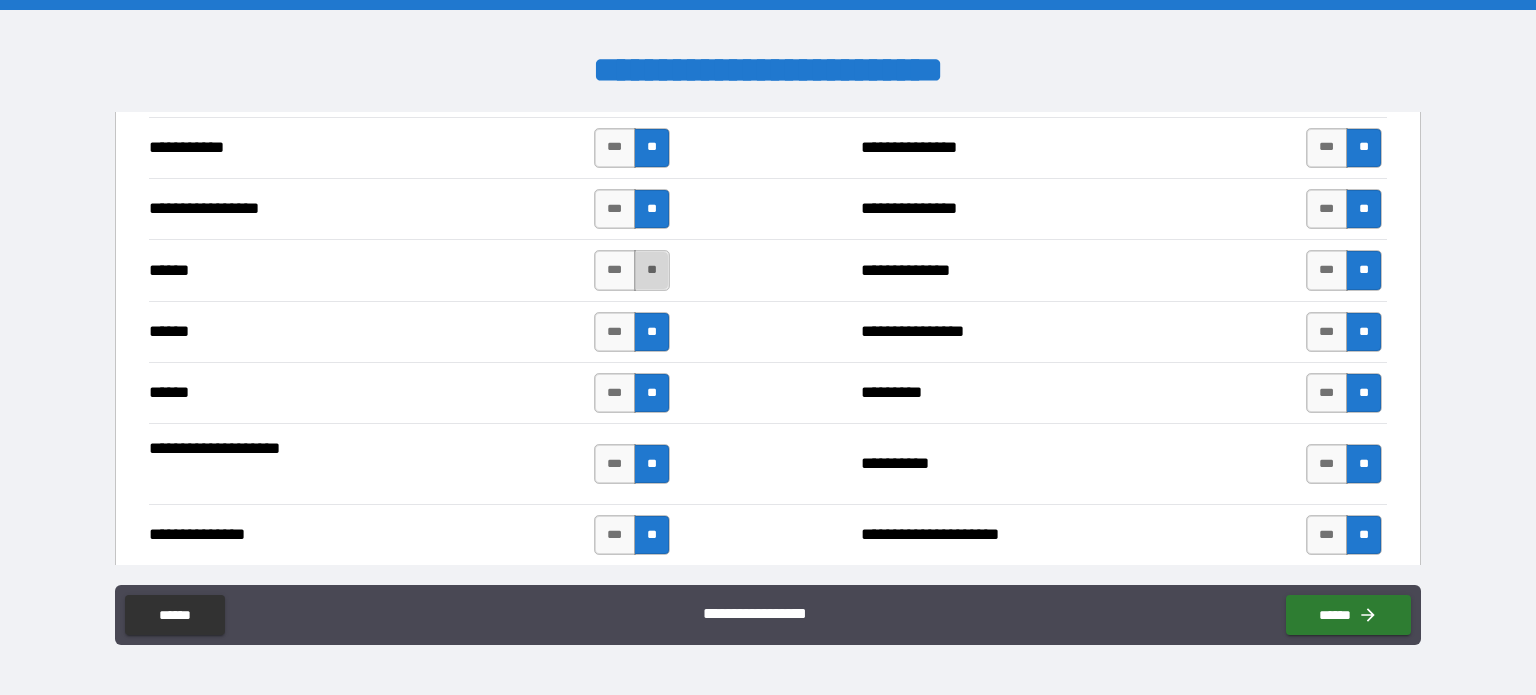 click on "**" at bounding box center (652, 270) 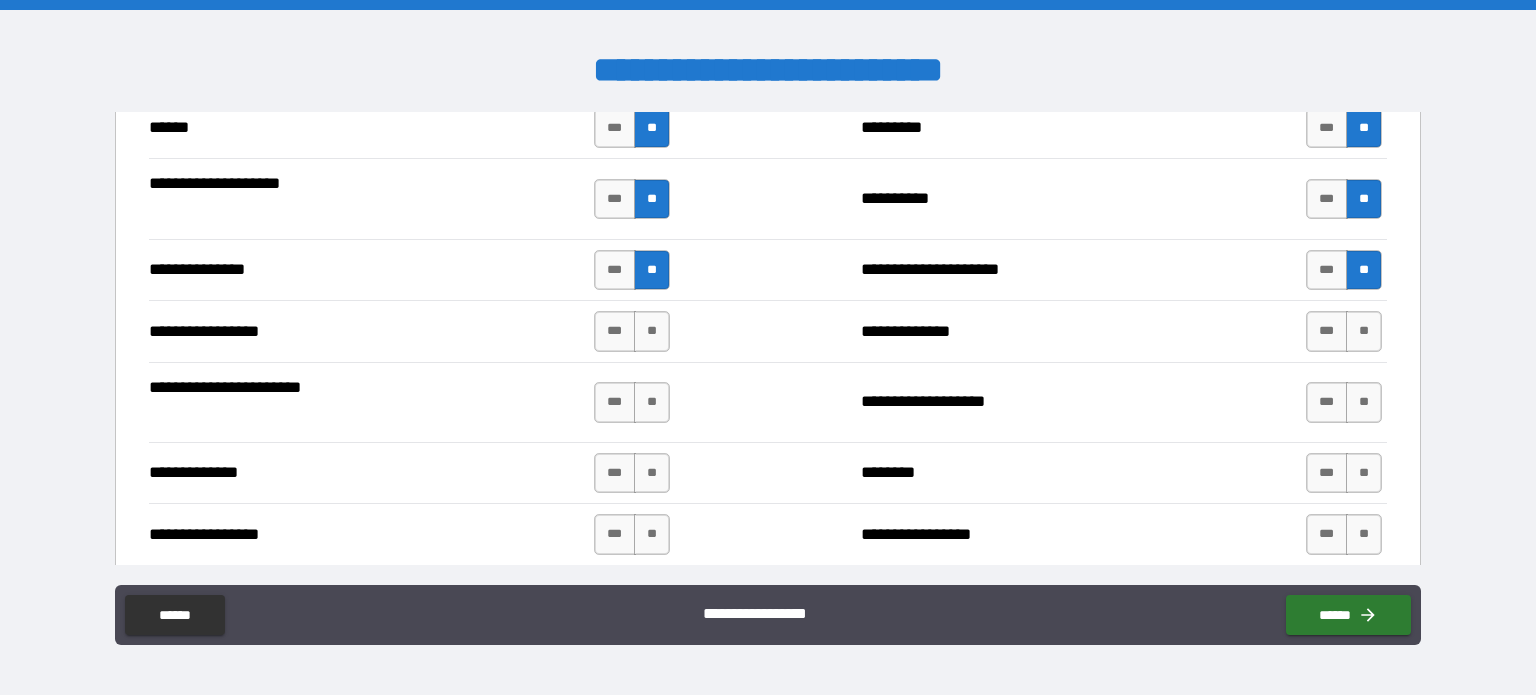 scroll, scrollTop: 2500, scrollLeft: 0, axis: vertical 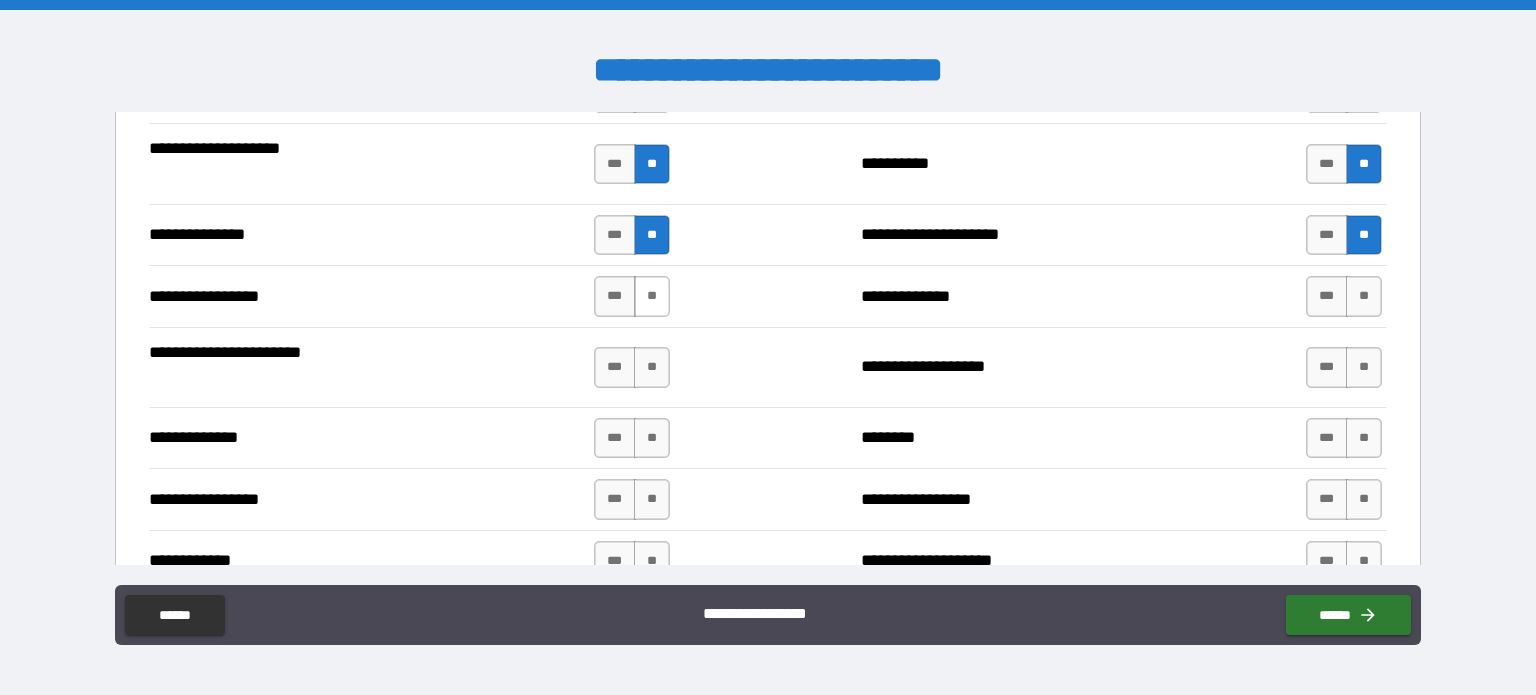 click on "**" at bounding box center (652, 296) 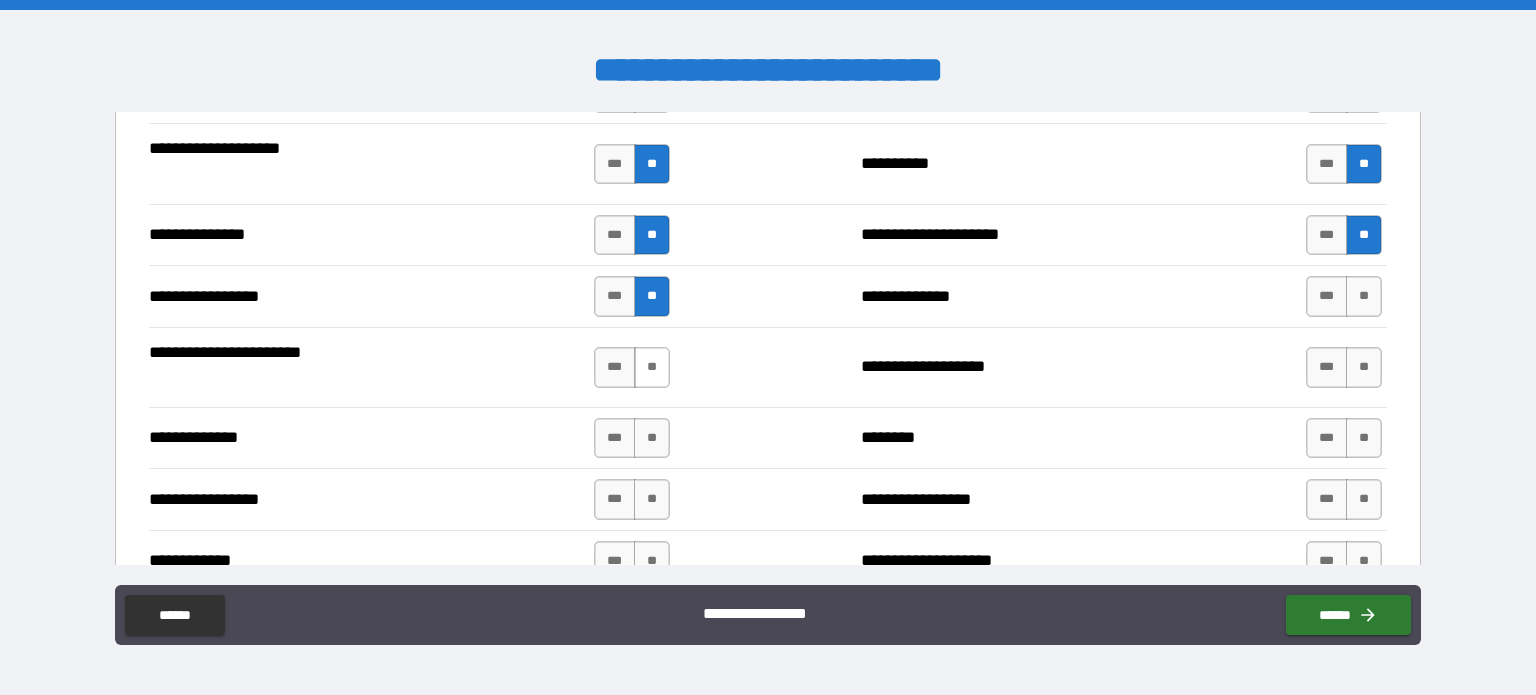click on "**" at bounding box center (652, 367) 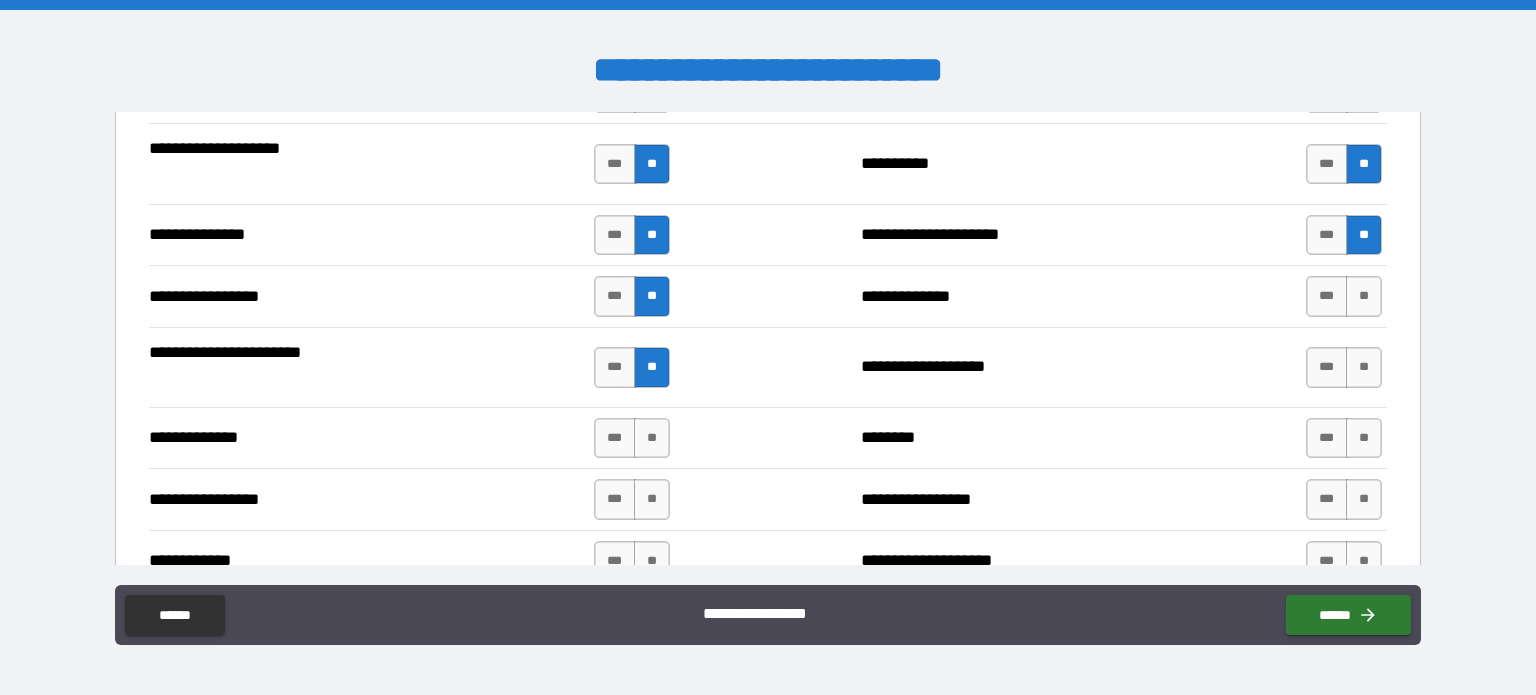 scroll, scrollTop: 2600, scrollLeft: 0, axis: vertical 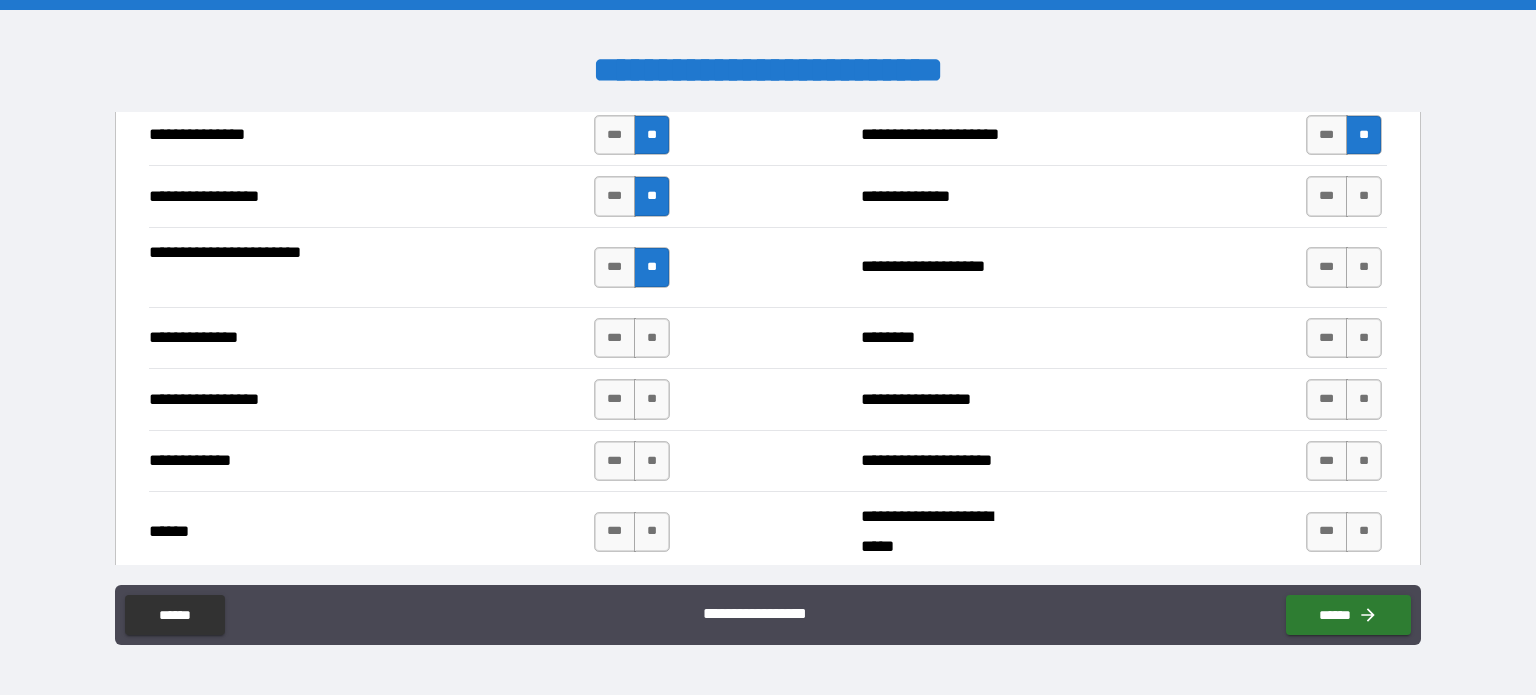 click on "**********" at bounding box center (768, 195) 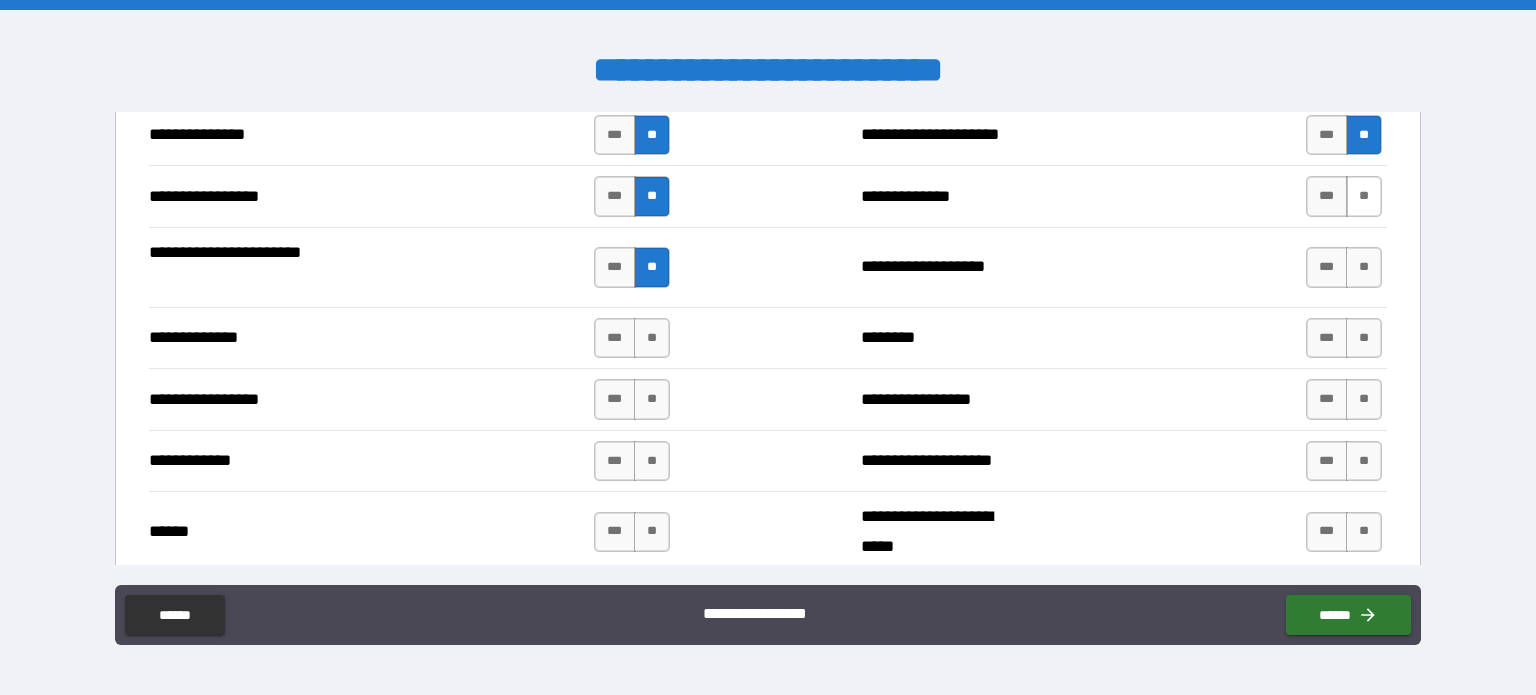 click on "**" at bounding box center [1364, 196] 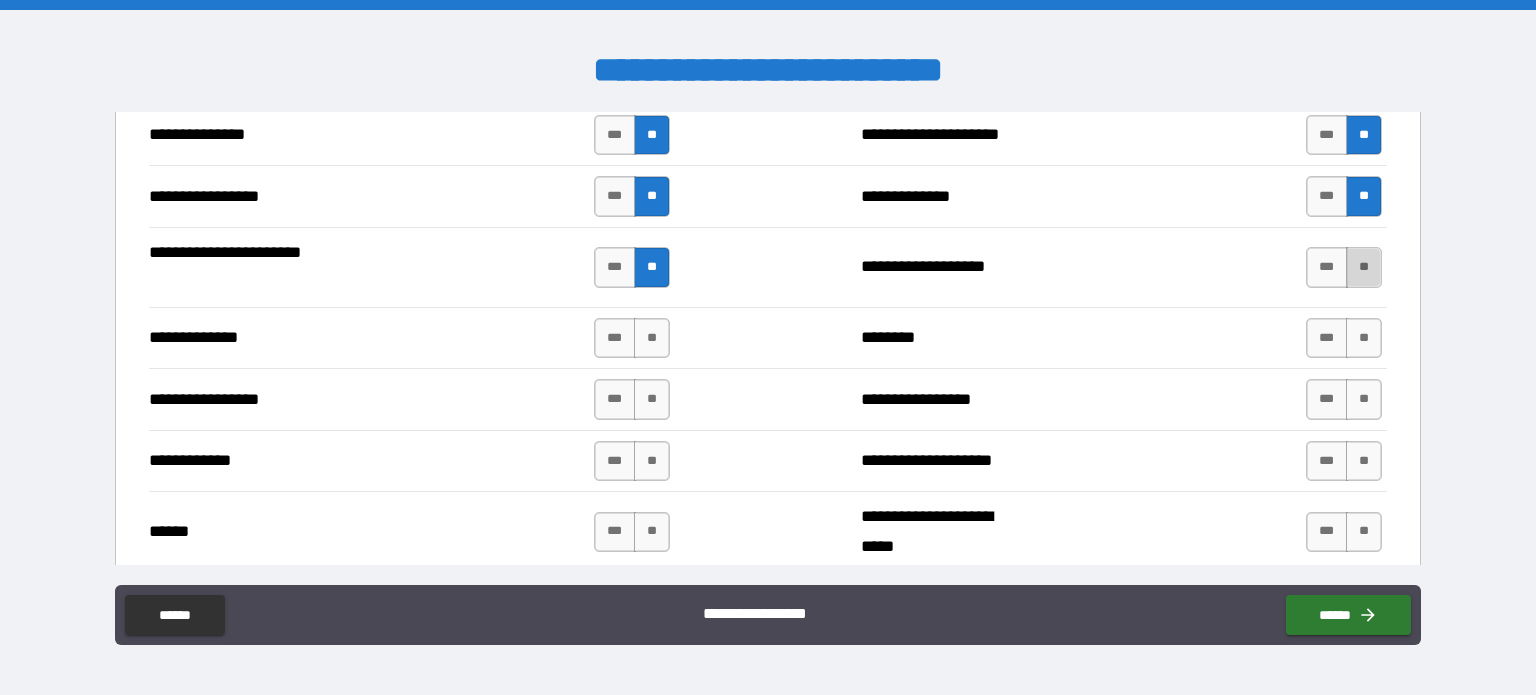 click on "**" at bounding box center (1364, 267) 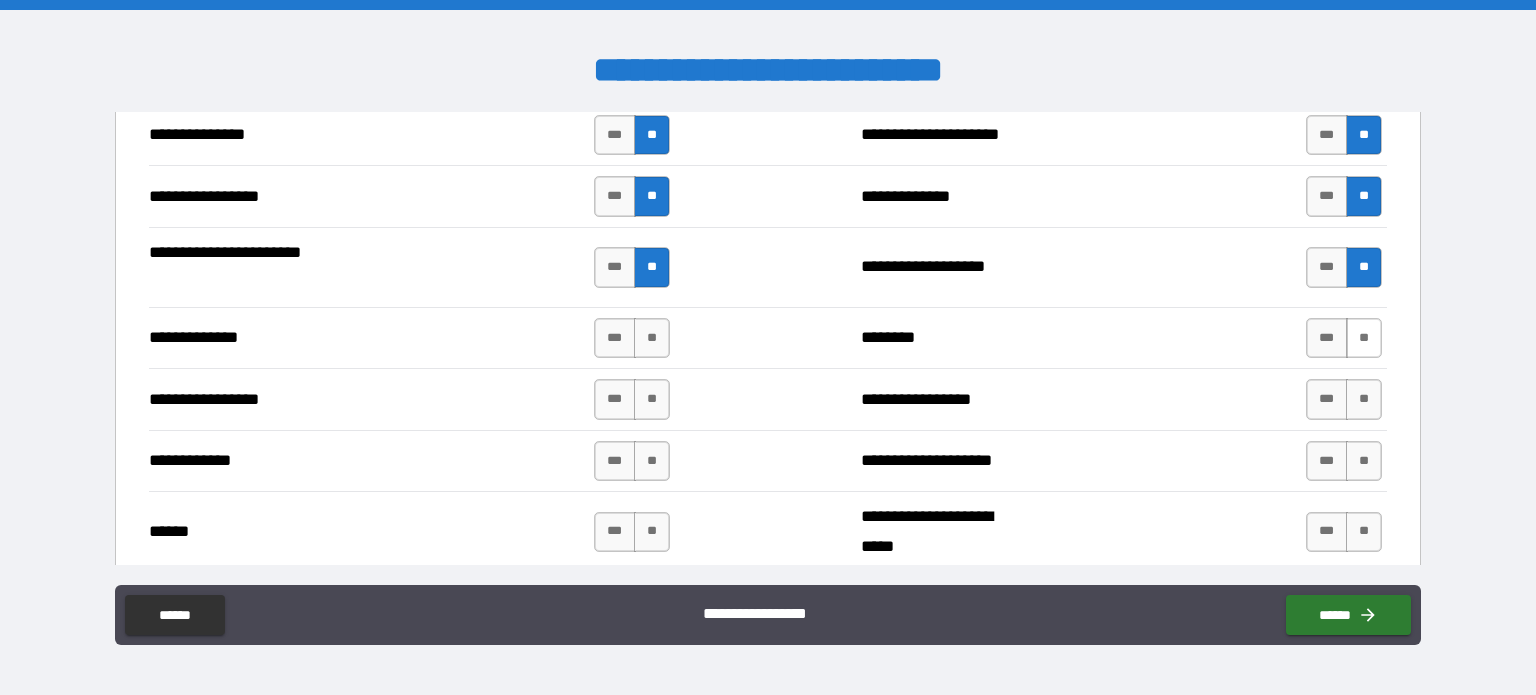 click on "**" at bounding box center (1364, 338) 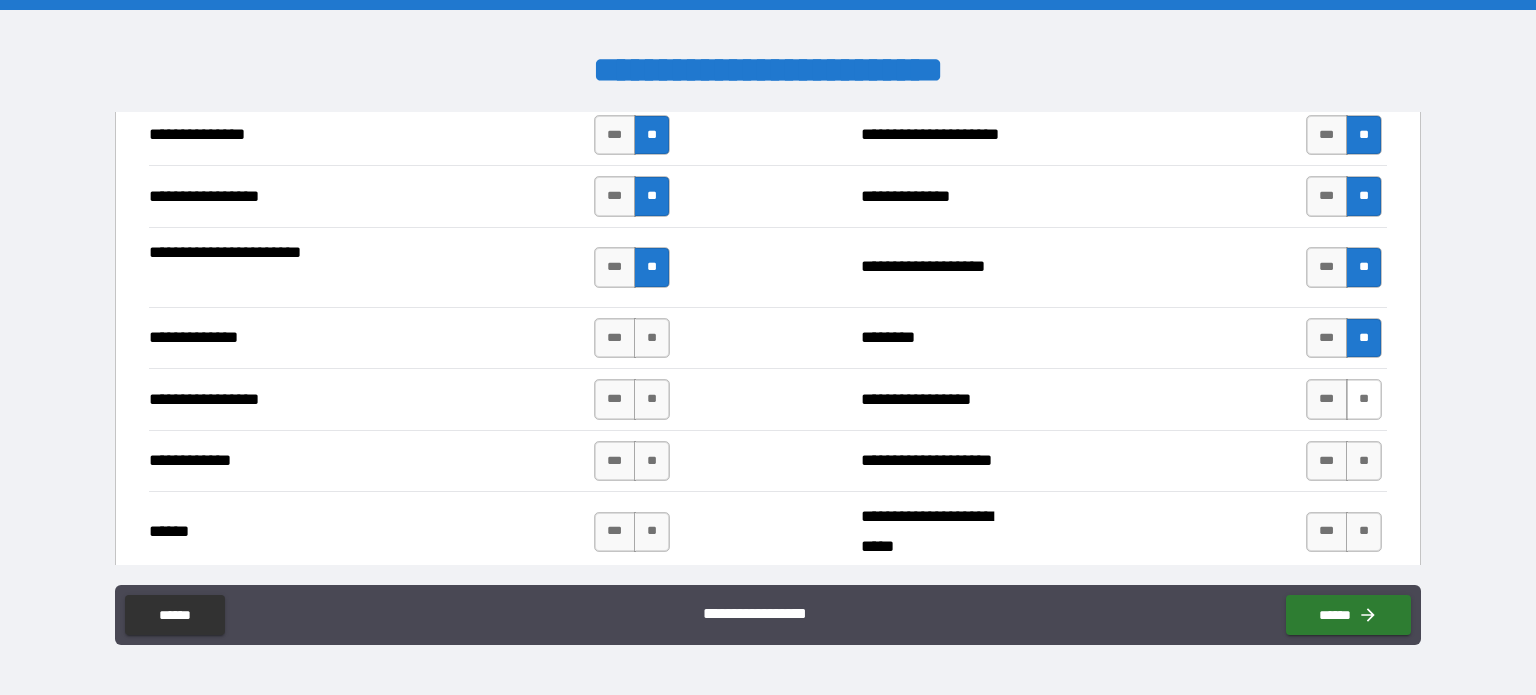 click on "**" at bounding box center (1364, 399) 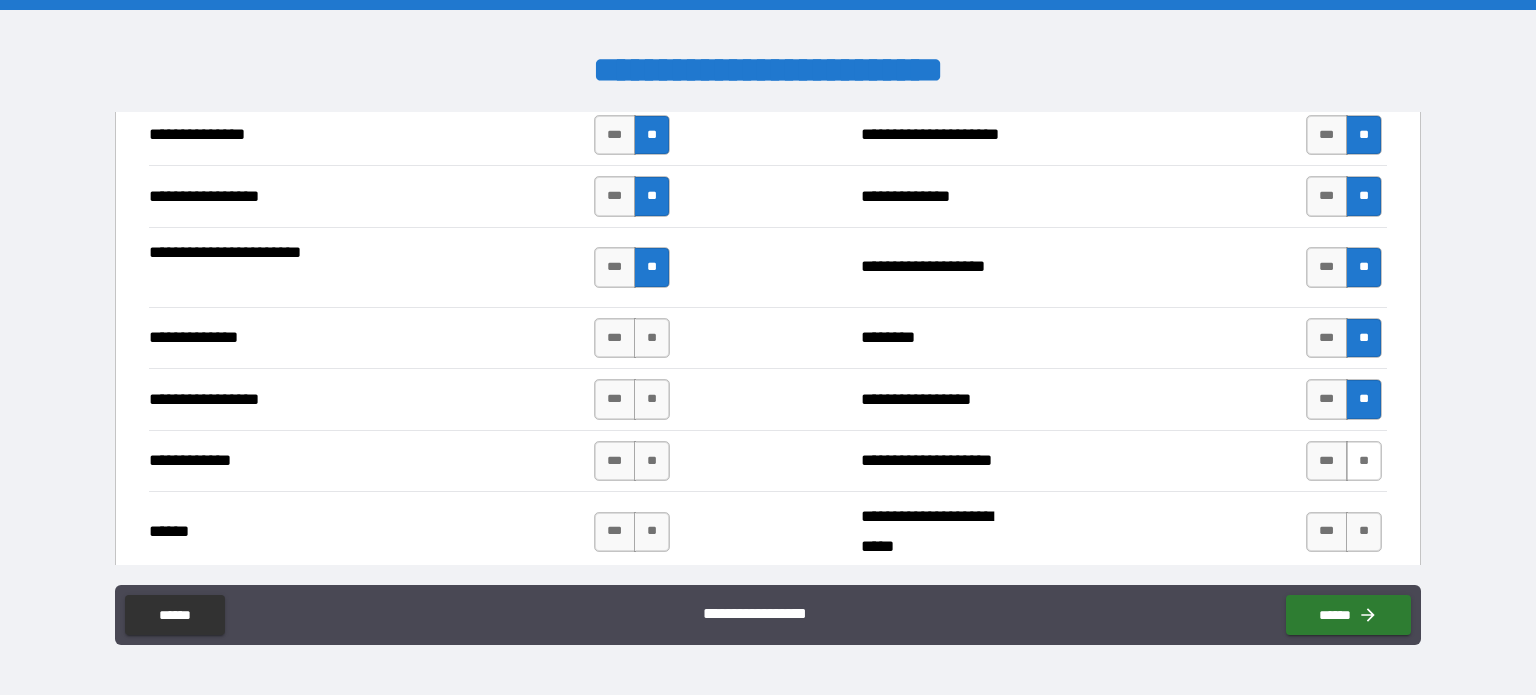 click on "**" at bounding box center (1364, 461) 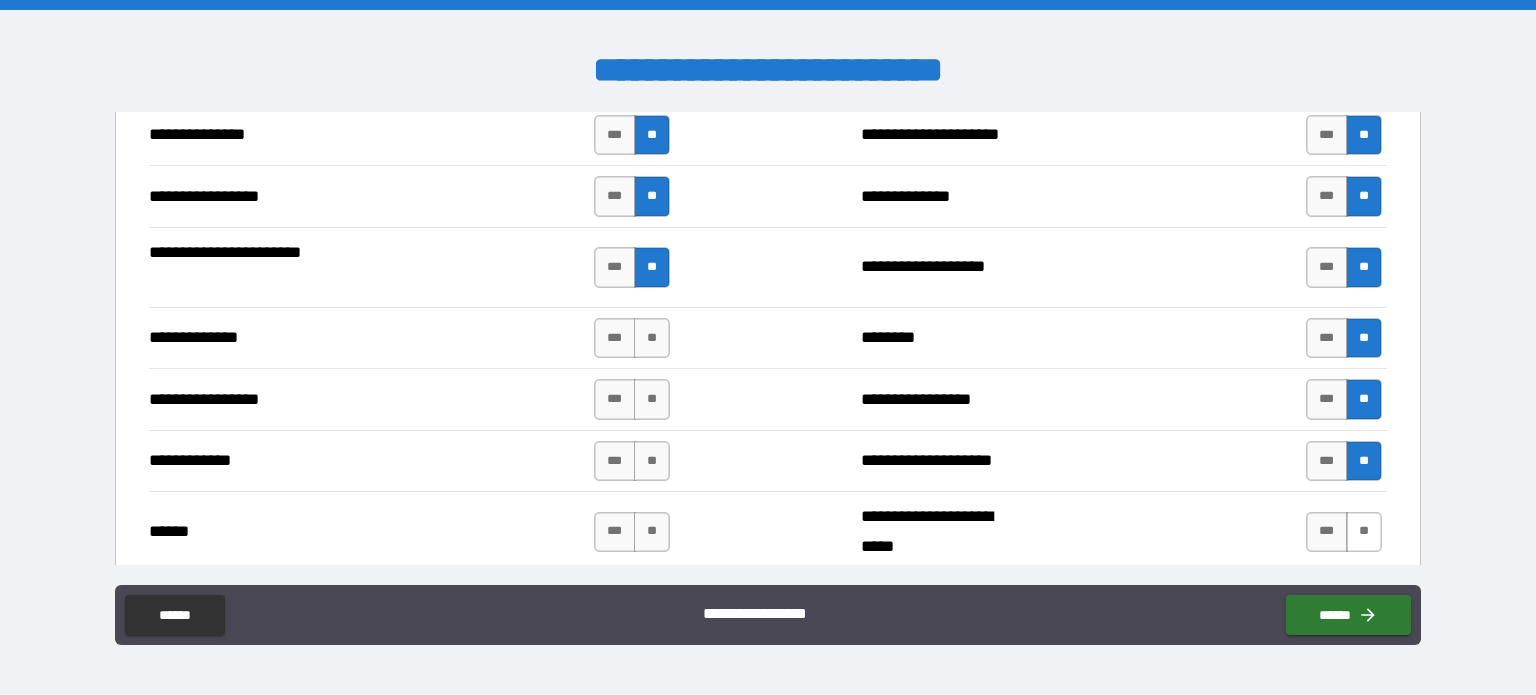 click on "**" at bounding box center [1364, 532] 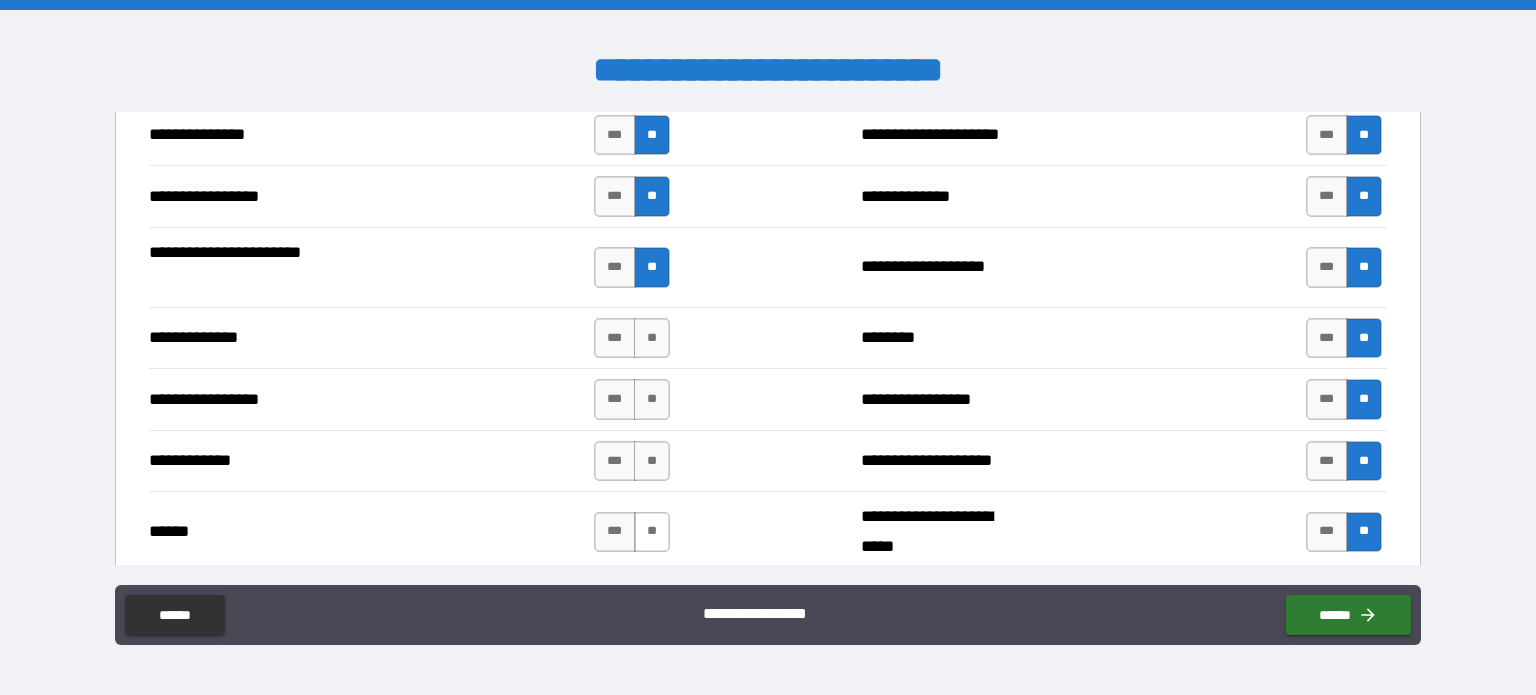 click on "**" at bounding box center [652, 532] 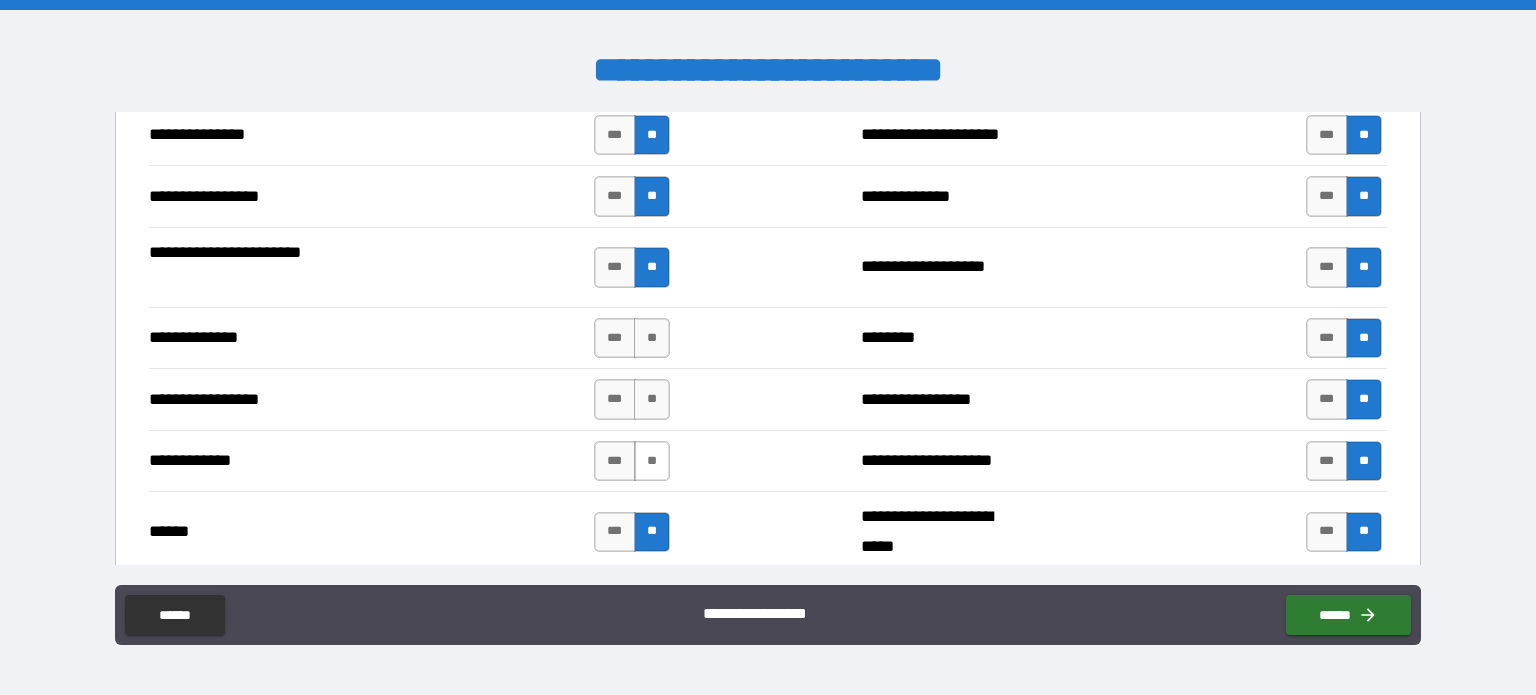 drag, startPoint x: 660, startPoint y: 443, endPoint x: 660, endPoint y: 421, distance: 22 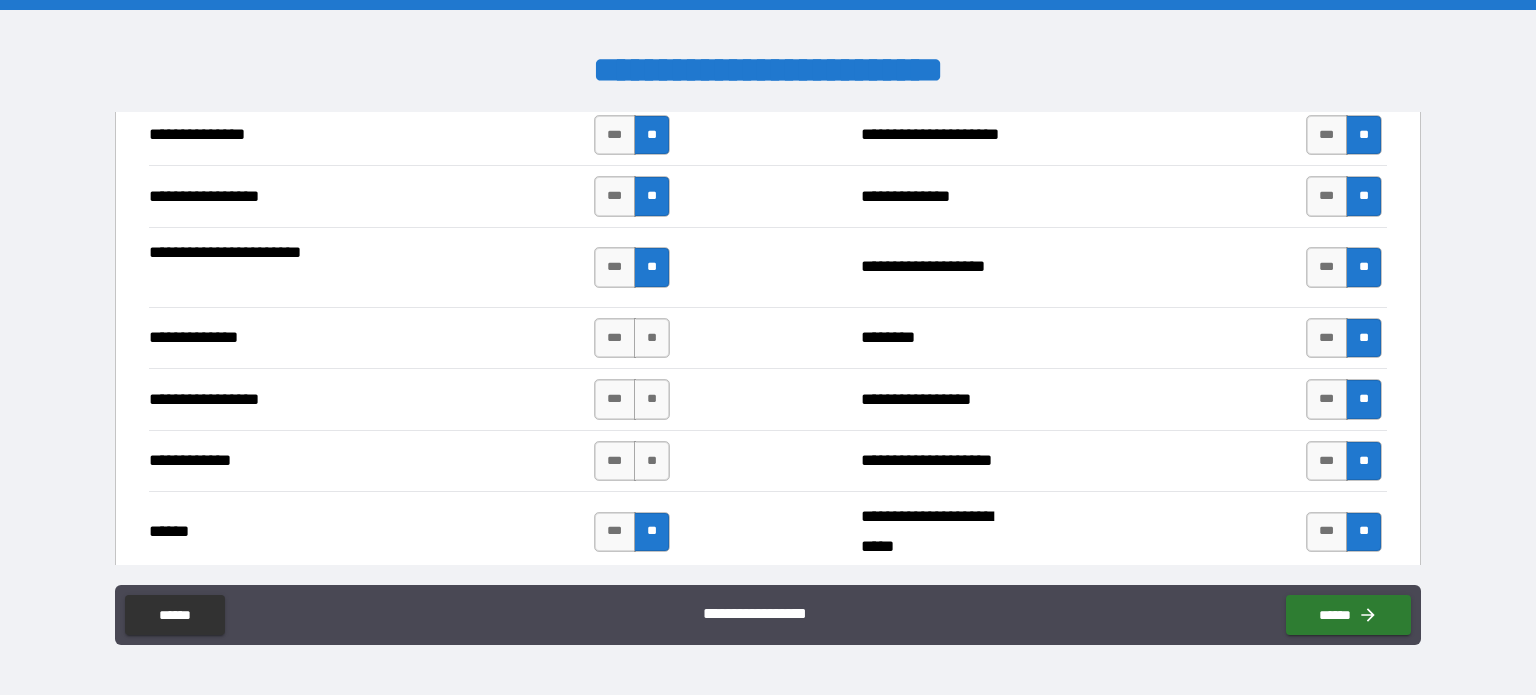 click on "**" at bounding box center (652, 461) 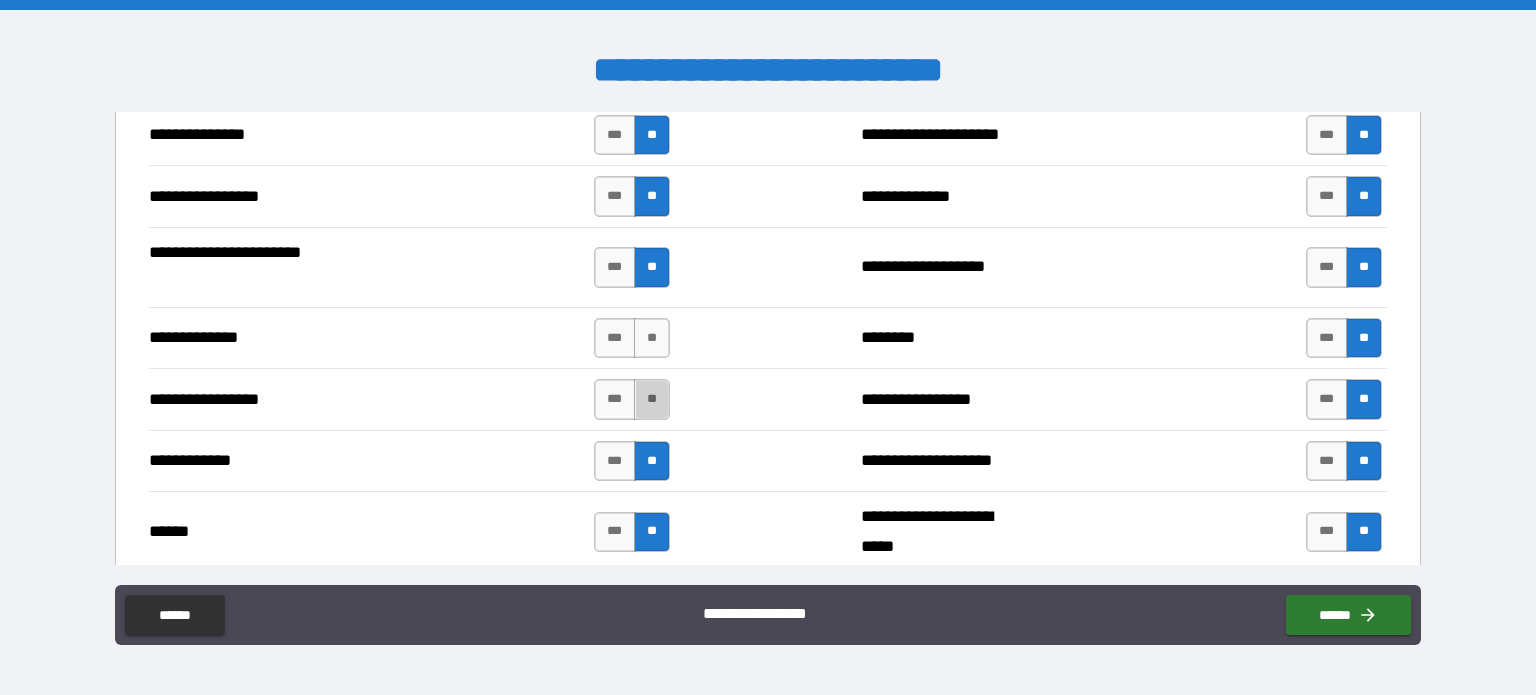drag, startPoint x: 658, startPoint y: 392, endPoint x: 654, endPoint y: 365, distance: 27.294687 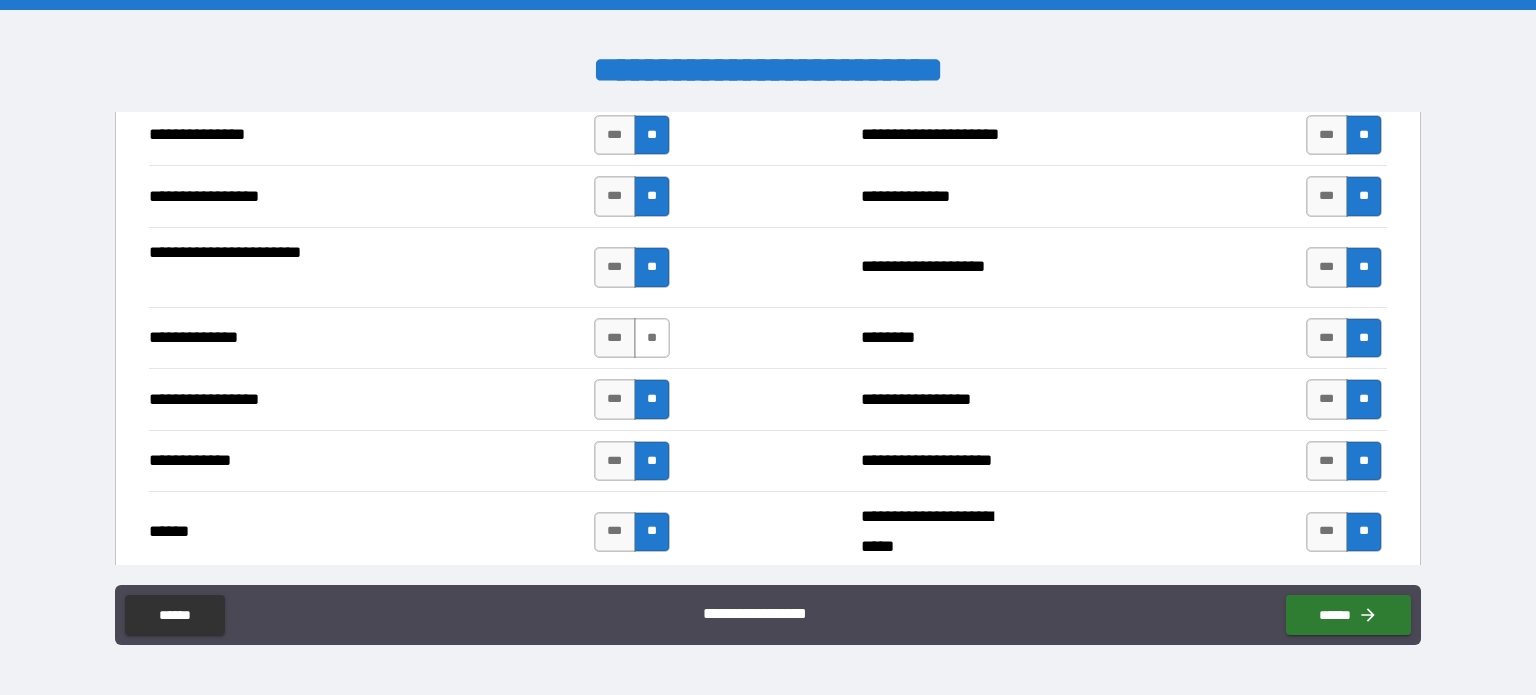 click on "**" at bounding box center [652, 338] 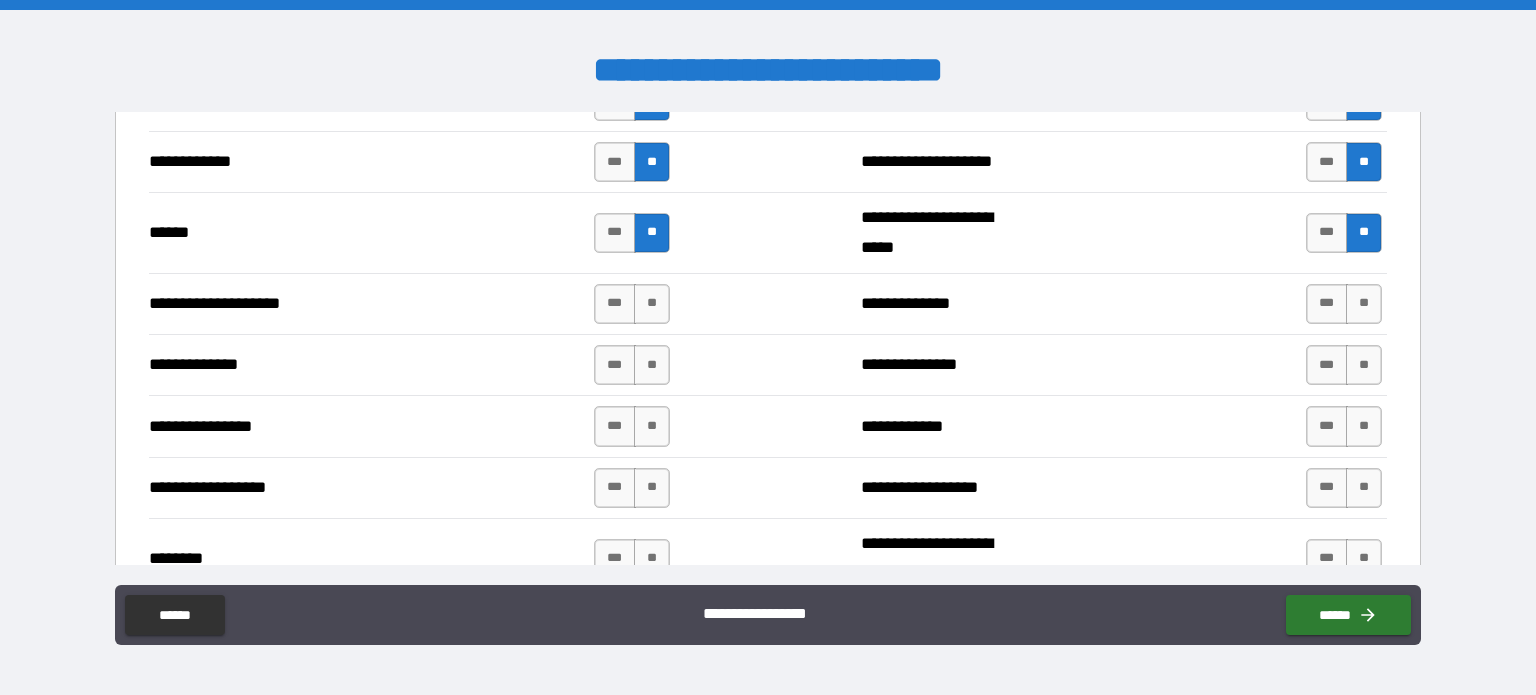 scroll, scrollTop: 2900, scrollLeft: 0, axis: vertical 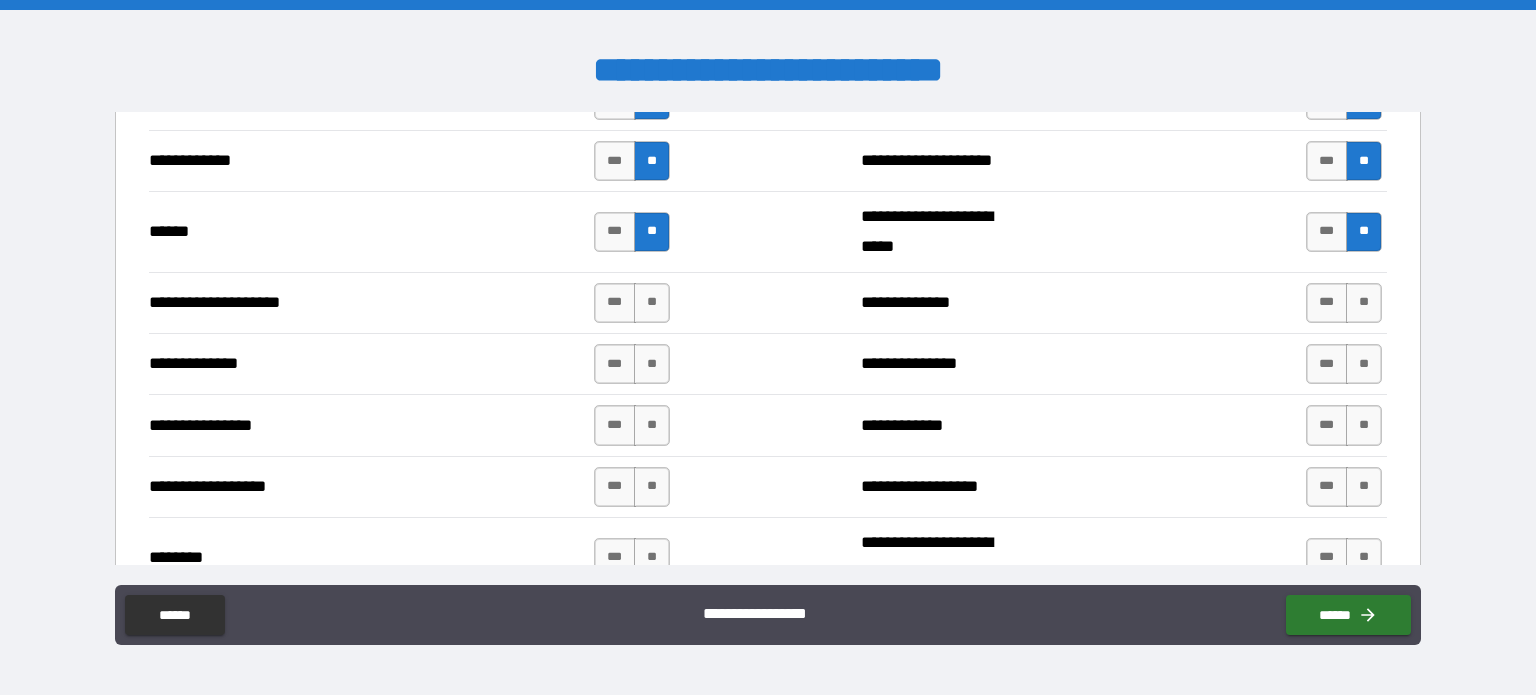 click on "**" at bounding box center [652, 303] 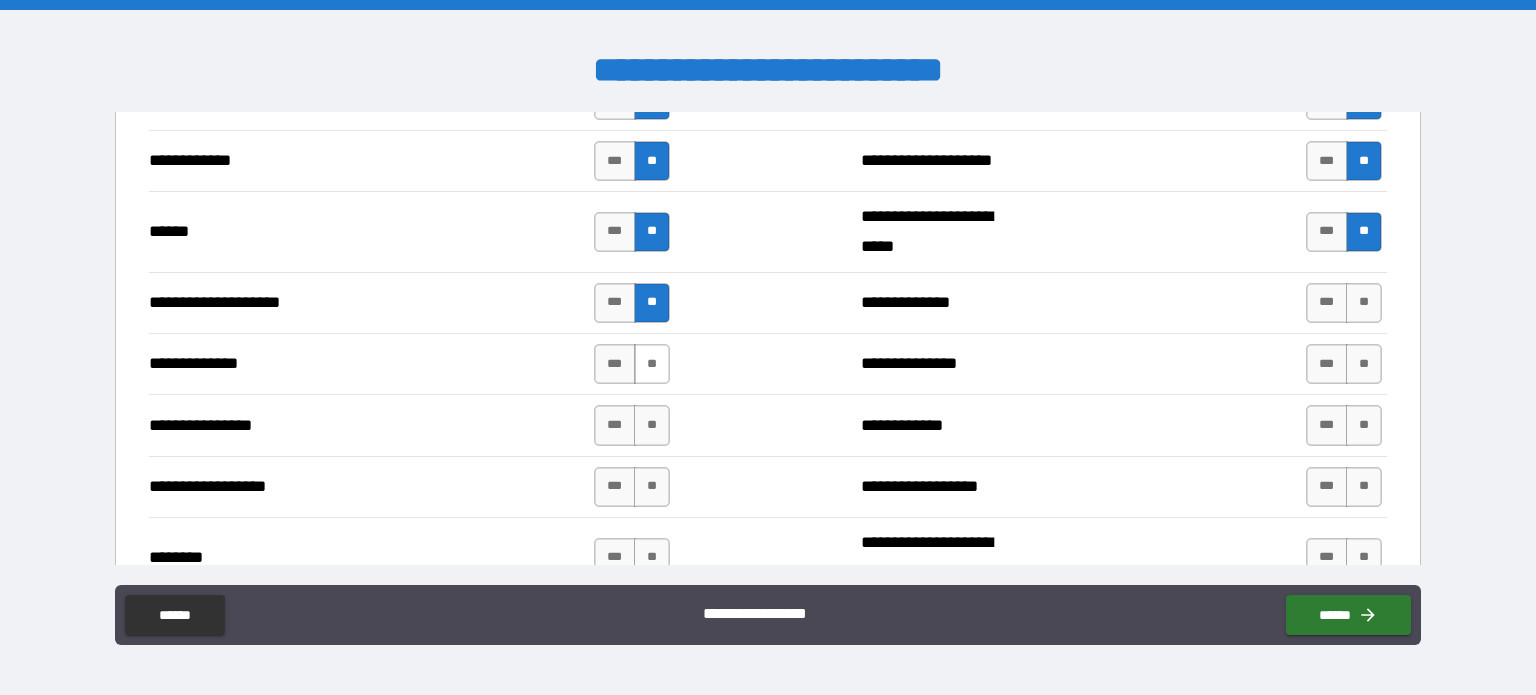 click on "**" at bounding box center (652, 364) 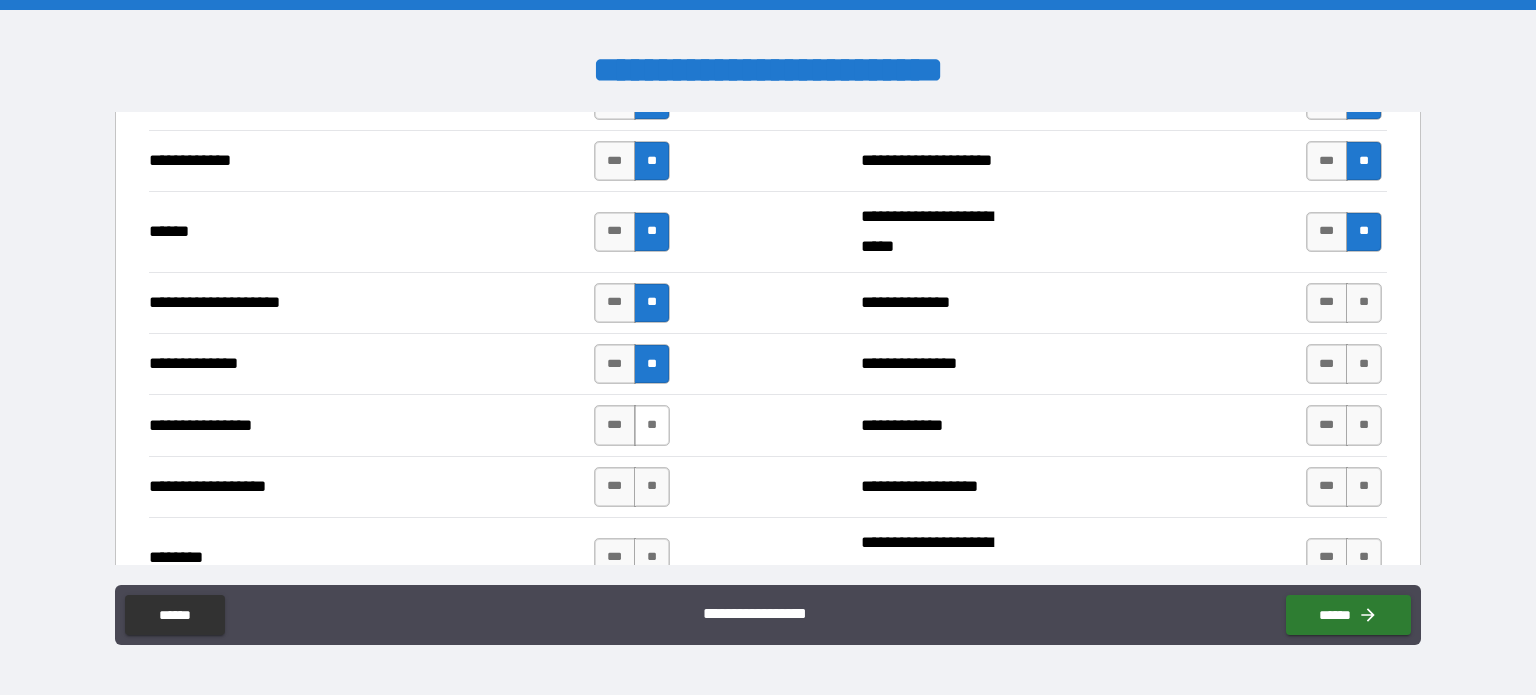 click on "**" at bounding box center [652, 425] 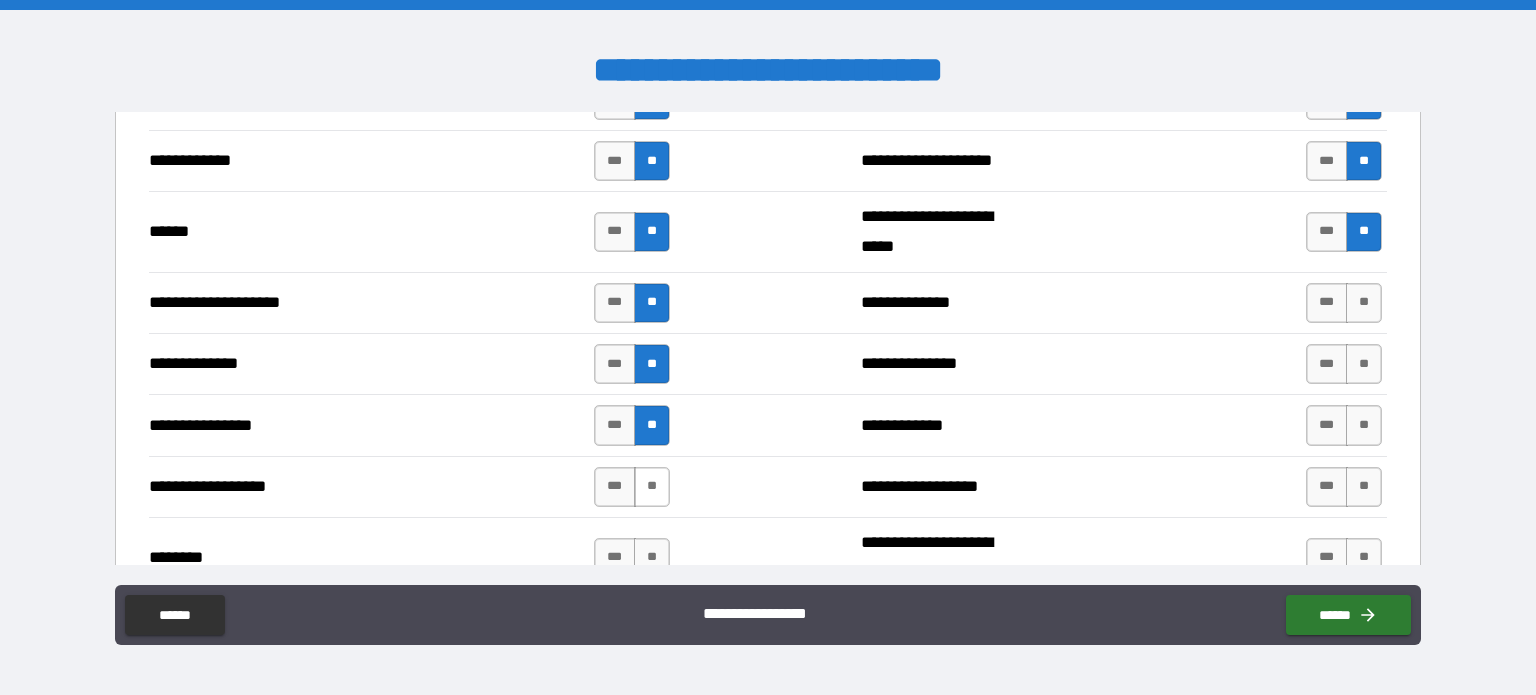 click on "**" at bounding box center [652, 487] 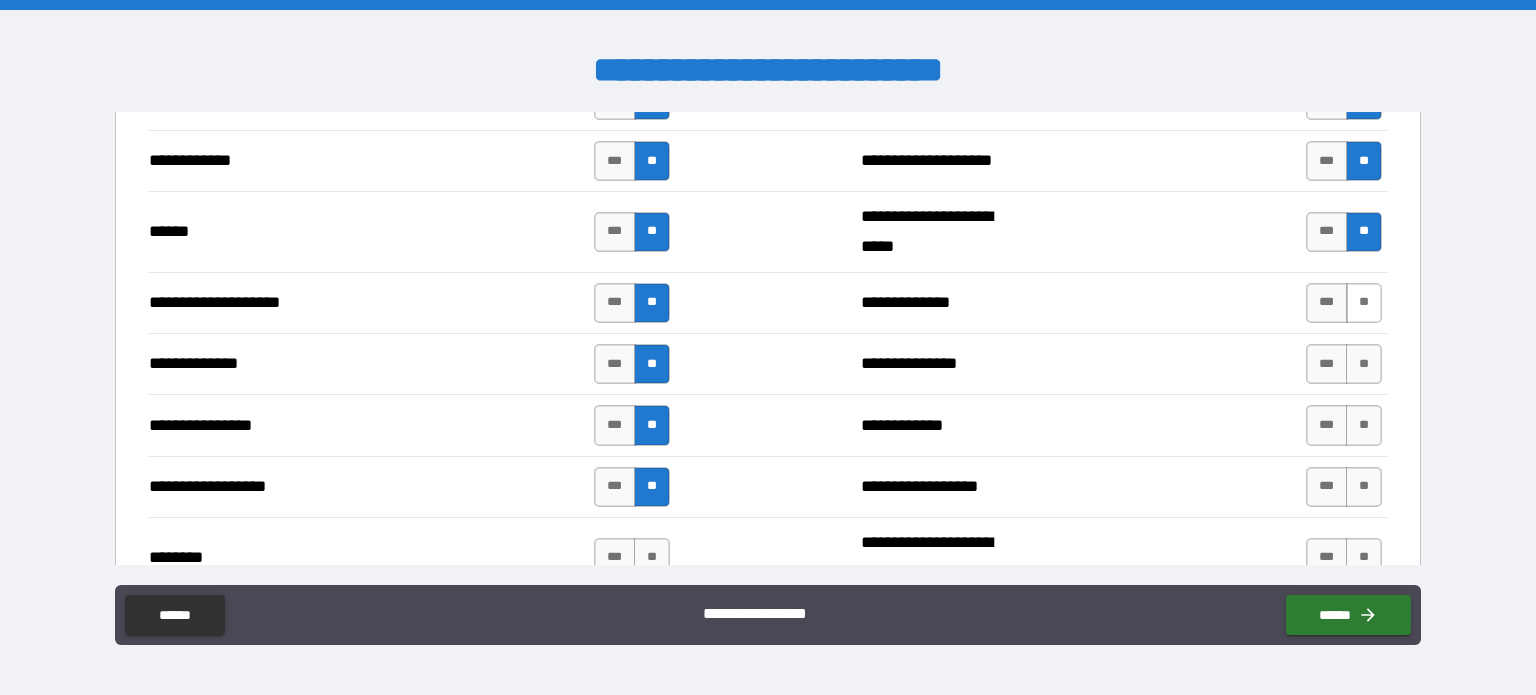 click on "**" at bounding box center (1364, 303) 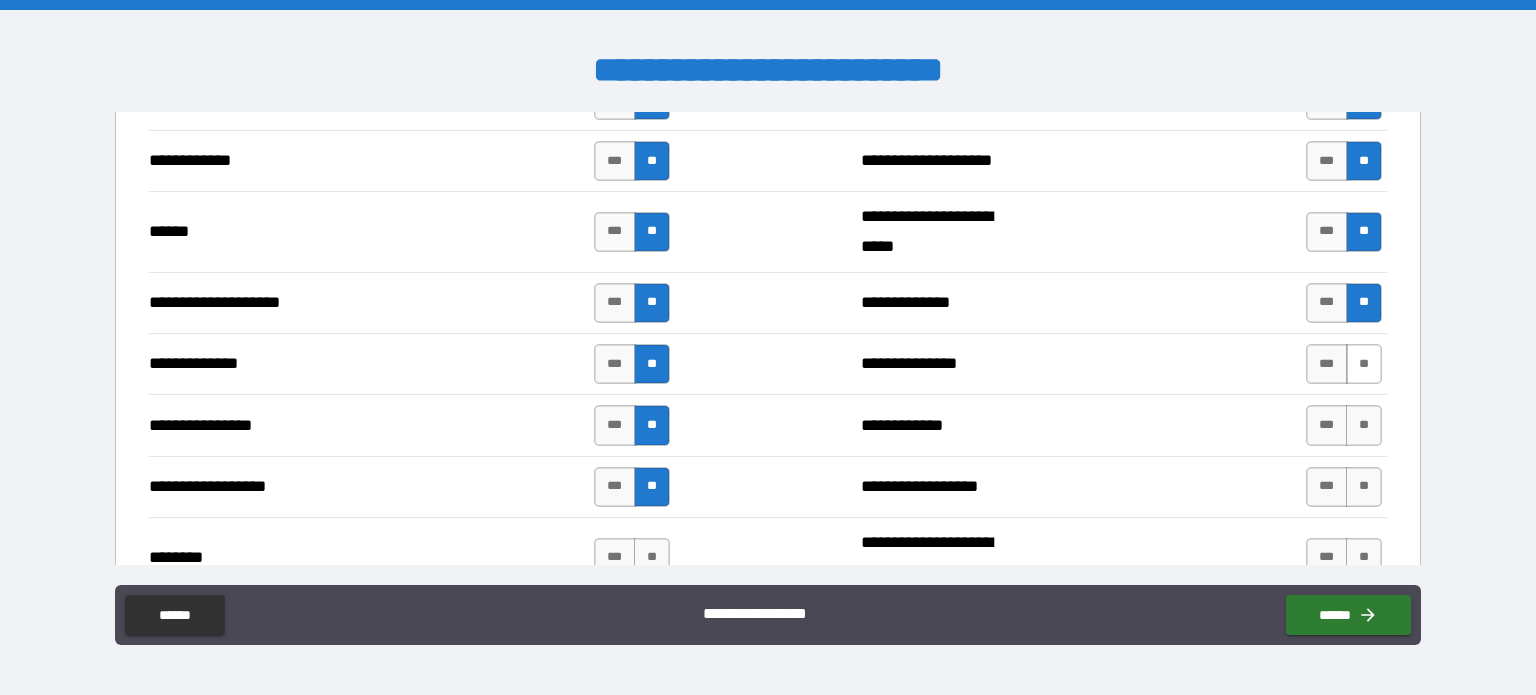 click on "**" at bounding box center [1364, 364] 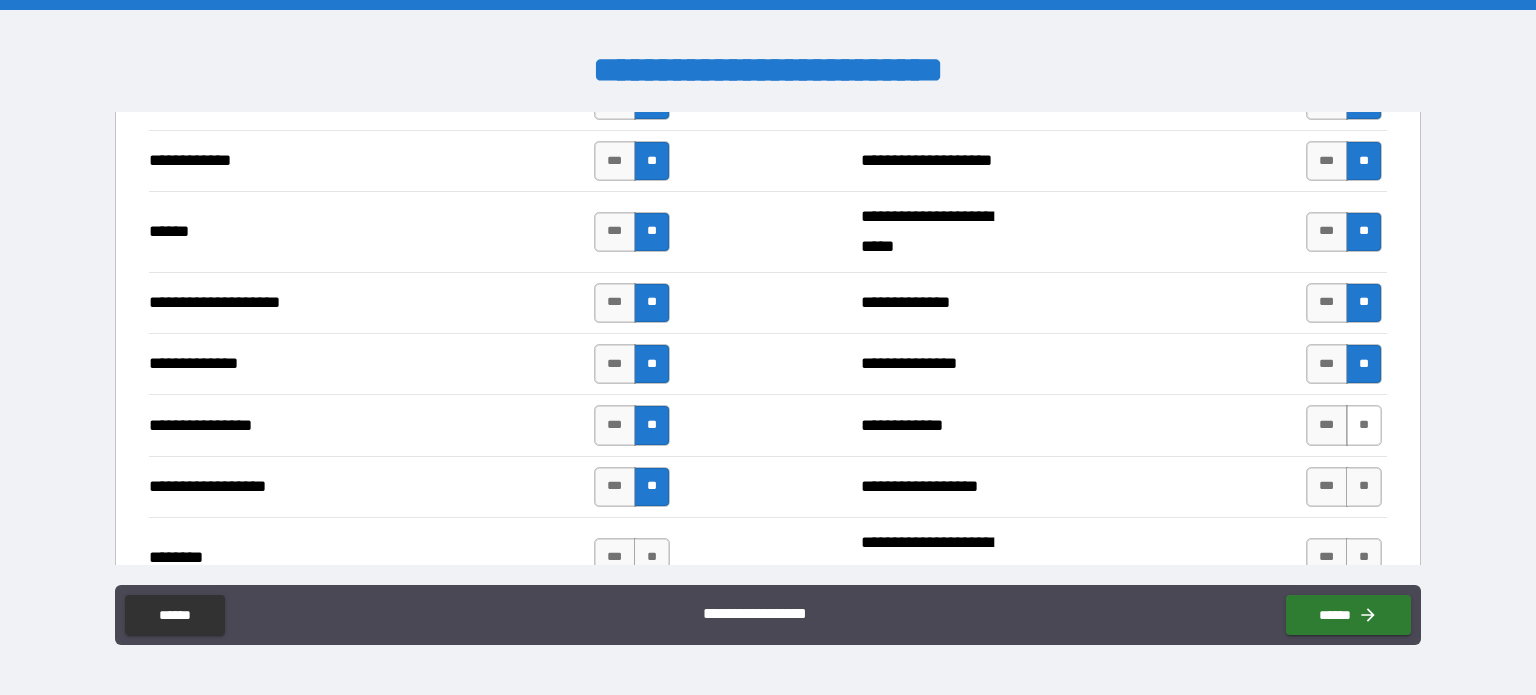 click on "**" at bounding box center (1364, 425) 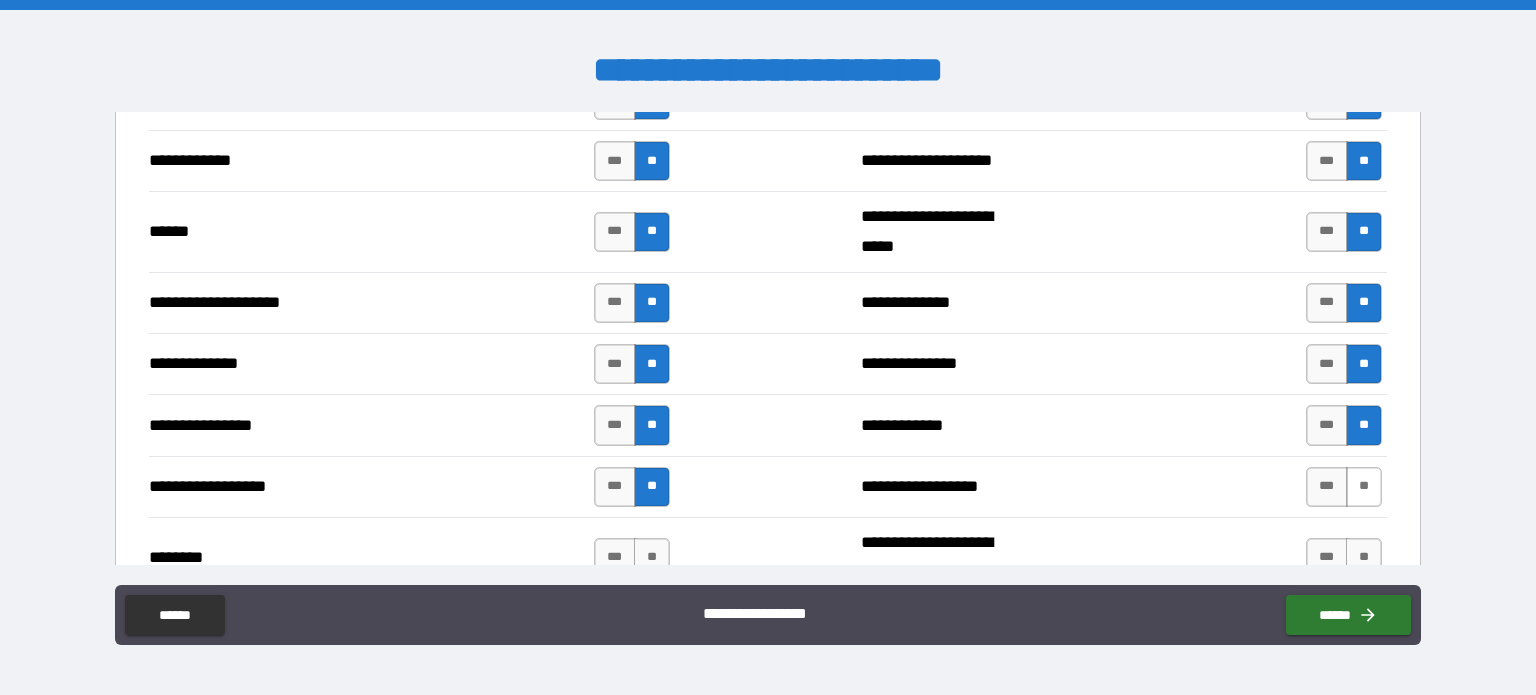 click on "**" at bounding box center (1364, 487) 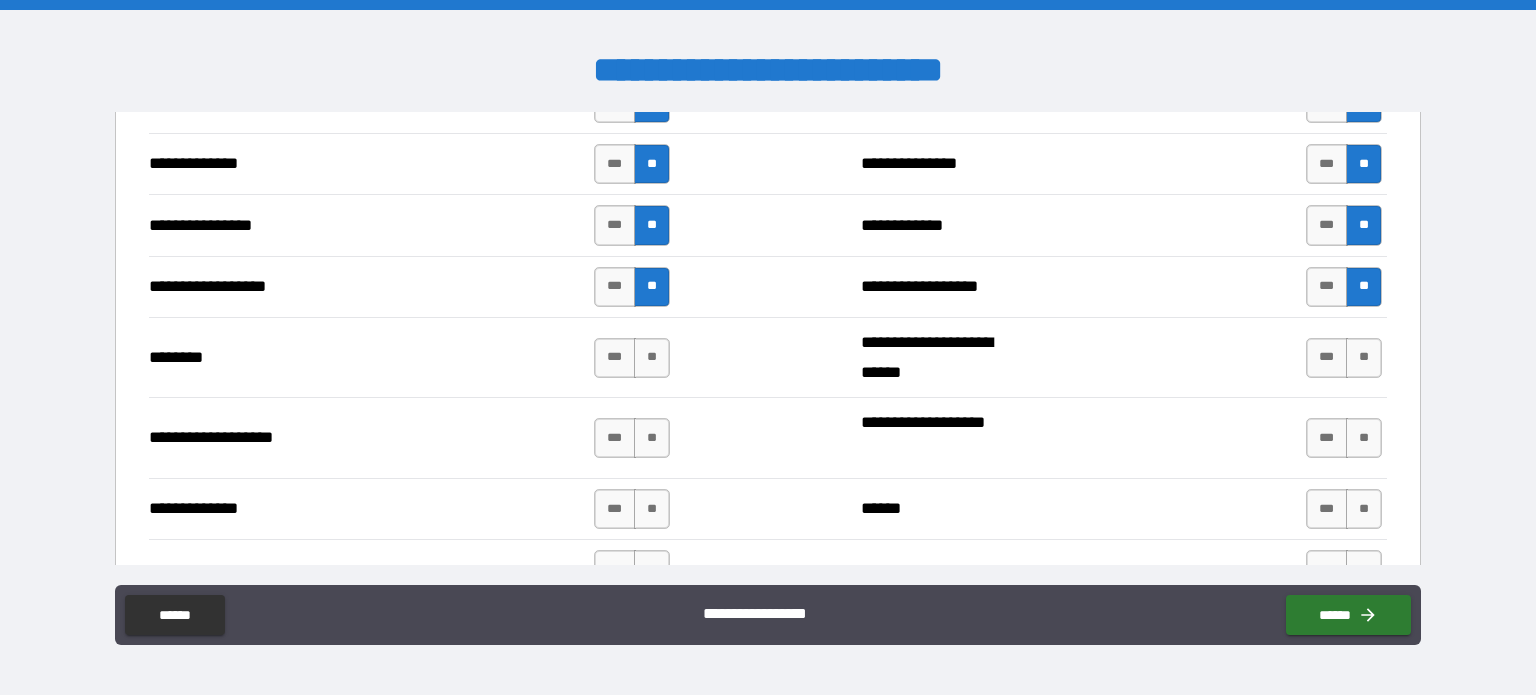 scroll, scrollTop: 3200, scrollLeft: 0, axis: vertical 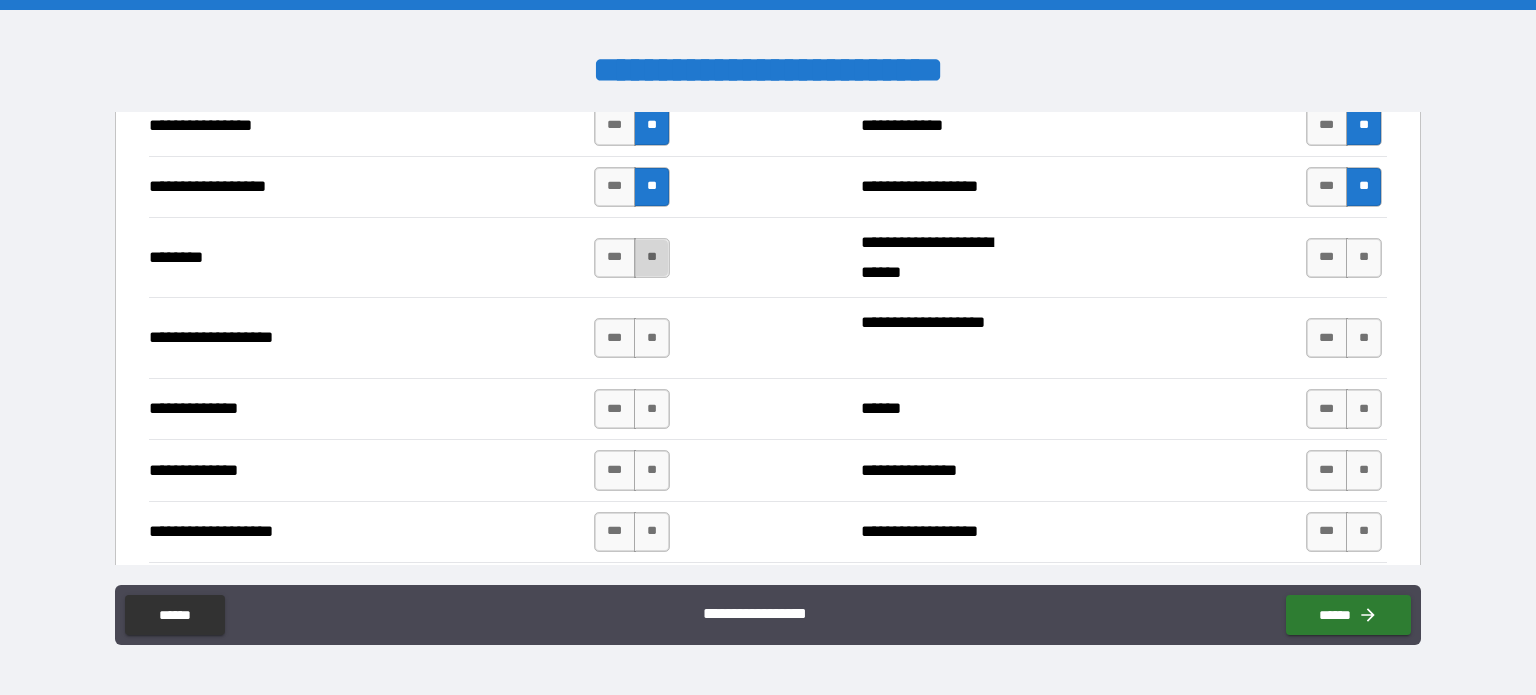 click on "**" at bounding box center (652, 258) 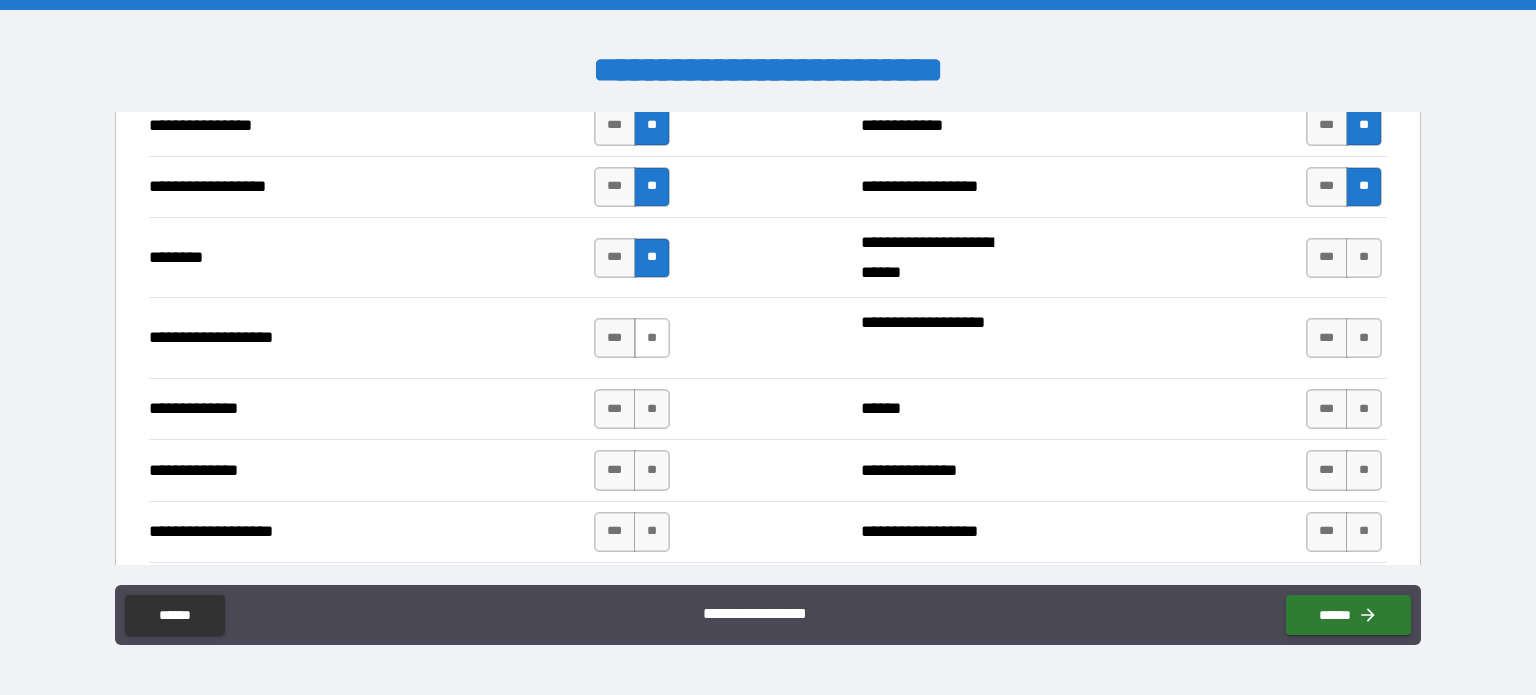 click on "**" at bounding box center [652, 338] 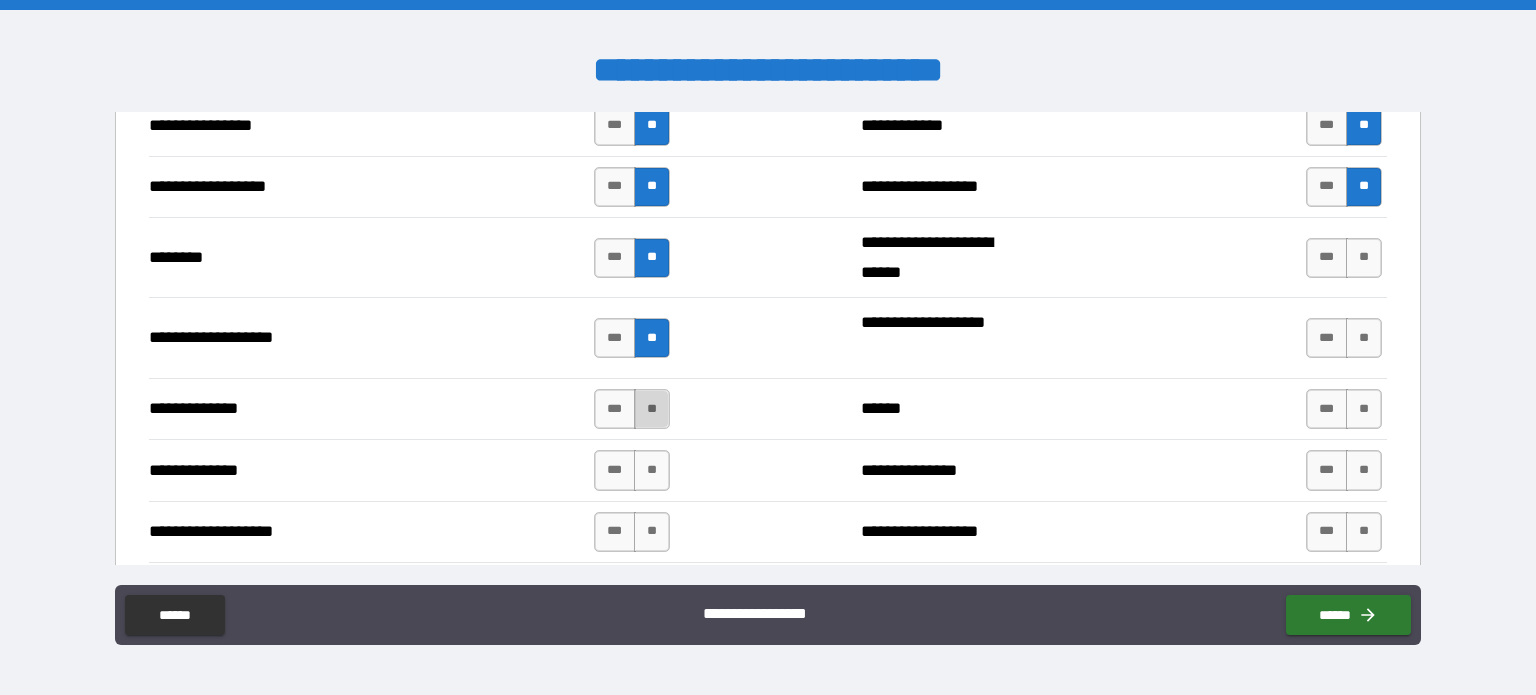 click on "**" at bounding box center [652, 409] 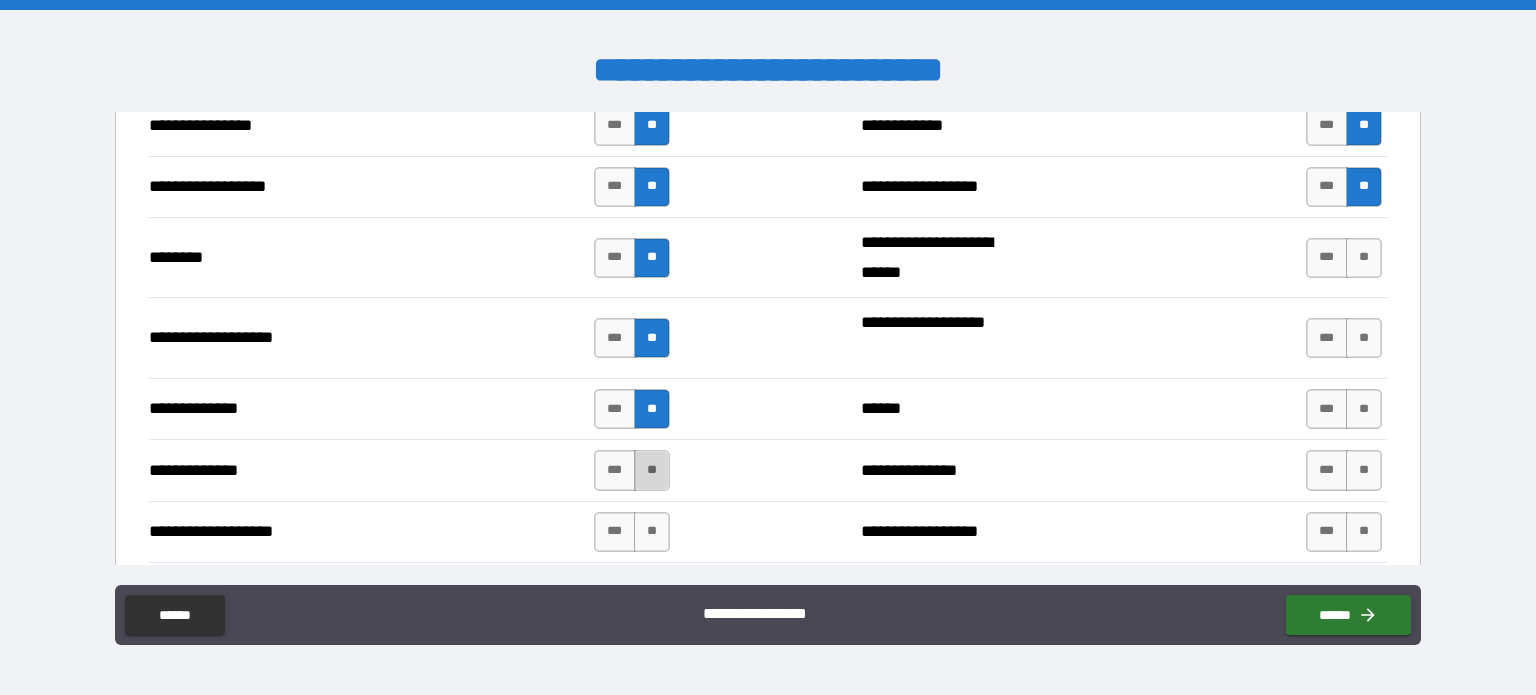 click on "**" at bounding box center [652, 470] 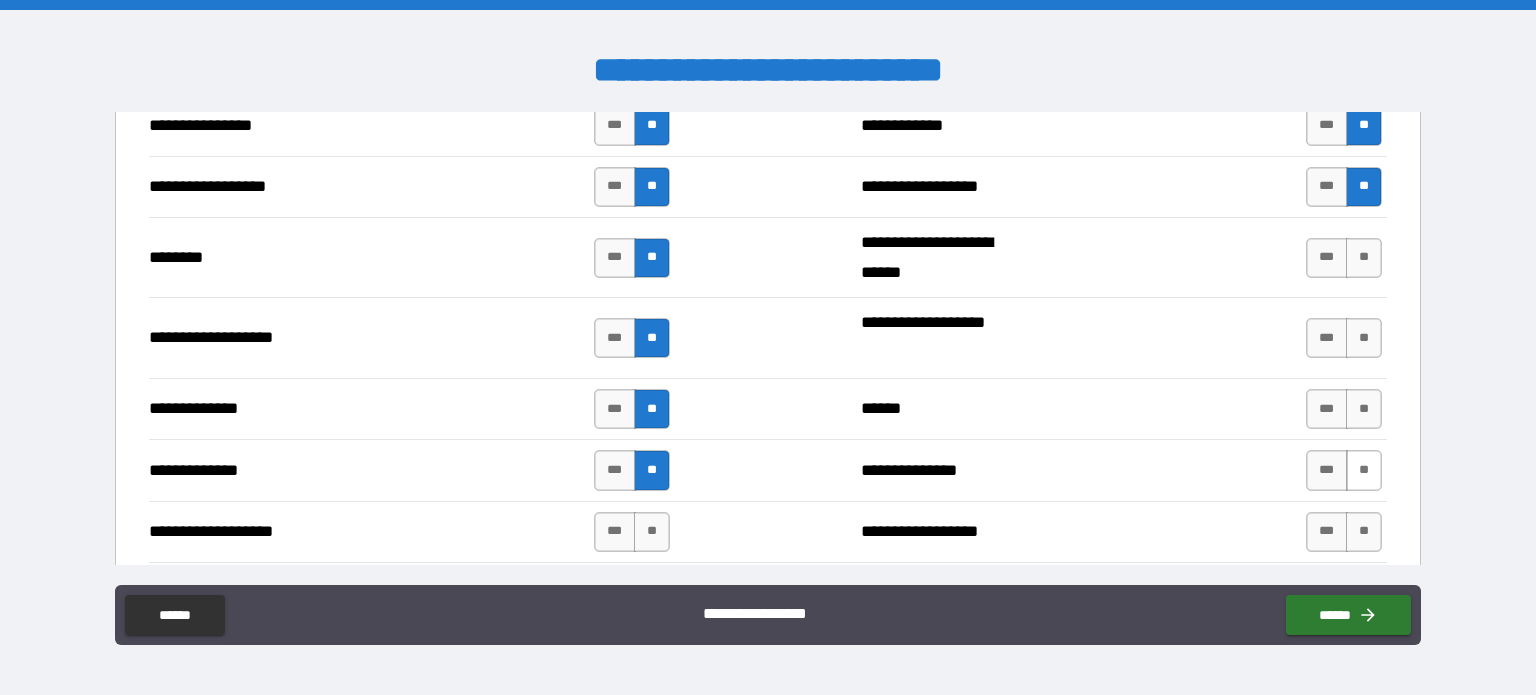 click on "**" at bounding box center [1364, 470] 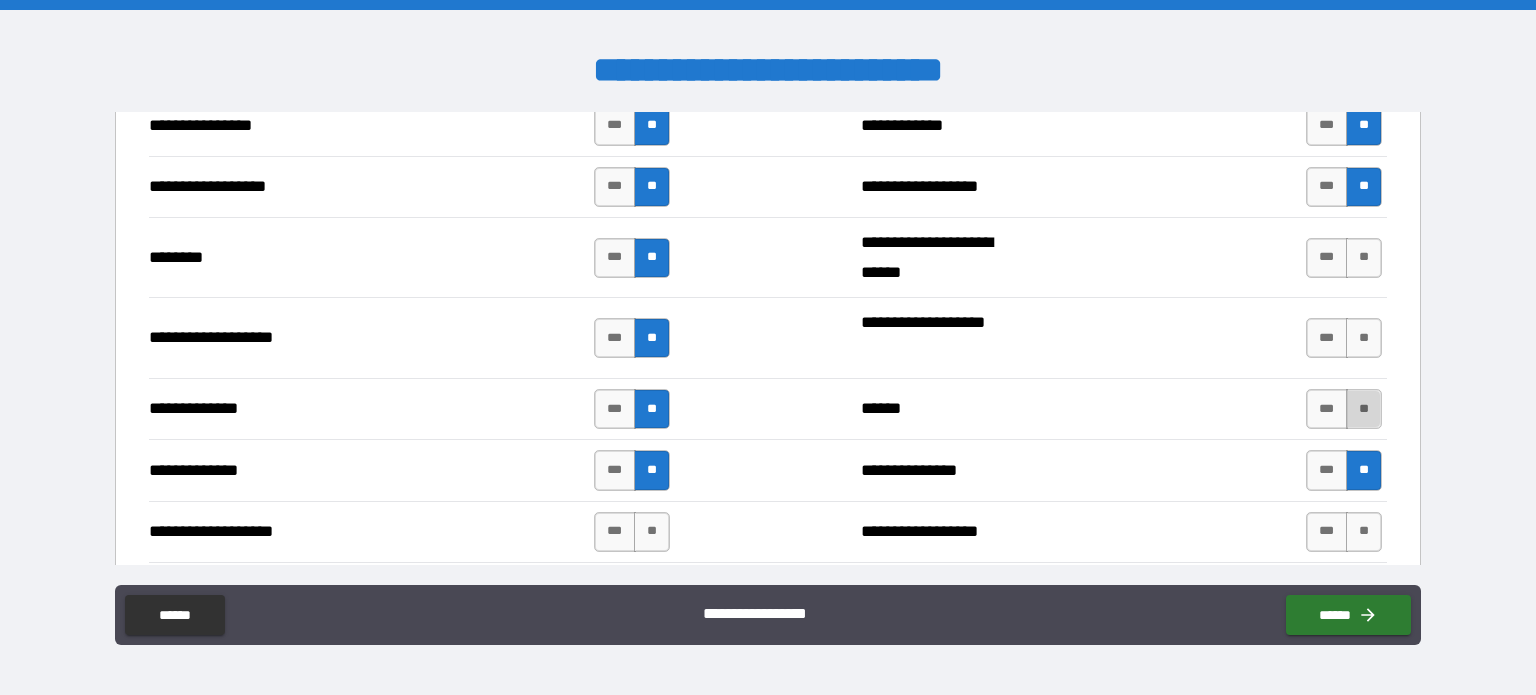 click on "**" at bounding box center (1364, 409) 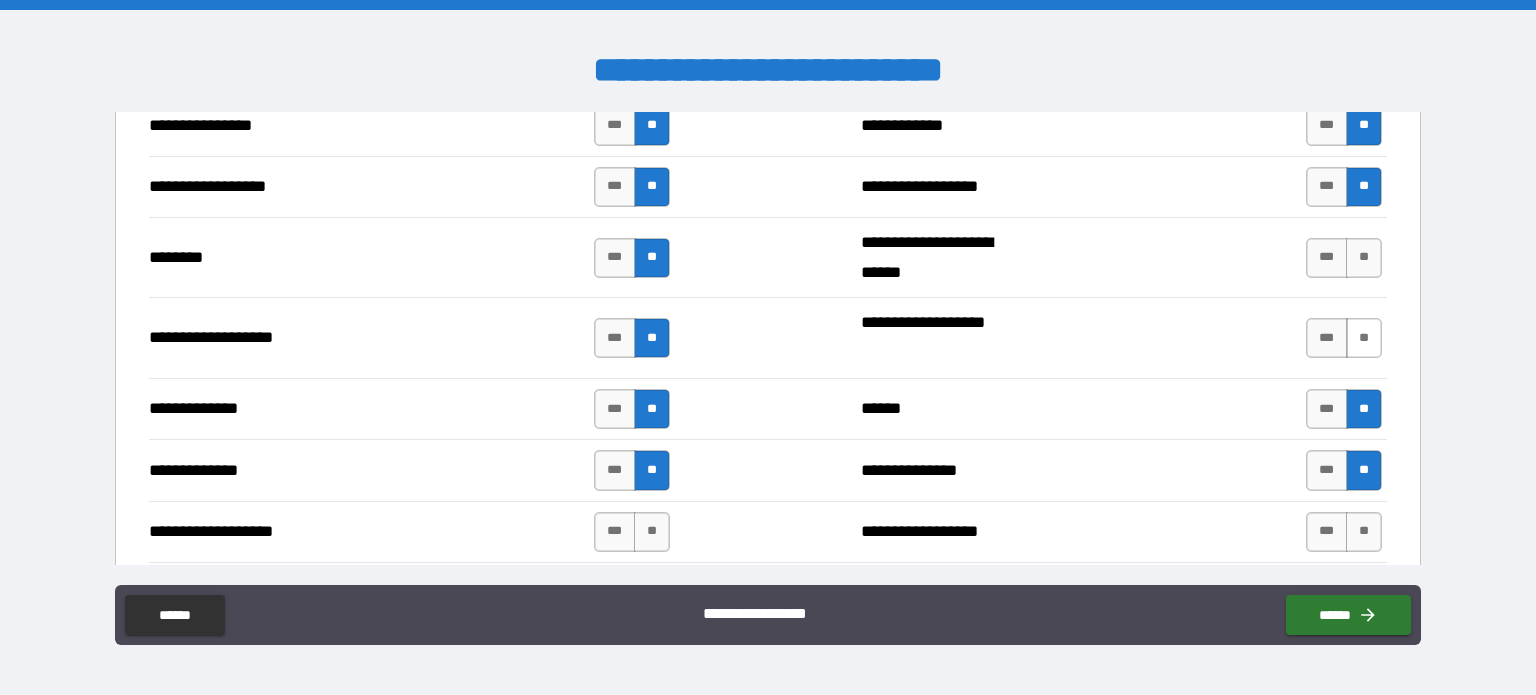 click on "**" at bounding box center (1364, 338) 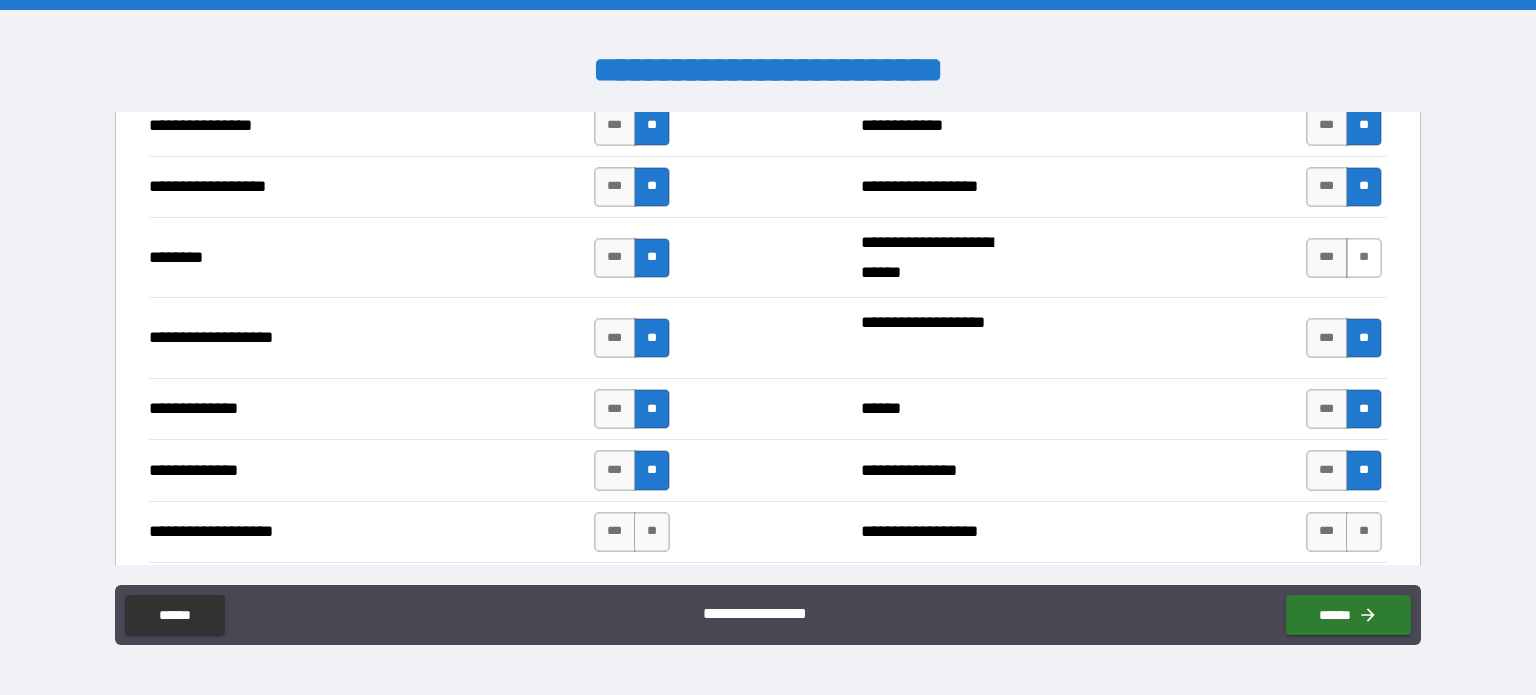 click on "**" at bounding box center (1364, 258) 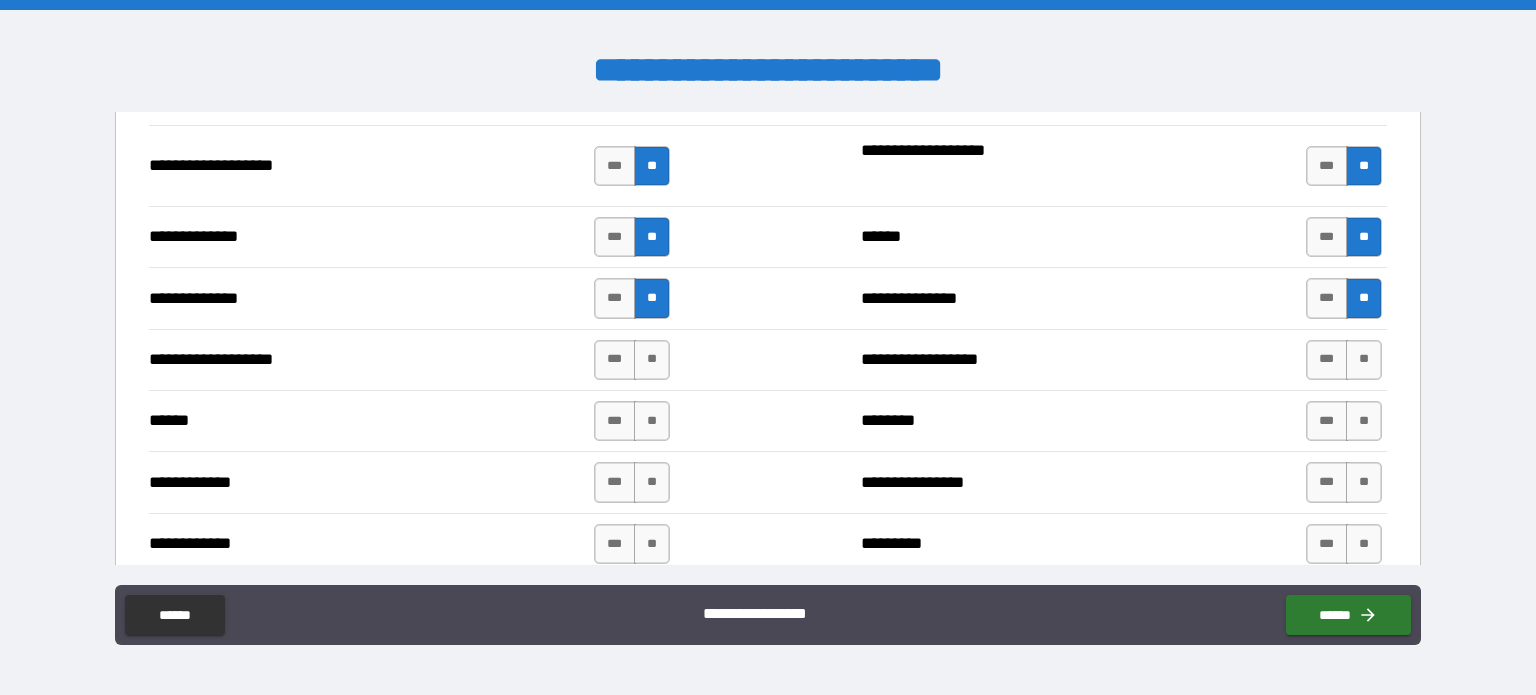 scroll, scrollTop: 3400, scrollLeft: 0, axis: vertical 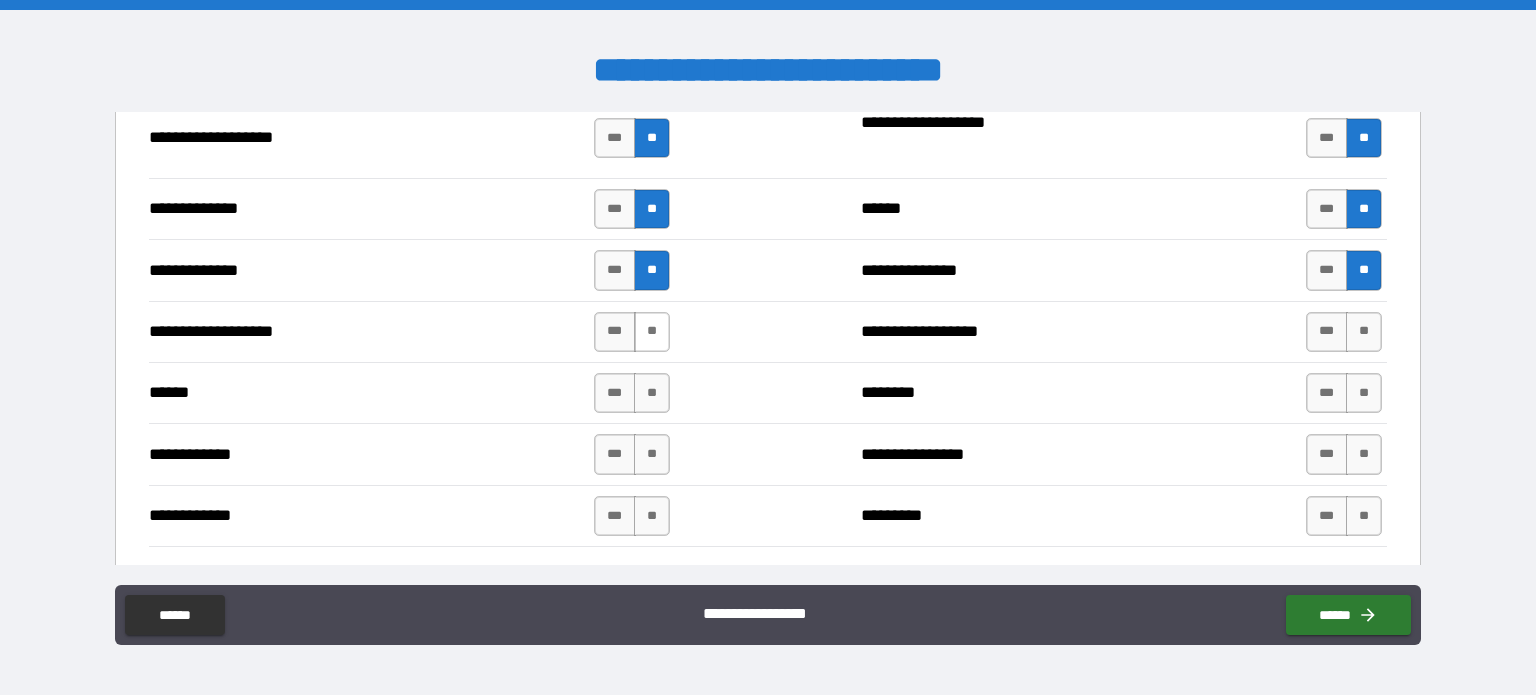 click on "**" at bounding box center (652, 332) 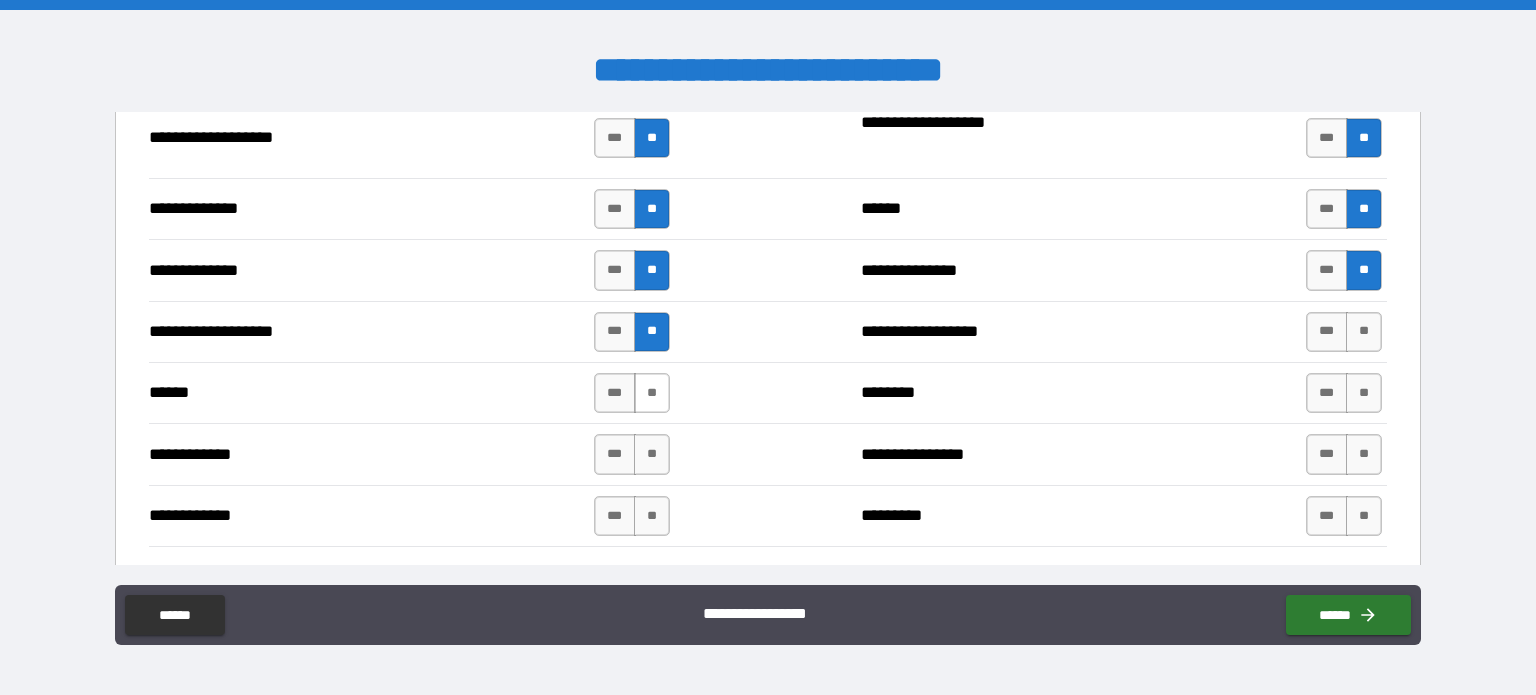 click on "**" at bounding box center [652, 393] 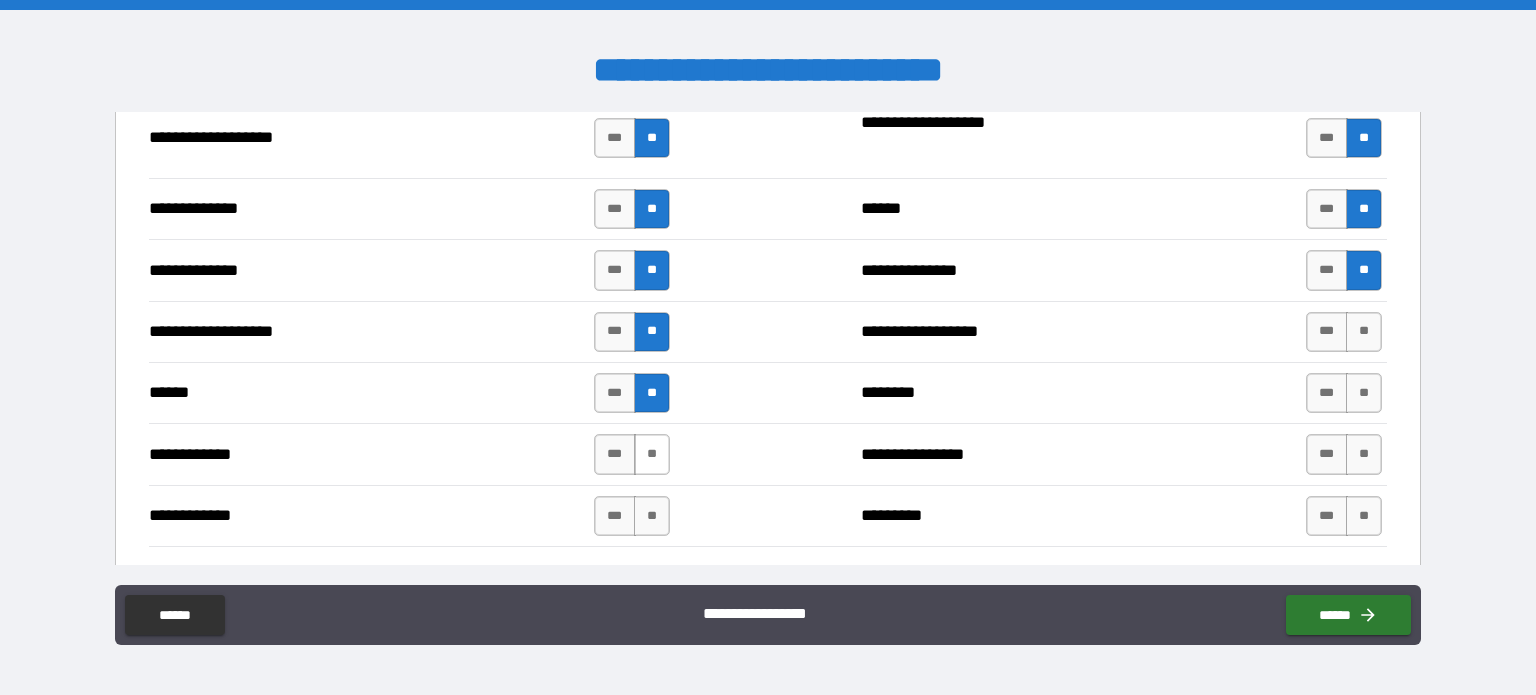 click on "**" at bounding box center (652, 454) 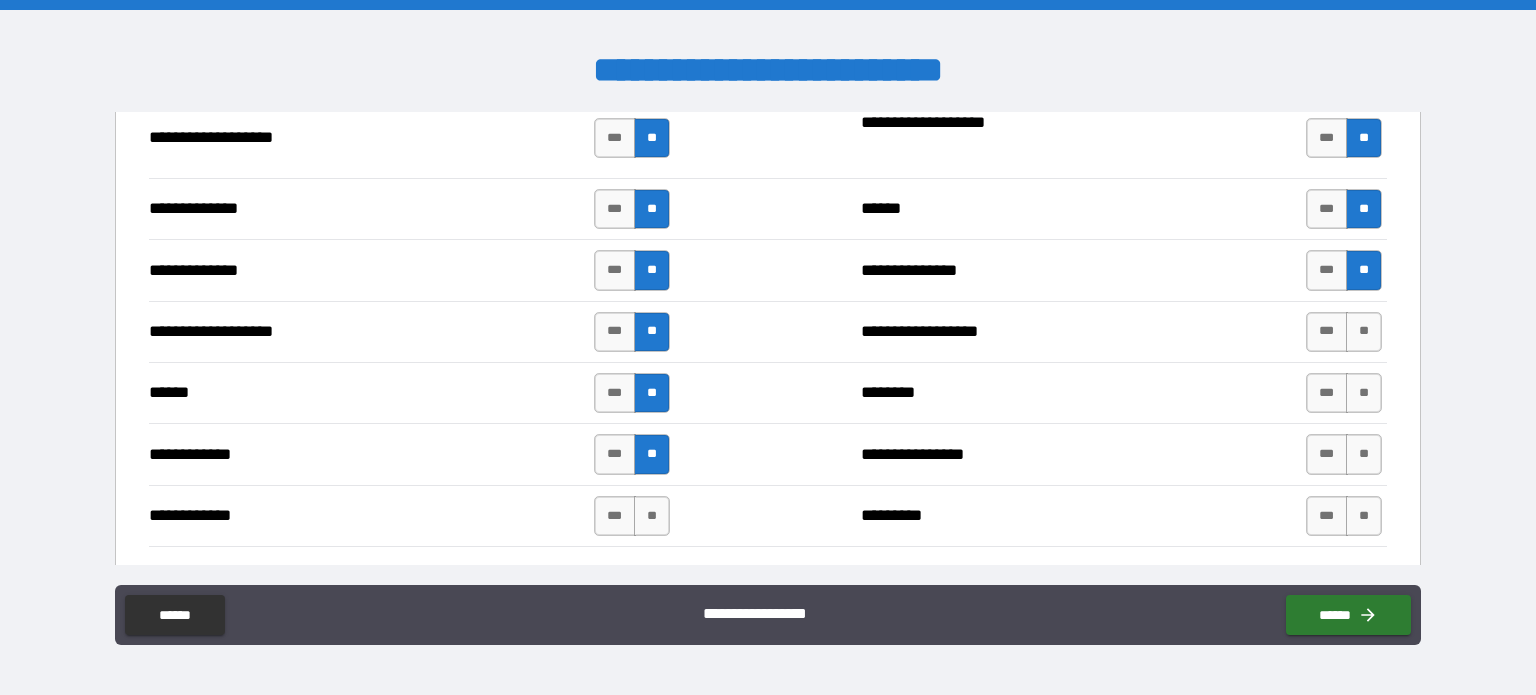 click on "*** **" at bounding box center [1346, 454] 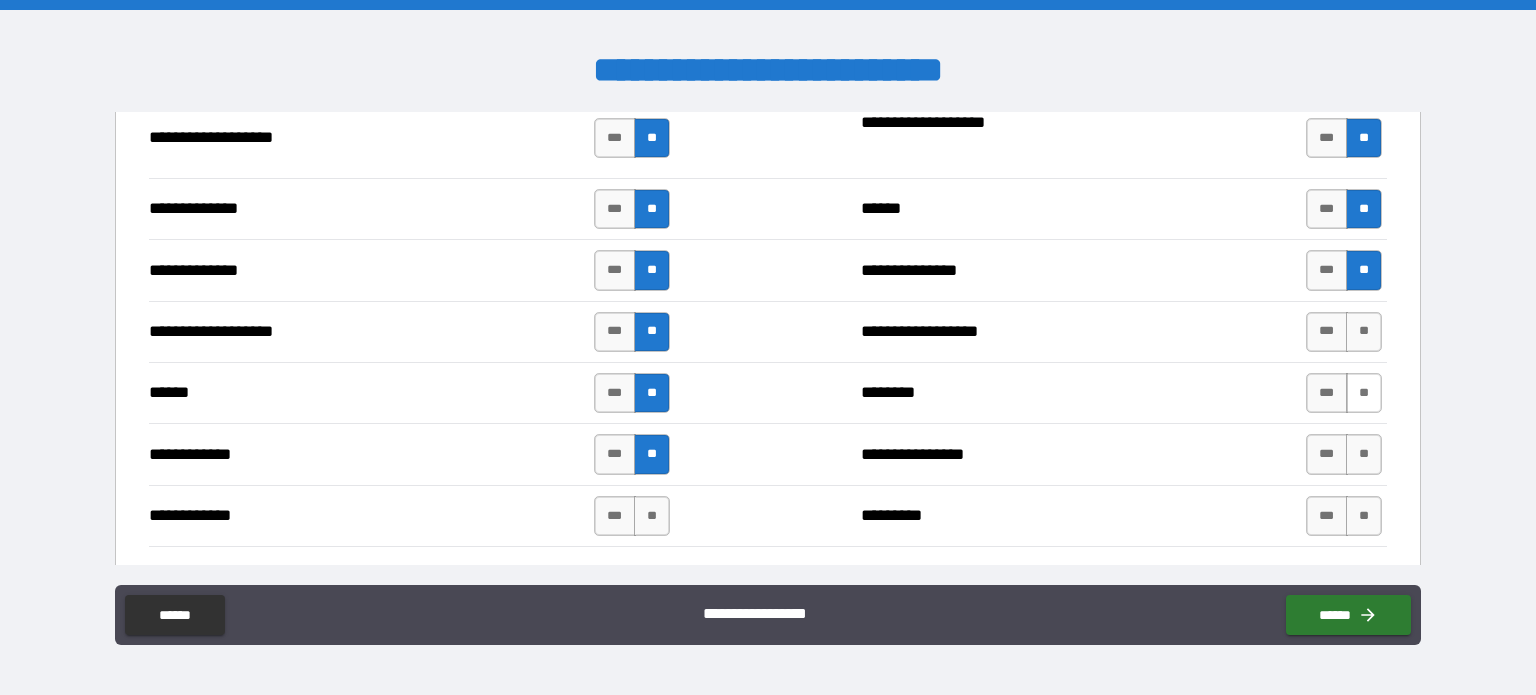 click on "**" at bounding box center [1364, 393] 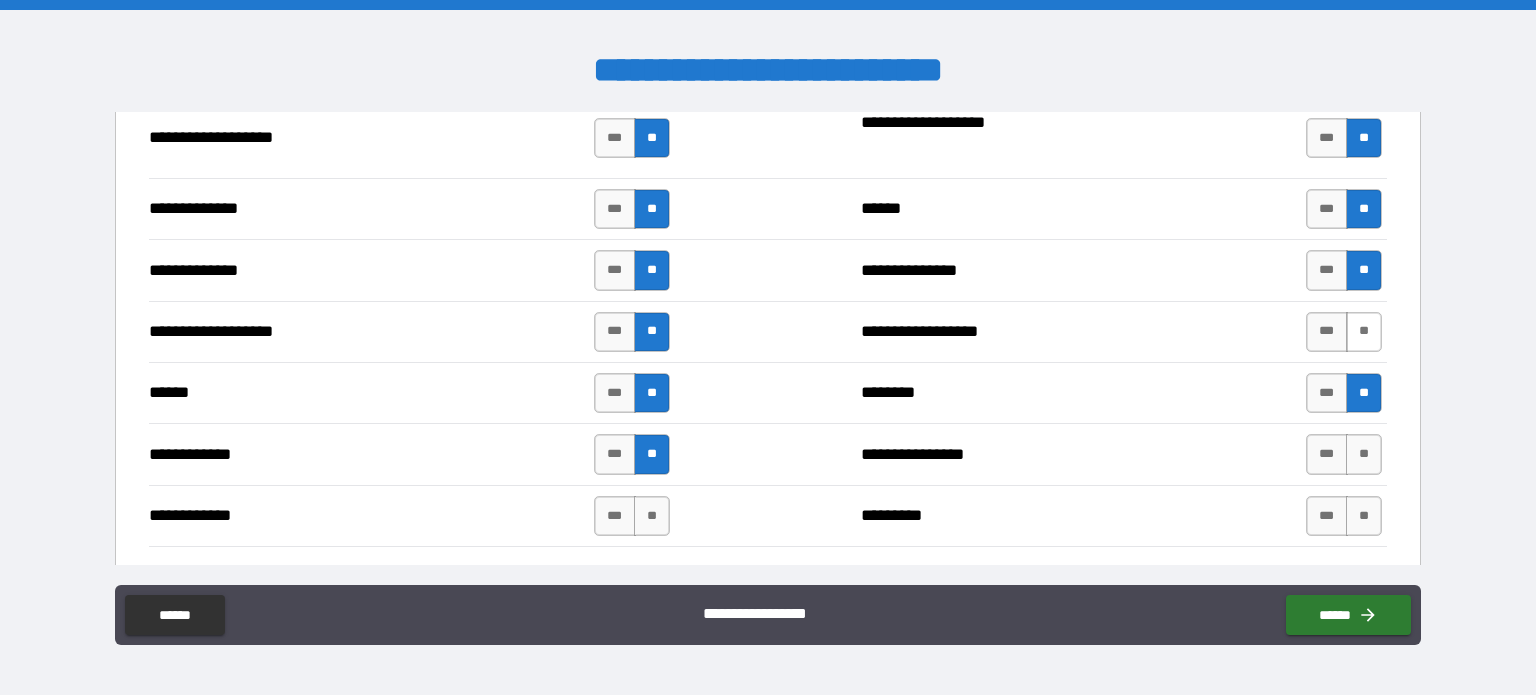 click on "**" at bounding box center [1364, 332] 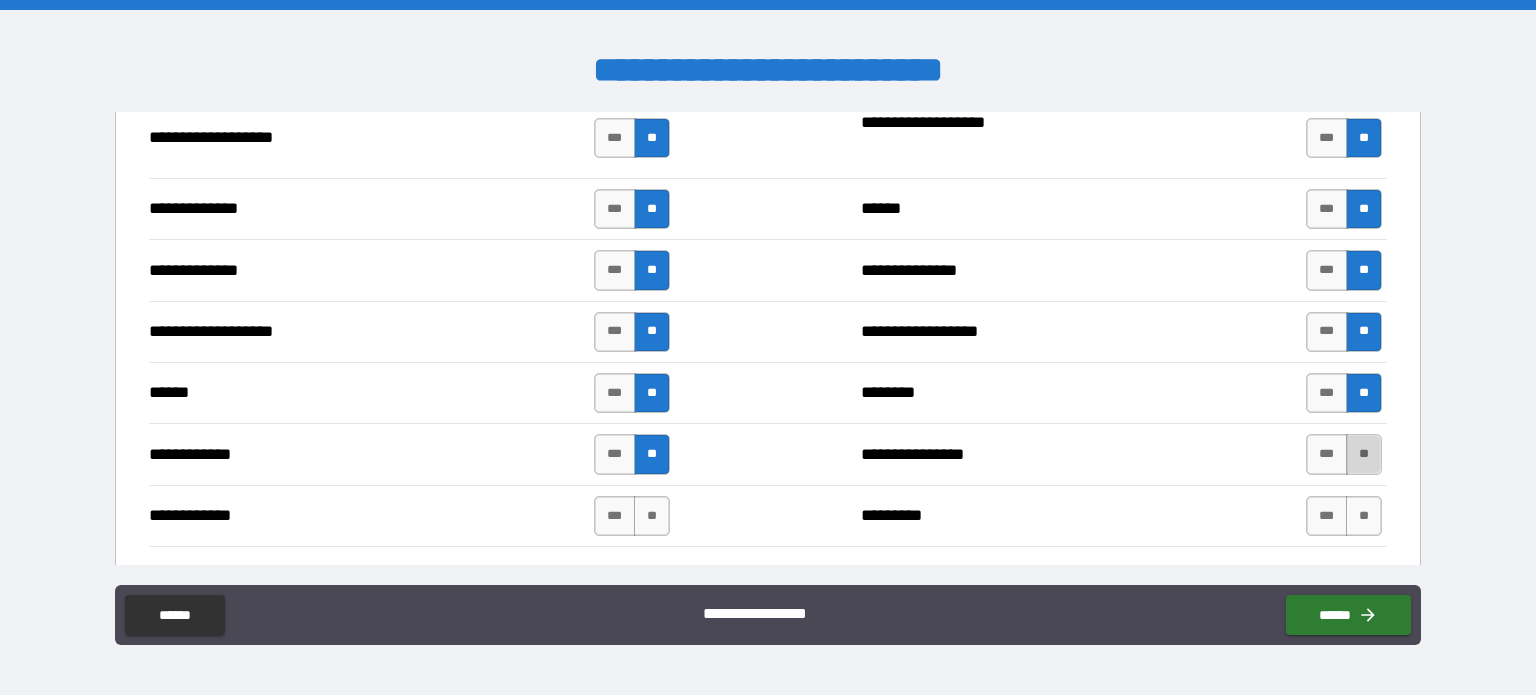 click on "**" at bounding box center (1364, 454) 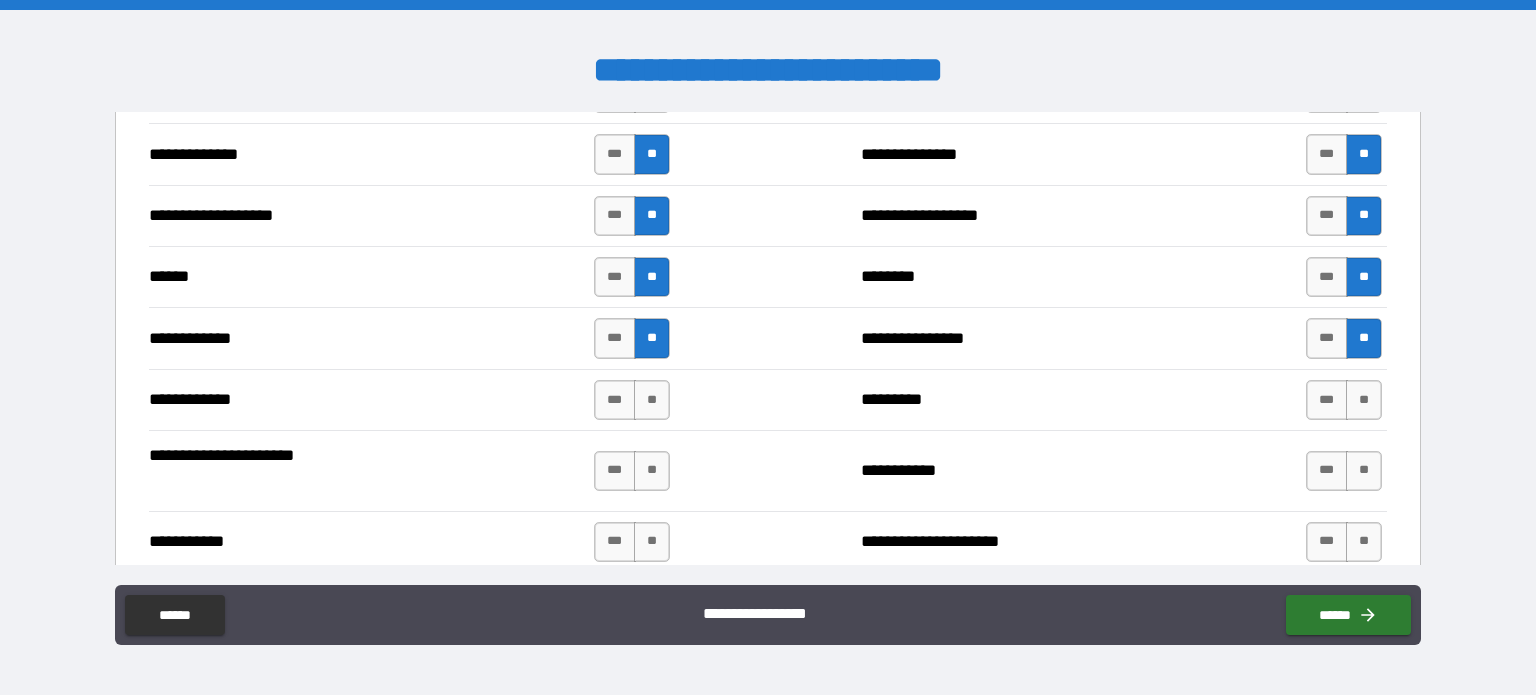 scroll, scrollTop: 3600, scrollLeft: 0, axis: vertical 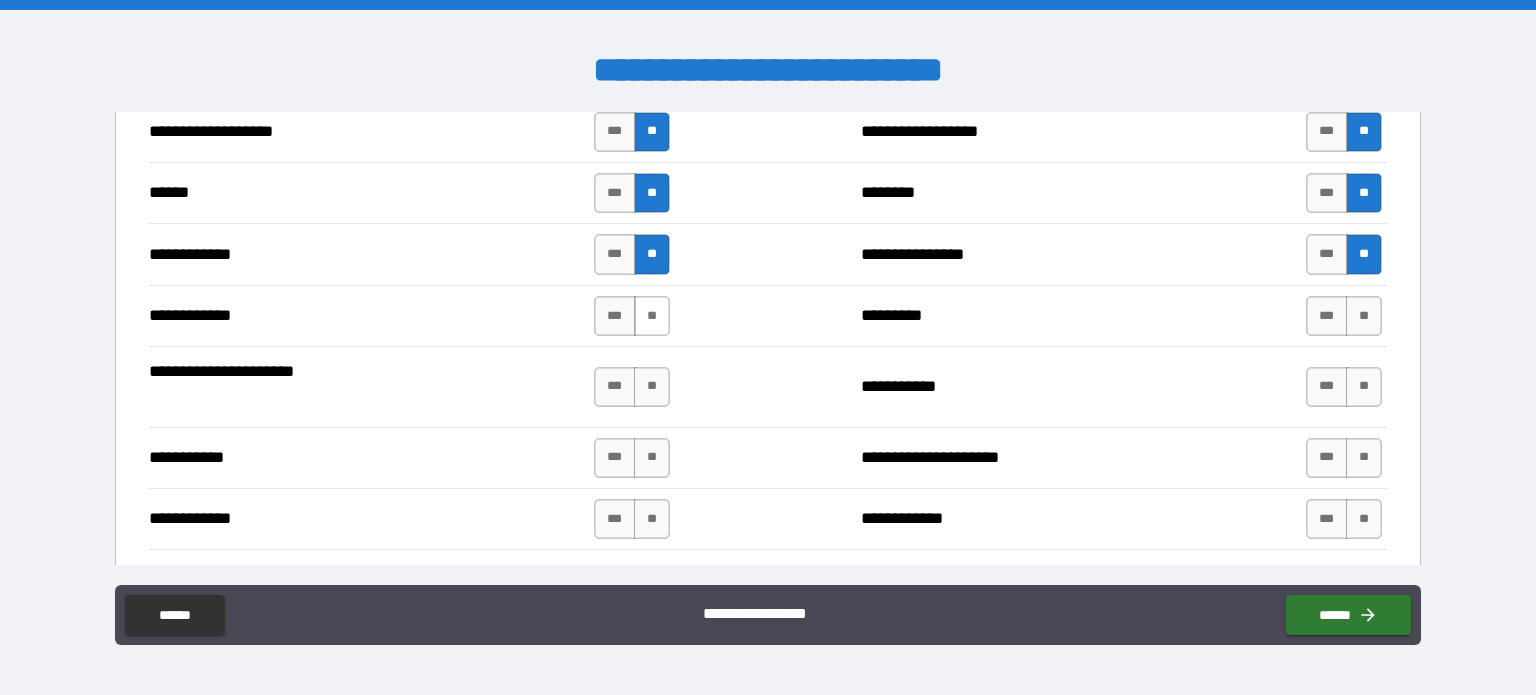 click on "**" at bounding box center (652, 316) 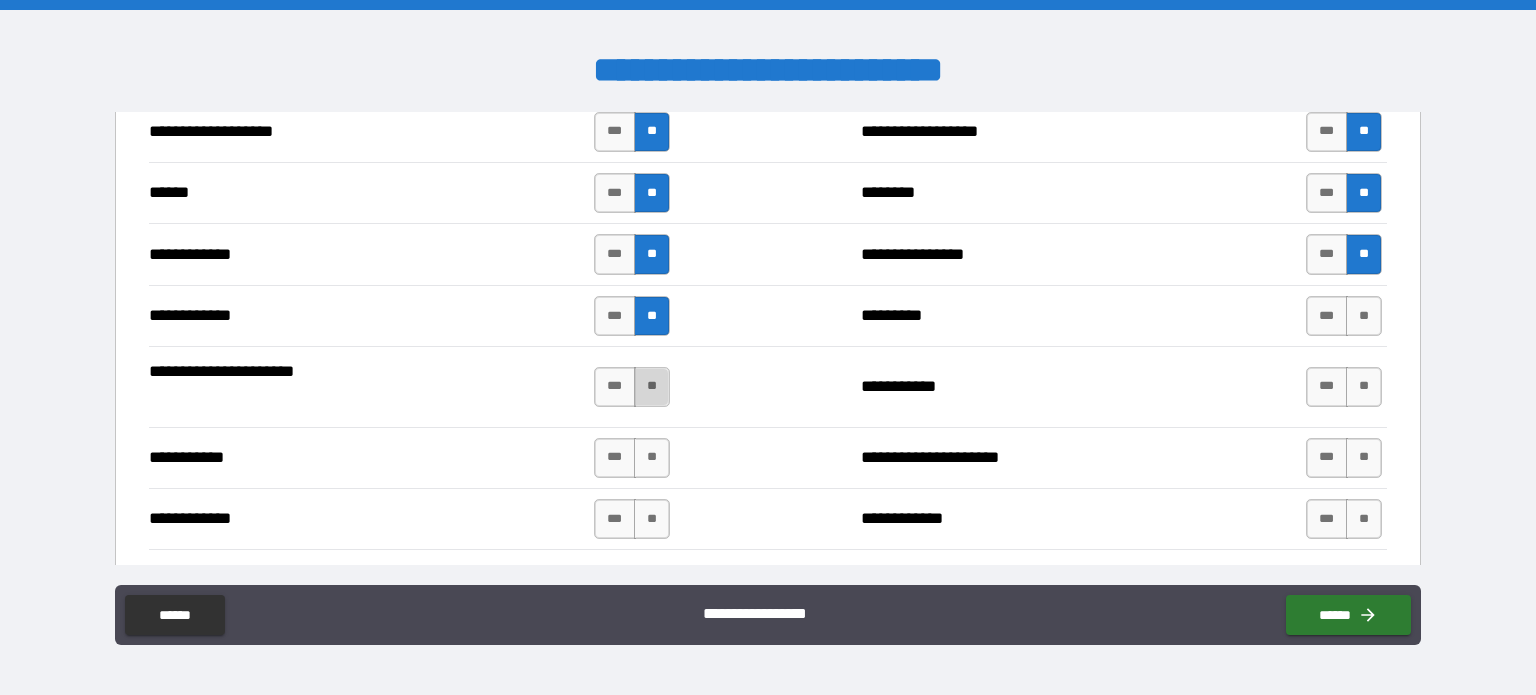 click on "**" at bounding box center [652, 387] 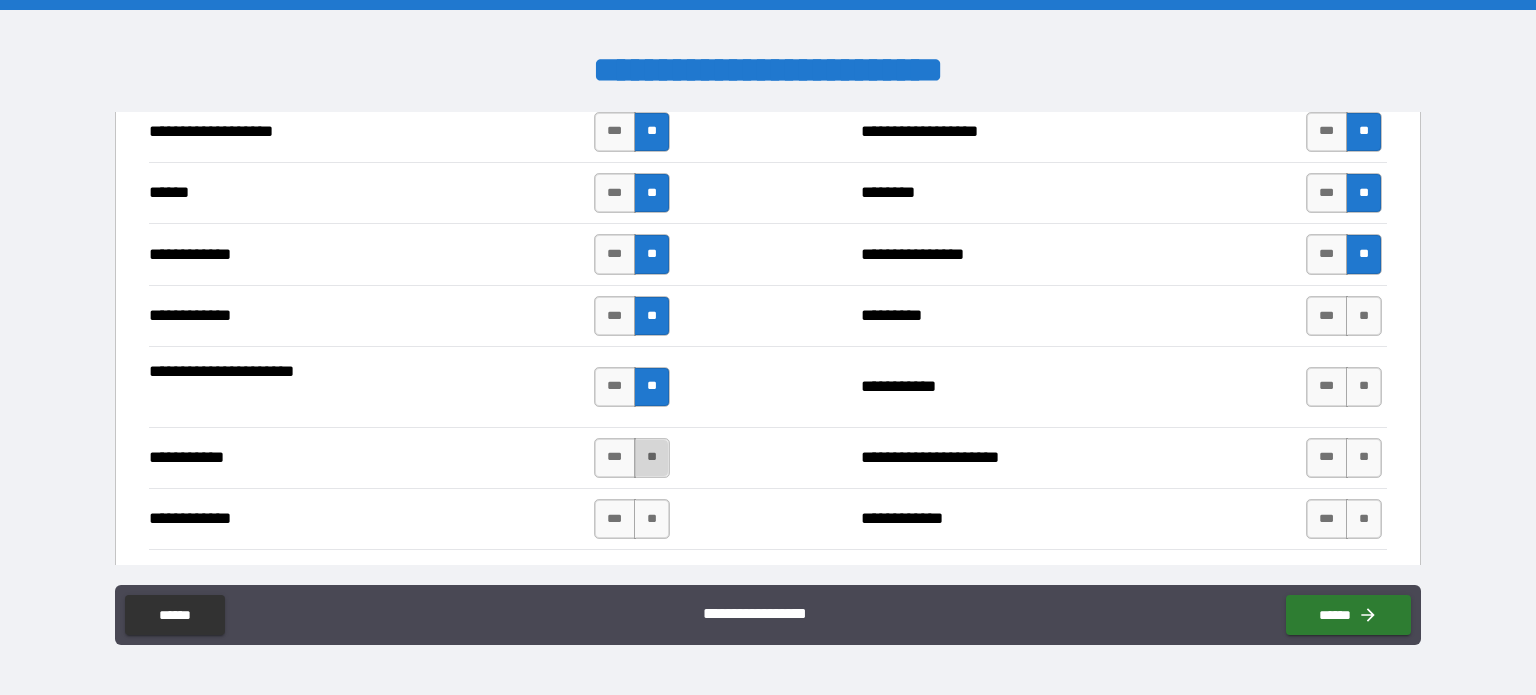 click on "**" at bounding box center (652, 458) 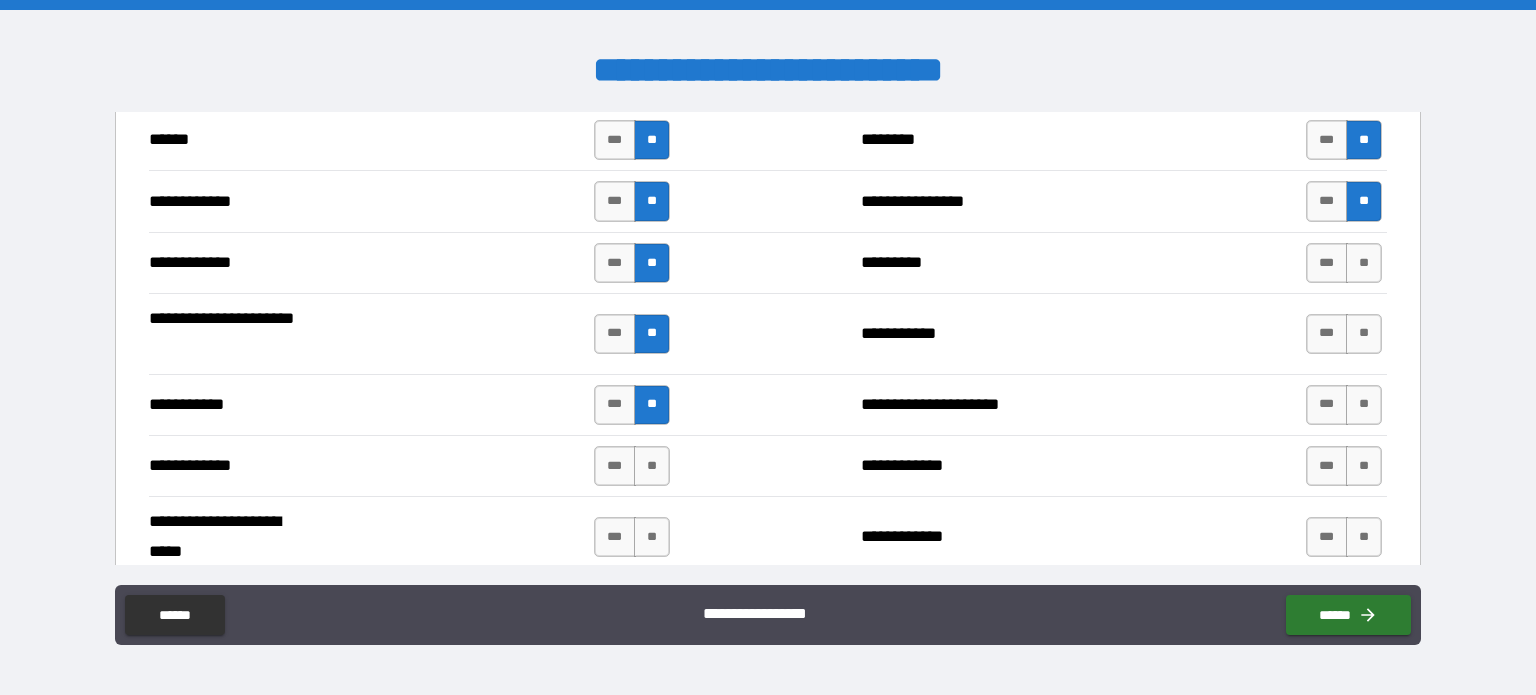 scroll, scrollTop: 3700, scrollLeft: 0, axis: vertical 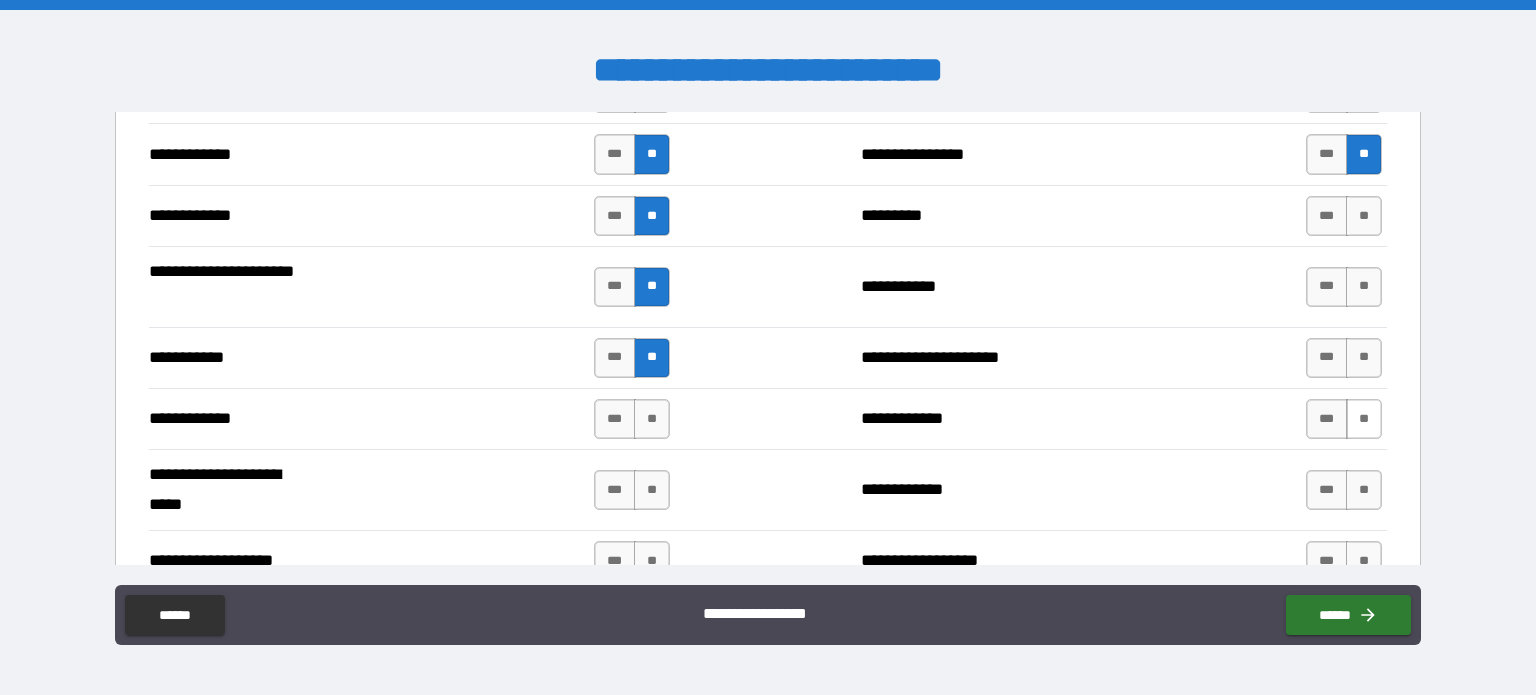 click on "**" at bounding box center (1364, 419) 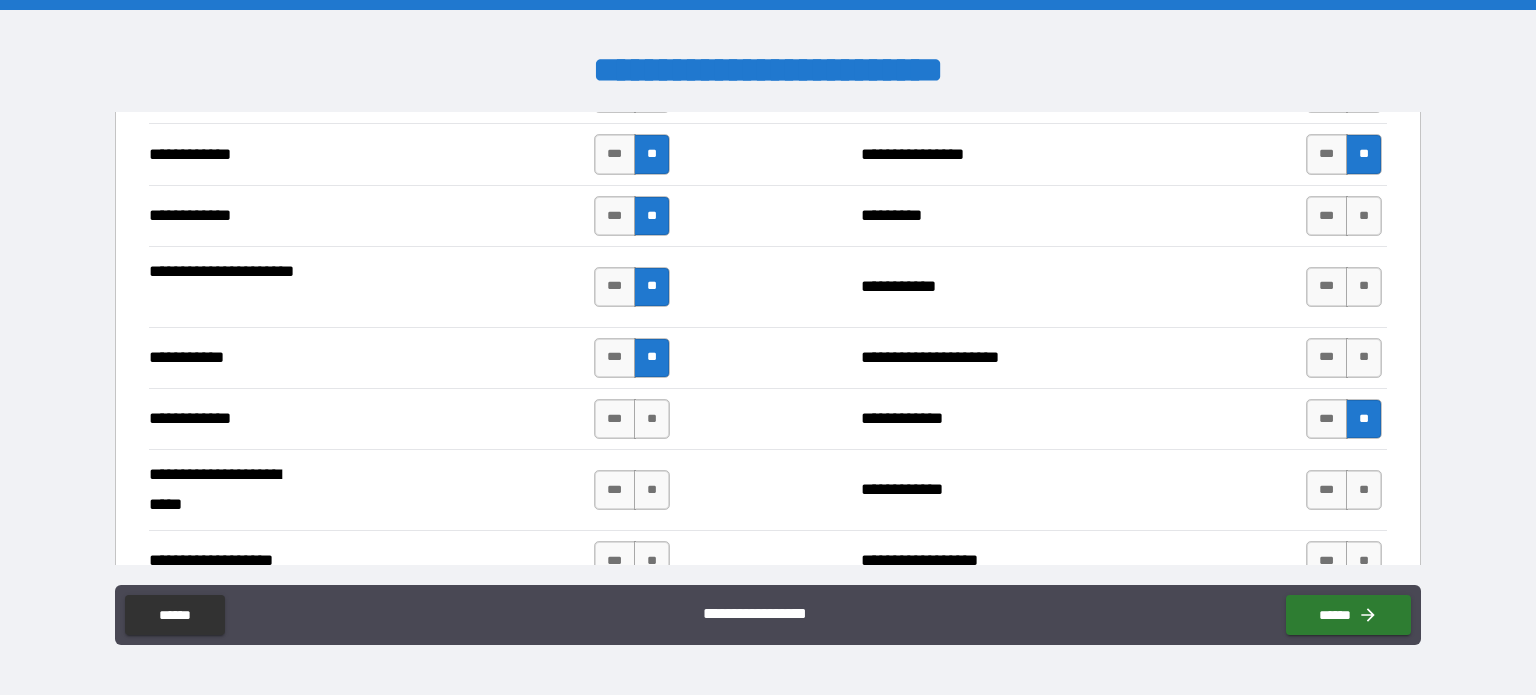 click on "**********" at bounding box center [768, 357] 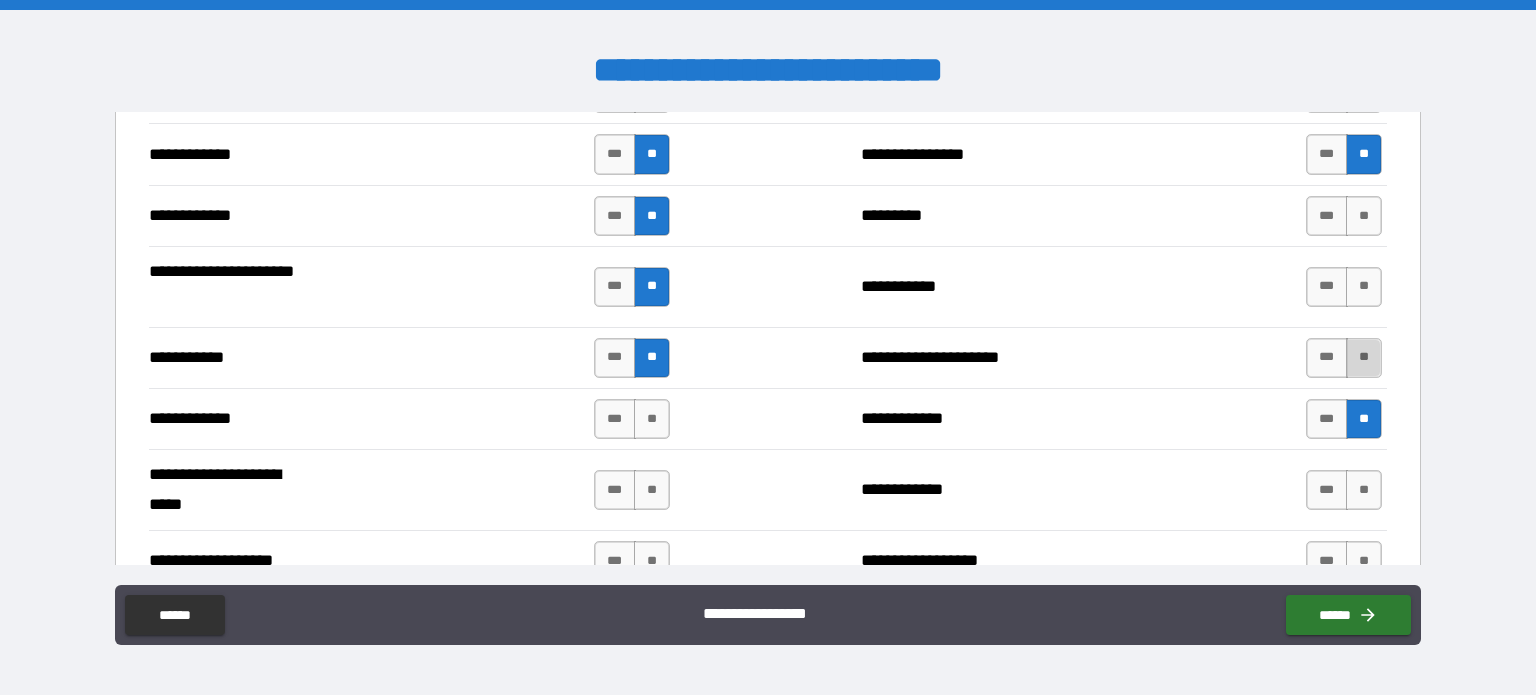 click on "**" at bounding box center [1364, 358] 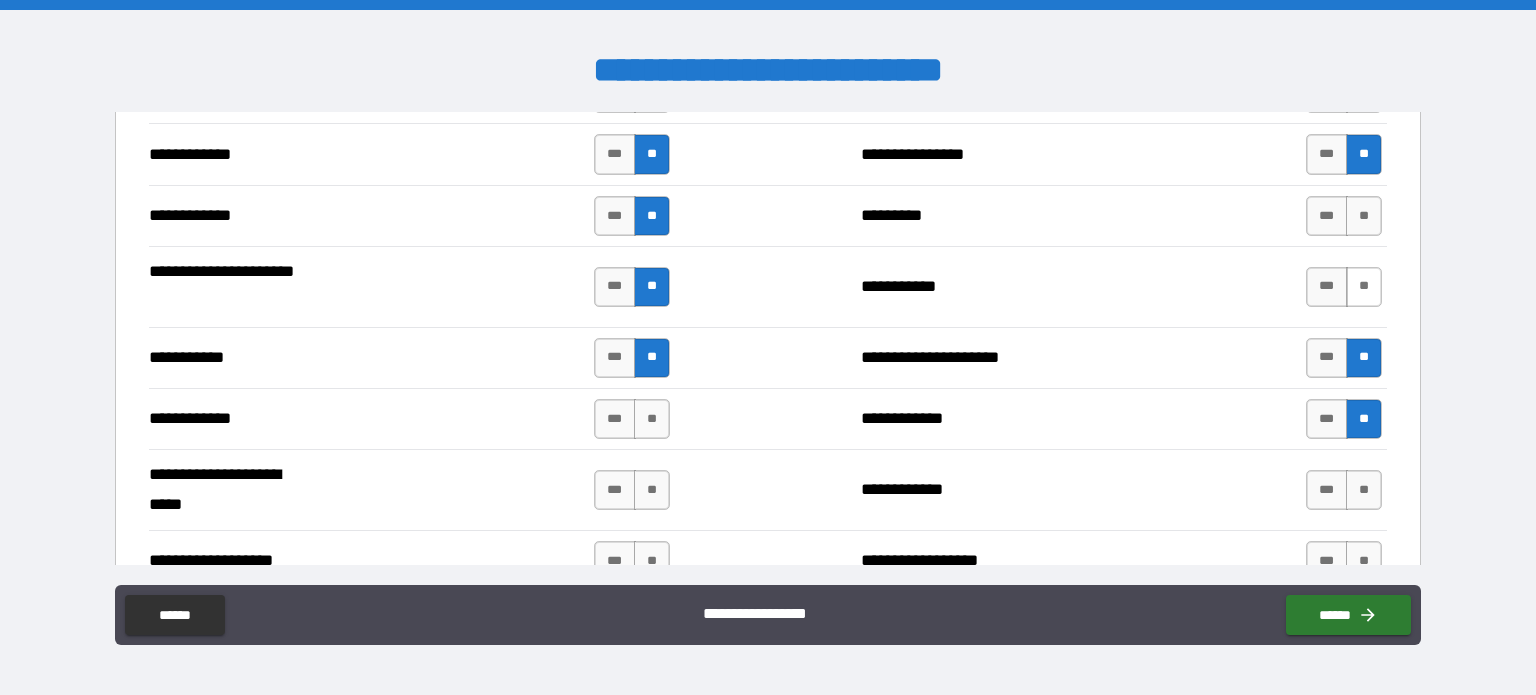 click on "**" at bounding box center (1364, 287) 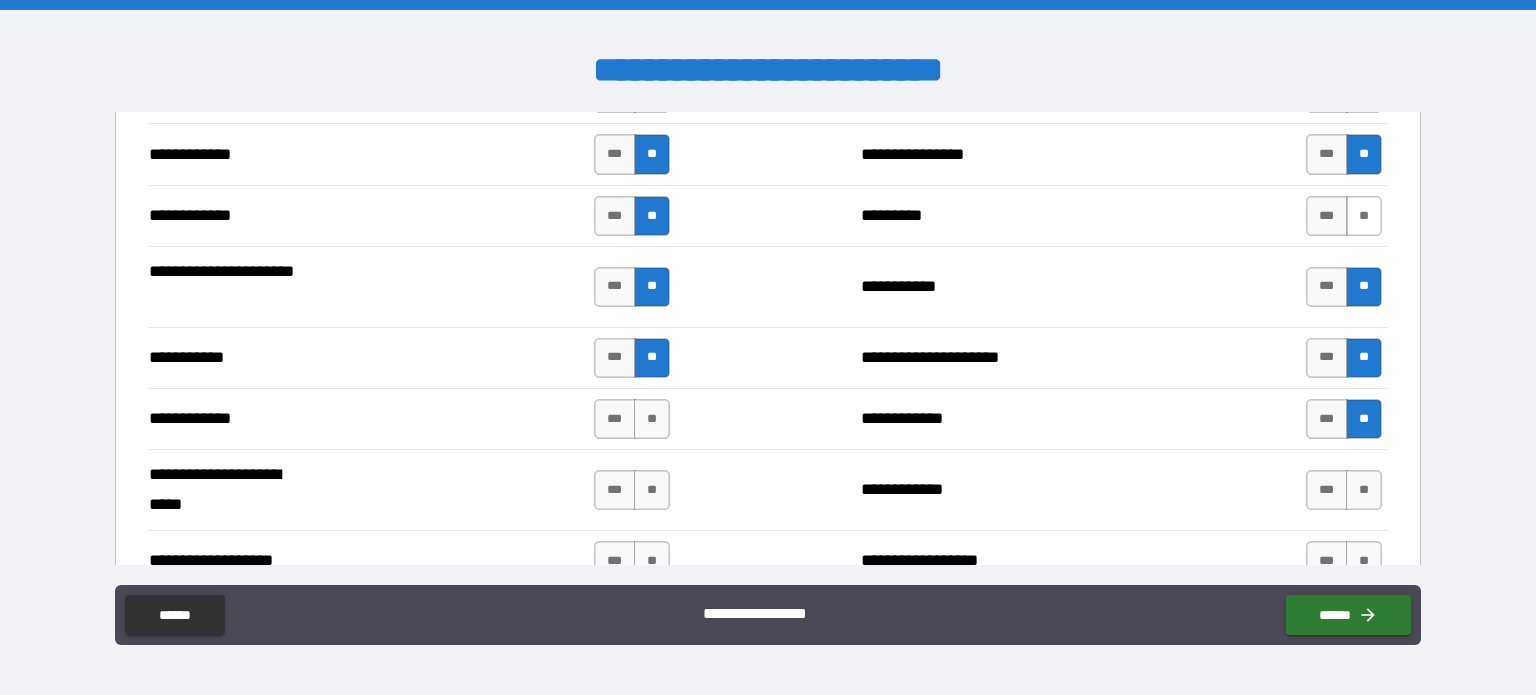 click on "**" at bounding box center (1364, 216) 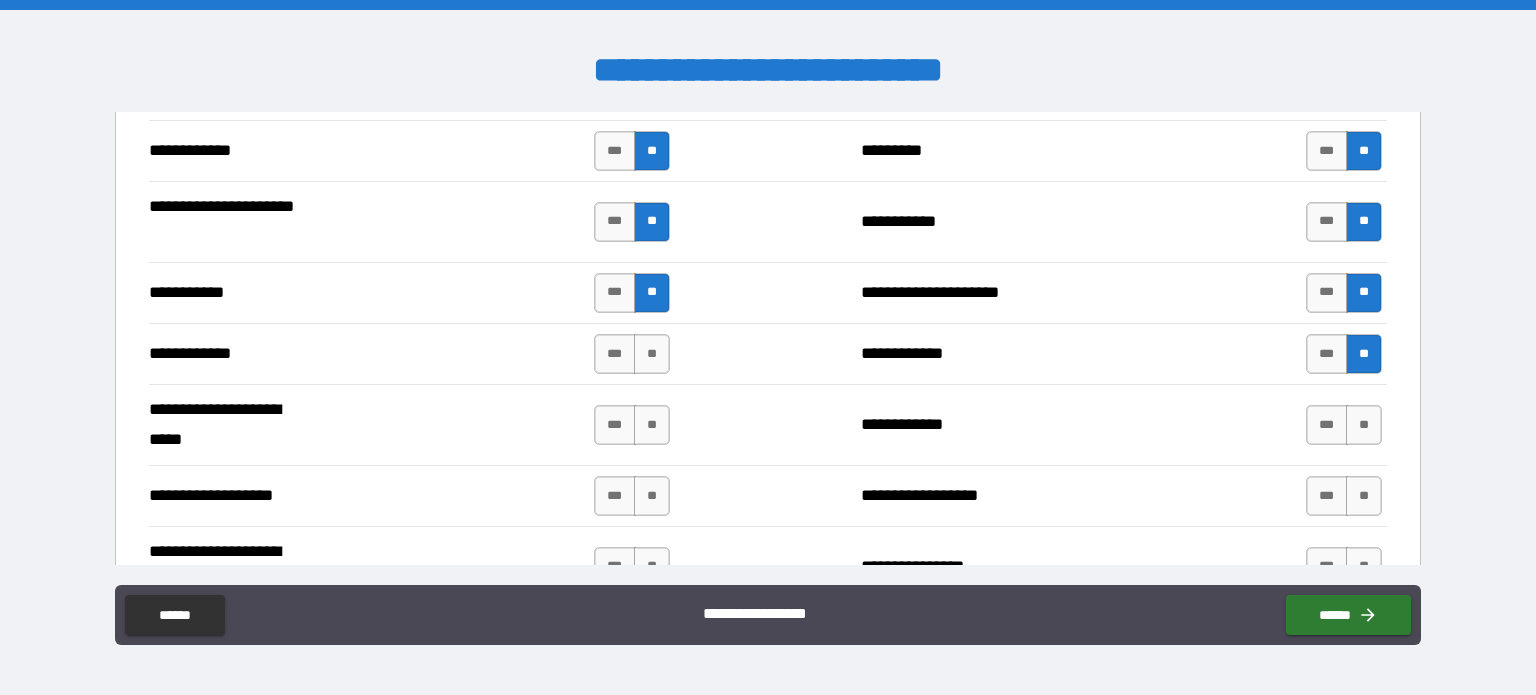 scroll, scrollTop: 3800, scrollLeft: 0, axis: vertical 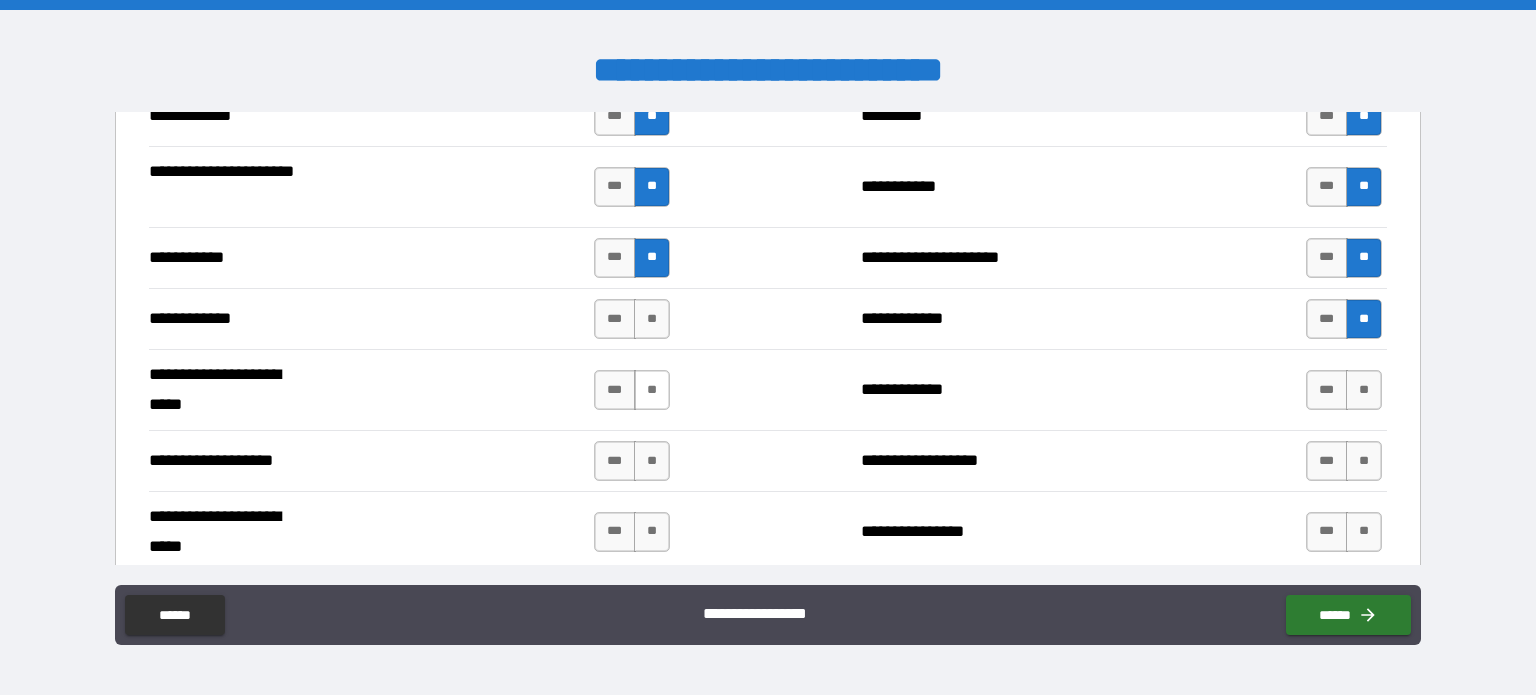 click on "**" at bounding box center (652, 390) 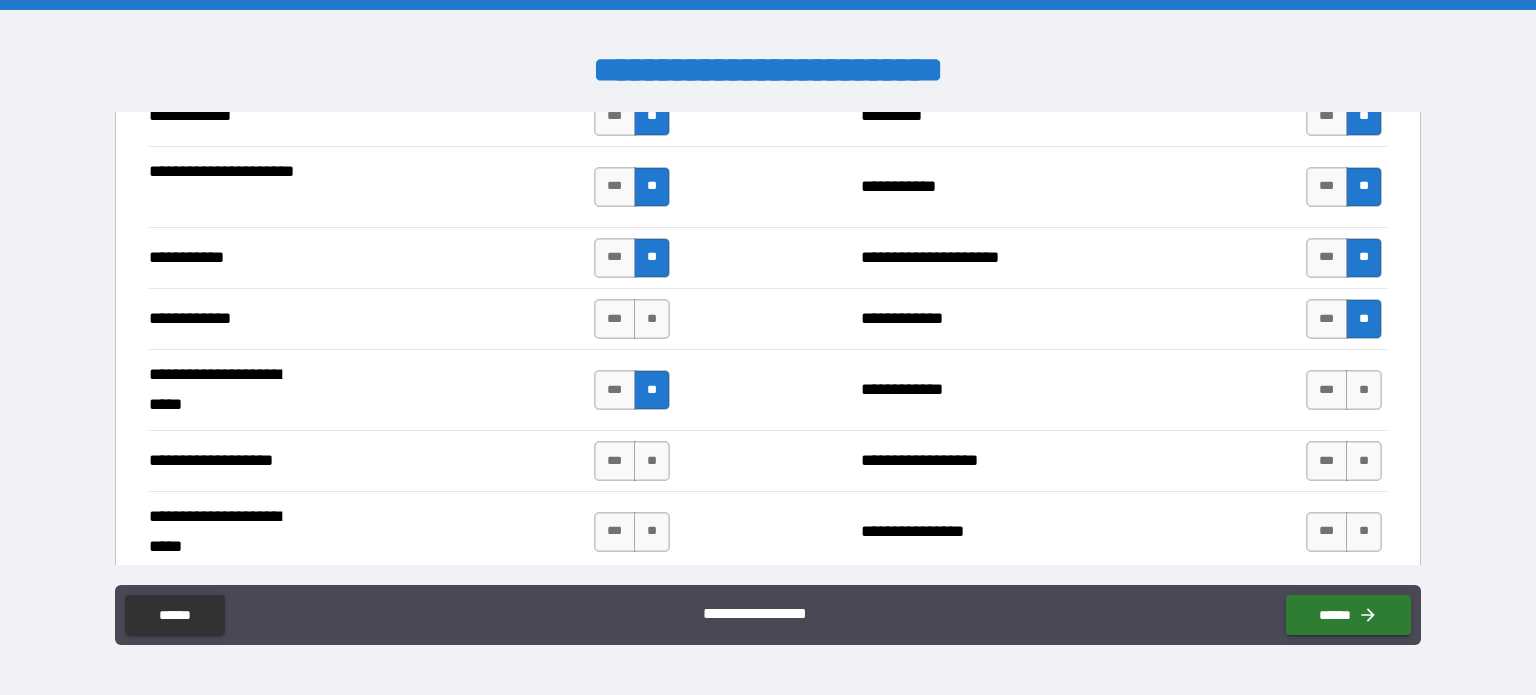 click on "*** **" at bounding box center (632, 319) 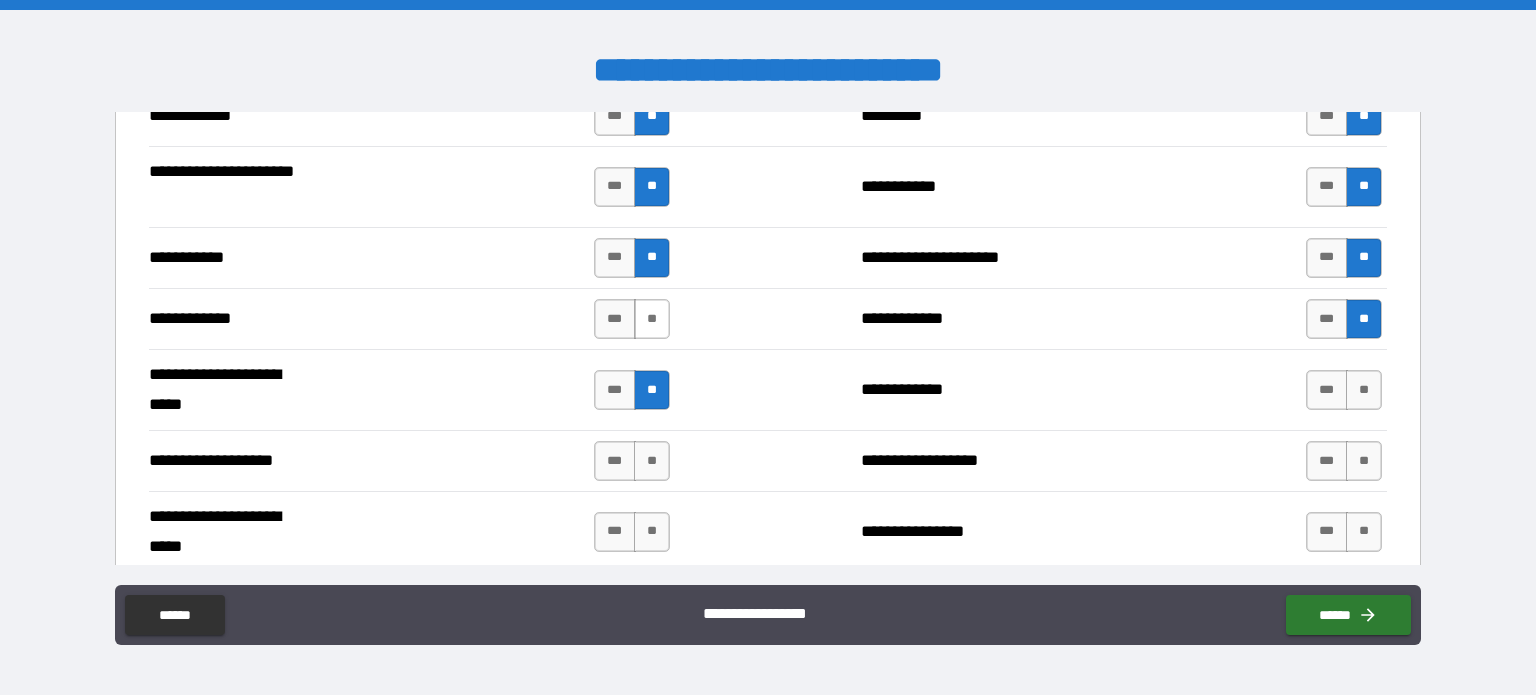 click on "**" at bounding box center (652, 319) 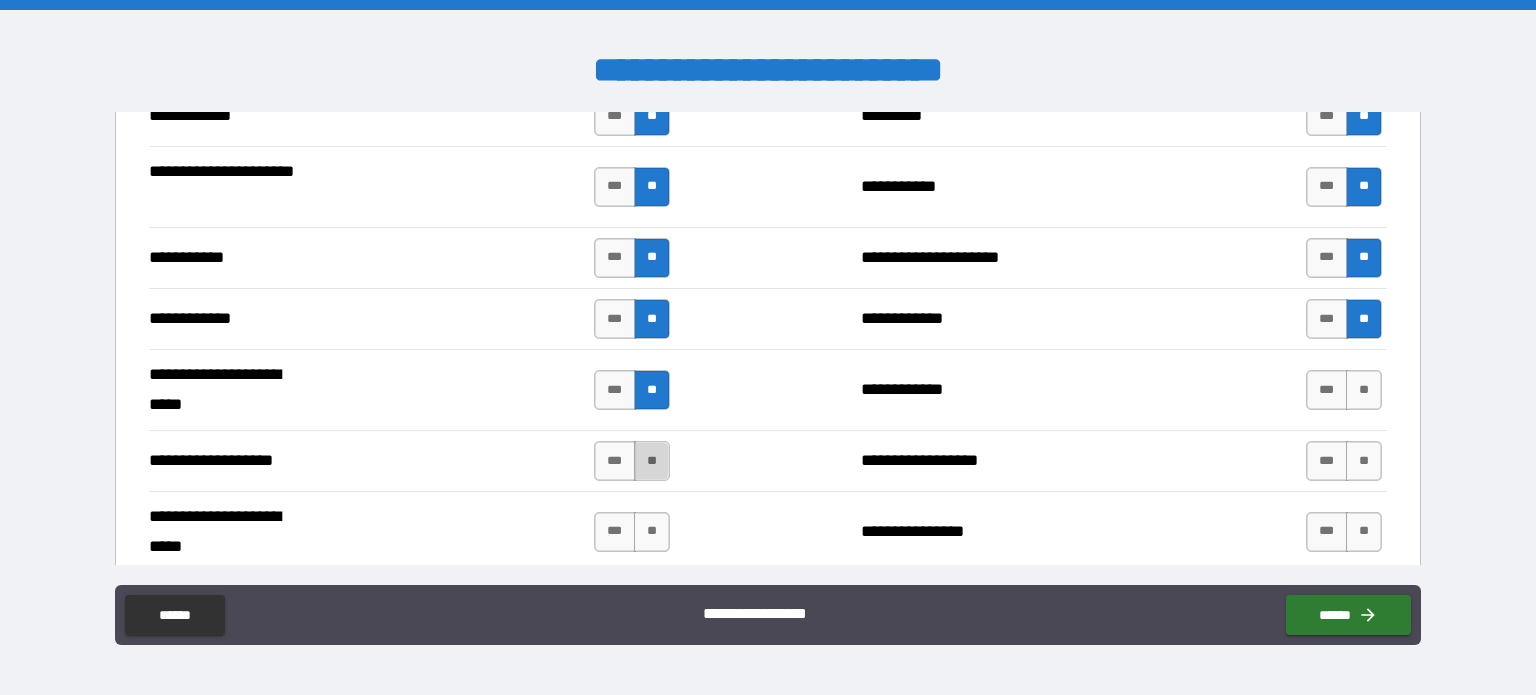 click on "**" at bounding box center (652, 461) 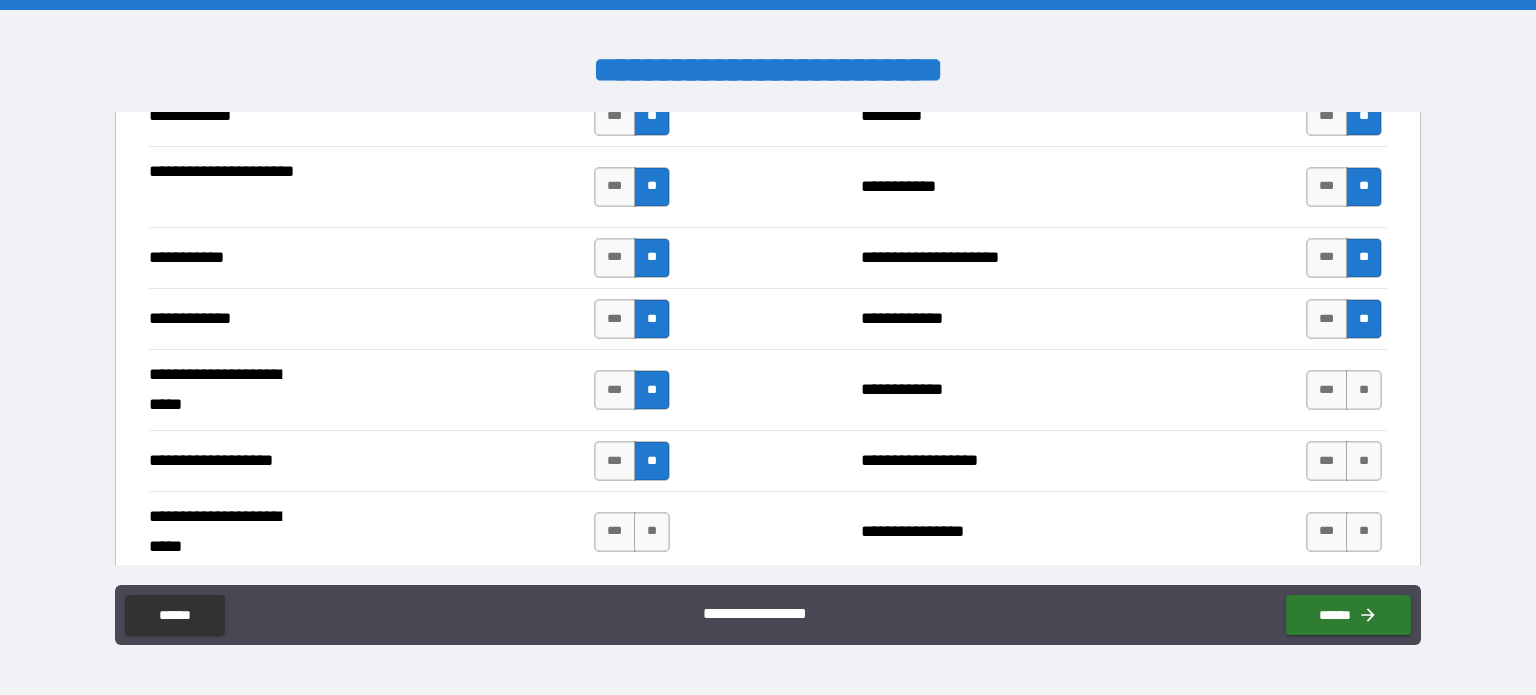 click on "**" at bounding box center [652, 532] 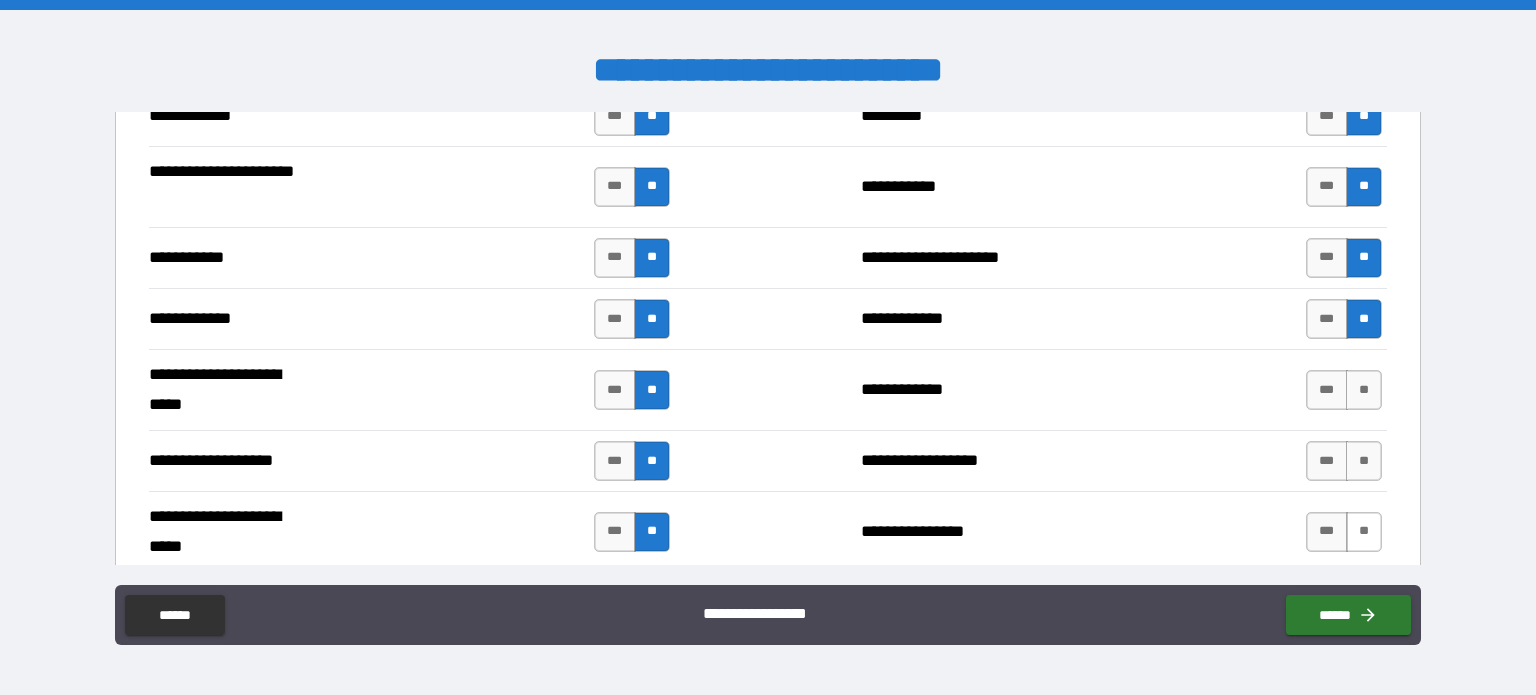 click on "**" at bounding box center (1364, 532) 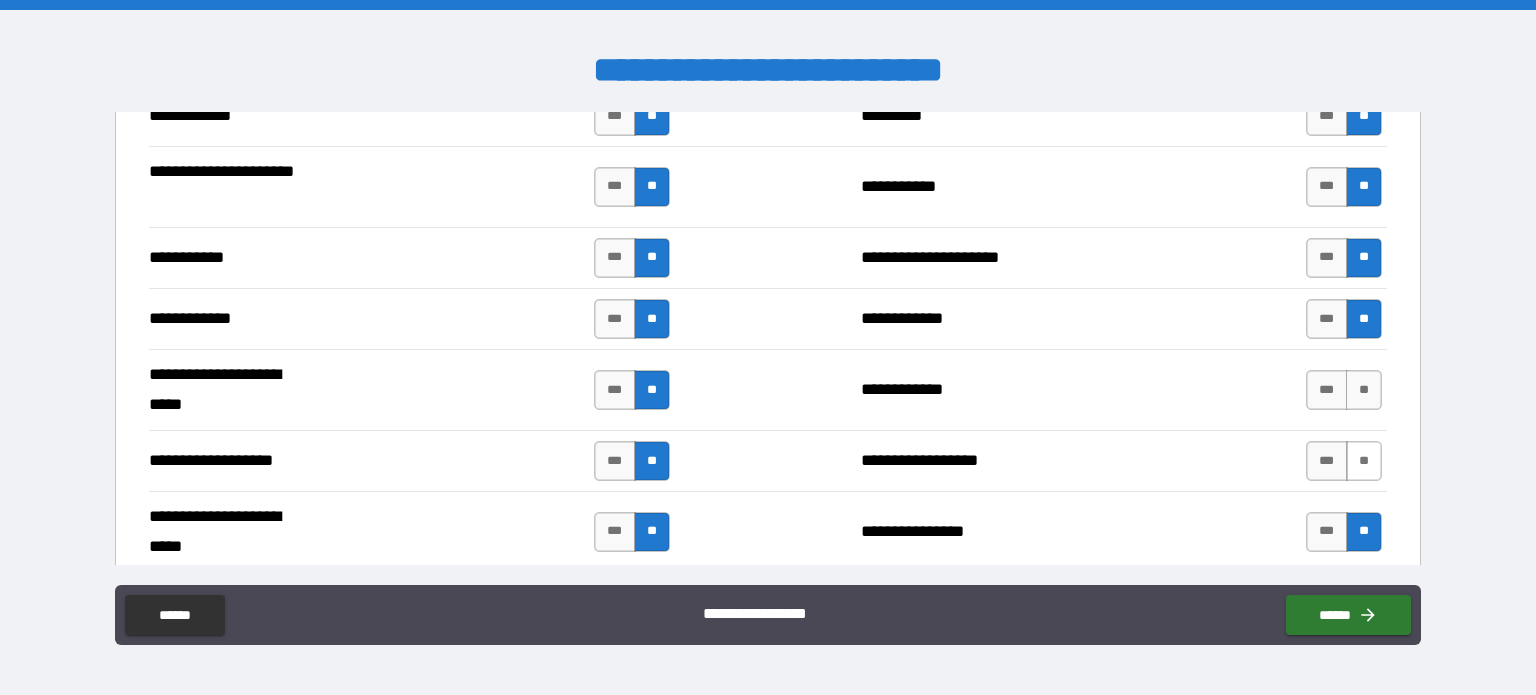 click on "**" at bounding box center [1364, 461] 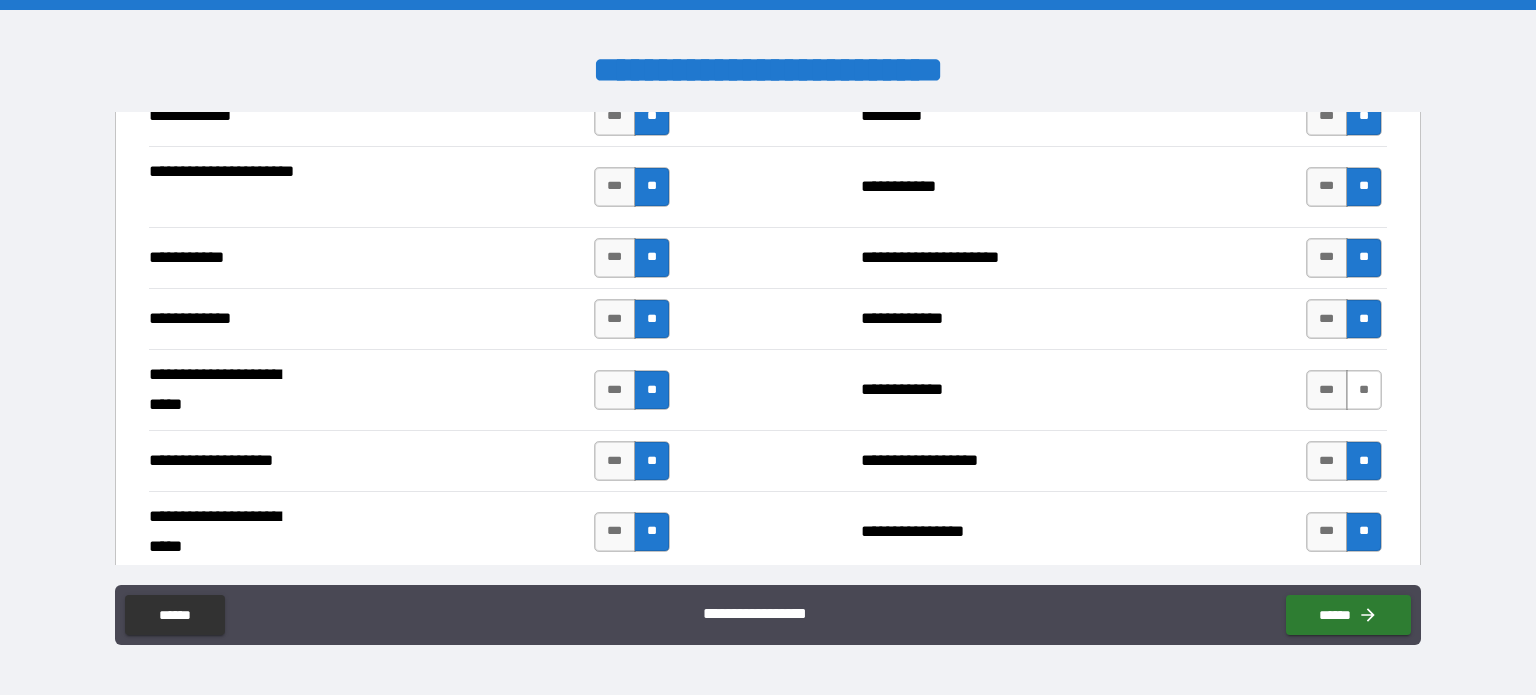 click on "**" at bounding box center (1364, 390) 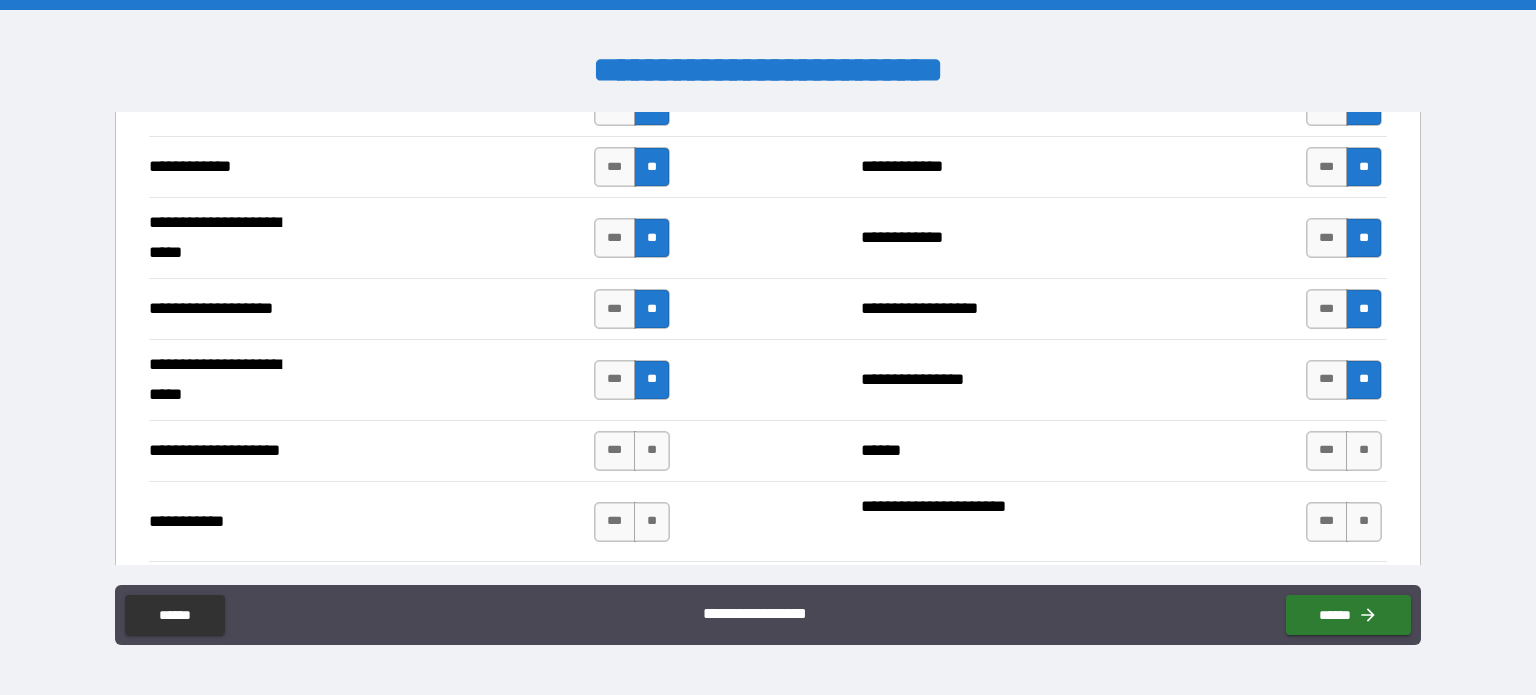 scroll, scrollTop: 4100, scrollLeft: 0, axis: vertical 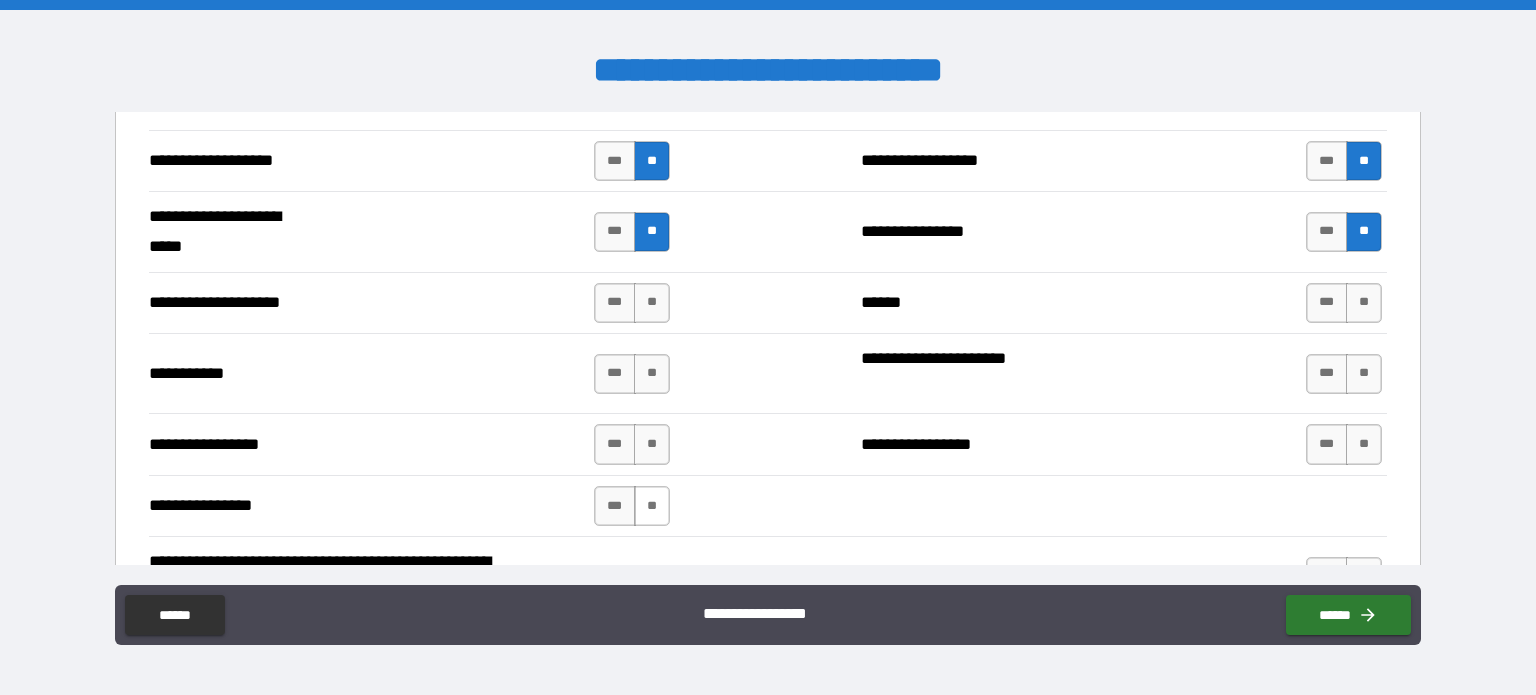 click on "**" at bounding box center (652, 506) 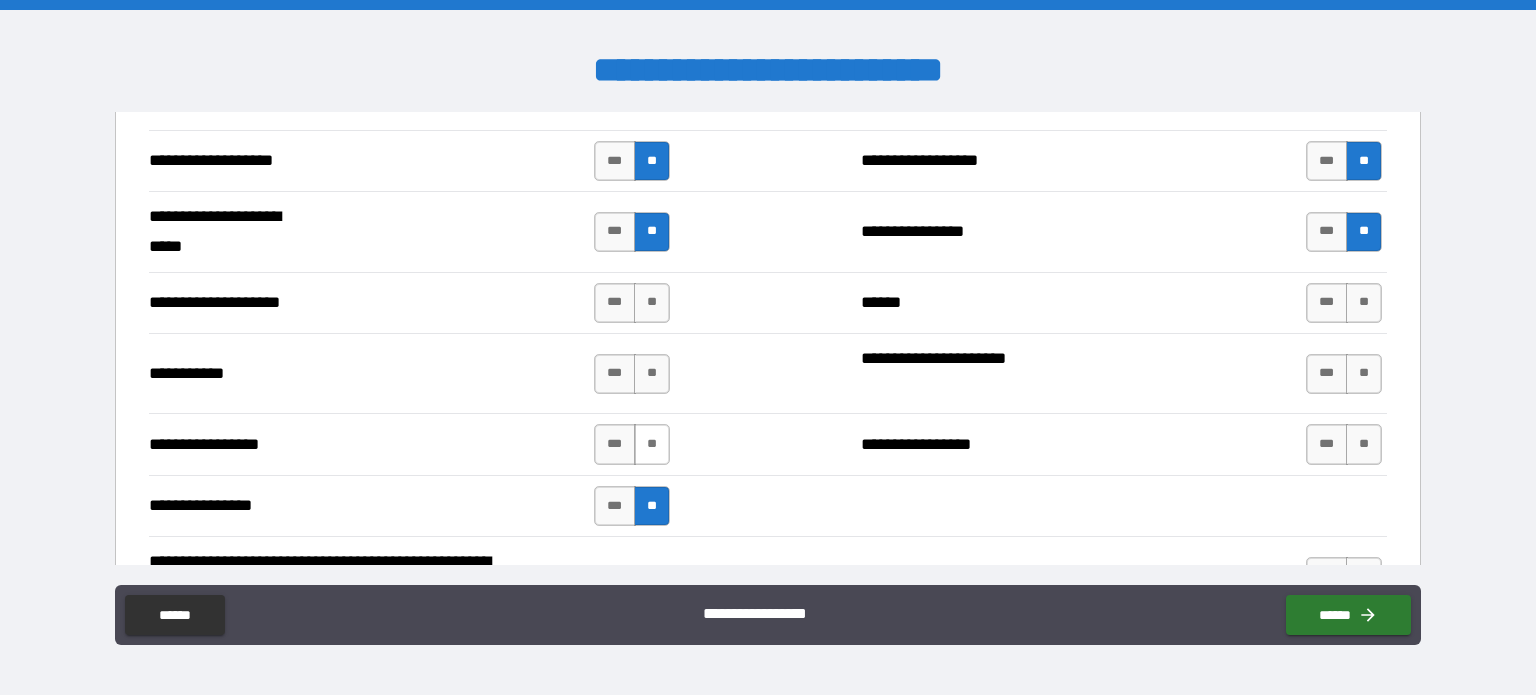 click on "**" at bounding box center [652, 444] 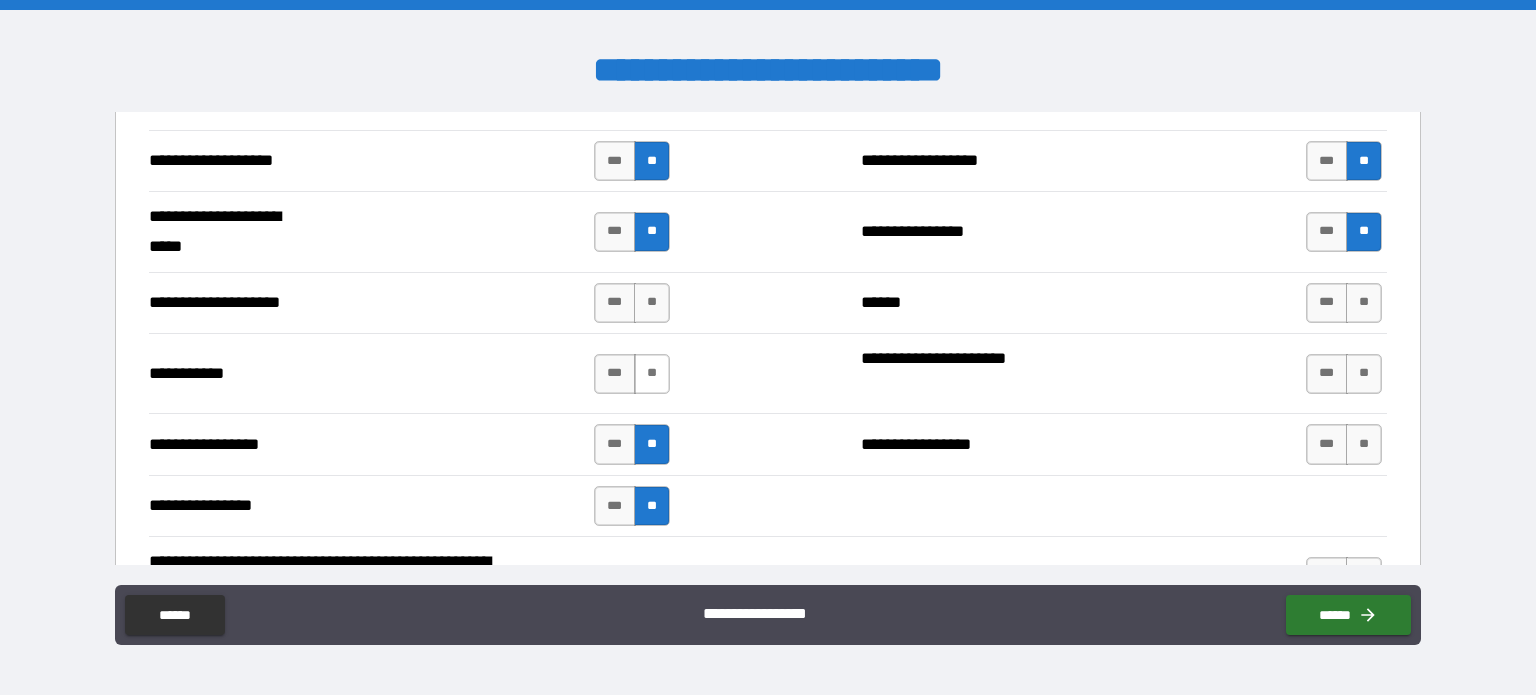click on "**" at bounding box center (652, 374) 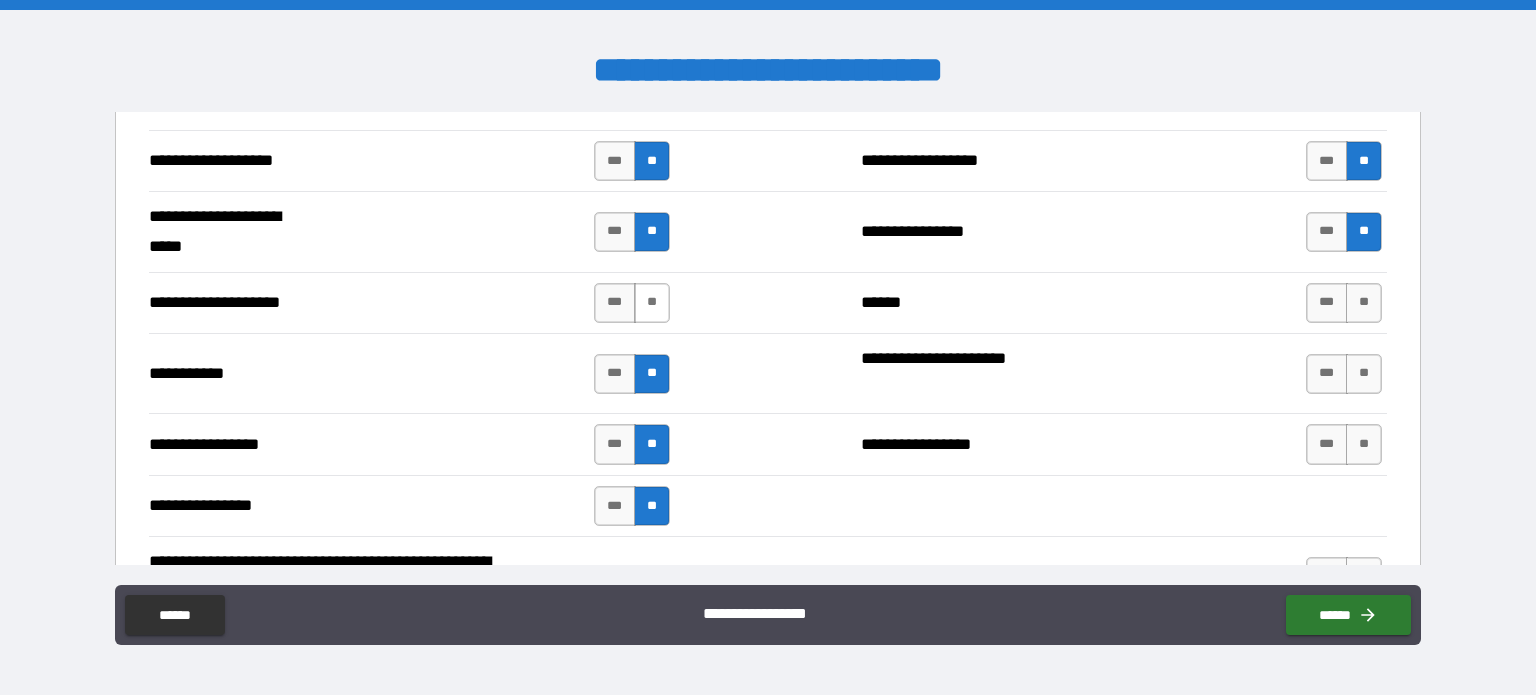 click on "**" at bounding box center [652, 303] 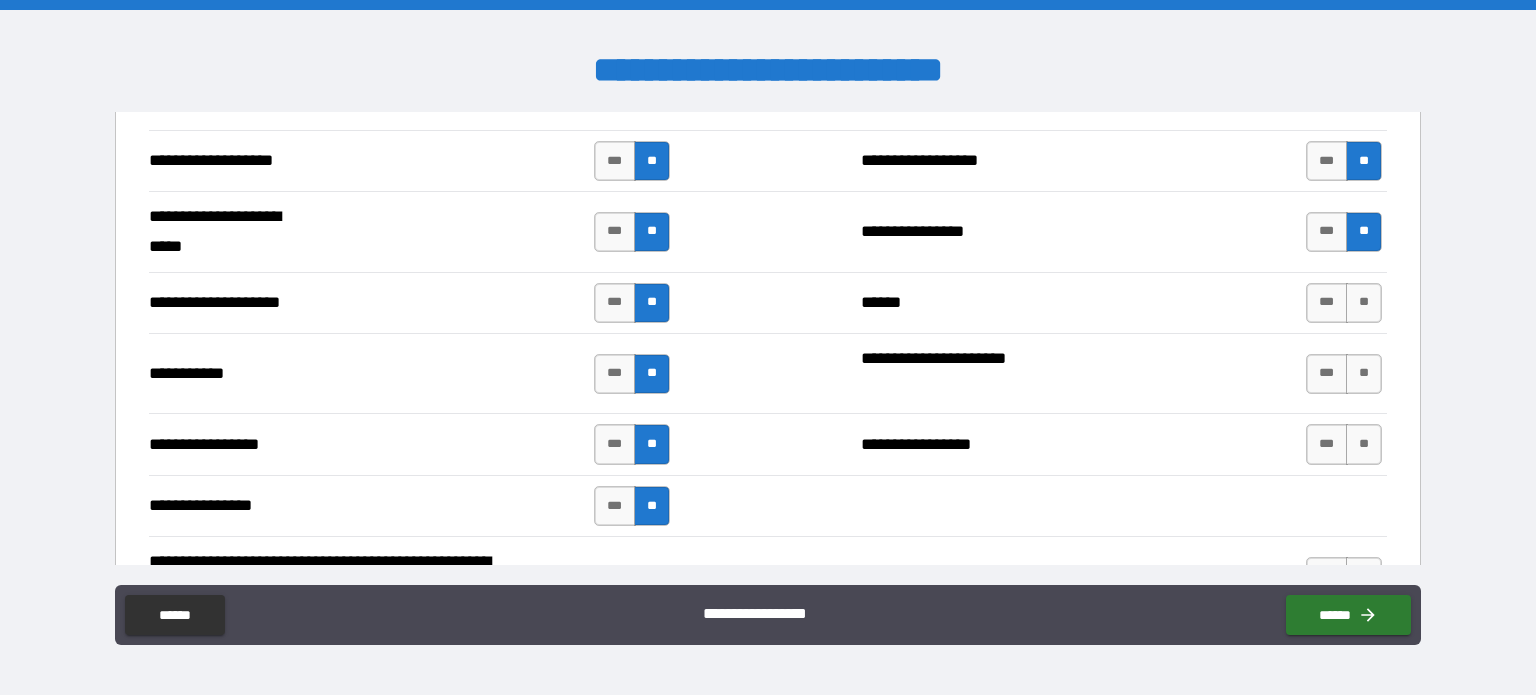 click on "*** **" at bounding box center (1344, 444) 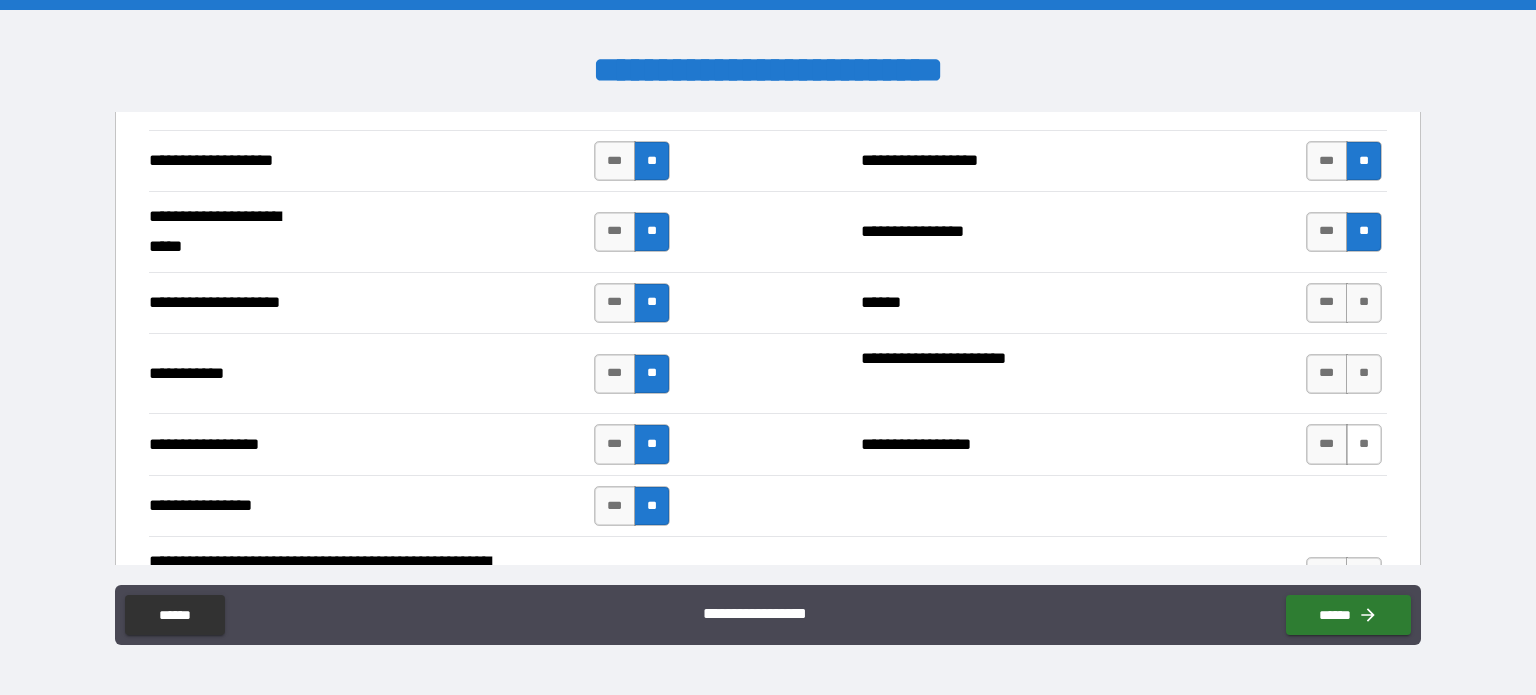 click on "**" at bounding box center [1364, 444] 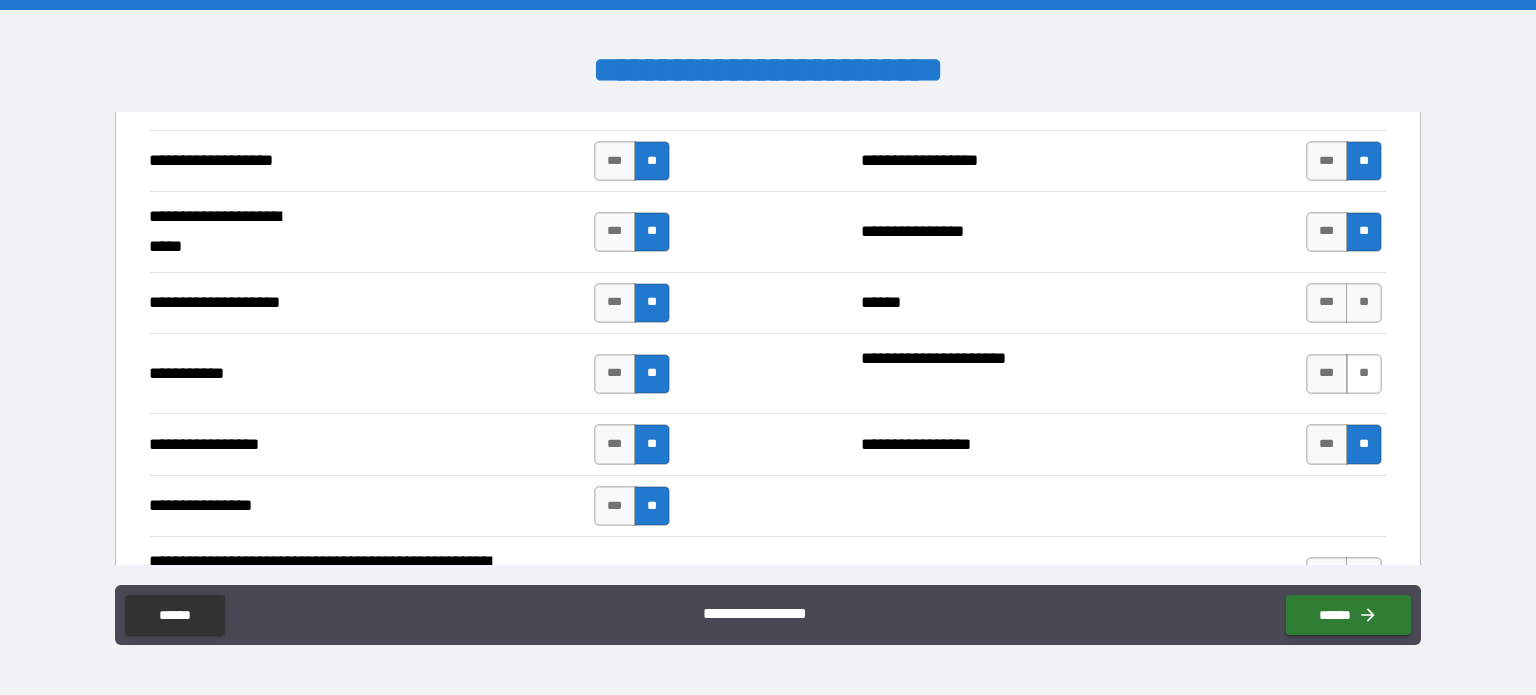 click on "**" at bounding box center [1364, 374] 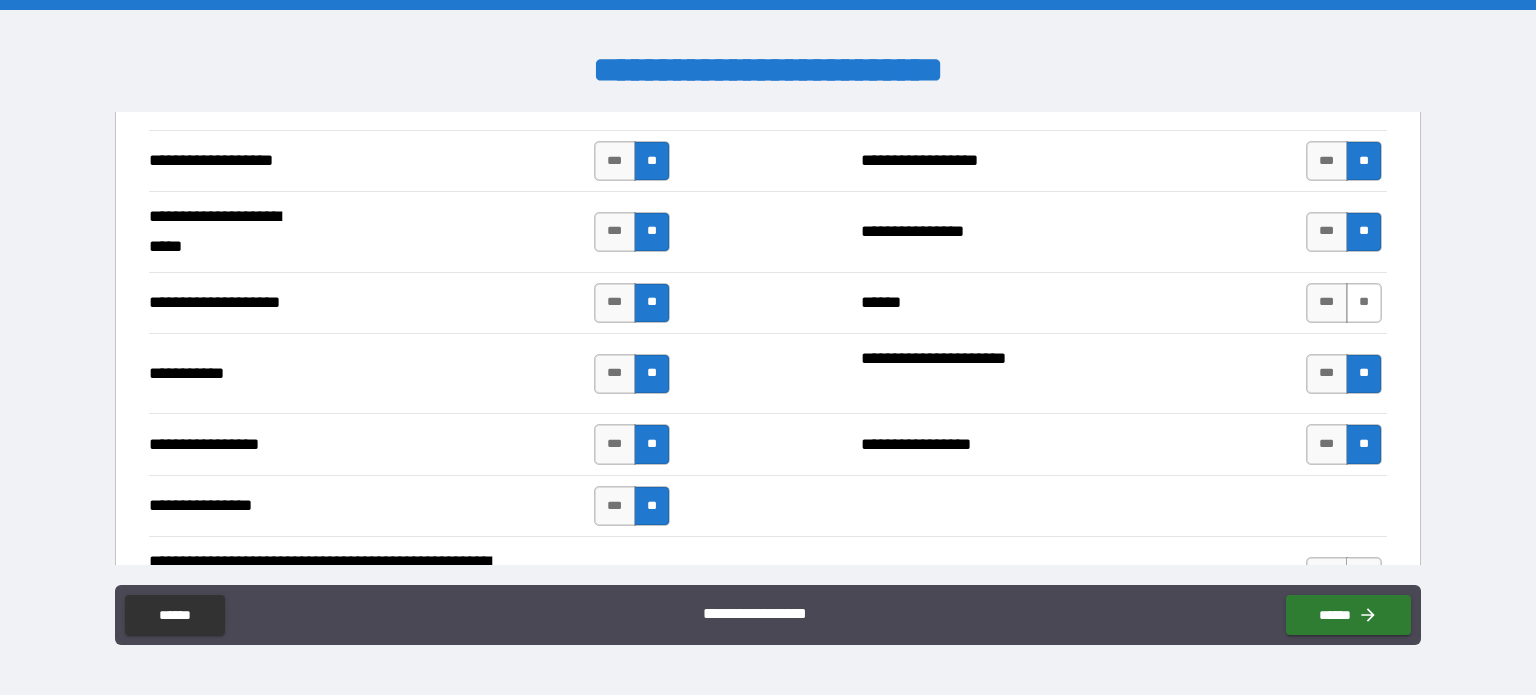 click on "**" at bounding box center (1364, 303) 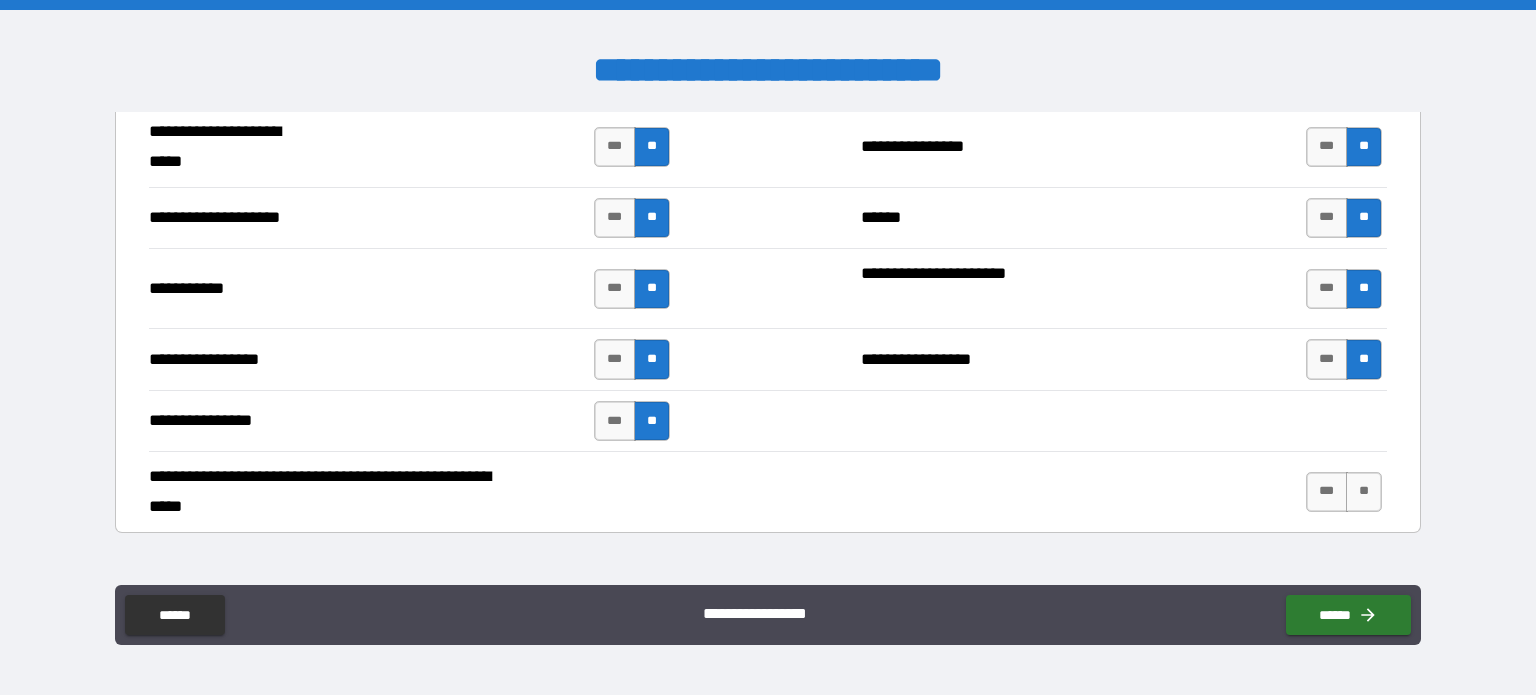 scroll, scrollTop: 4300, scrollLeft: 0, axis: vertical 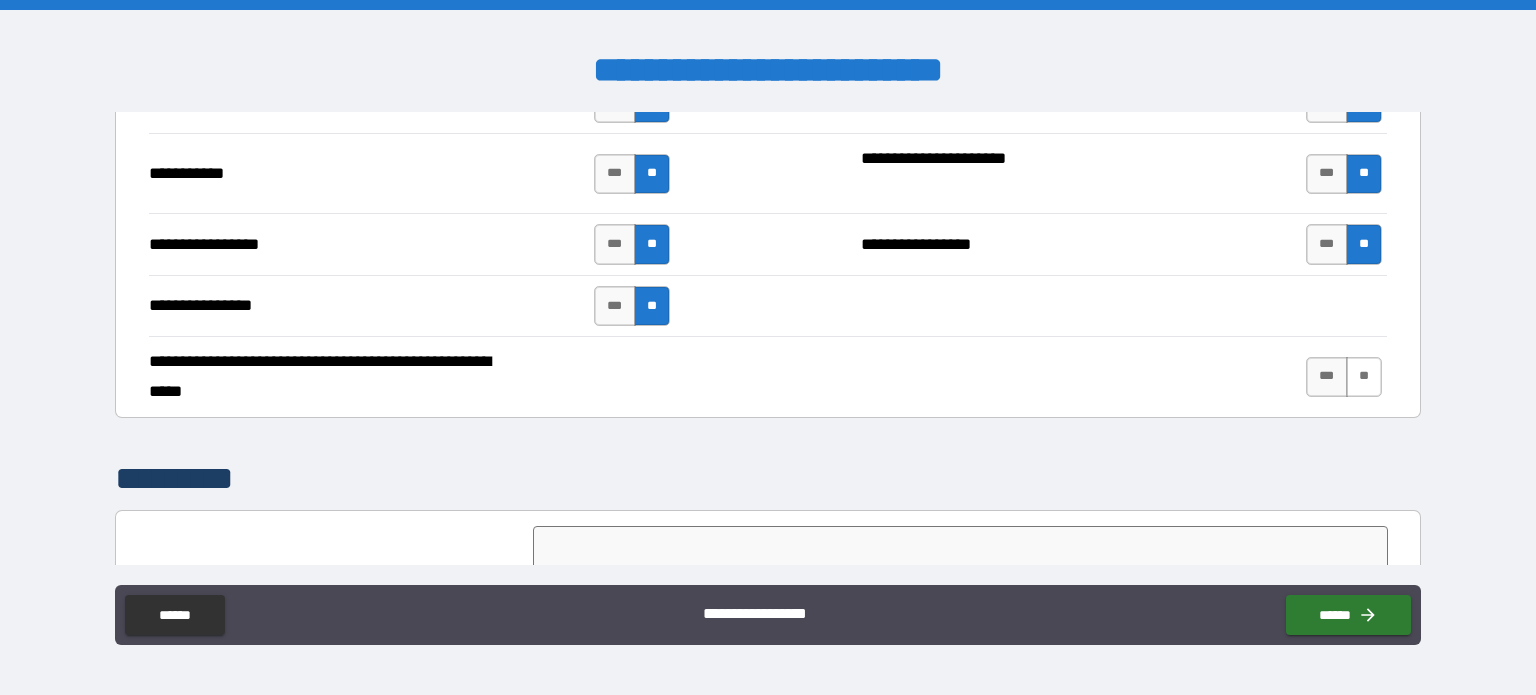 click on "**" at bounding box center (1364, 377) 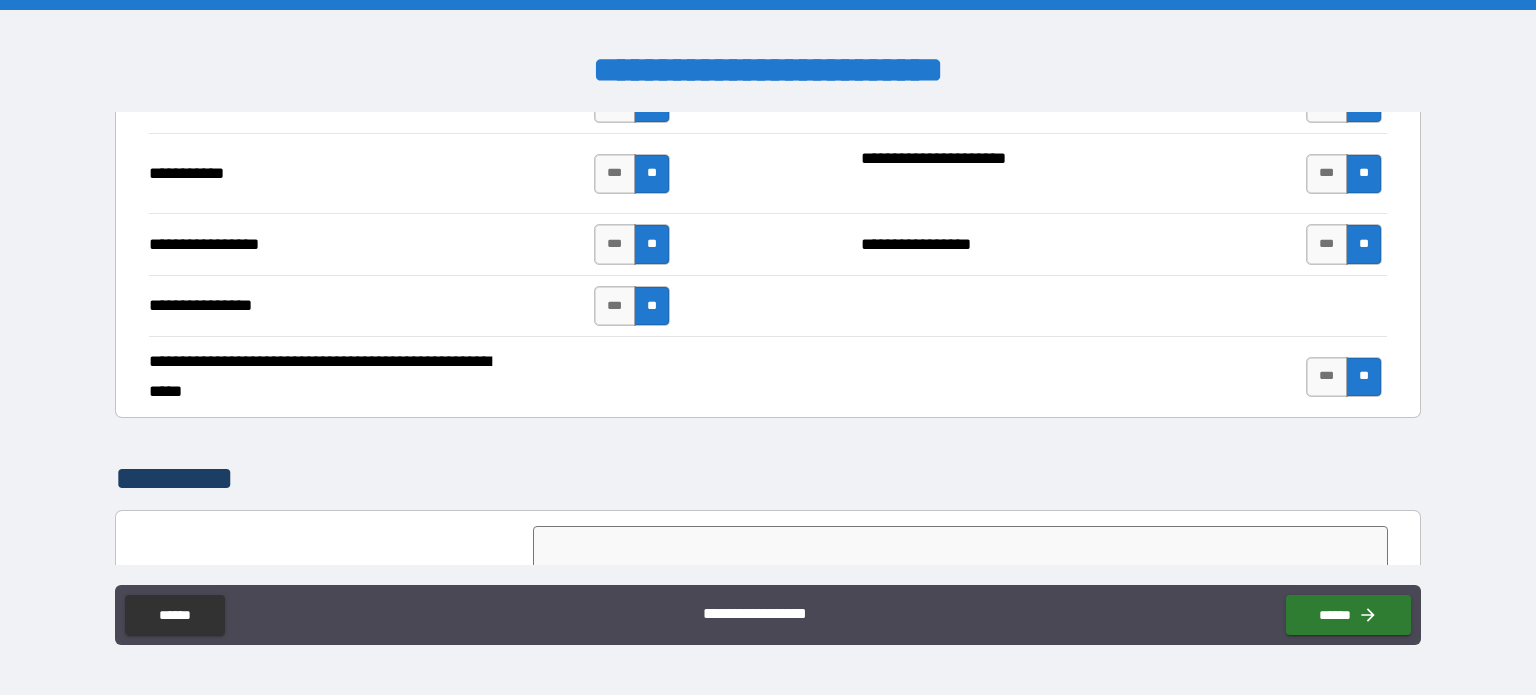 scroll, scrollTop: 4598, scrollLeft: 0, axis: vertical 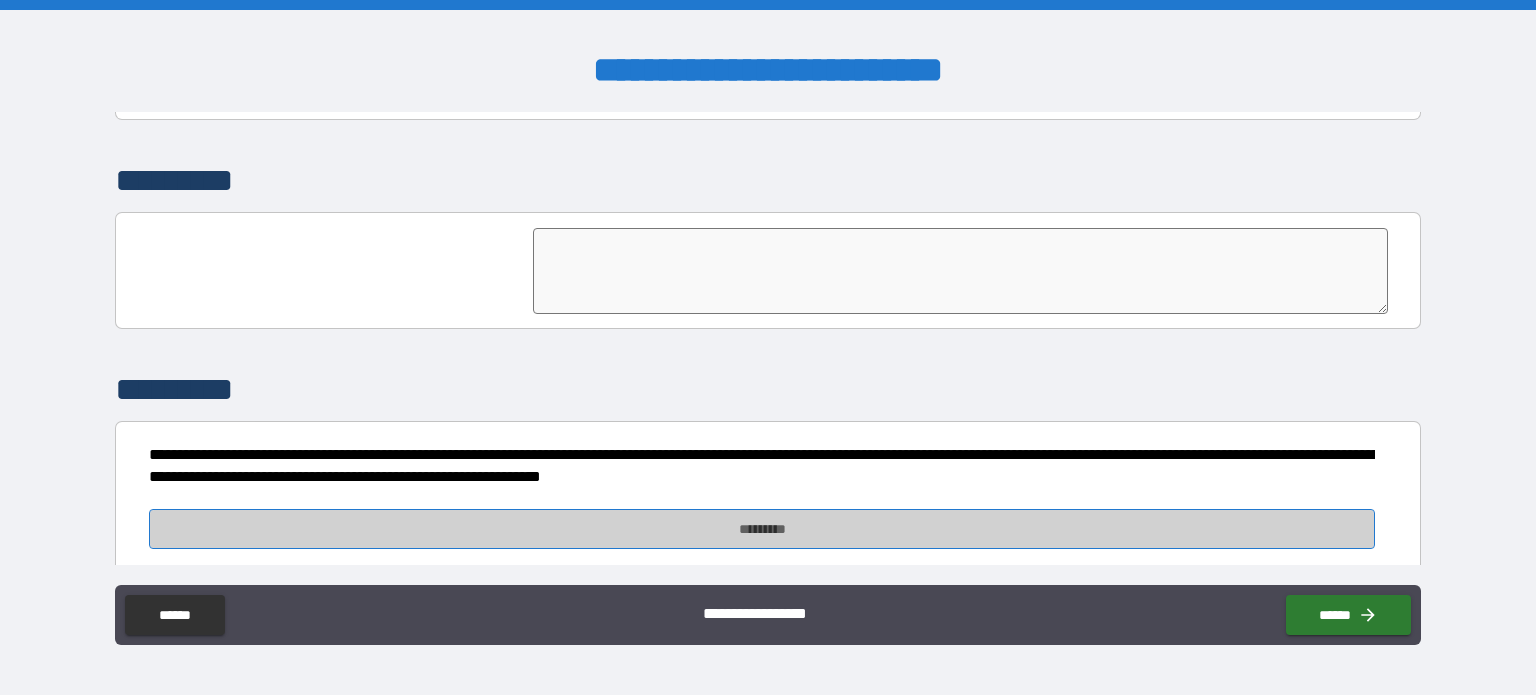 click on "*********" at bounding box center (762, 529) 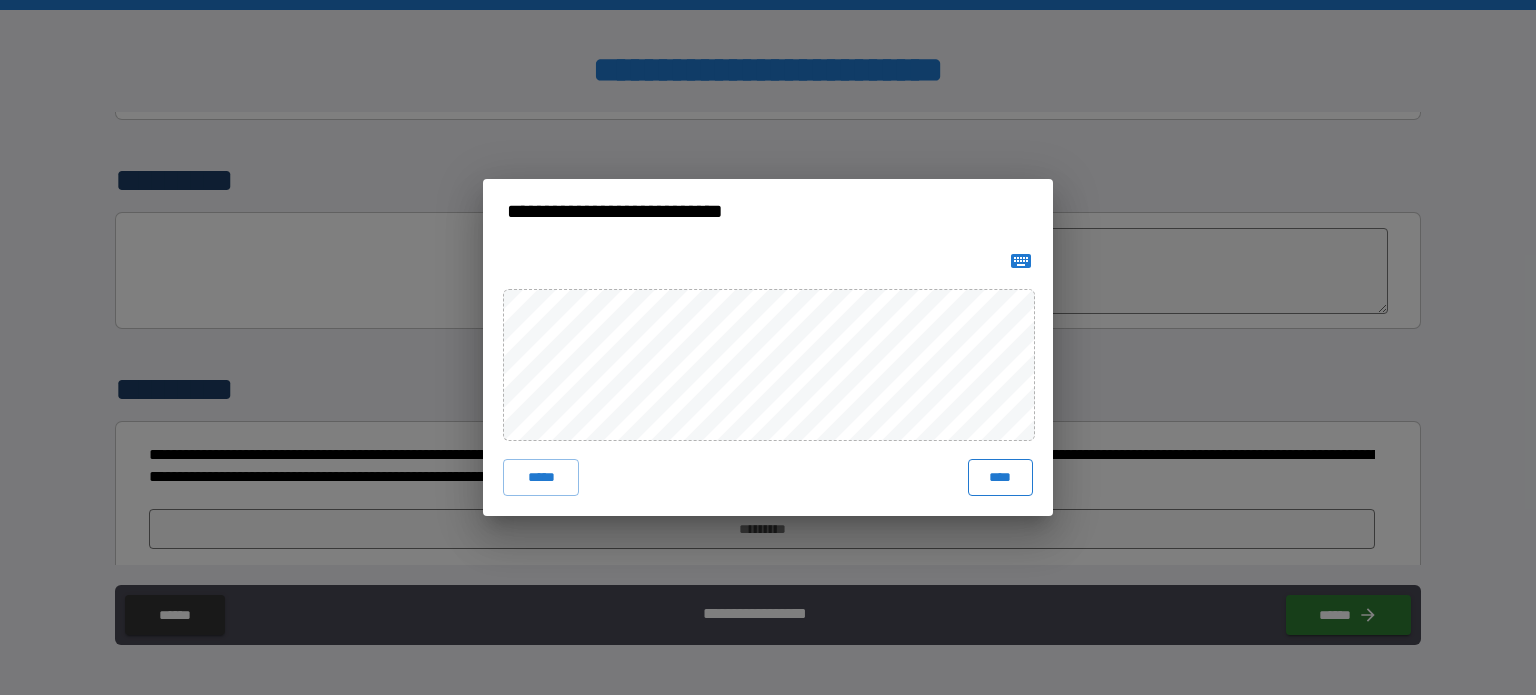 click on "****" at bounding box center (1000, 477) 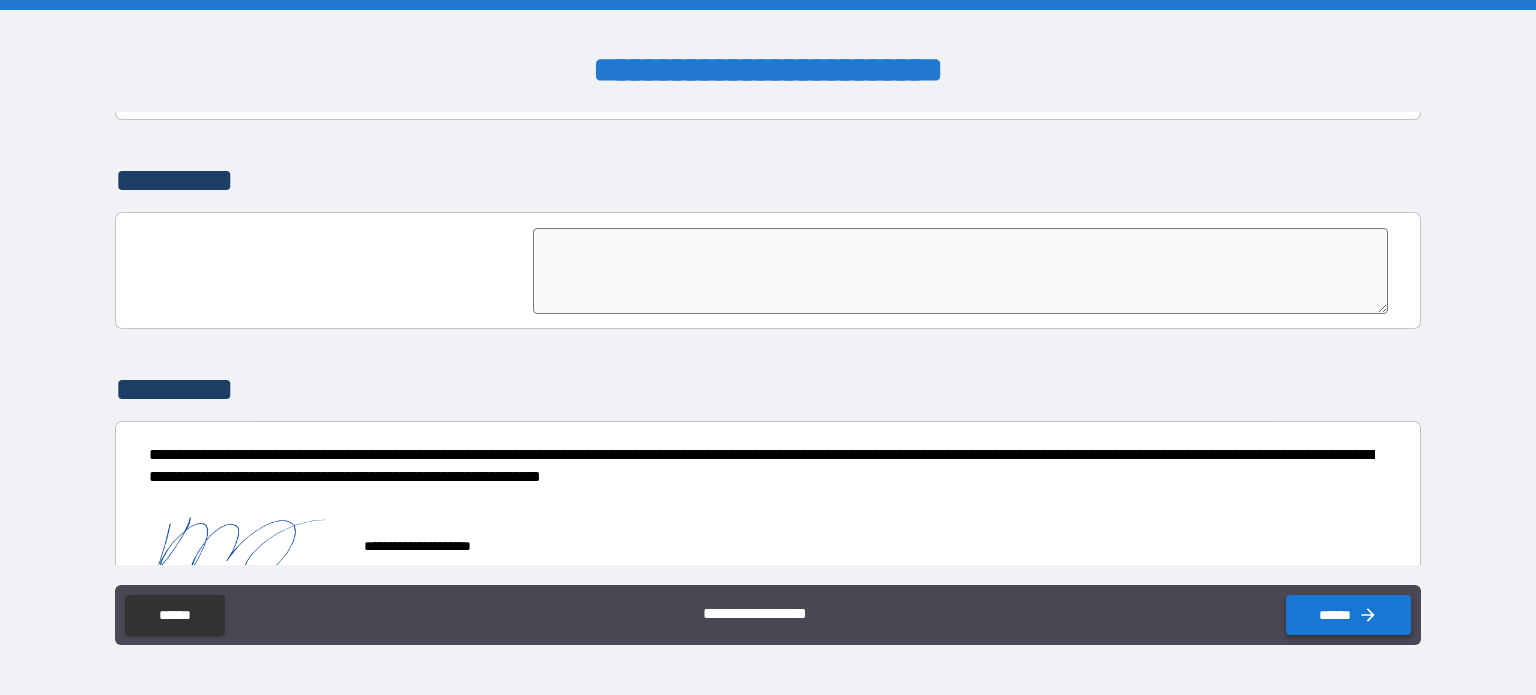 click 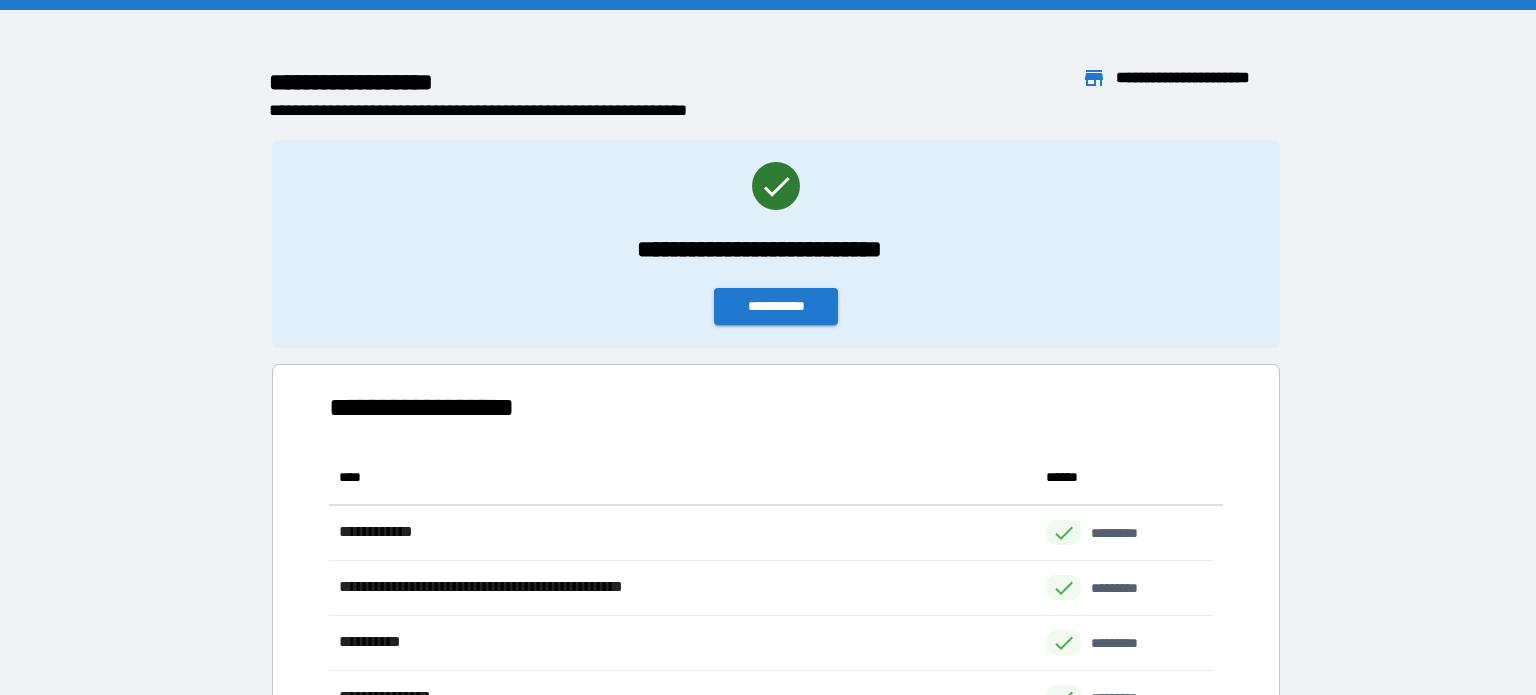 scroll, scrollTop: 16, scrollLeft: 16, axis: both 